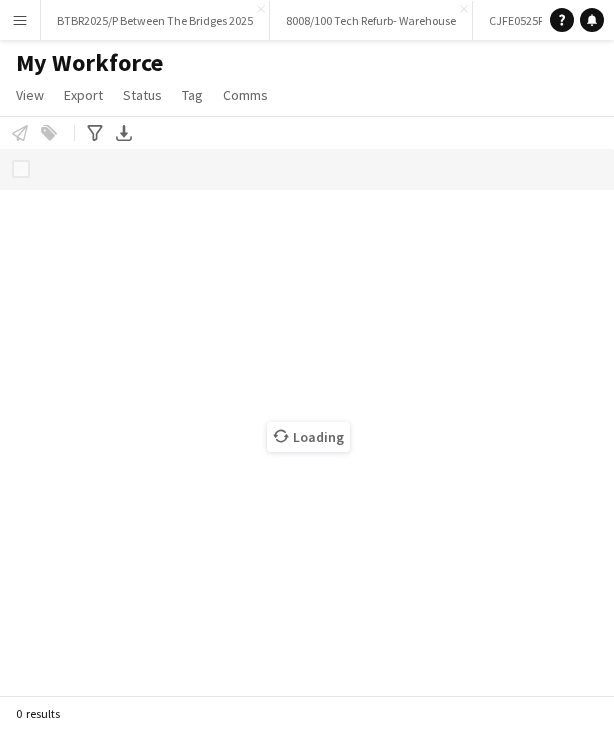 scroll, scrollTop: 0, scrollLeft: 0, axis: both 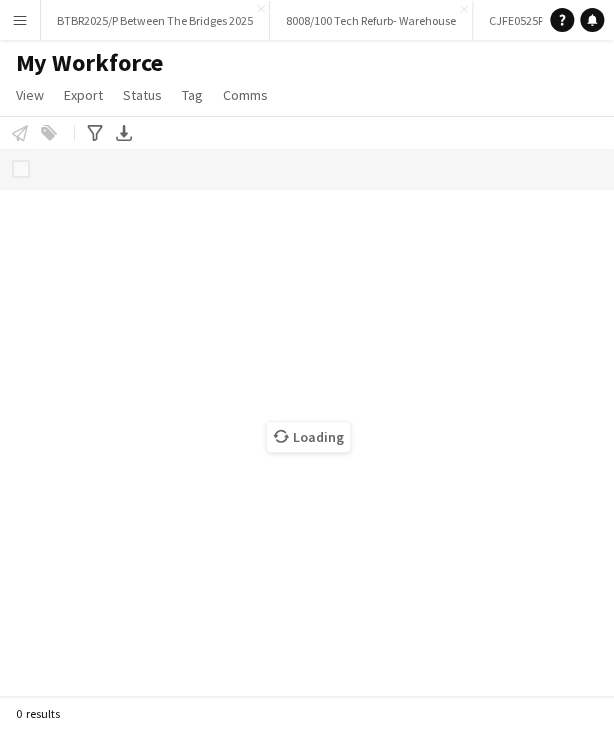 click on "Menu" at bounding box center [20, 20] 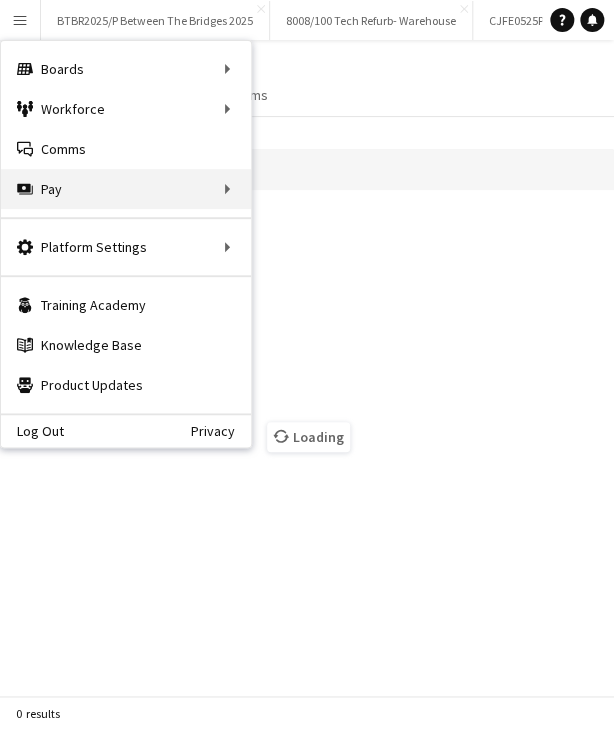 click on "Pay
Pay" at bounding box center (126, 189) 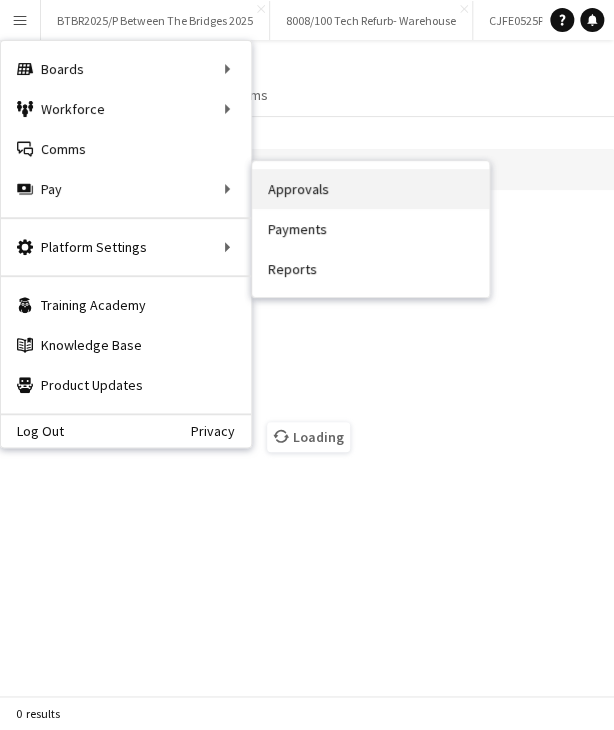 click on "Approvals" at bounding box center (371, 189) 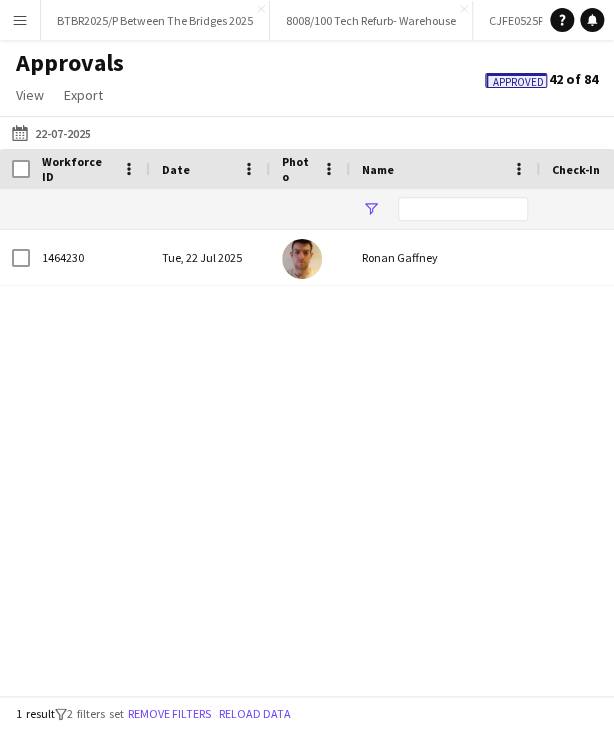 type on "***" 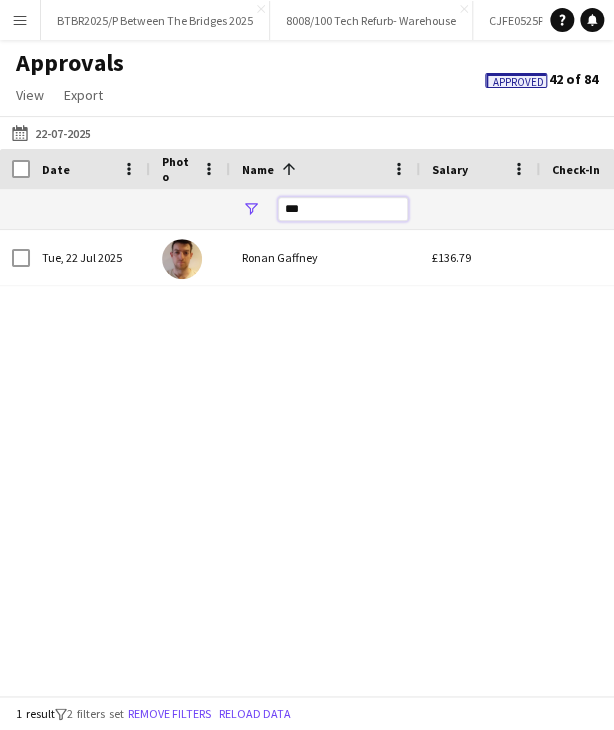 click on "***" at bounding box center (343, 209) 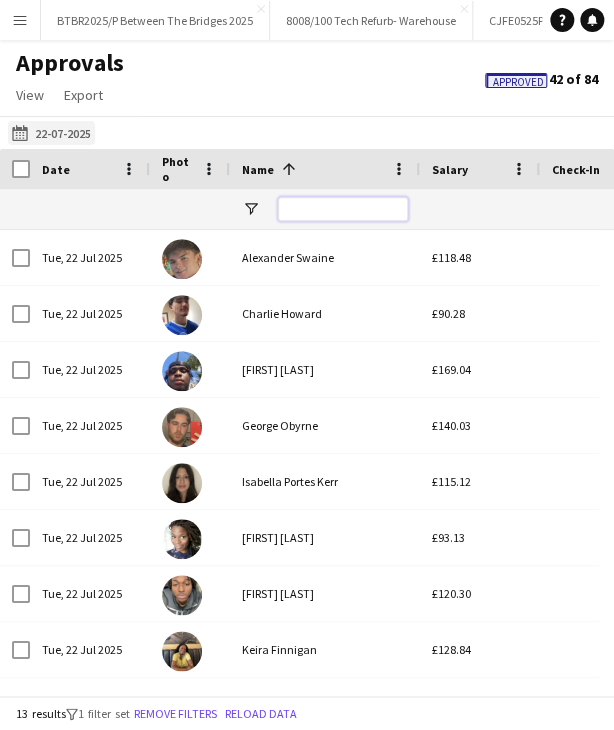 type 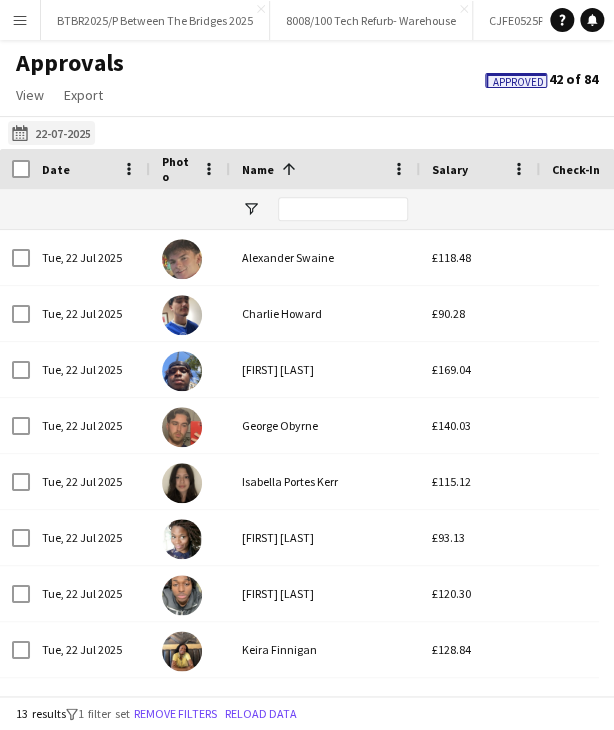 click on "22-07-2025
22-07-2025" 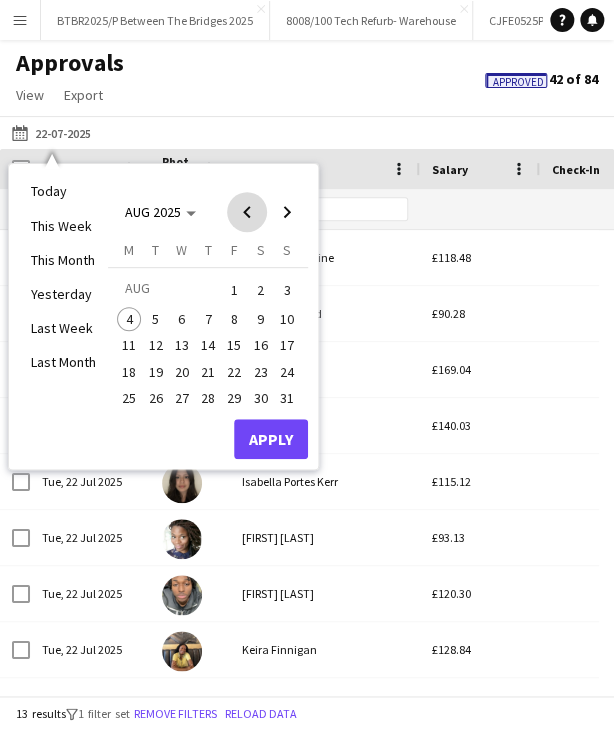 click at bounding box center [247, 212] 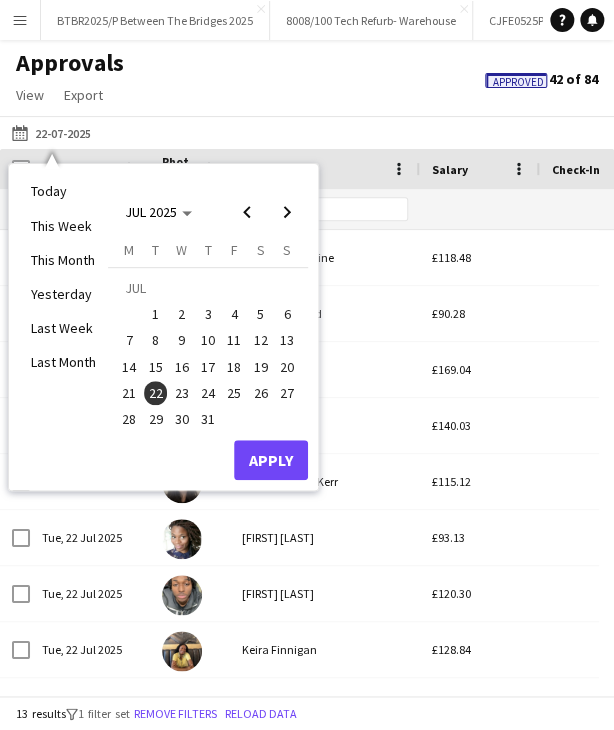 click on "25" at bounding box center [234, 393] 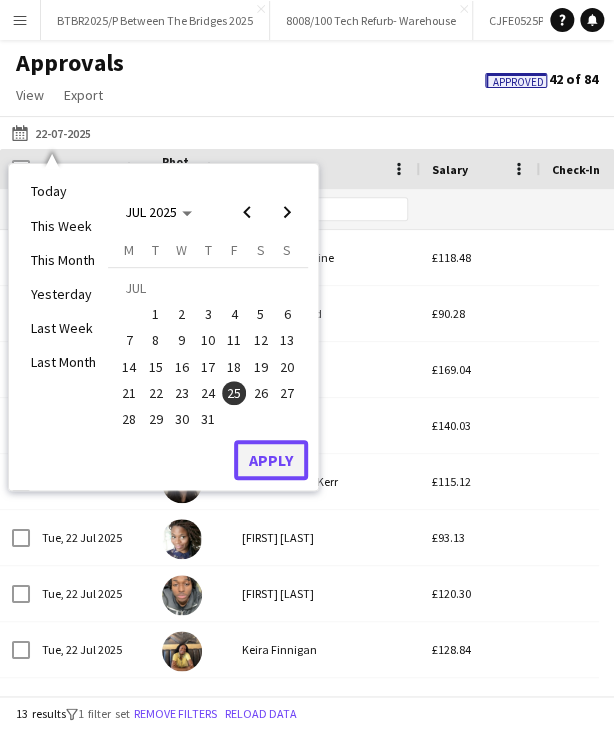 click on "Apply" at bounding box center [271, 460] 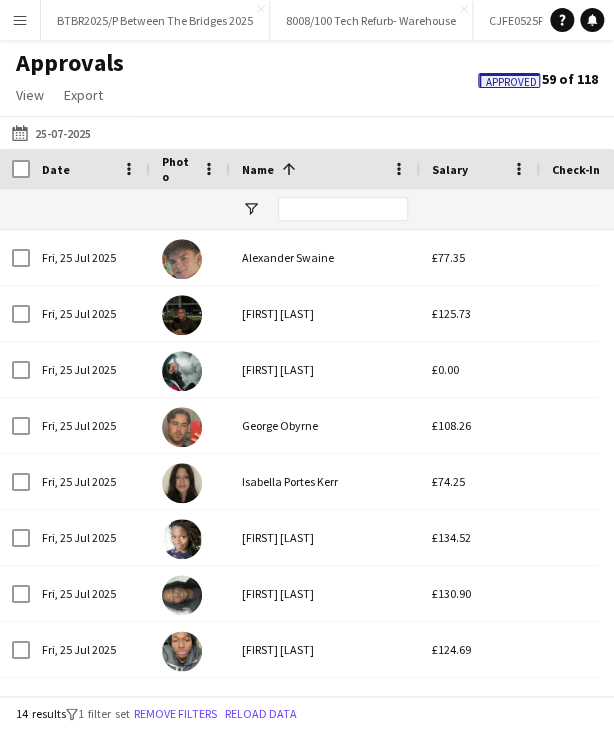 scroll, scrollTop: 0, scrollLeft: 160, axis: horizontal 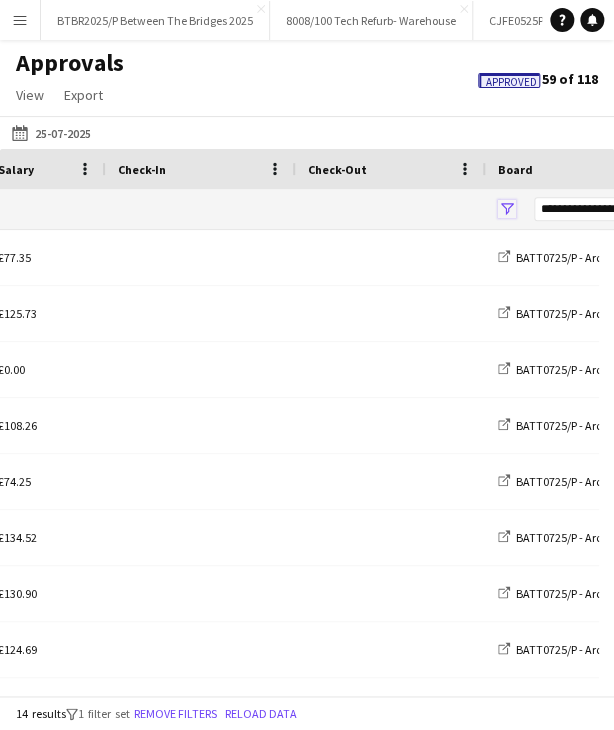 click at bounding box center (507, 209) 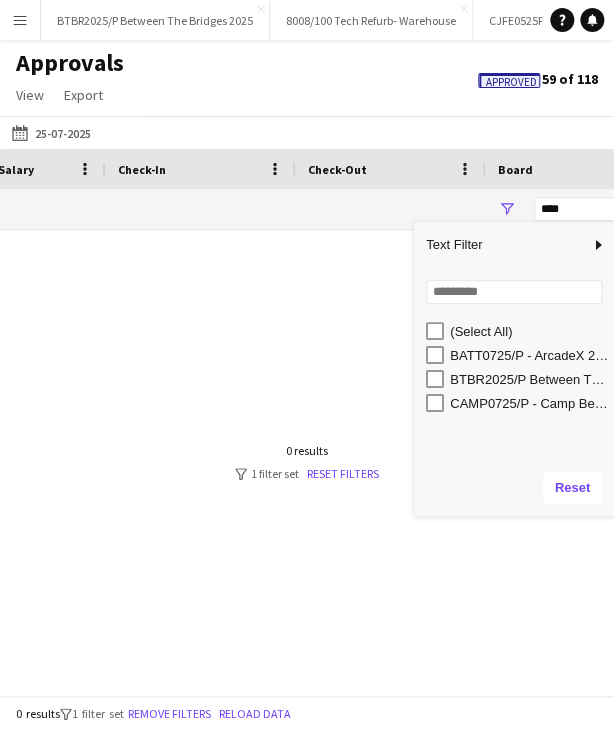 type on "**********" 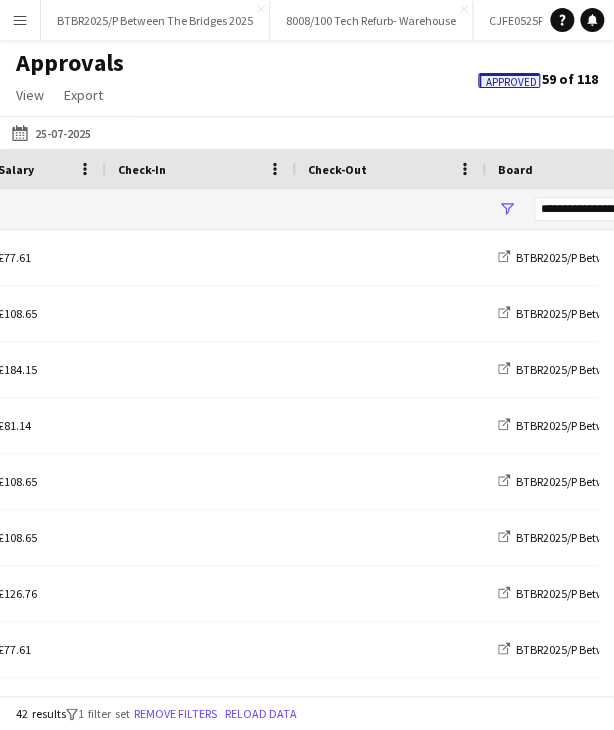 scroll, scrollTop: 0, scrollLeft: 383, axis: horizontal 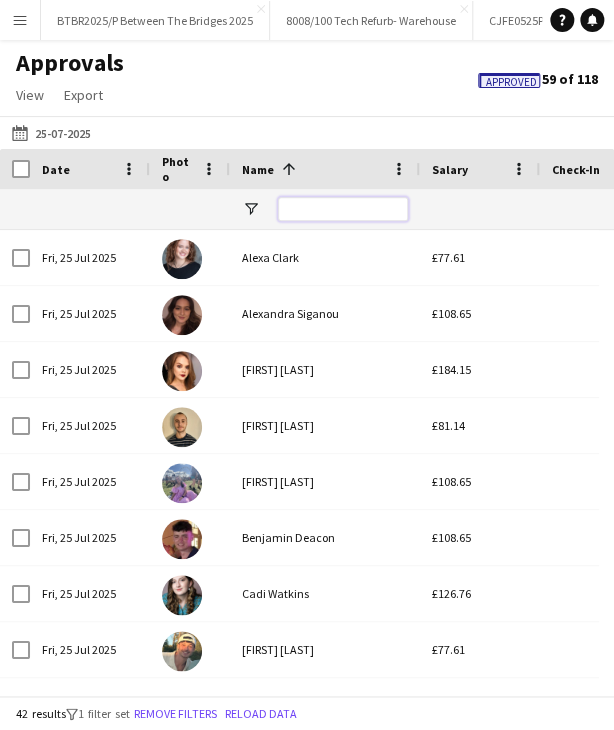 click at bounding box center (343, 209) 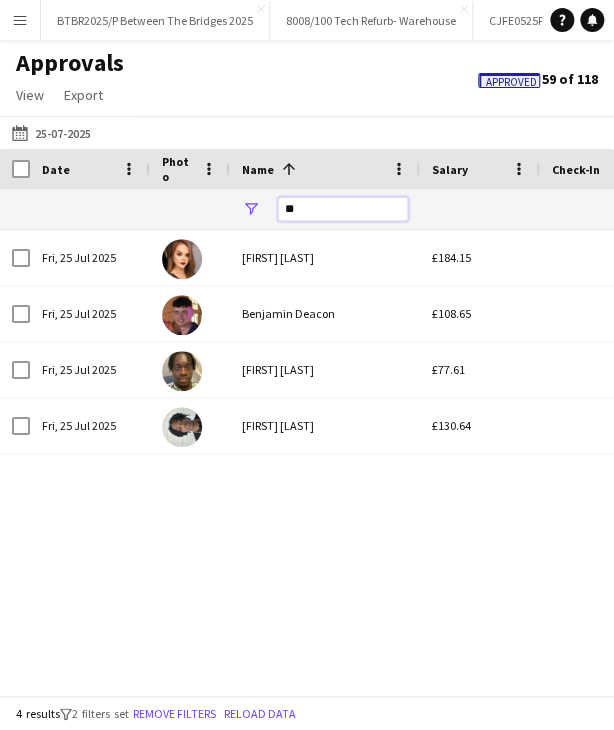 type on "*" 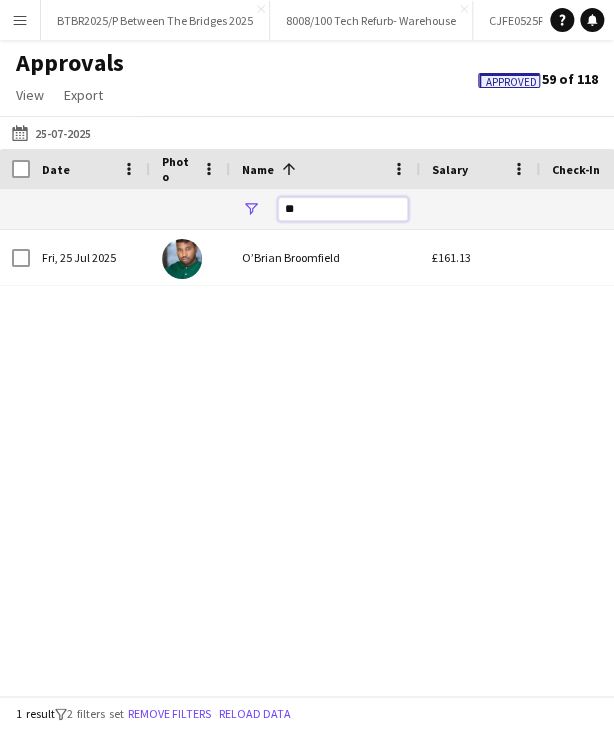 type on "*" 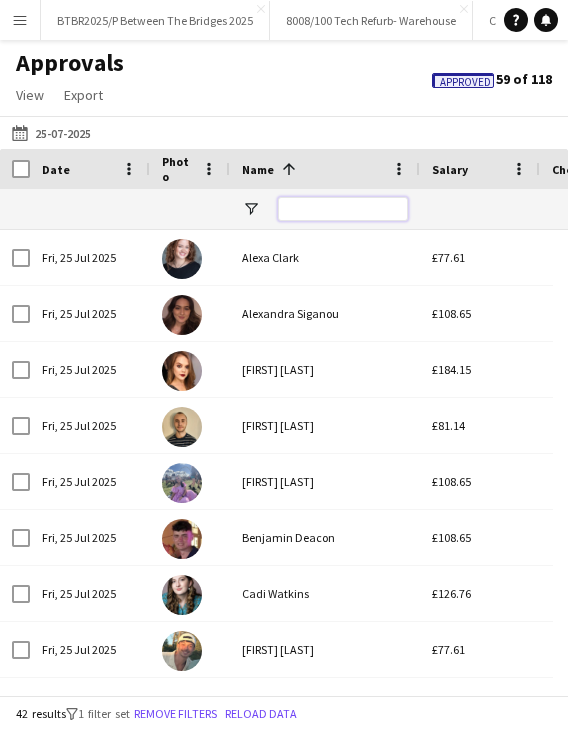 click at bounding box center (343, 209) 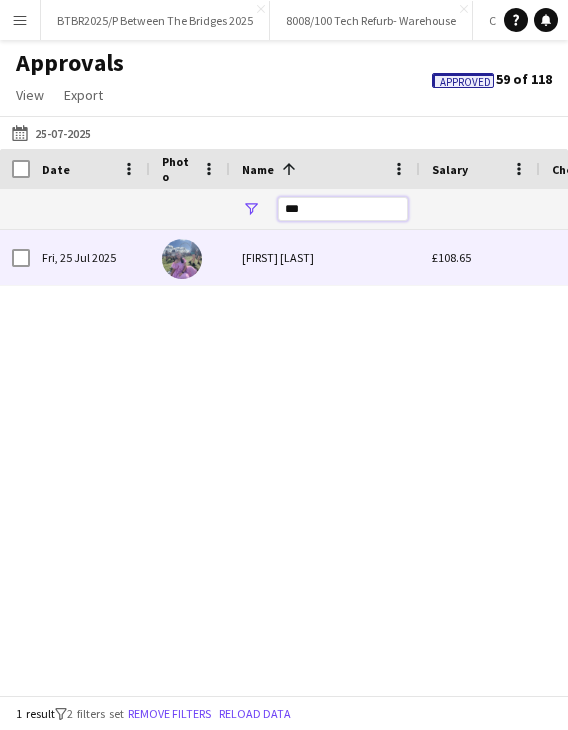 type on "***" 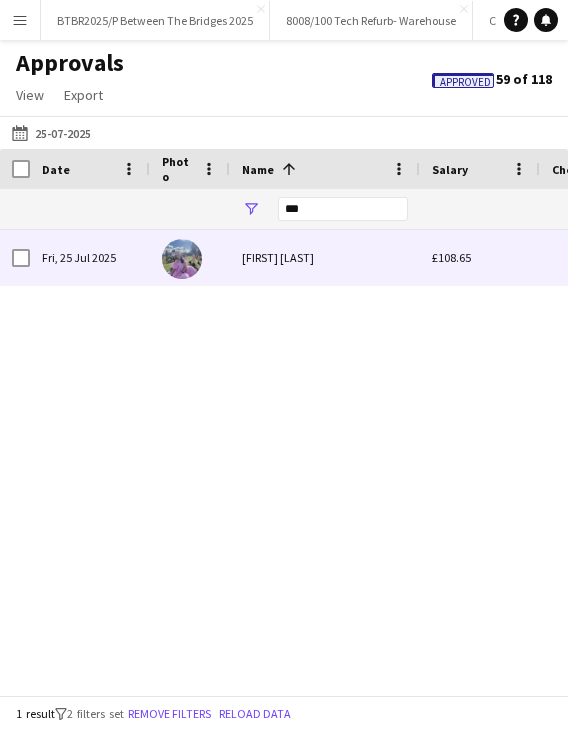 click on "Bec Kay" at bounding box center [325, 257] 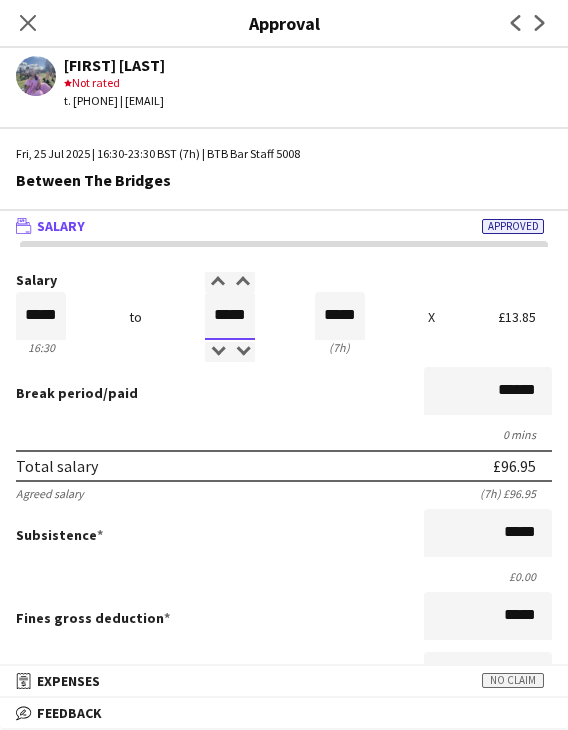 drag, startPoint x: 212, startPoint y: 313, endPoint x: 268, endPoint y: 310, distance: 56.0803 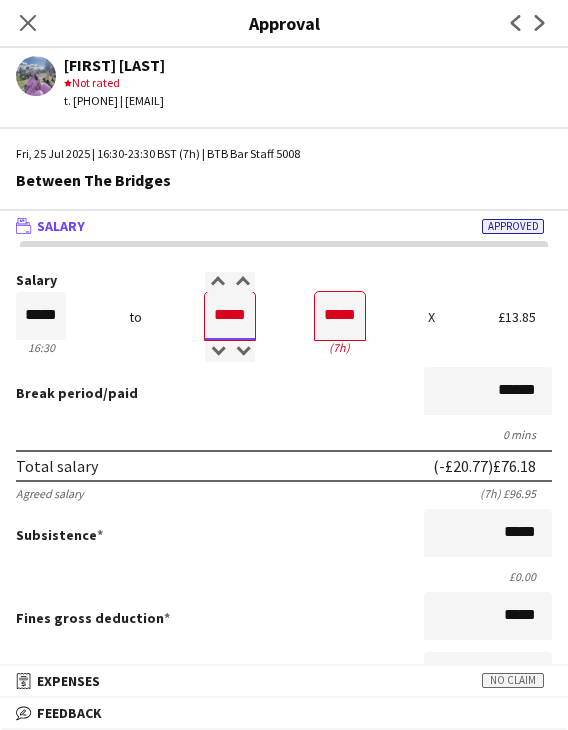type on "*****" 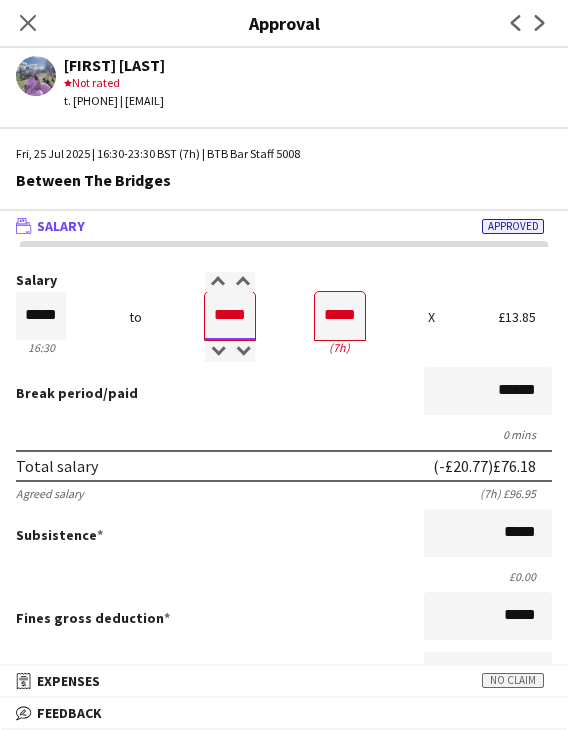 type on "*****" 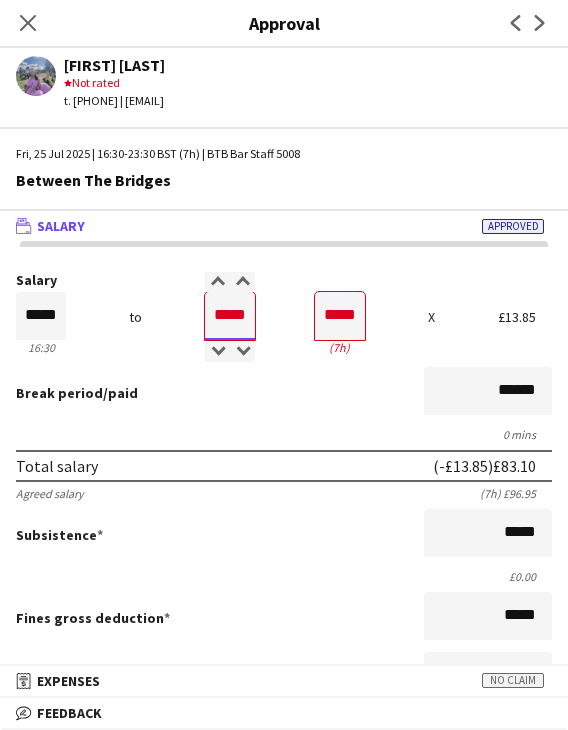 type on "*****" 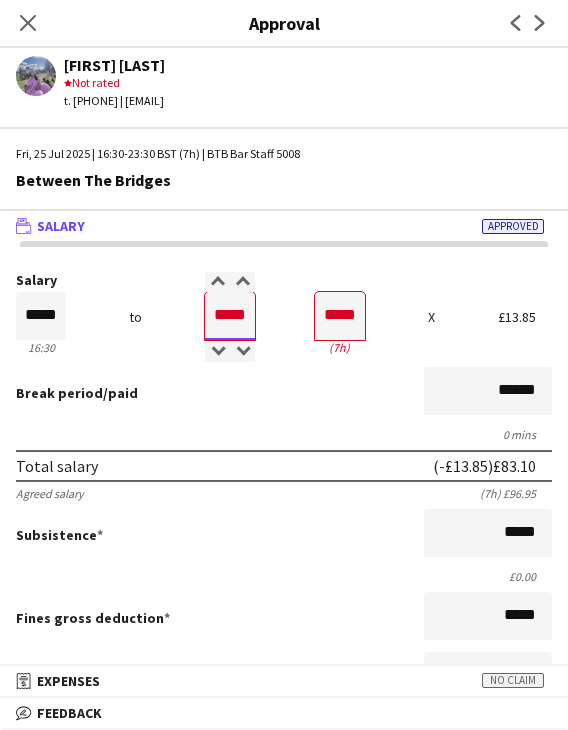 type on "*****" 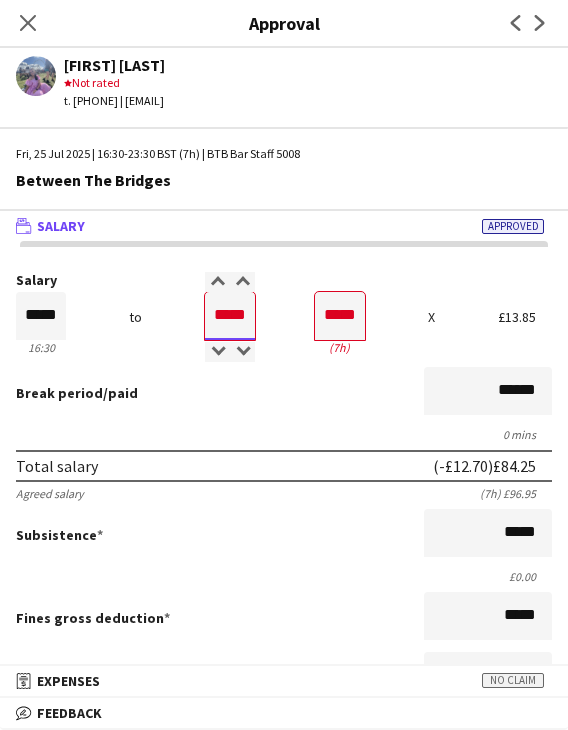 type on "*****" 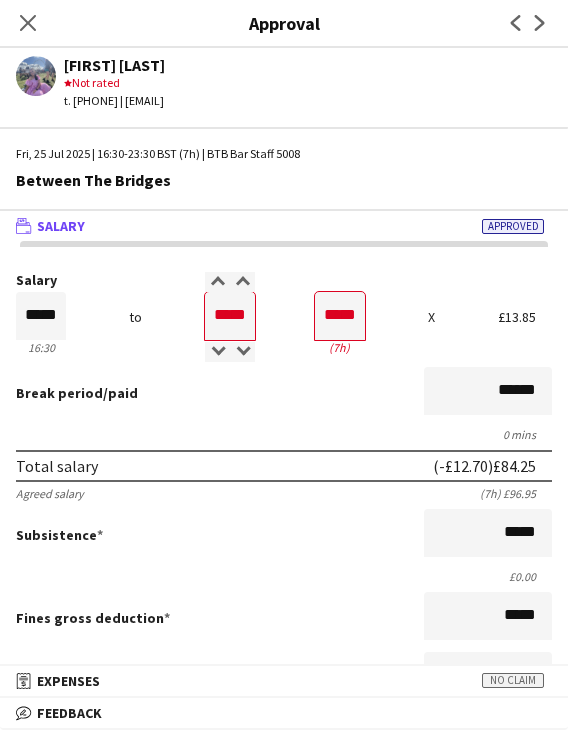 click on "Break period   /paid  ******" at bounding box center (284, 393) 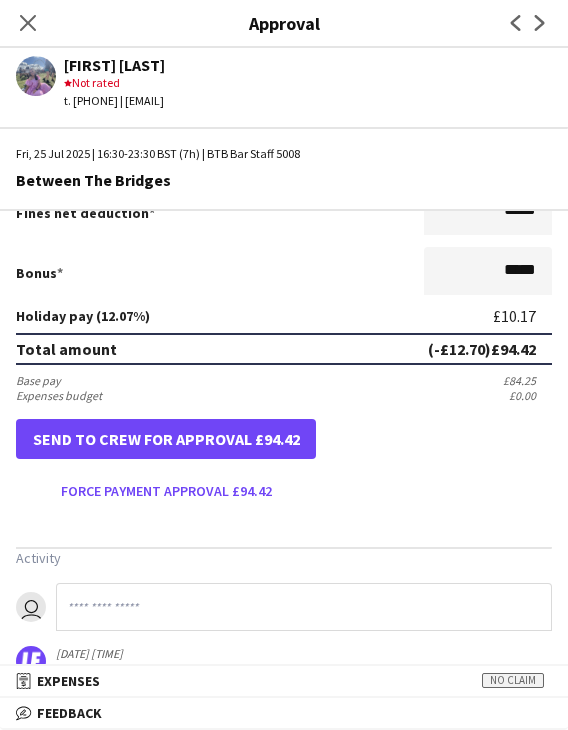 scroll, scrollTop: 500, scrollLeft: 0, axis: vertical 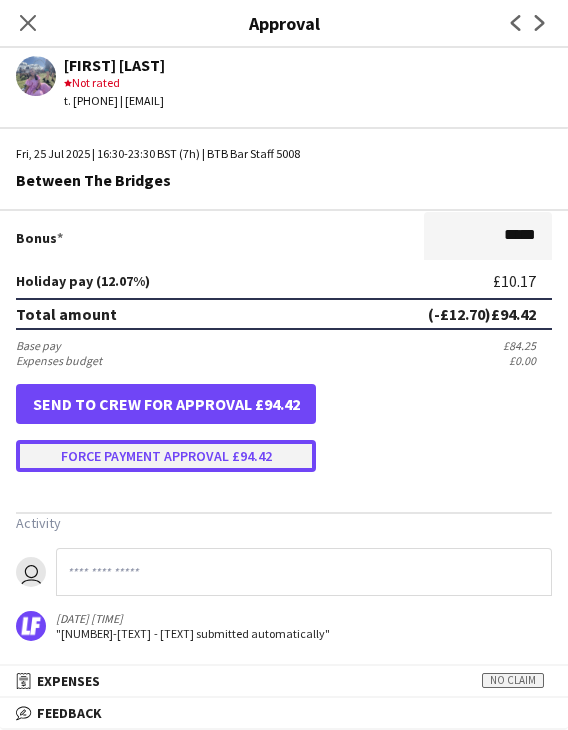 click on "Force payment approval £94.42" at bounding box center [166, 456] 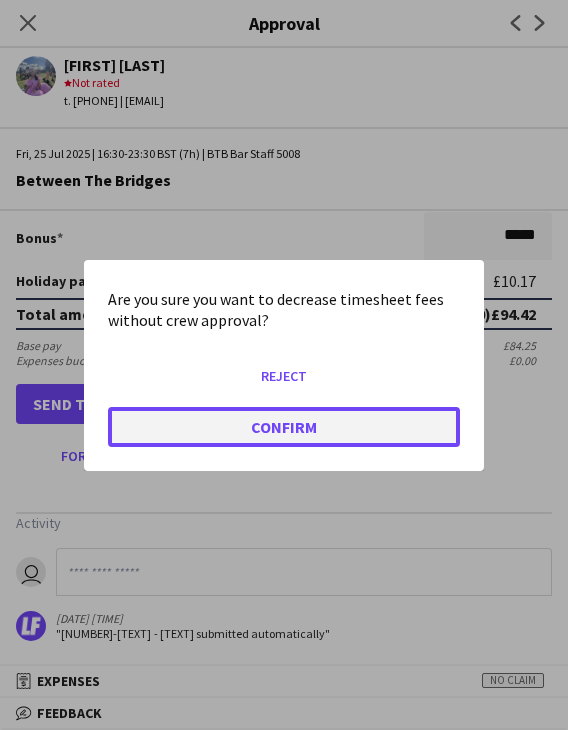 click on "Confirm" 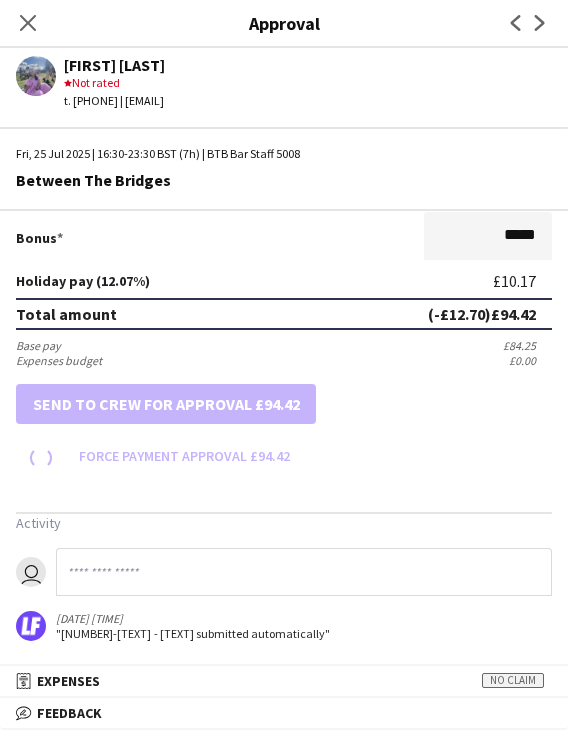 scroll, scrollTop: 500, scrollLeft: 0, axis: vertical 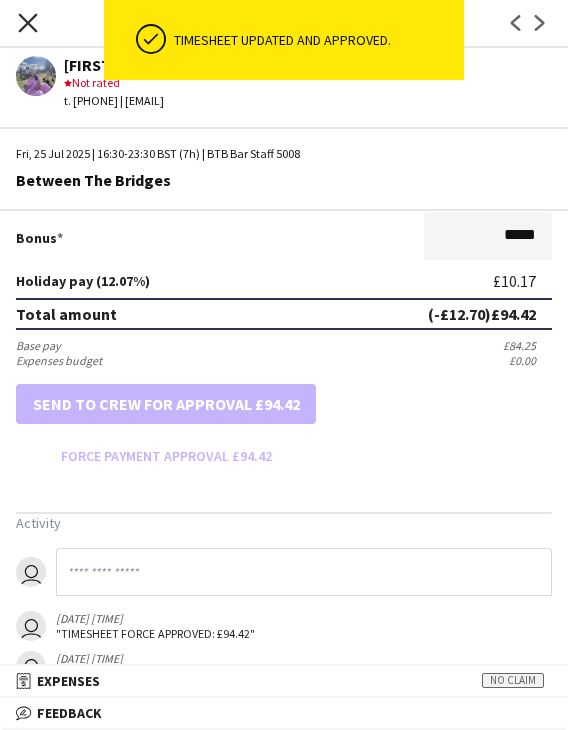 drag, startPoint x: 37, startPoint y: 22, endPoint x: 428, endPoint y: 243, distance: 449.13474 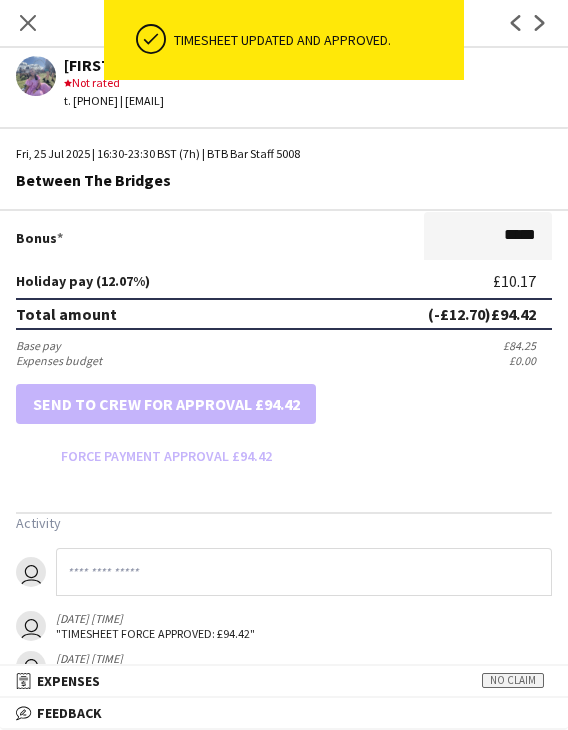 click on "Close pop-in" 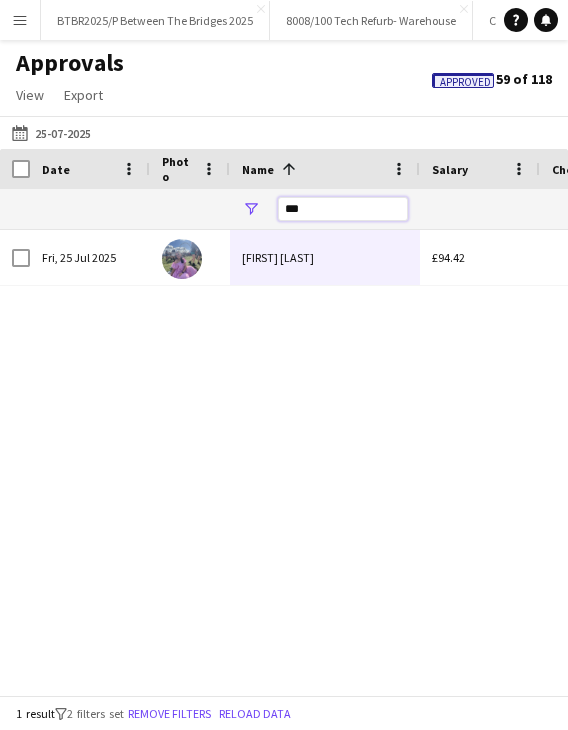 click on "***" at bounding box center (343, 209) 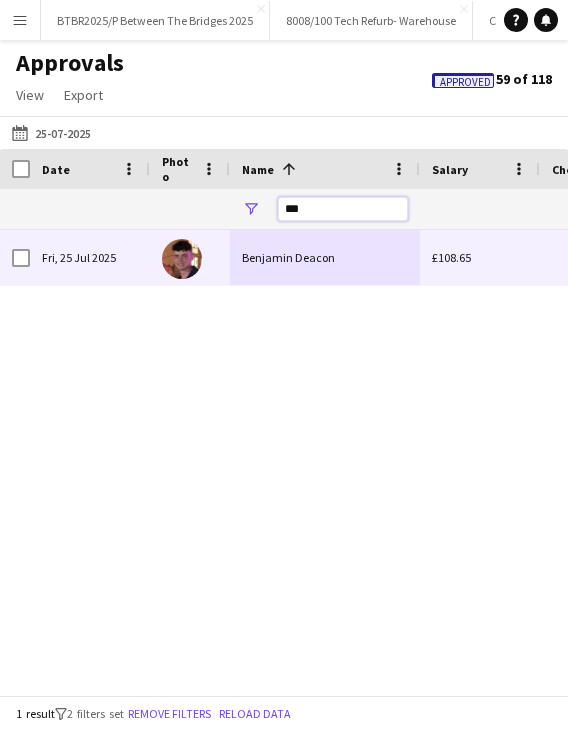 type on "***" 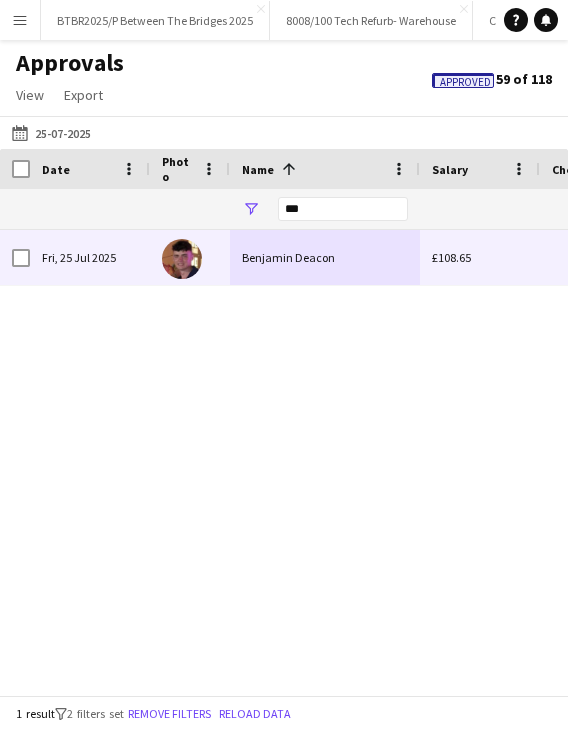click on "Benjamin Deacon" at bounding box center [325, 257] 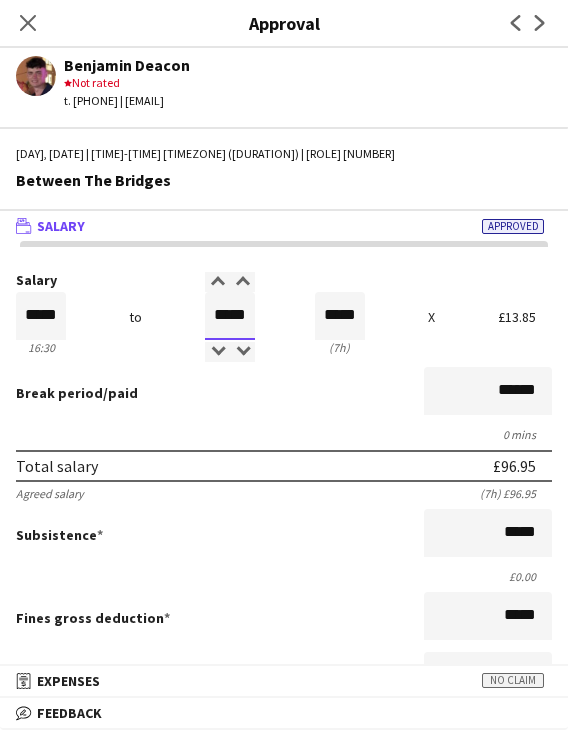drag, startPoint x: 207, startPoint y: 322, endPoint x: 252, endPoint y: 321, distance: 45.01111 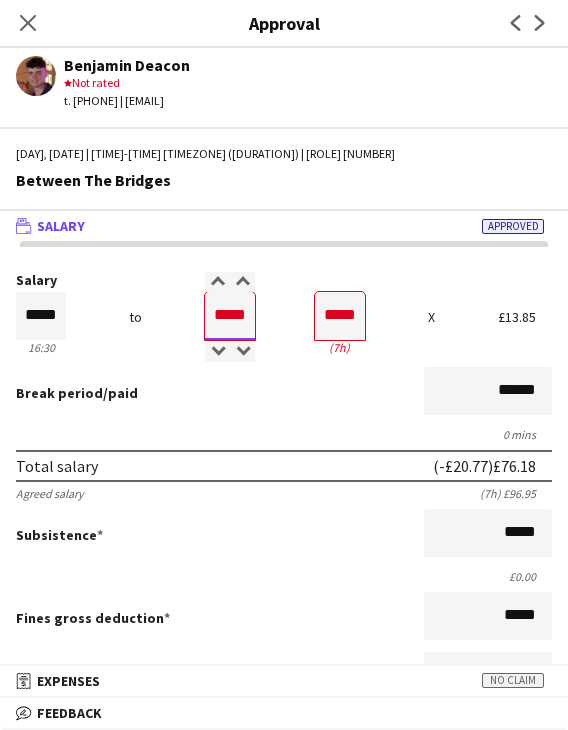 type on "*****" 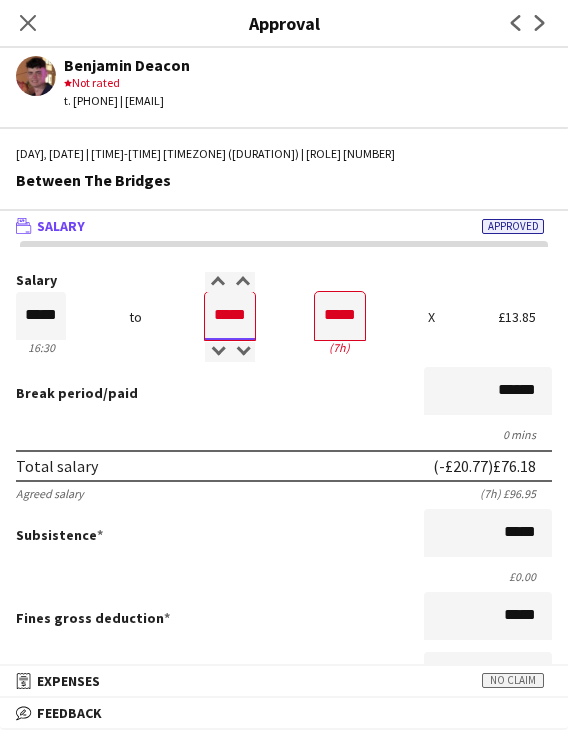type on "*****" 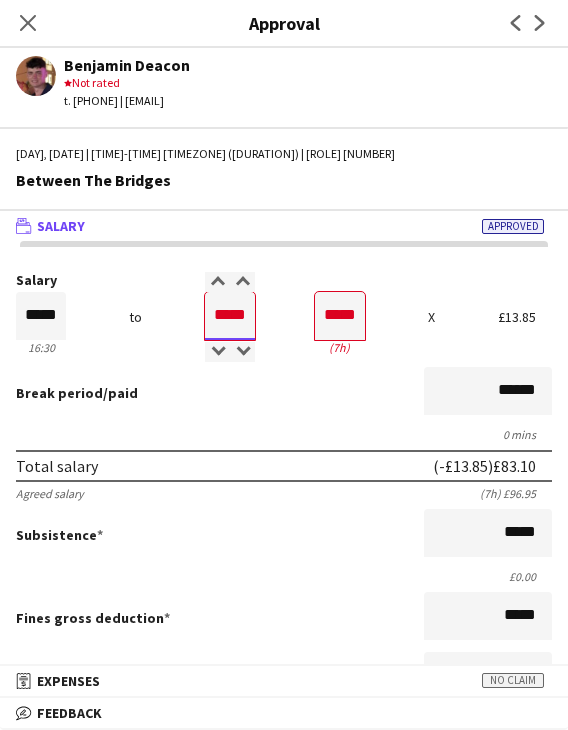 type on "*****" 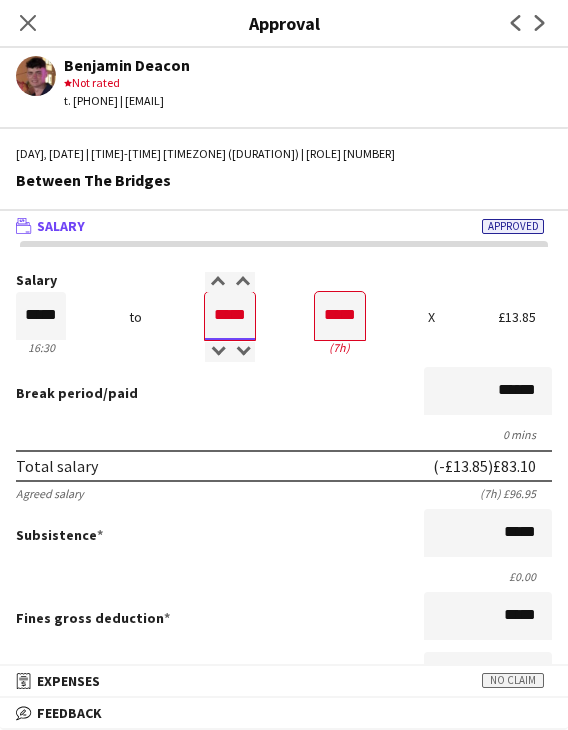 type on "*****" 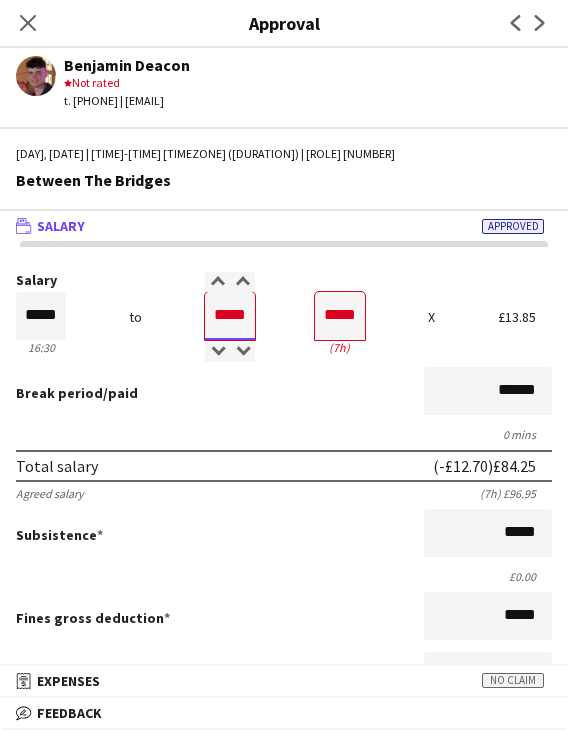 type on "*****" 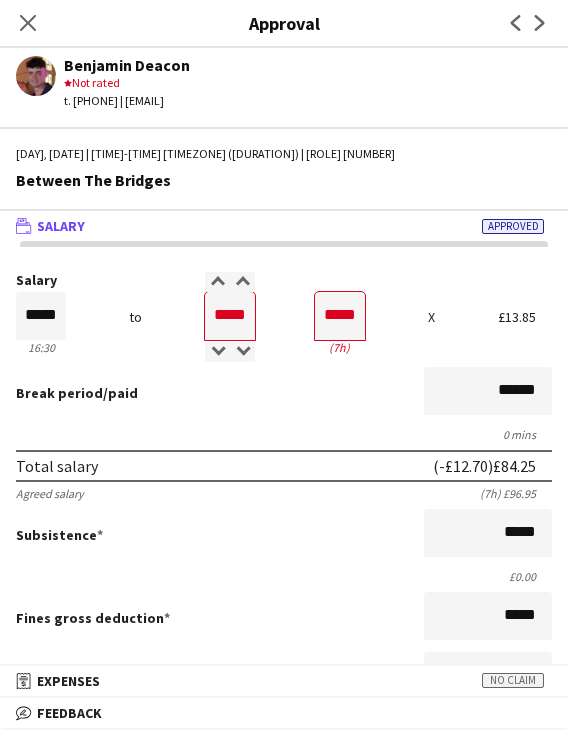 click on "Break period   /paid  ******" at bounding box center [284, 393] 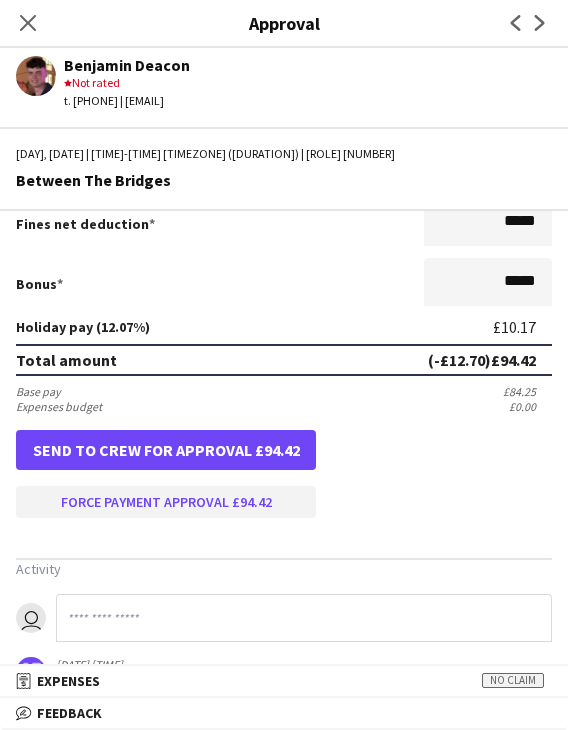 scroll, scrollTop: 500, scrollLeft: 0, axis: vertical 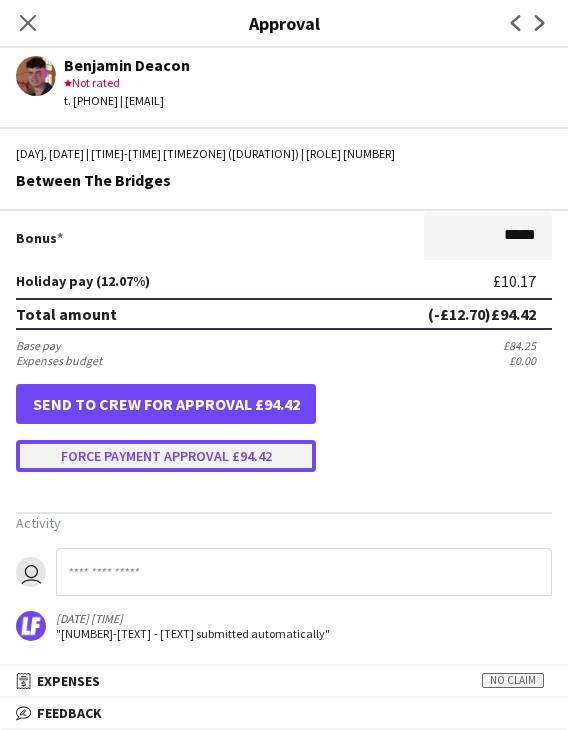 click on "Force payment approval £94.42" at bounding box center (166, 456) 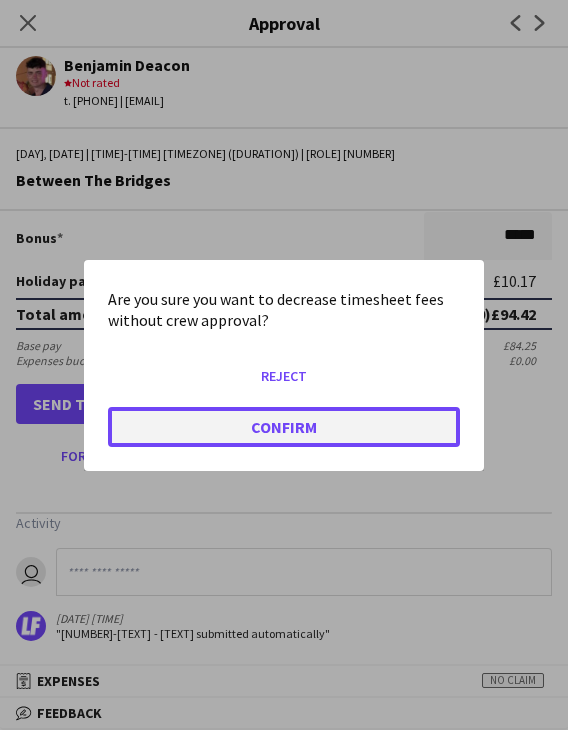 click on "Confirm" 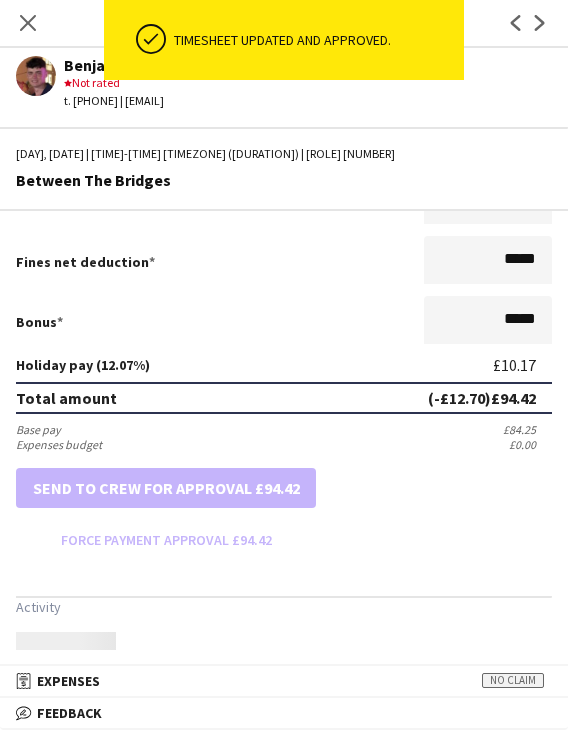 scroll, scrollTop: 500, scrollLeft: 0, axis: vertical 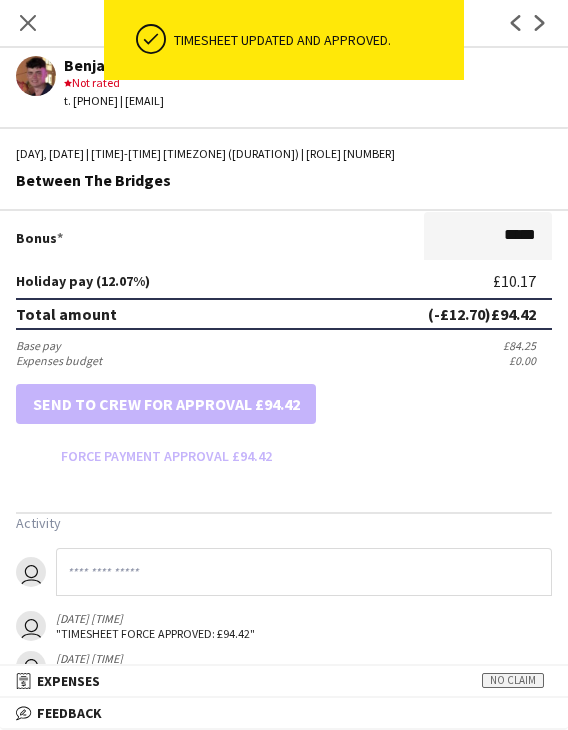 drag, startPoint x: 32, startPoint y: 15, endPoint x: 195, endPoint y: 204, distance: 249.57965 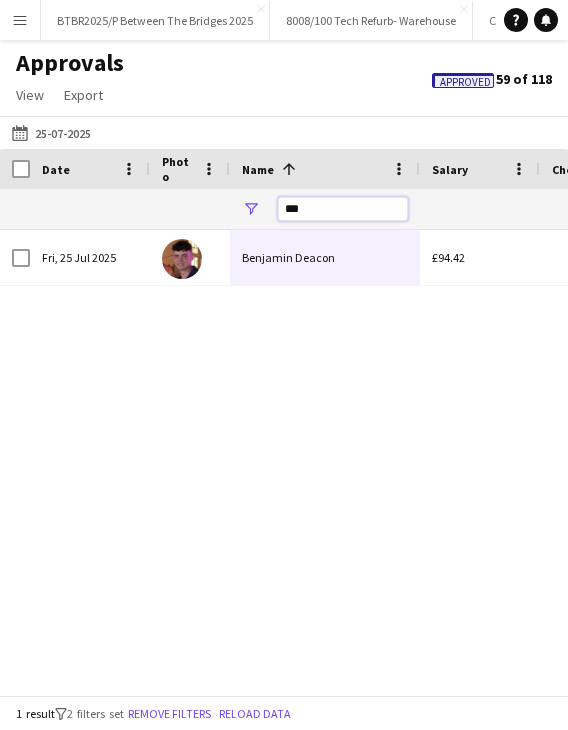 click on "***" at bounding box center [343, 209] 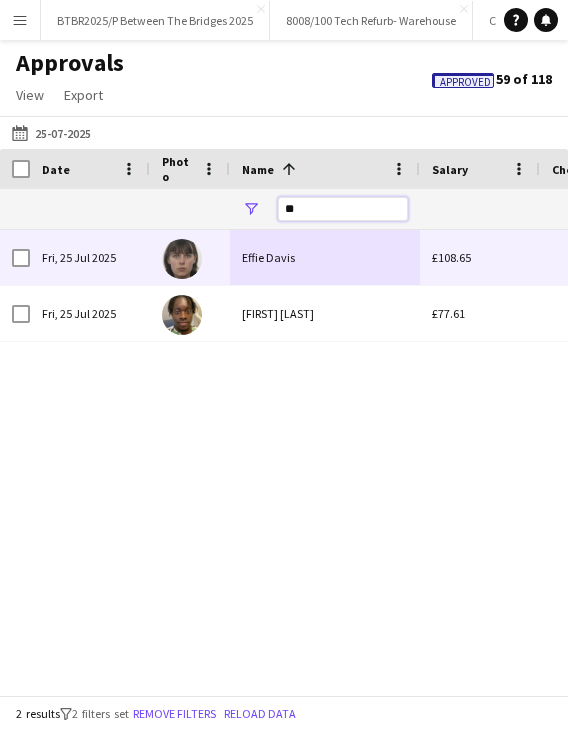 type on "**" 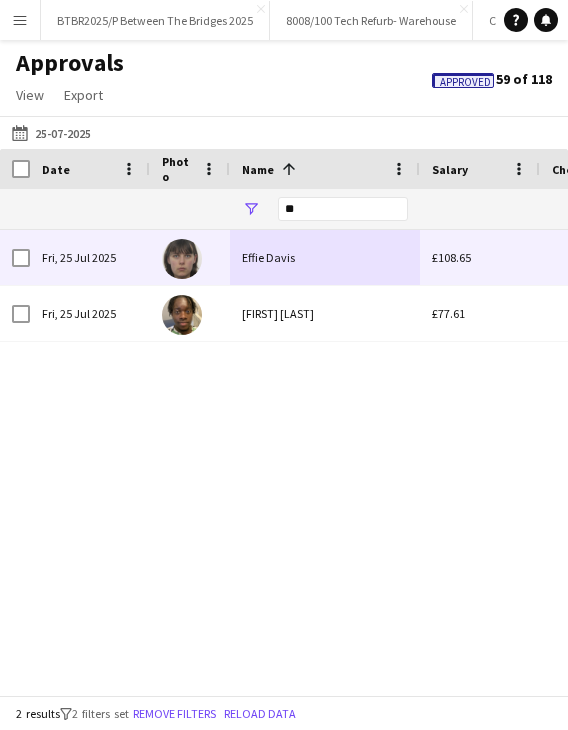 click on "Effie Davis" at bounding box center (325, 257) 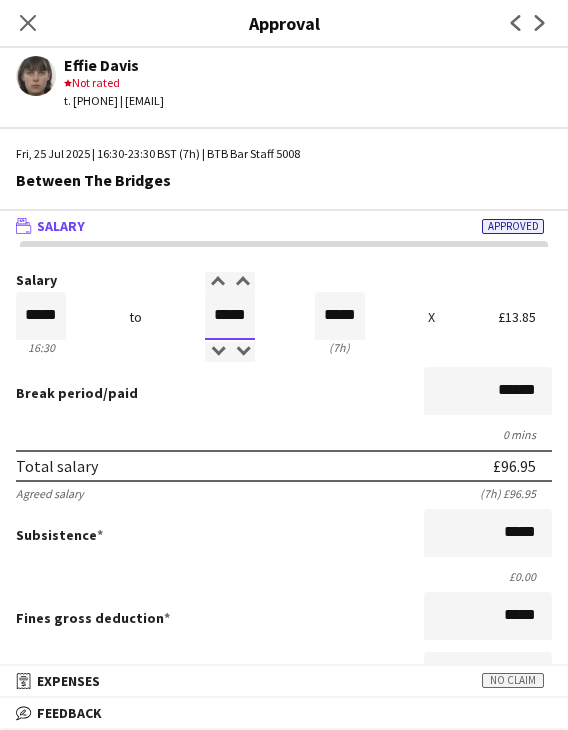 drag, startPoint x: 206, startPoint y: 314, endPoint x: 256, endPoint y: 312, distance: 50.039986 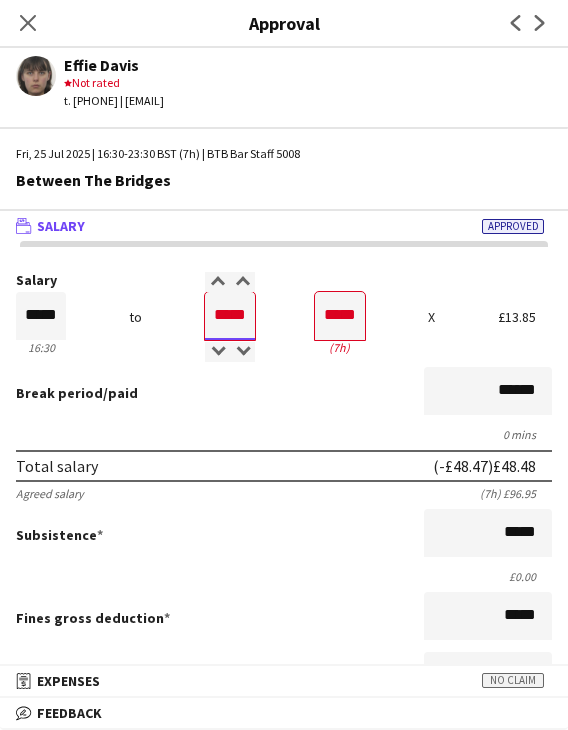 type on "*****" 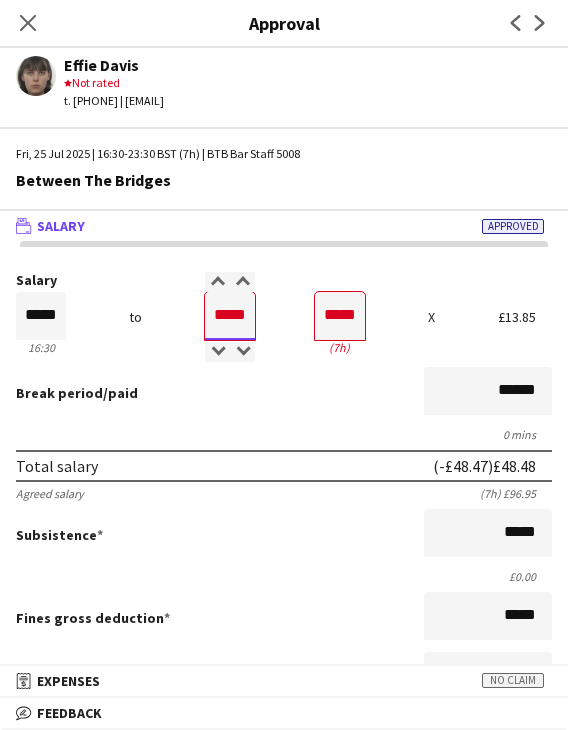 type on "*****" 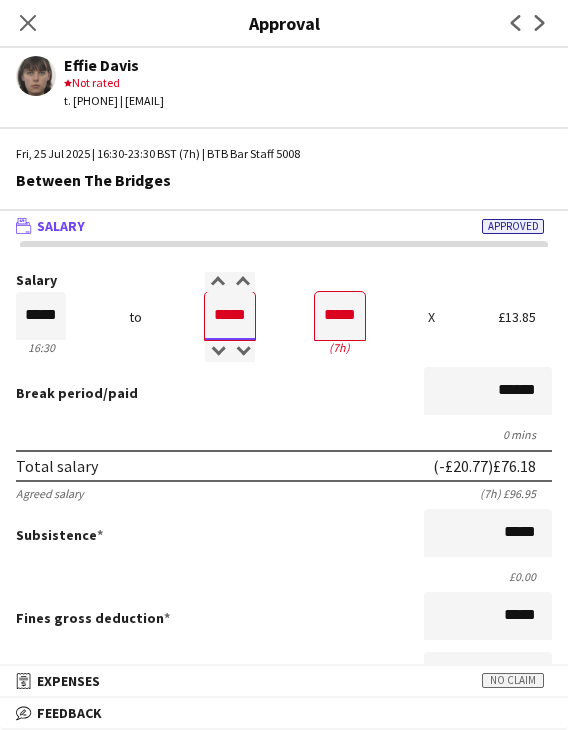 type on "*****" 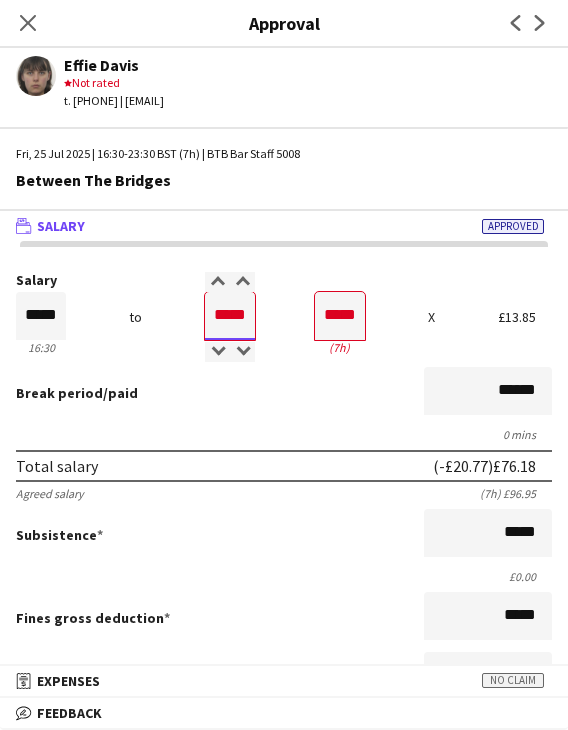 type on "*****" 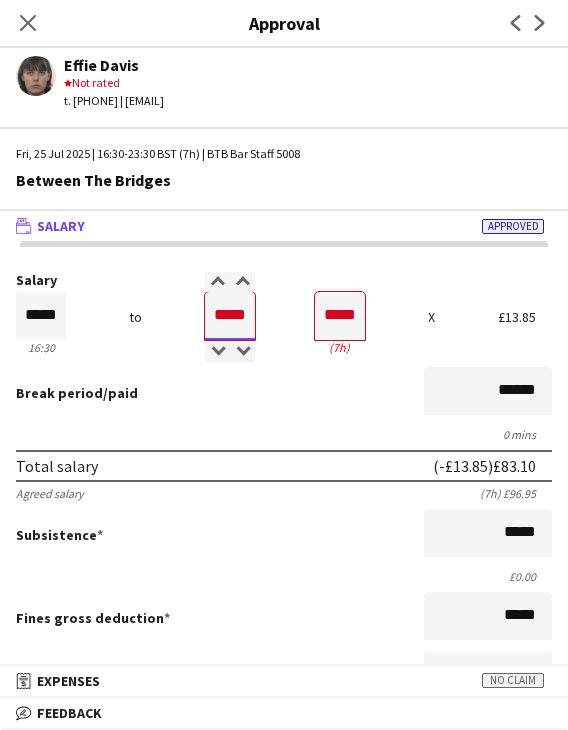 type on "*****" 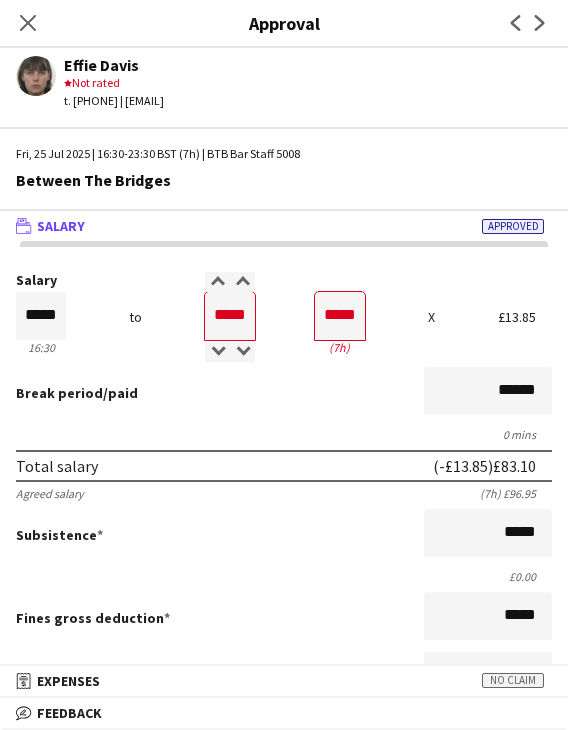 click on "Break period   /paid  ******" at bounding box center (284, 393) 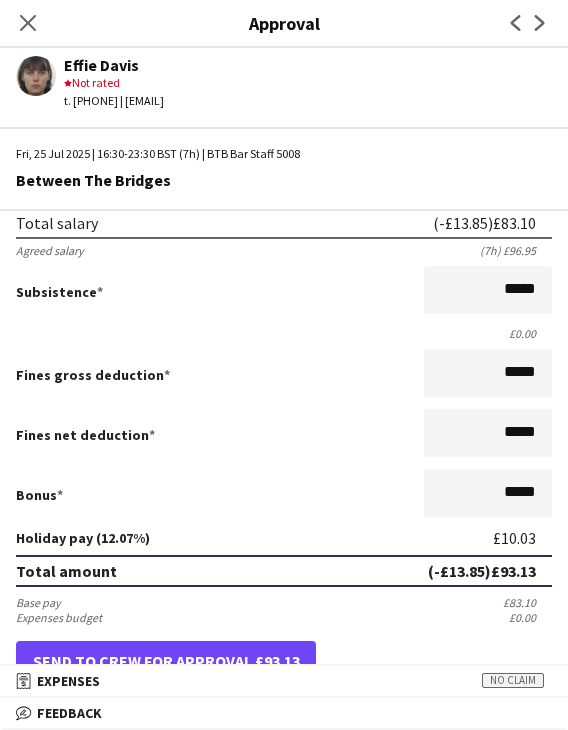 scroll, scrollTop: 500, scrollLeft: 0, axis: vertical 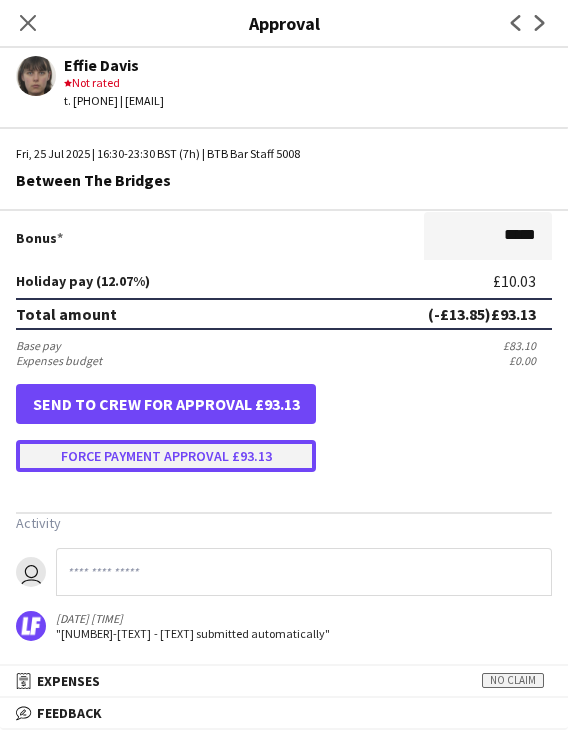 click on "Force payment approval £93.13" at bounding box center (166, 456) 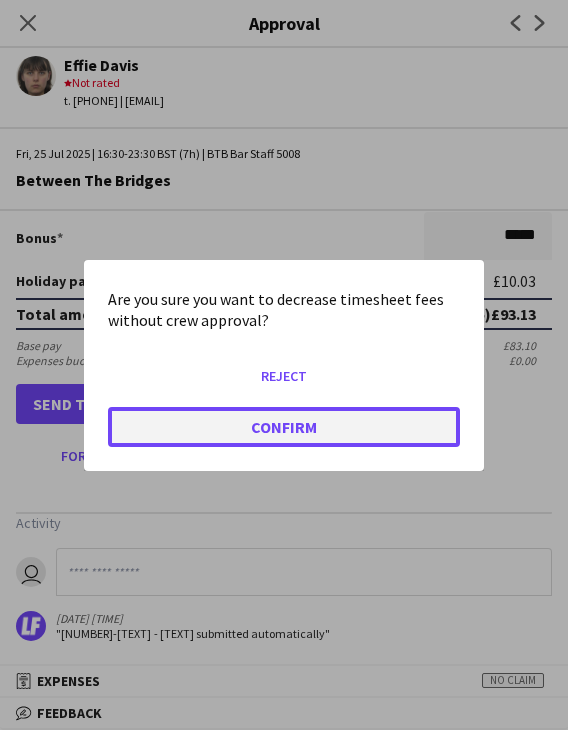 click on "Confirm" 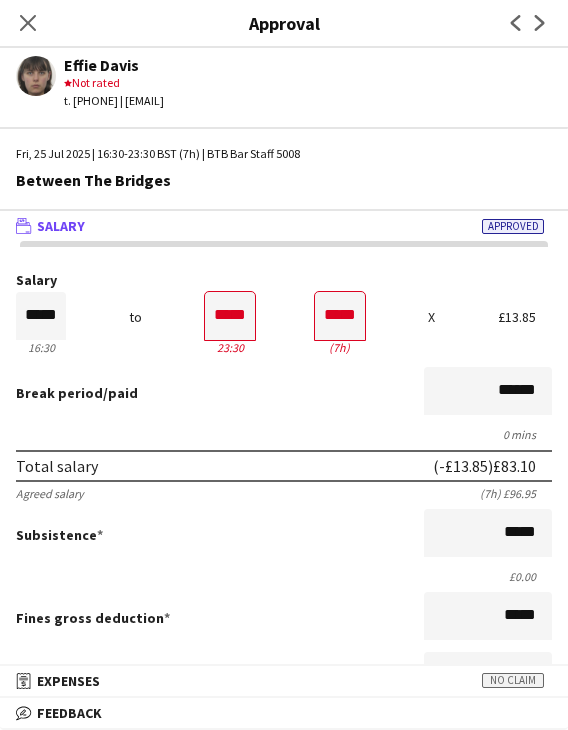 scroll, scrollTop: 0, scrollLeft: 0, axis: both 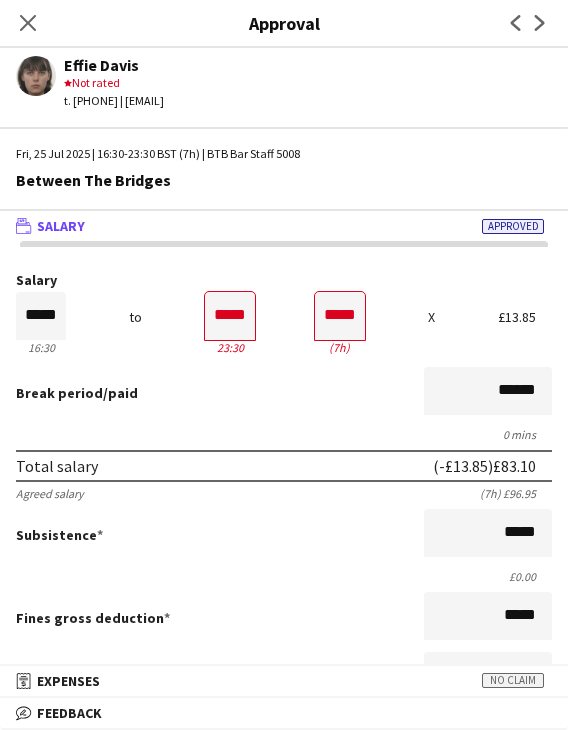 click on "Close pop-in" 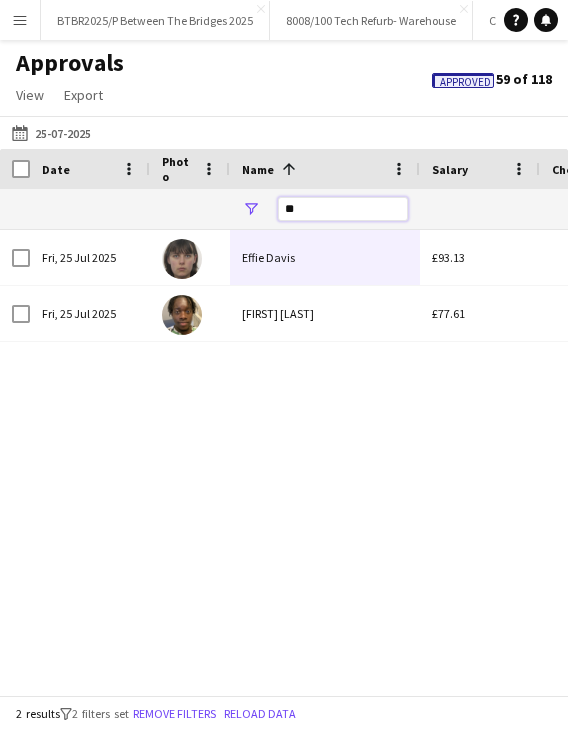 click on "**" at bounding box center [343, 209] 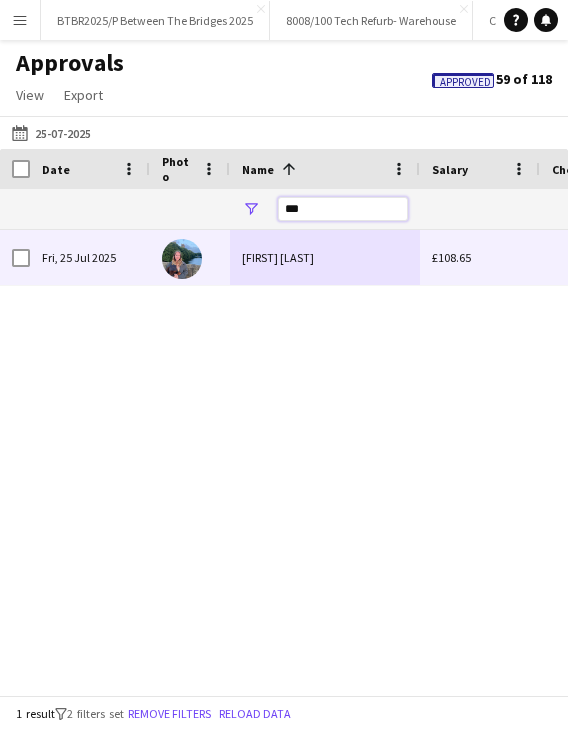 type on "***" 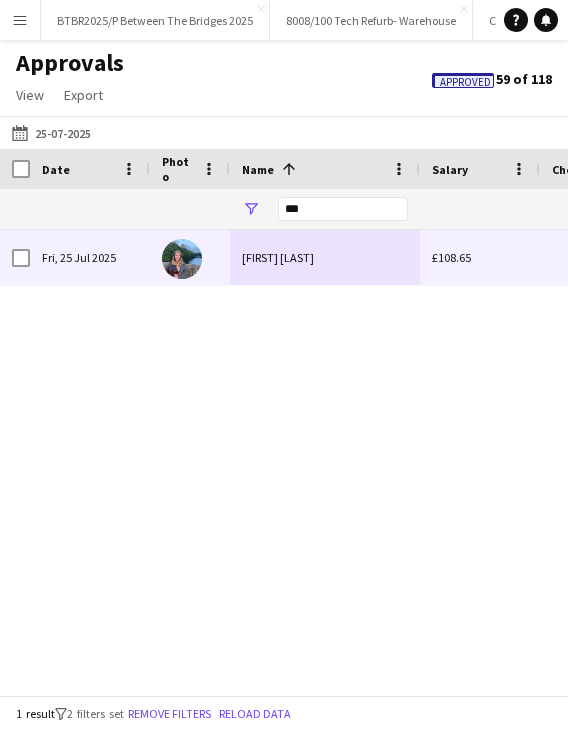 click on "Freya Hunter" at bounding box center (325, 257) 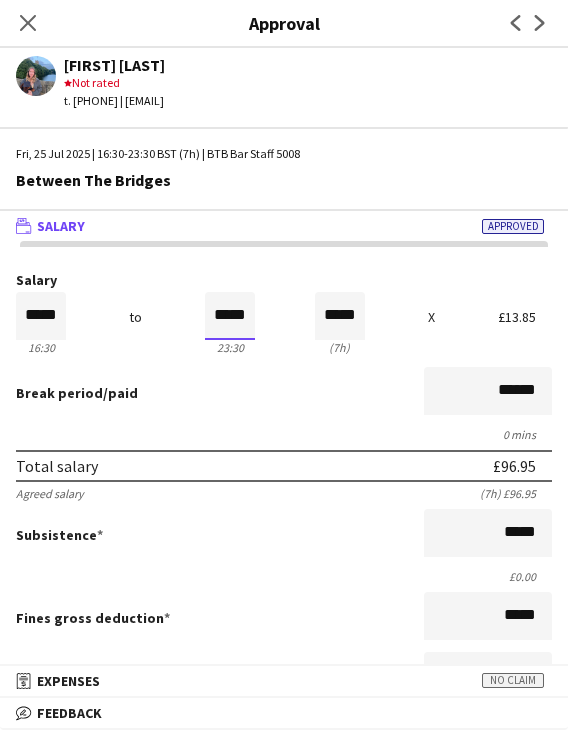 click on "*****" at bounding box center [230, 316] 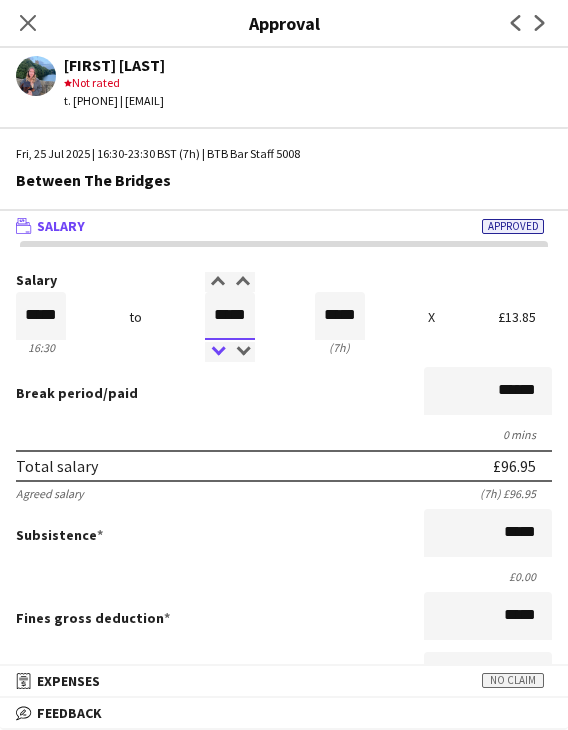 type on "*****" 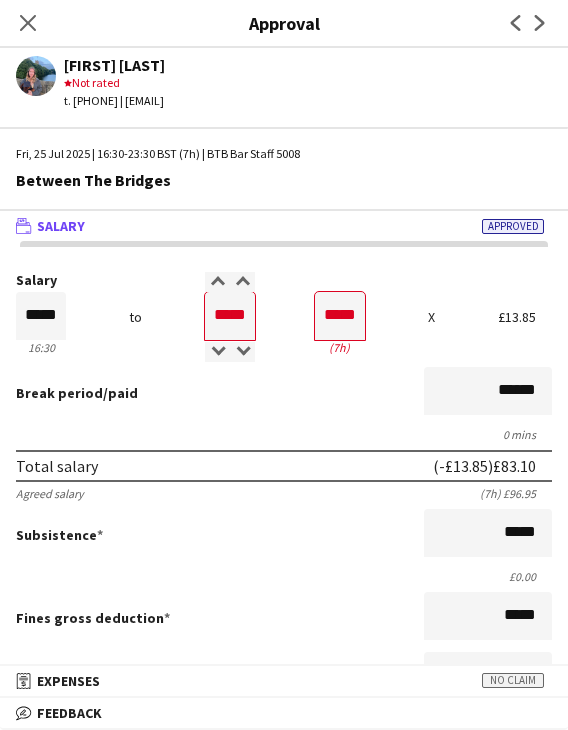 click on "0 mins" at bounding box center [284, 434] 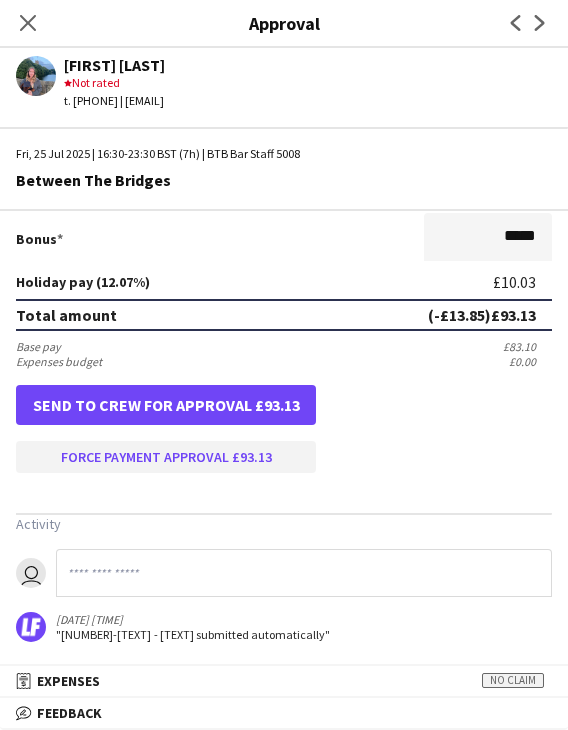 scroll, scrollTop: 500, scrollLeft: 0, axis: vertical 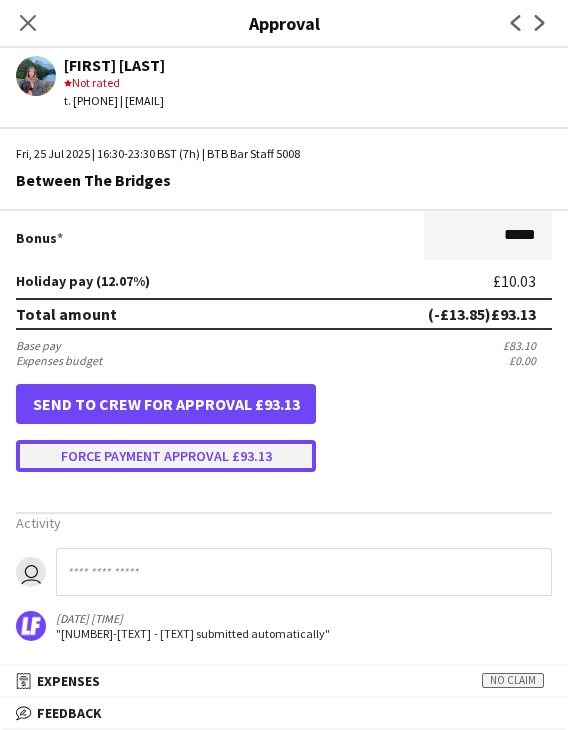 click on "Force payment approval £93.13" at bounding box center (166, 456) 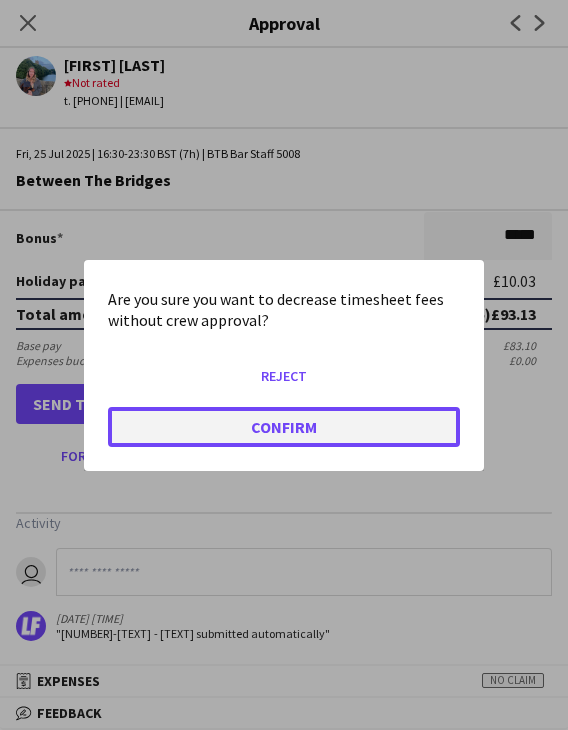 click on "Confirm" 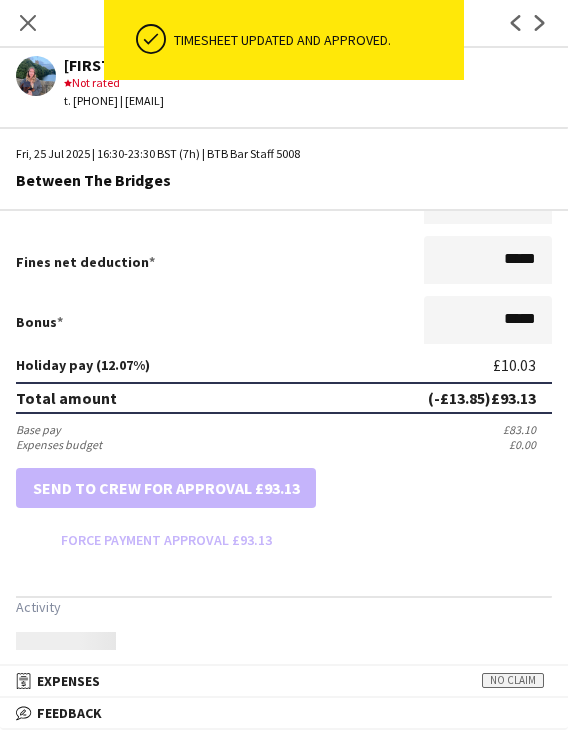 scroll, scrollTop: 500, scrollLeft: 0, axis: vertical 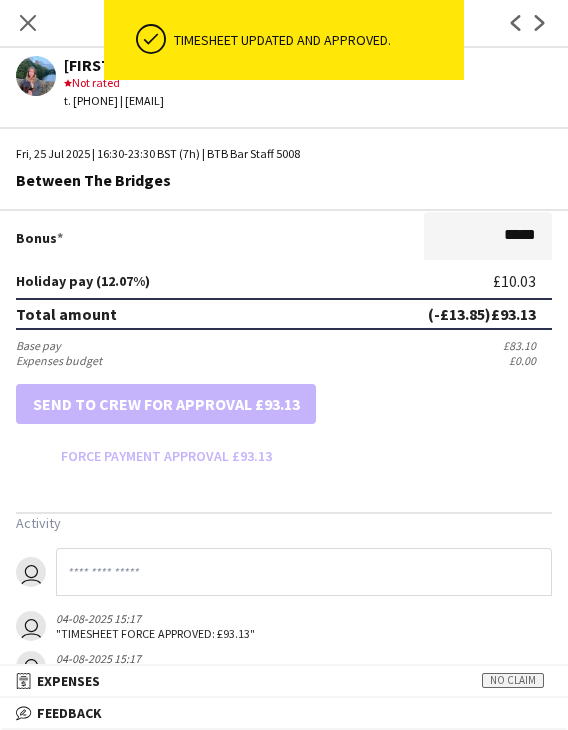 drag, startPoint x: 24, startPoint y: 22, endPoint x: 84, endPoint y: 46, distance: 64.62198 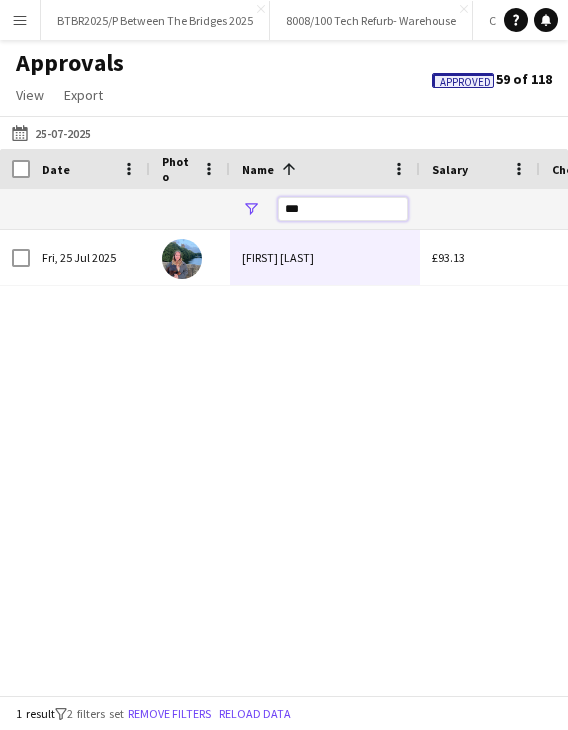 click on "***" at bounding box center [343, 209] 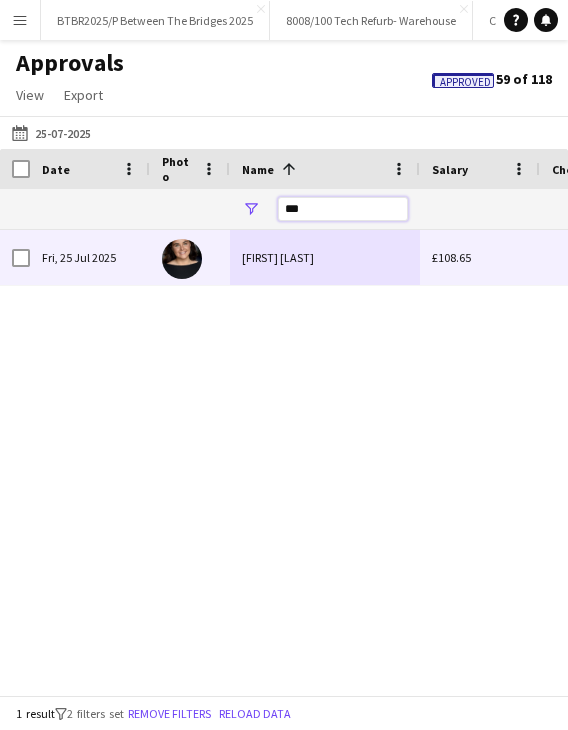type on "***" 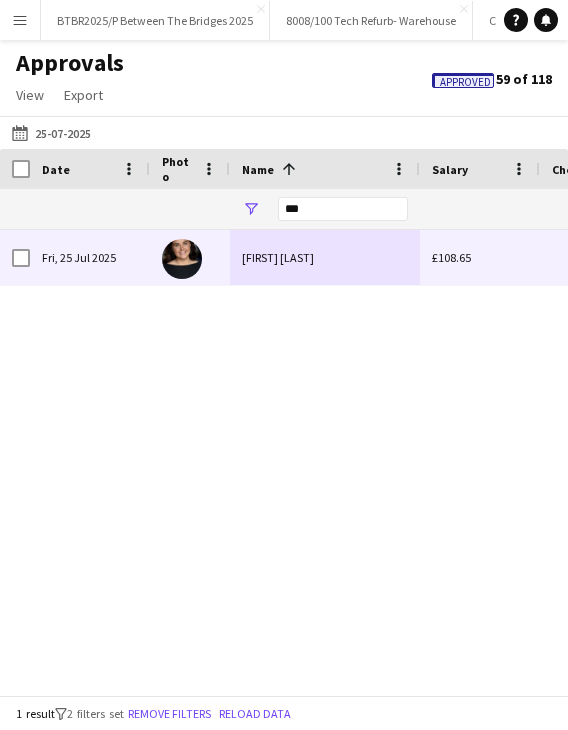 click on "Gracie Lewis" at bounding box center (325, 257) 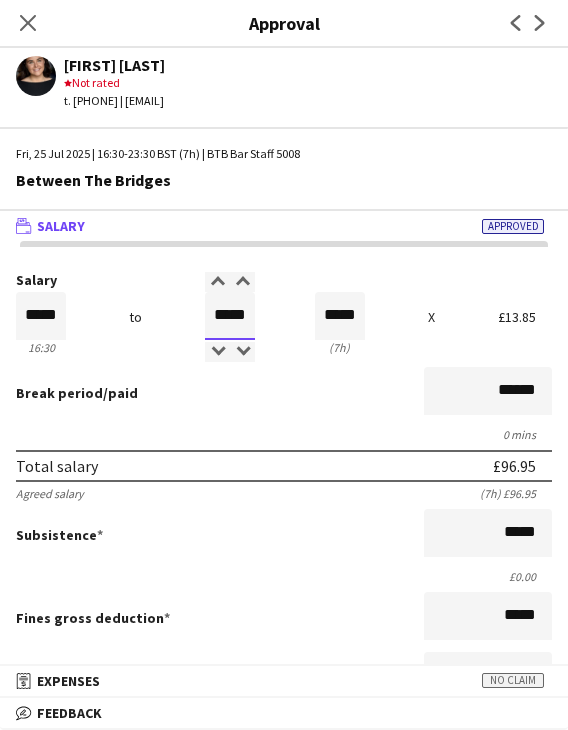 drag, startPoint x: 205, startPoint y: 313, endPoint x: 238, endPoint y: 315, distance: 33.06055 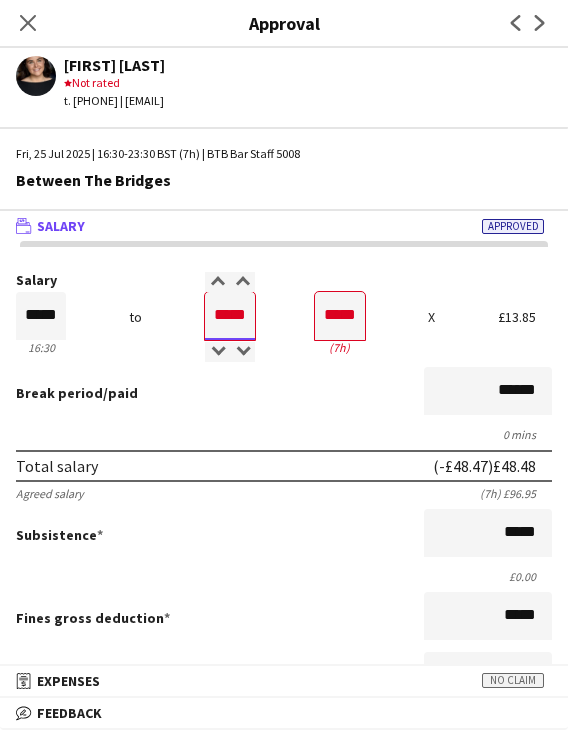 type on "*****" 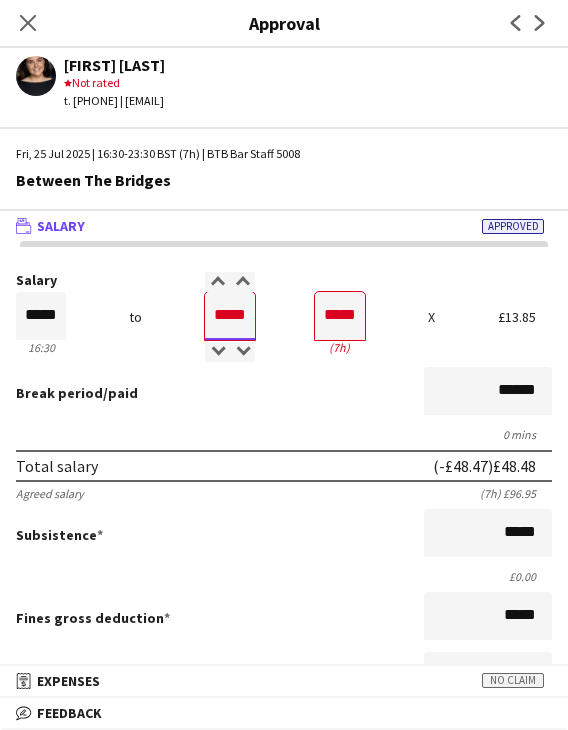 type on "*****" 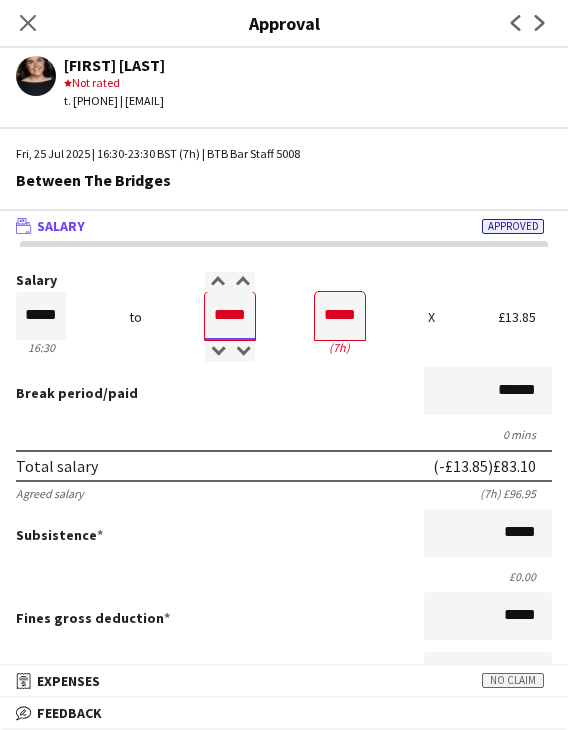 type on "*****" 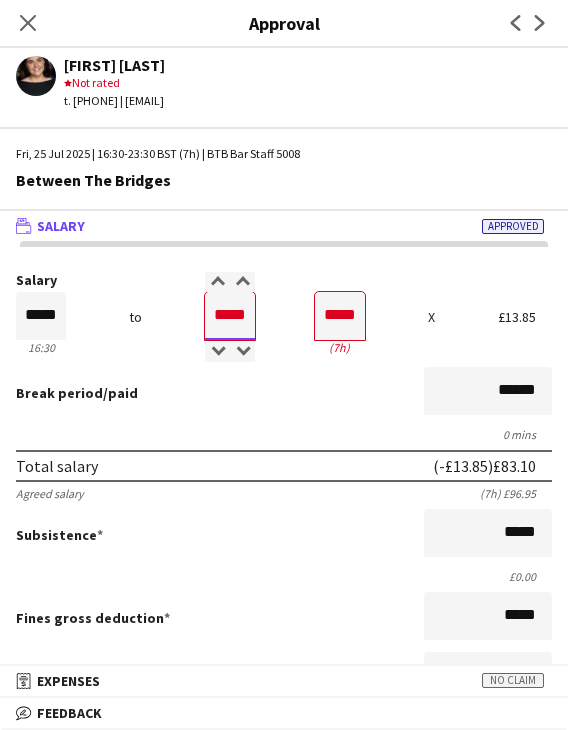type on "*****" 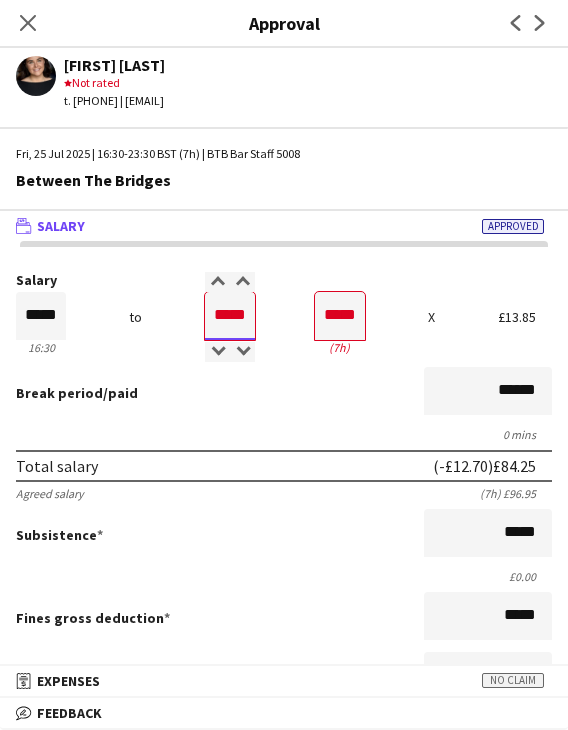 type on "*****" 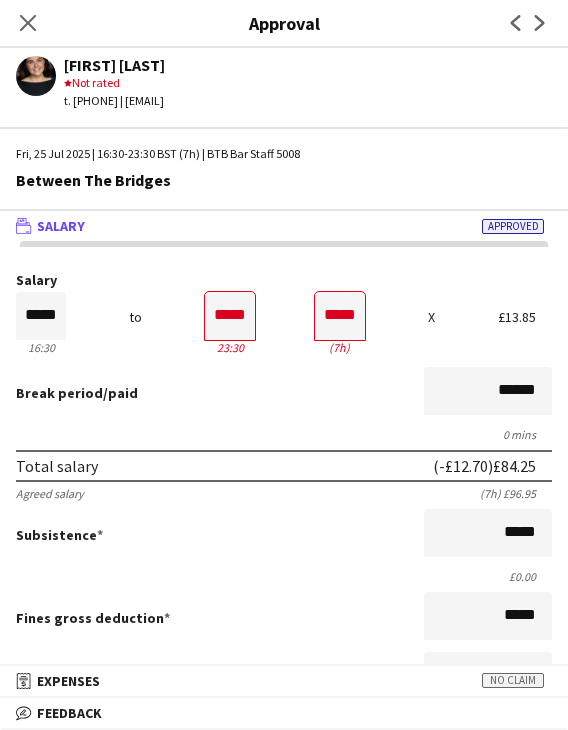 click on "Salary  *****  16:30   to  *****  23:30  *****  (7h)   X   £13.85   Break period   /paid  ******  0 mins   Total salary   (-£12.70)   £84.25   Agreed salary   (7h) £96.95   Subsistence  *****  £0.00   Fines gross deduction  *****  Fines net deduction  *****  Bonus  *****  Holiday pay (12.07%)   £10.17   Total amount   (-£12.70)   £94.42   Base pay   £84.25   Expenses budget   £0.00   Send to crew for approval £94.42   Force payment approval £94.42" at bounding box center (284, 622) 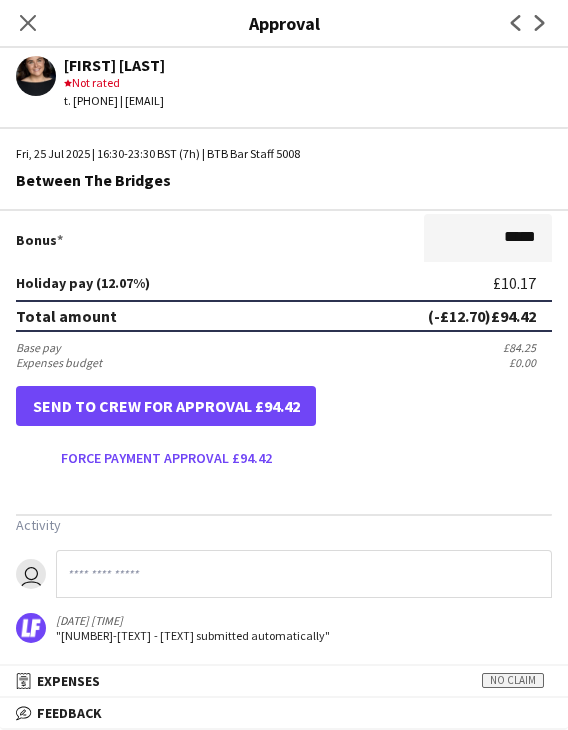 scroll, scrollTop: 501, scrollLeft: 0, axis: vertical 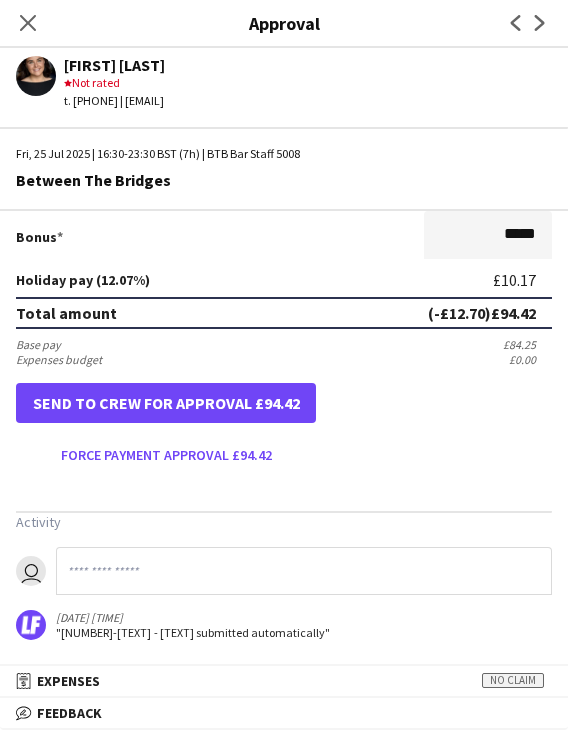 click on "Salary  *****  16:30   to  *****  23:30  *****  (7h)   X   £13.85   Break period   /paid  ******  0 mins   Total salary   (-£12.70)   £84.25   Agreed salary   (7h) £96.95   Subsistence  *****  £0.00   Fines gross deduction  *****  Fines net deduction  *****  Bonus  *****  Holiday pay (12.07%)   £10.17   Total amount   (-£12.70)   £94.42   Base pay   £84.25   Expenses budget   £0.00   Send to crew for approval £94.42   Force payment approval £94.42   Activity
user
26-07-2025 23:30   "1-DAY PASSED - NO CLAIM submitted automatically"" at bounding box center (284, 206) 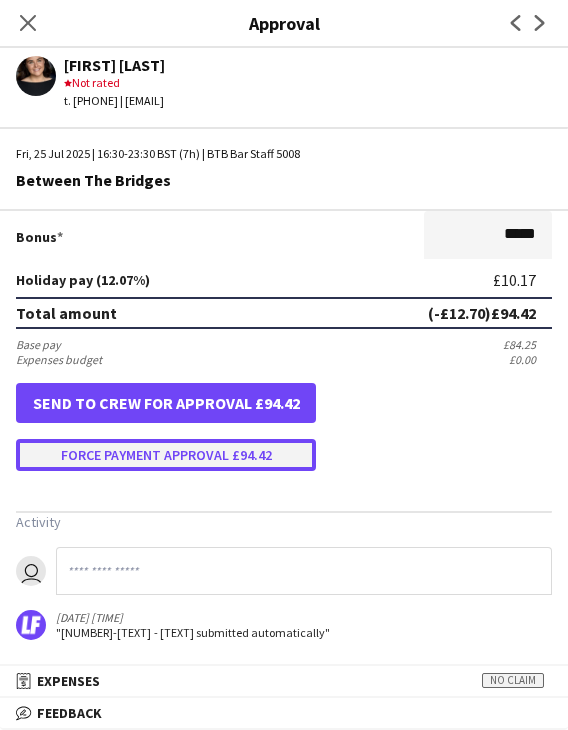 click on "Force payment approval £94.42" at bounding box center (166, 455) 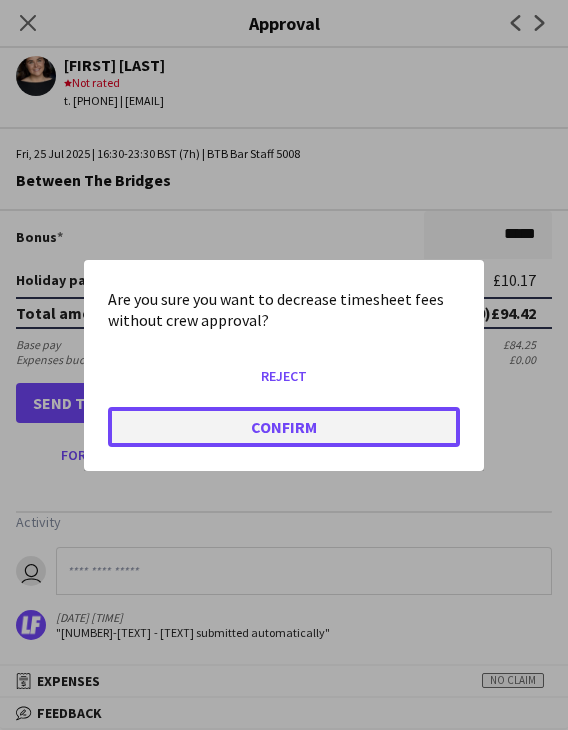 click on "Confirm" 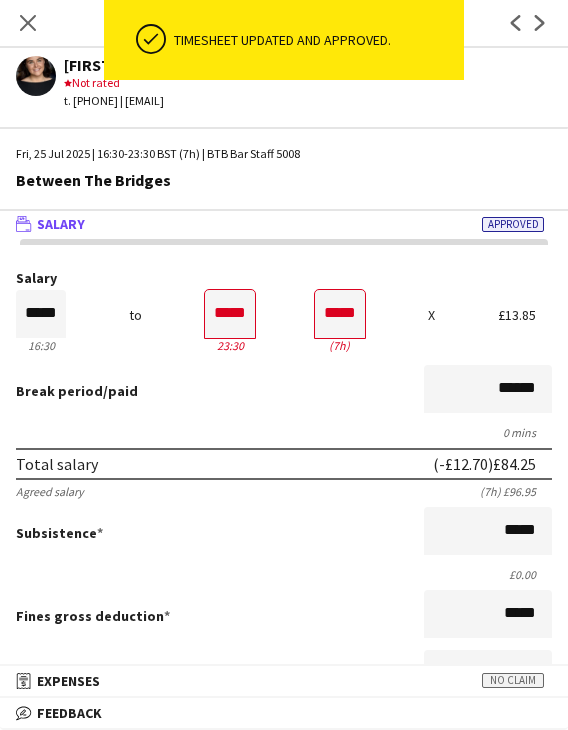 scroll, scrollTop: 1, scrollLeft: 0, axis: vertical 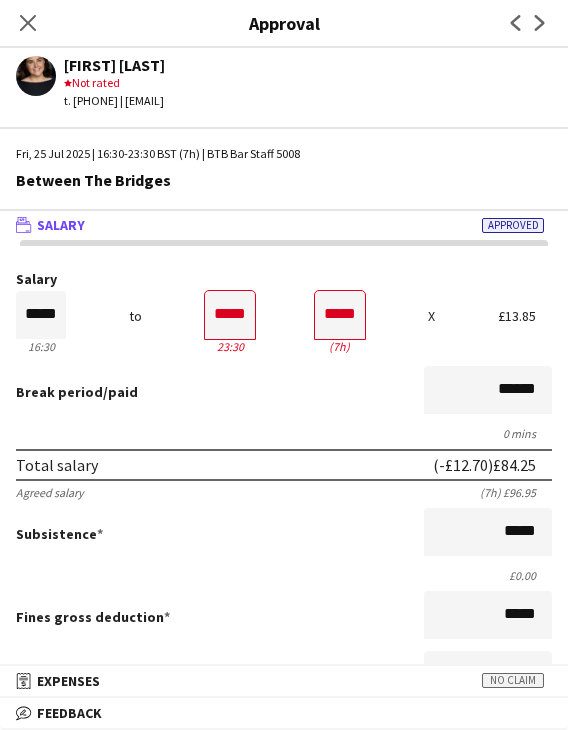 click on "Close pop-in" 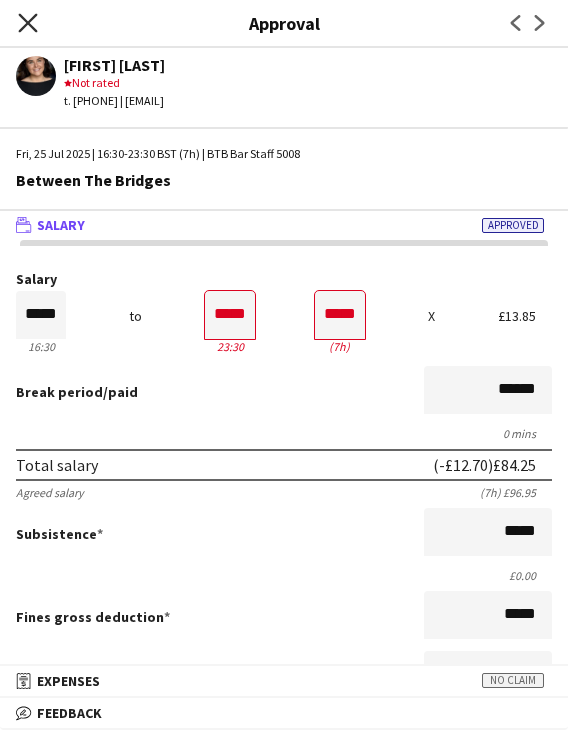 click on "Close pop-in" 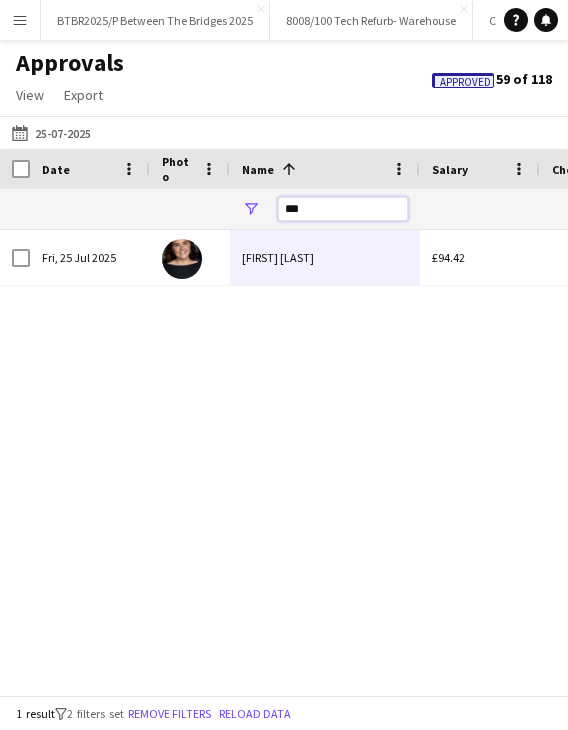 click on "***" at bounding box center (343, 209) 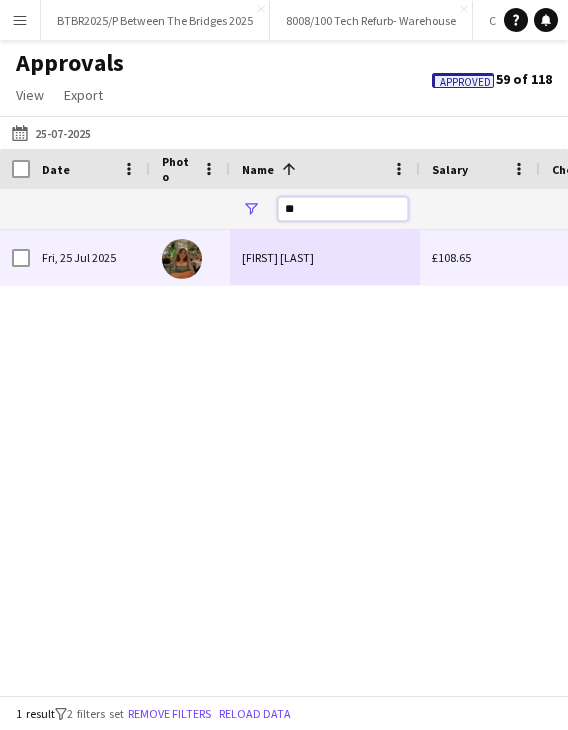 type on "**" 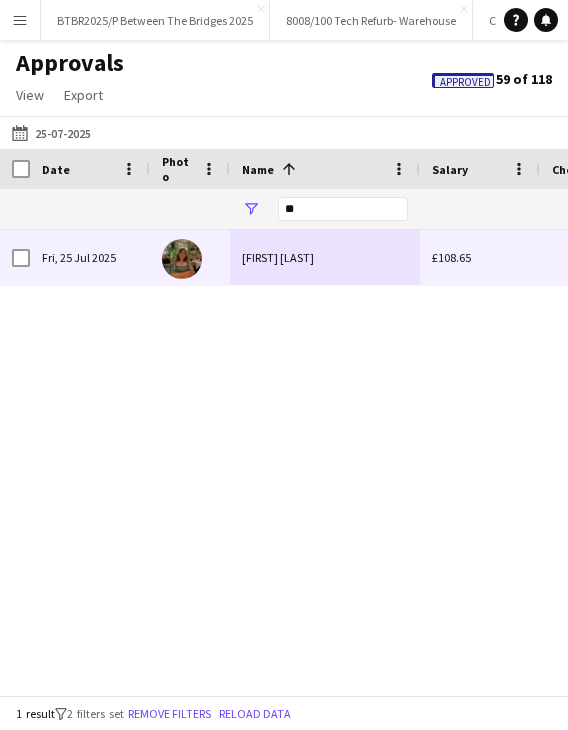 click on "Poppy Porter" at bounding box center (325, 257) 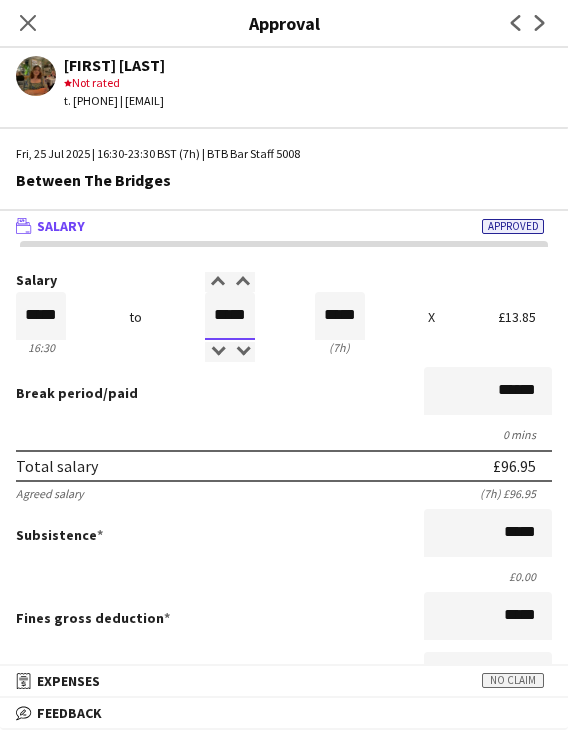 drag, startPoint x: 204, startPoint y: 313, endPoint x: 246, endPoint y: 309, distance: 42.190044 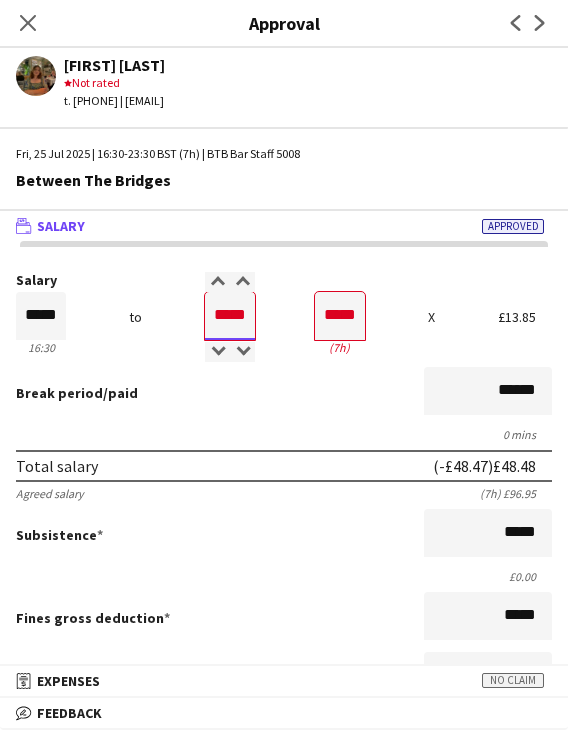 type on "*****" 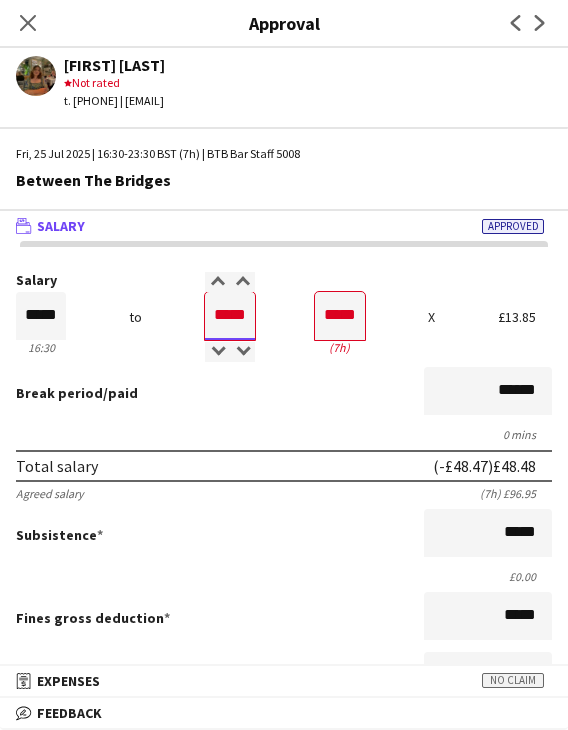 type on "*****" 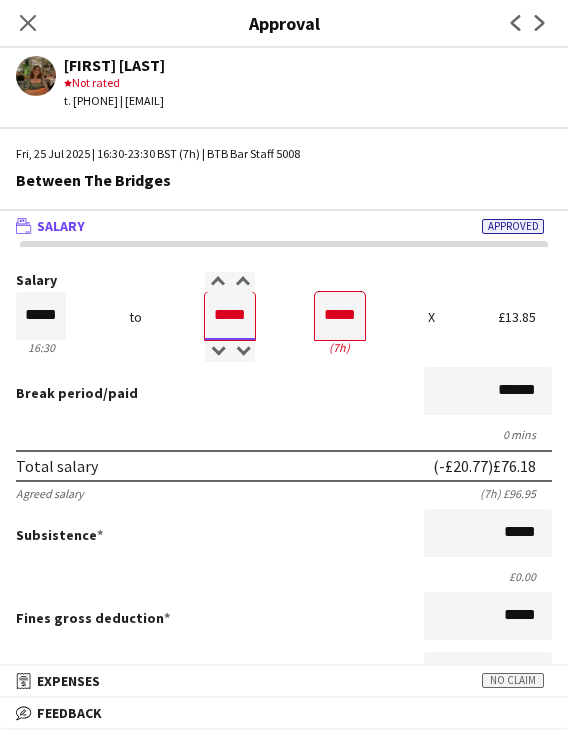 type on "*****" 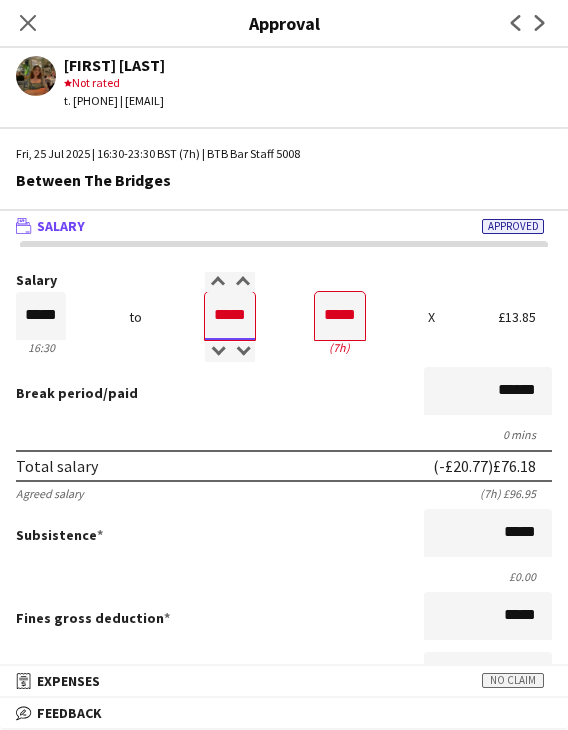 type on "*****" 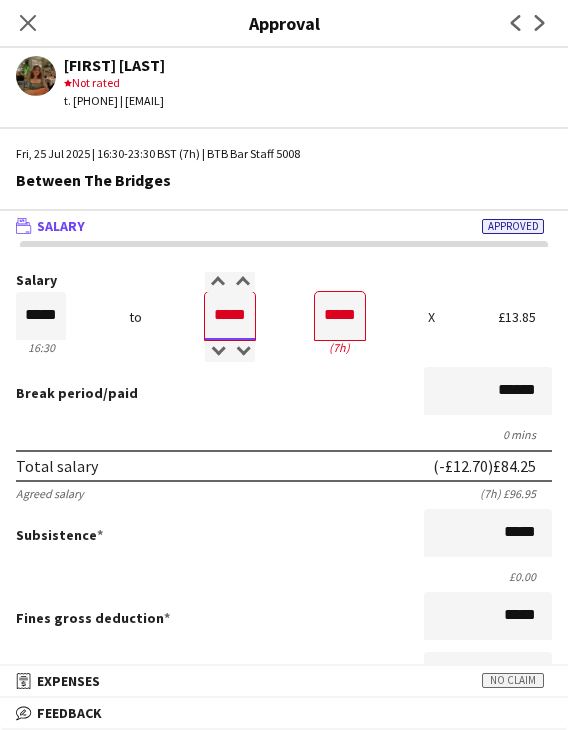type on "*****" 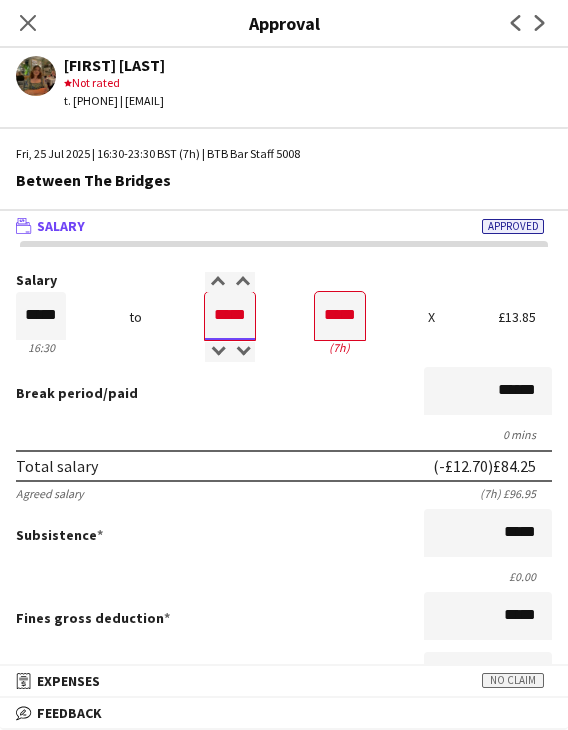 type on "*****" 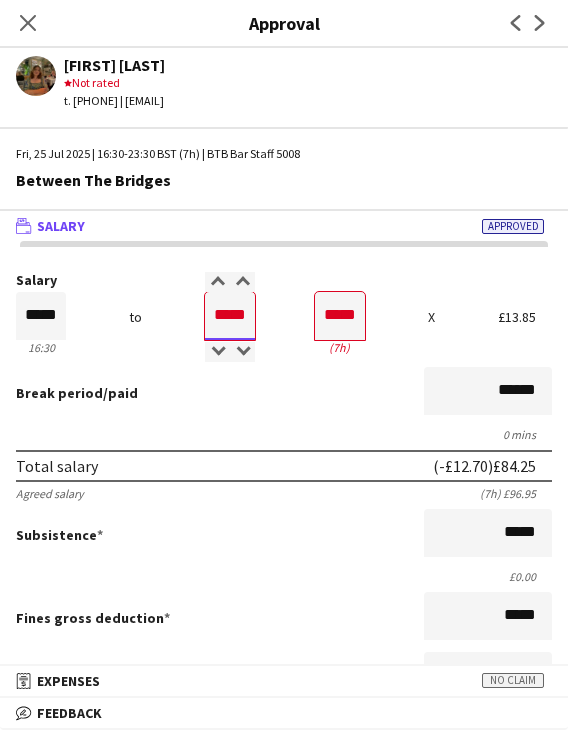 type on "*****" 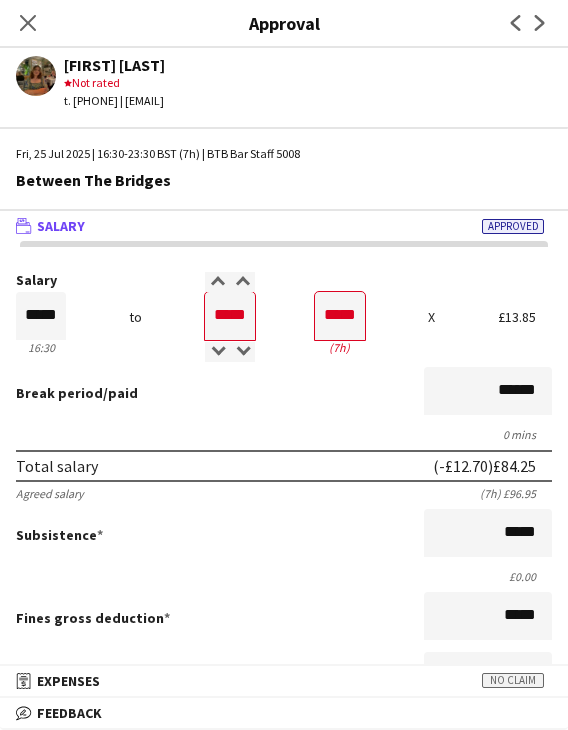 click on "Break period   /paid  ******" at bounding box center [284, 393] 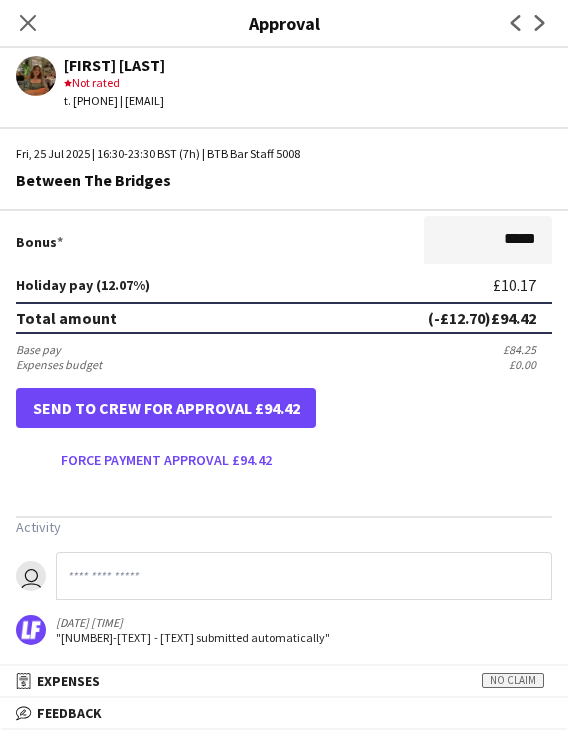 scroll, scrollTop: 501, scrollLeft: 0, axis: vertical 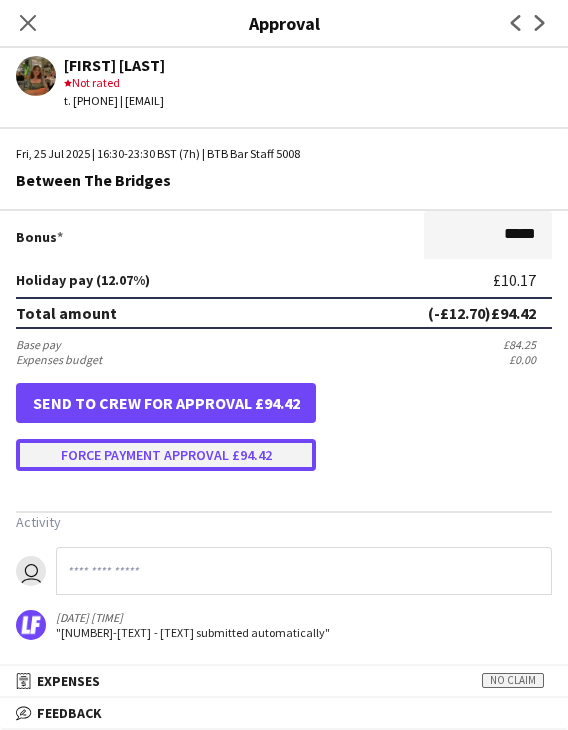 click on "Force payment approval £94.42" at bounding box center (166, 455) 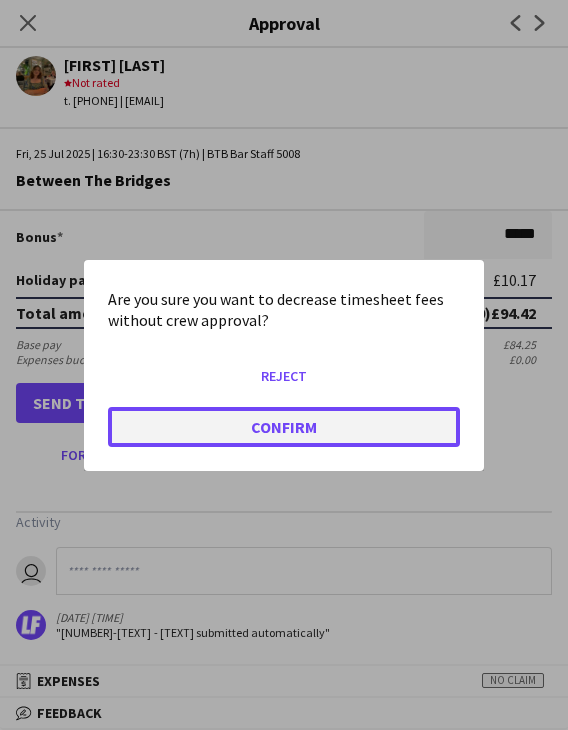 click on "Confirm" 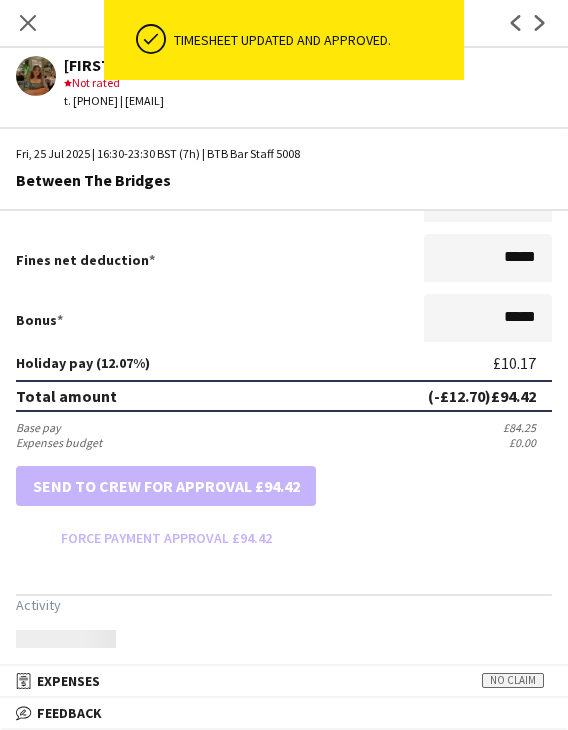 scroll, scrollTop: 501, scrollLeft: 0, axis: vertical 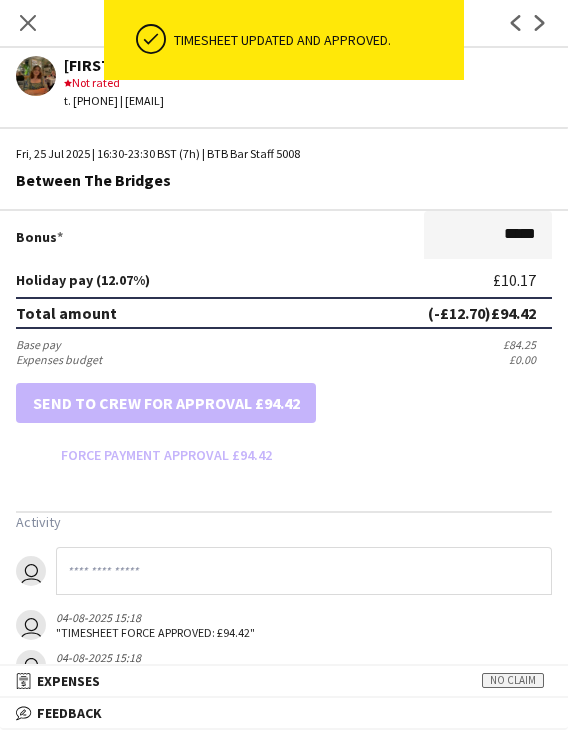 drag, startPoint x: 30, startPoint y: 12, endPoint x: 177, endPoint y: 110, distance: 176.67201 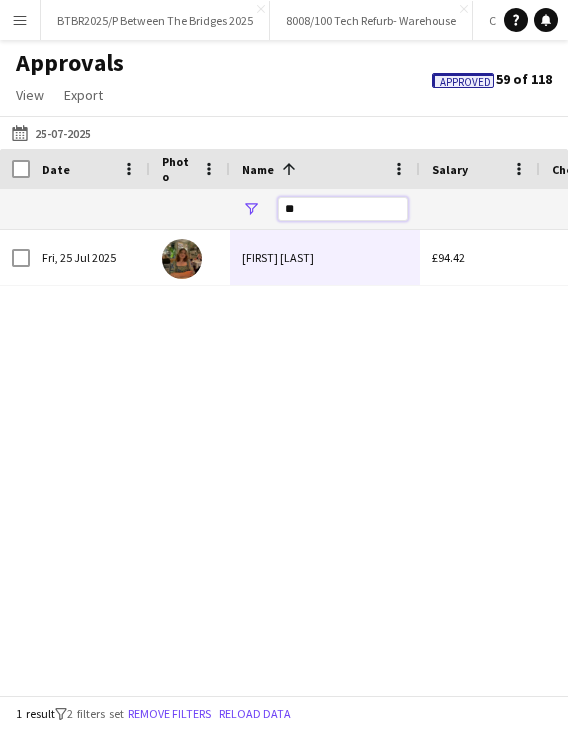 click on "**" at bounding box center (343, 209) 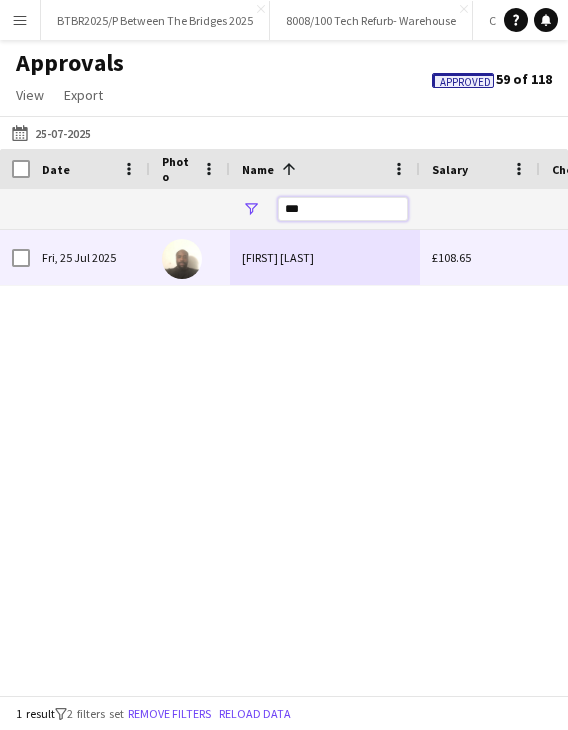 type on "***" 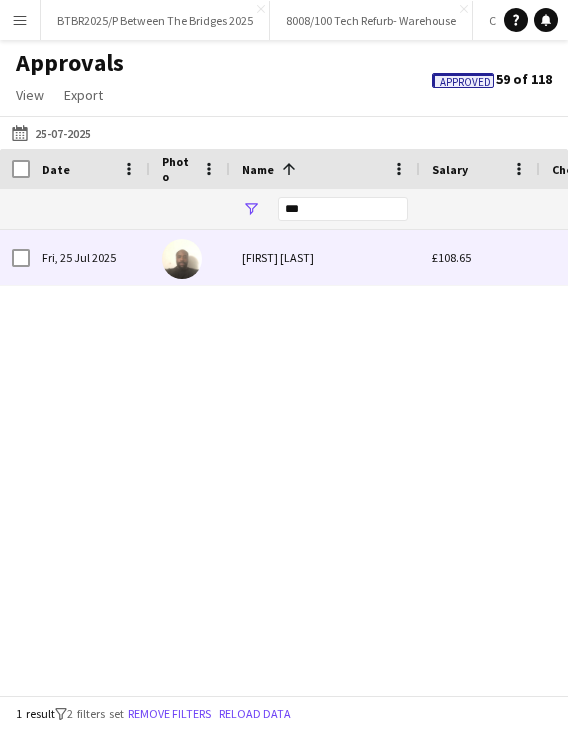click on "Tristan Steele-Ewen" at bounding box center [325, 257] 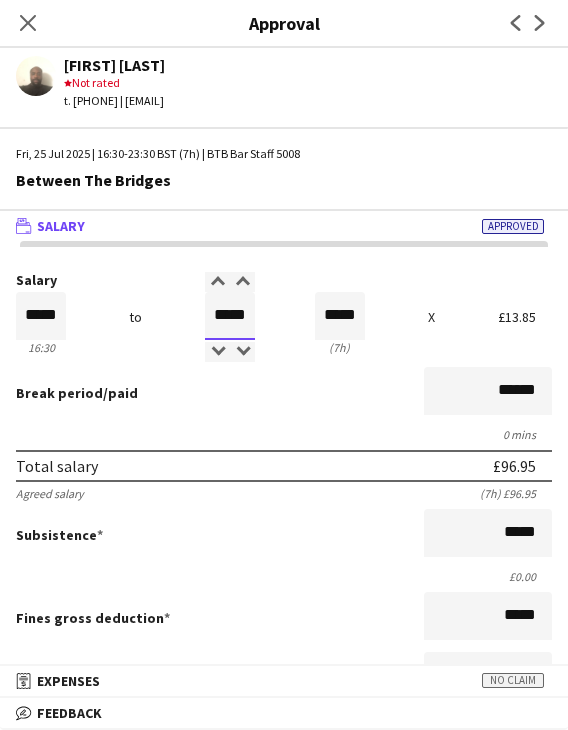 drag, startPoint x: 205, startPoint y: 316, endPoint x: 265, endPoint y: 324, distance: 60.530983 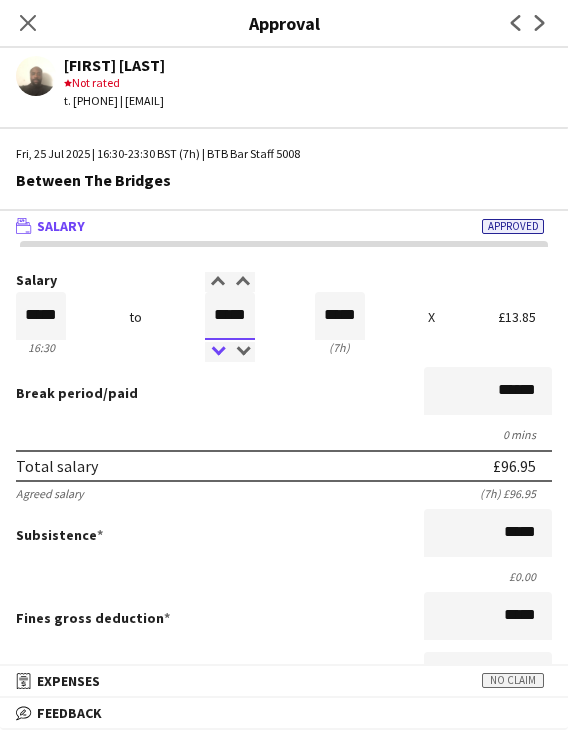 type on "*****" 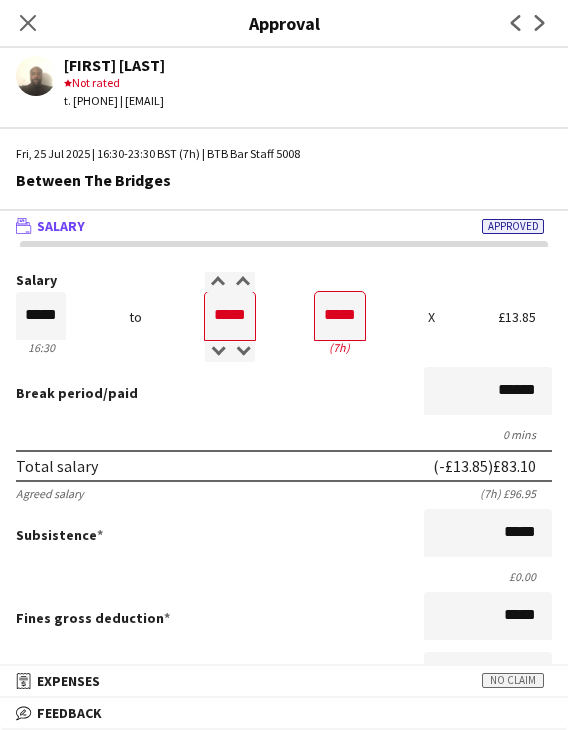 click on "Salary  *****  16:30   to  *****  23:30  *****  (7h)   X   £13.85   Break period   /paid  ******  0 mins   Total salary   (-£13.85)   £83.10   Agreed salary   (7h) £96.95   Subsistence  *****  £0.00   Fines gross deduction  *****  Fines net deduction  *****  Bonus  *****  Holiday pay (12.07%)   £10.03   Total amount   (-£13.85)   £93.13   Base pay   £83.10   Expenses budget   £0.00   Send to crew for approval £93.13   Force payment approval £93.13" at bounding box center [284, 622] 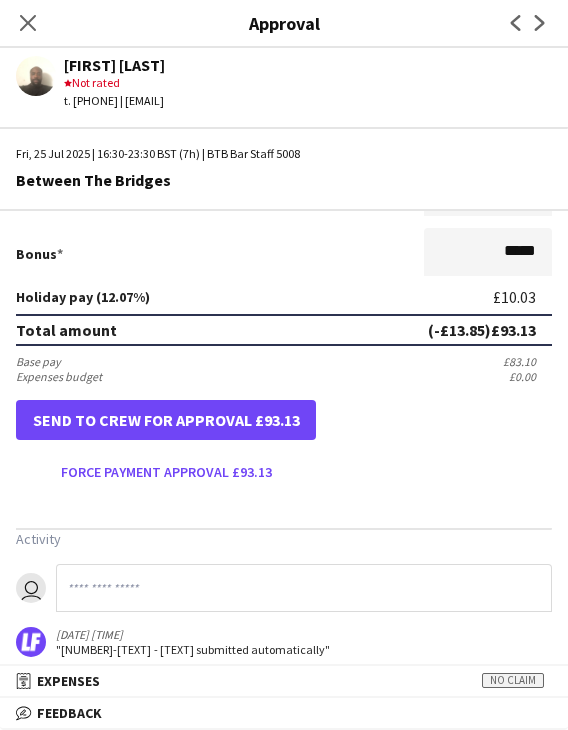 scroll, scrollTop: 500, scrollLeft: 0, axis: vertical 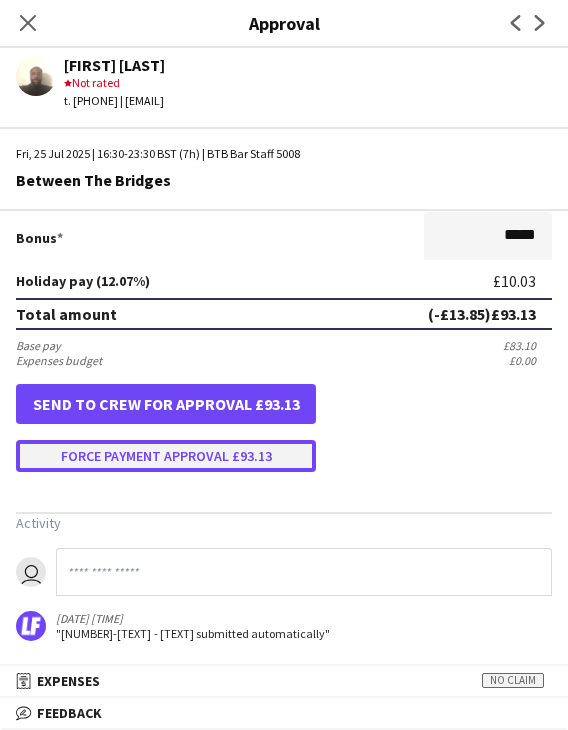 click on "Force payment approval £93.13" at bounding box center [166, 456] 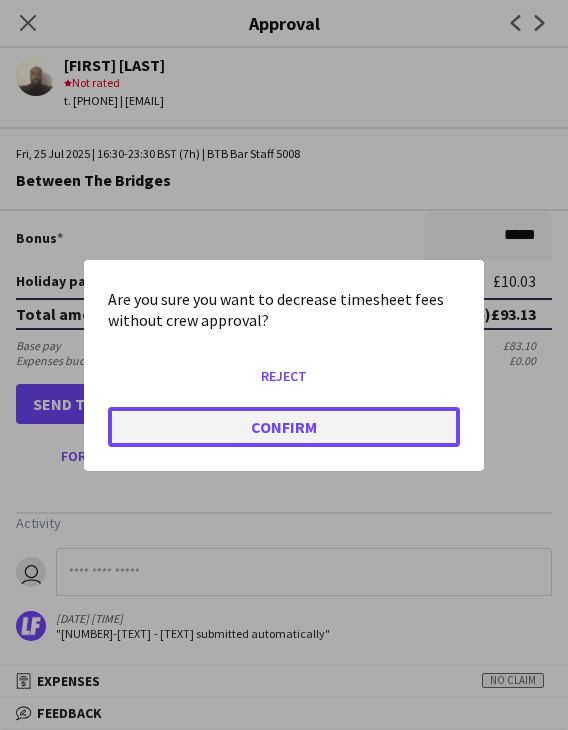 click on "Confirm" 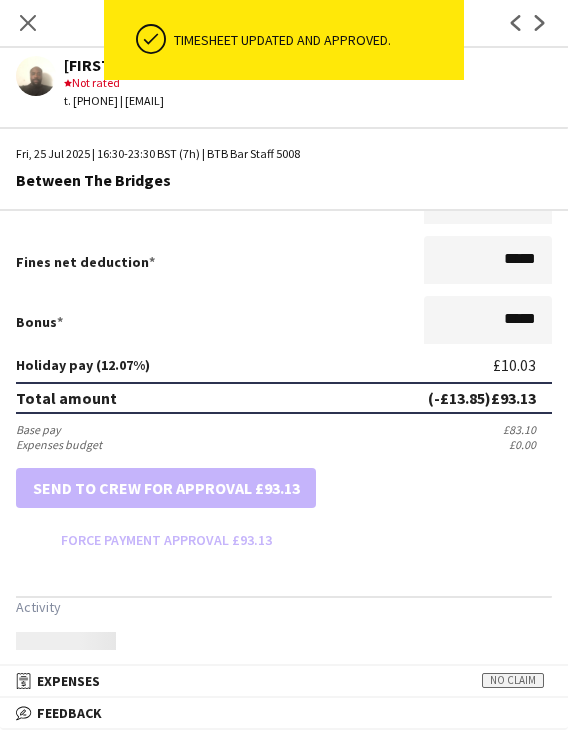 scroll, scrollTop: 500, scrollLeft: 0, axis: vertical 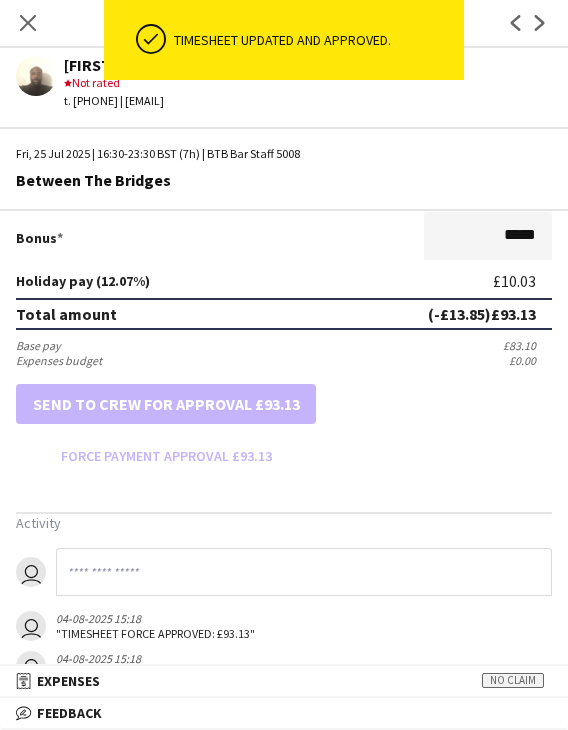 drag, startPoint x: 16, startPoint y: 25, endPoint x: 255, endPoint y: 156, distance: 272.54724 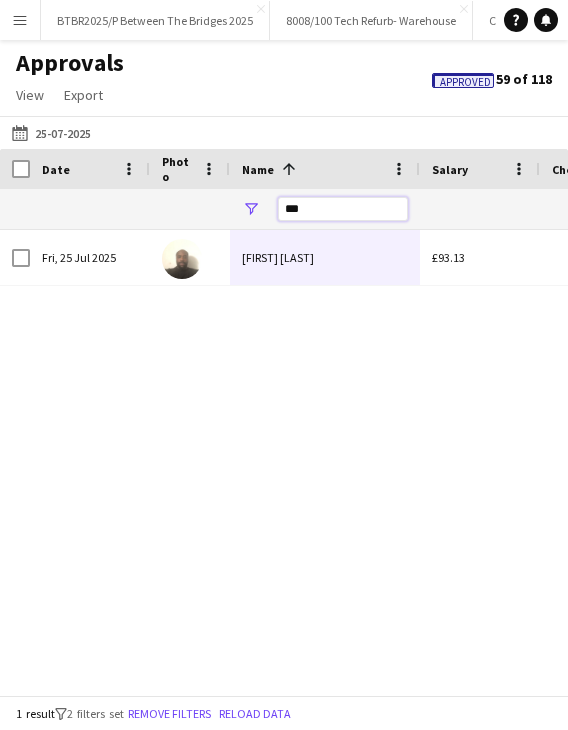 click on "***" at bounding box center (343, 209) 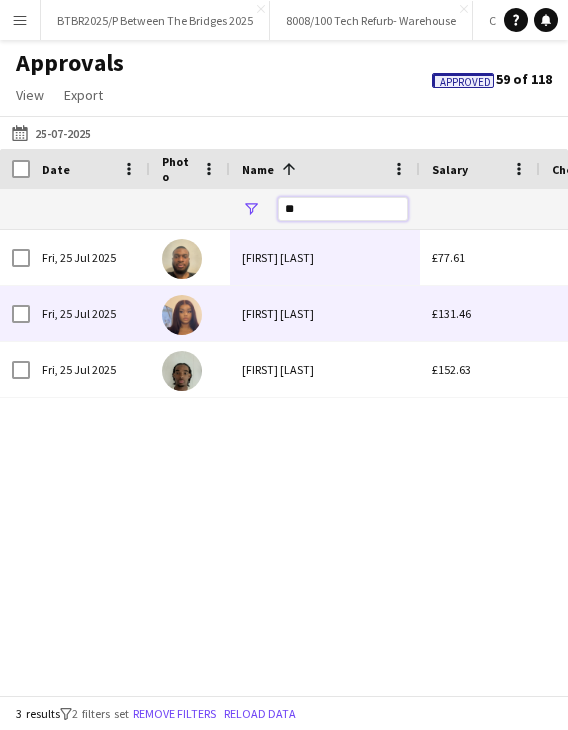 type on "**" 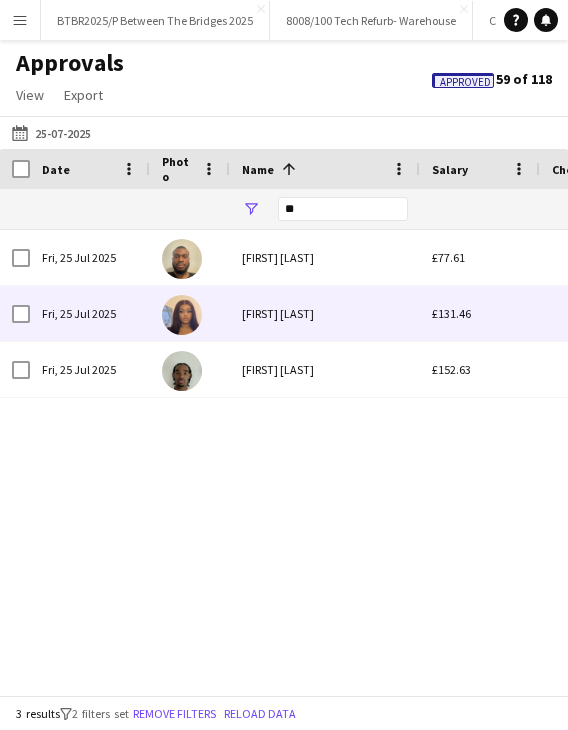 click on "Liana Cummings" at bounding box center [325, 313] 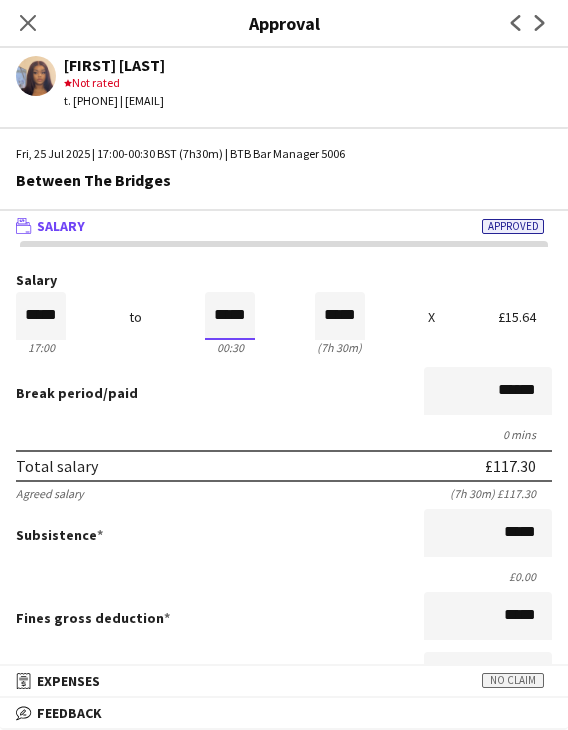 click on "*****" at bounding box center [230, 316] 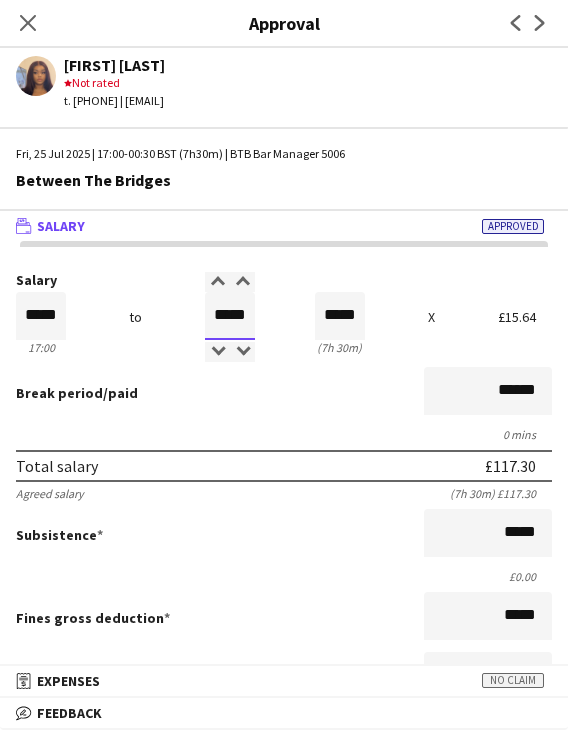 type on "*****" 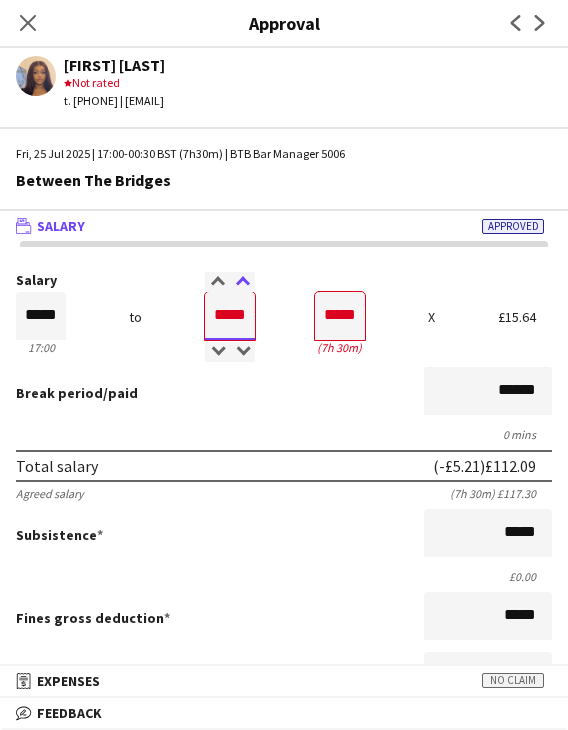type on "*****" 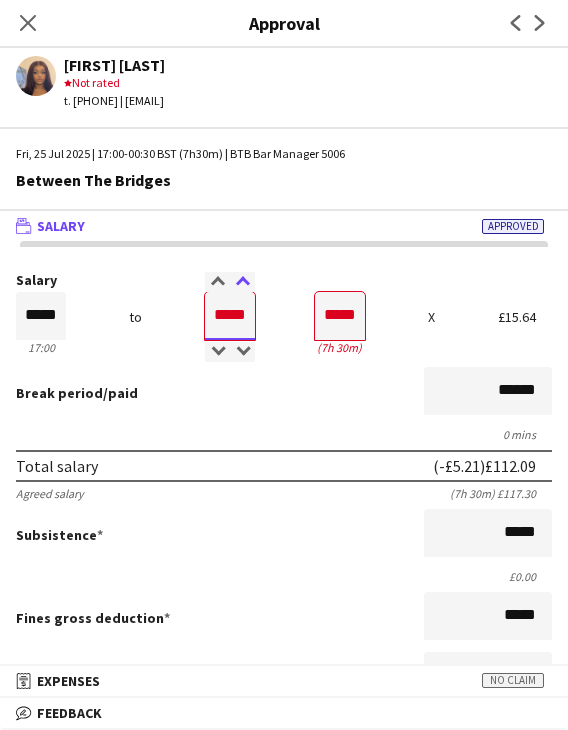 type on "*****" 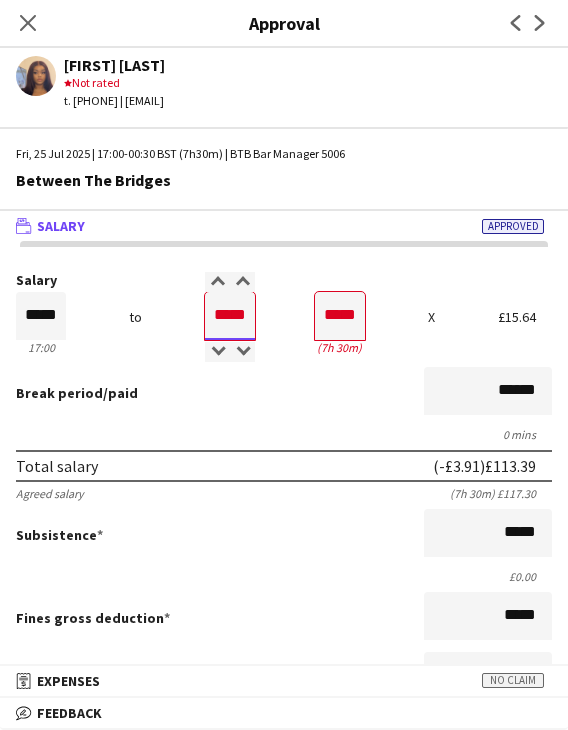 type on "*****" 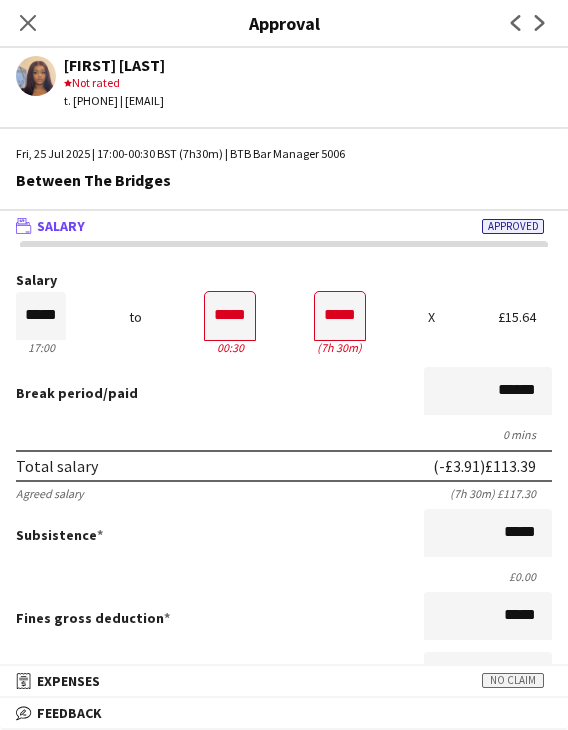 click on "Salary  *****  17:00   to  *****  00:30  *****  (7h 30m)   X   £15.64   Break period   /paid  ******  0 mins   Total salary   (-£3.91)   £113.39   Agreed salary   (7h 30m) £117.30   Subsistence  *****  £0.00   Fines gross deduction  *****  Fines net deduction  *****  Bonus  *****  Holiday pay (12.07%)   £13.69   Total amount   (-£3.91)   £127.08   Base pay   £113.39   Expenses budget   £0.00   Send to crew for approval £127.08   Force payment approval £127.08" at bounding box center [284, 622] 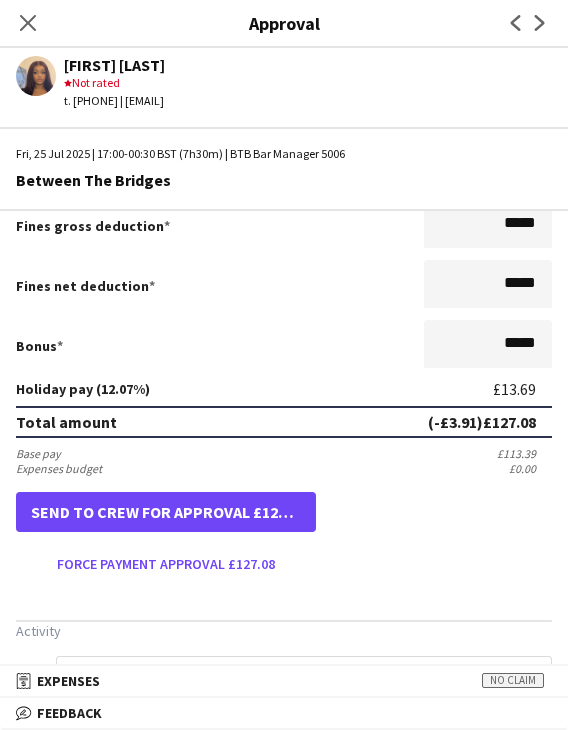 scroll, scrollTop: 400, scrollLeft: 0, axis: vertical 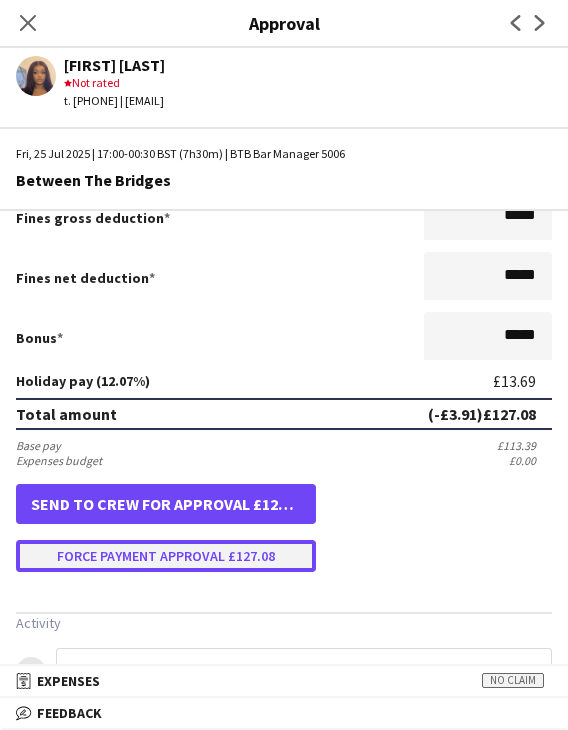 click on "Force payment approval £127.08" at bounding box center [166, 556] 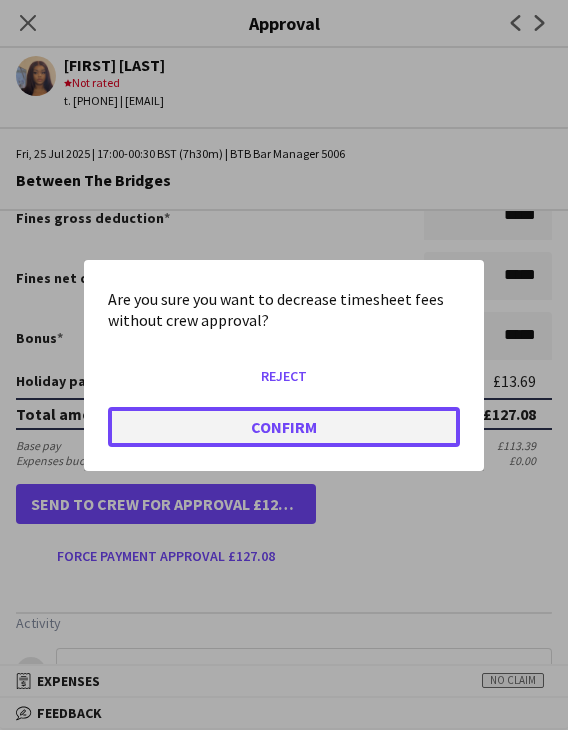 click on "Confirm" 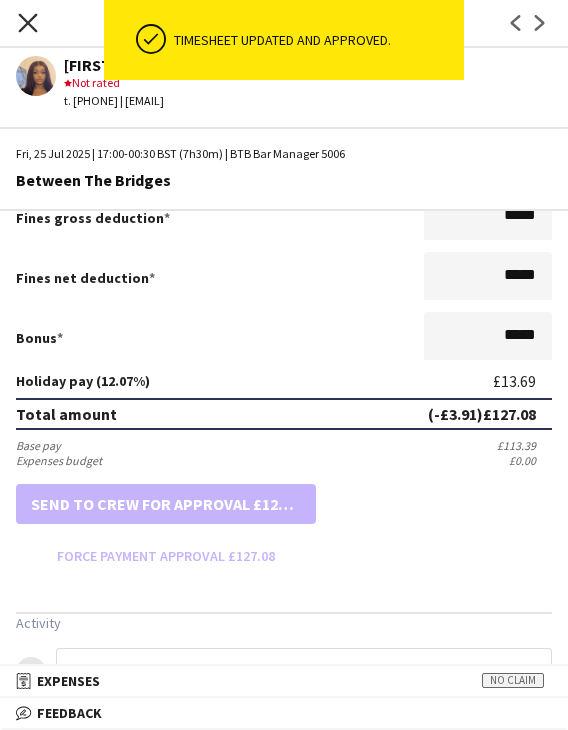 drag, startPoint x: 32, startPoint y: 21, endPoint x: 212, endPoint y: 159, distance: 226.8127 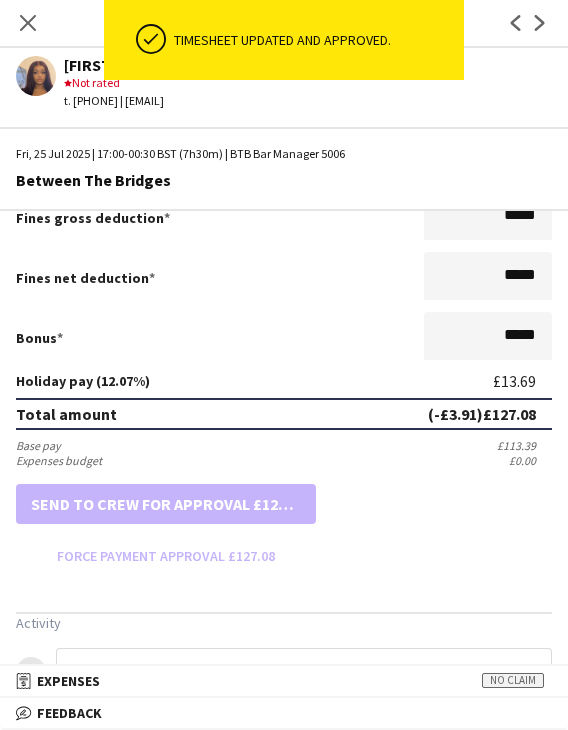 click on "Close pop-in" 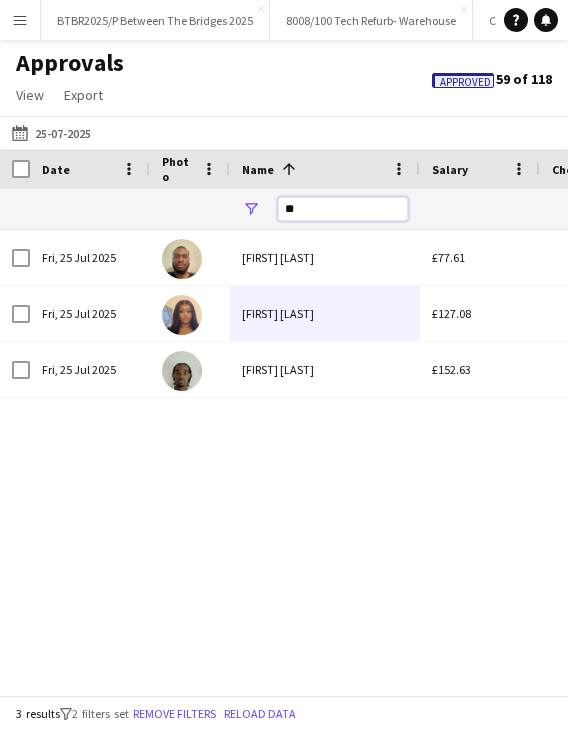 click on "**" at bounding box center [343, 209] 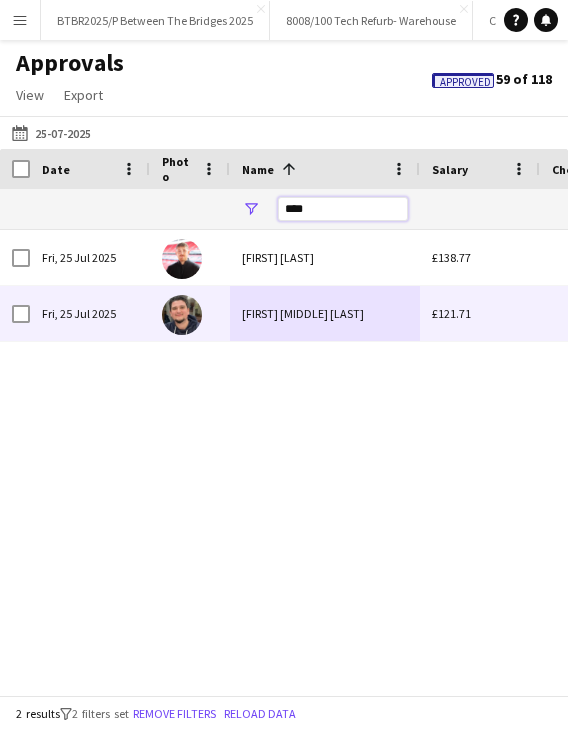 type on "****" 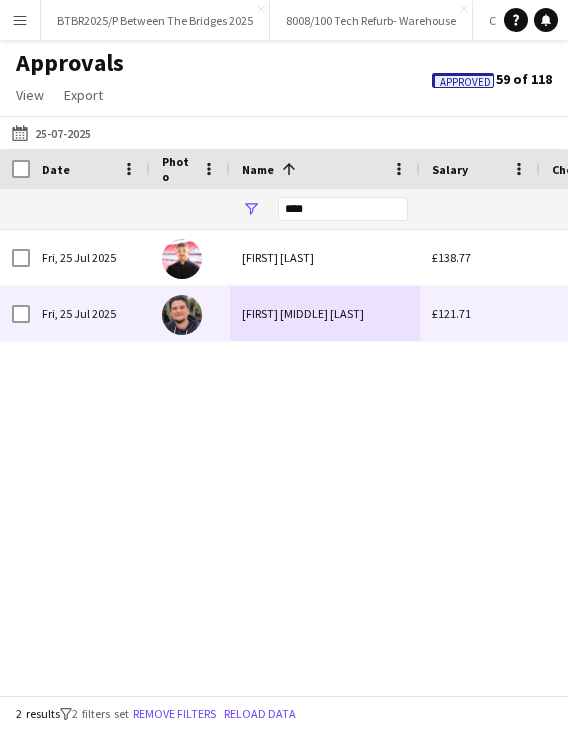 click on "Thomas Luke Garry" at bounding box center (325, 313) 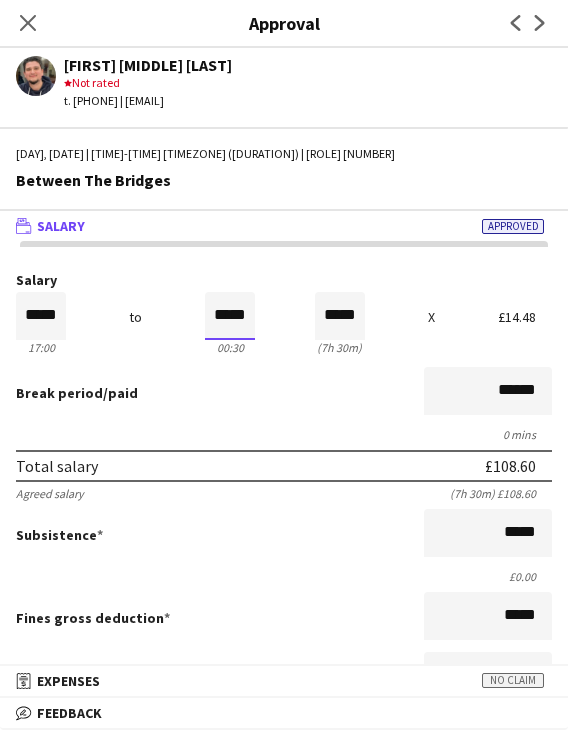 click on "*****" at bounding box center [230, 316] 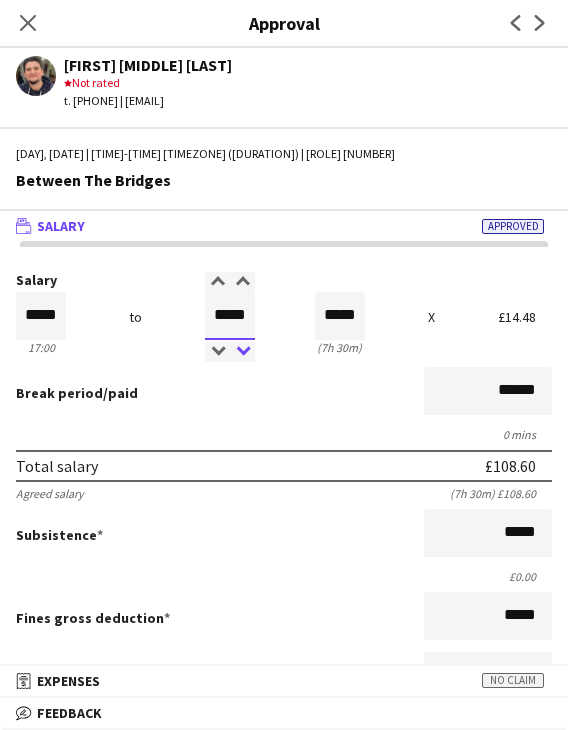 type on "*****" 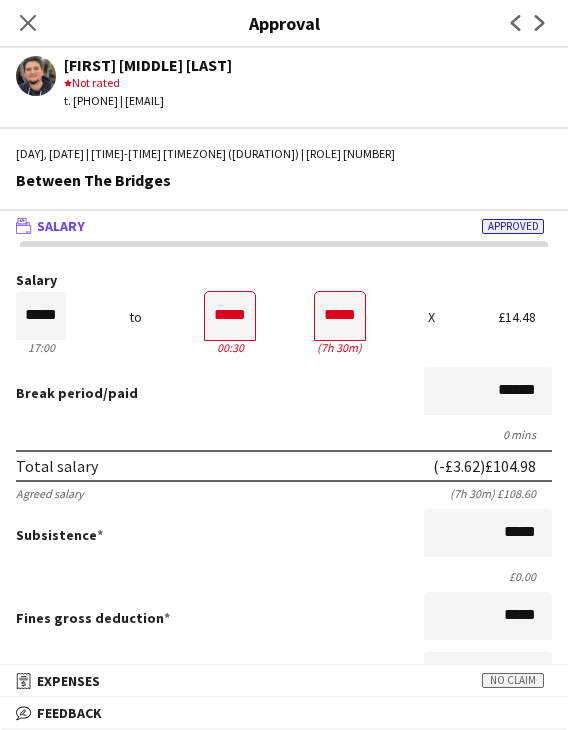 click on "Break period   /paid  ******" at bounding box center (284, 393) 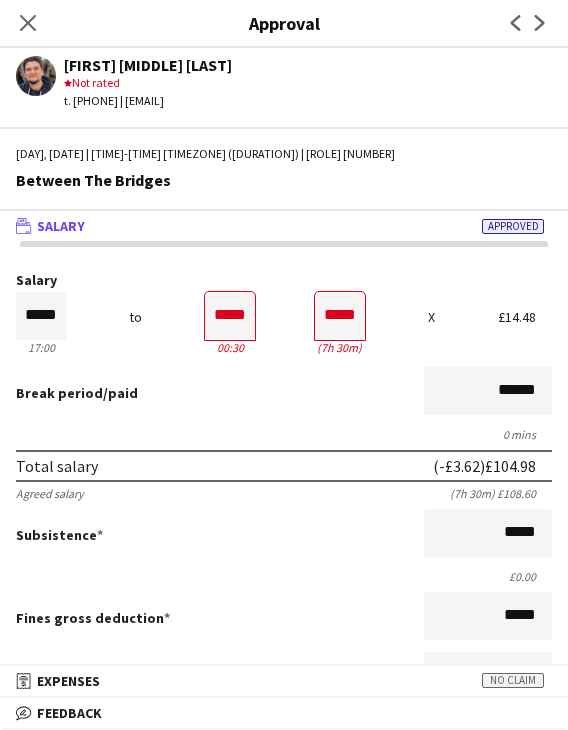 scroll, scrollTop: 500, scrollLeft: 0, axis: vertical 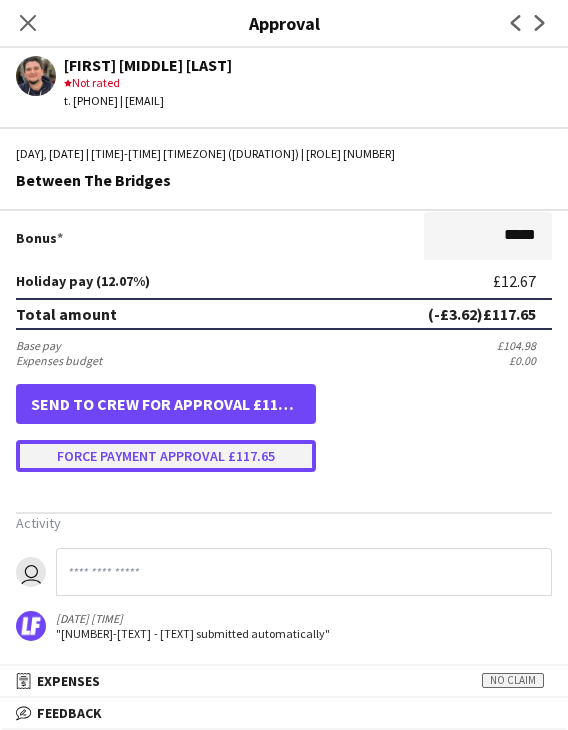 click on "Force payment approval £117.65" at bounding box center [166, 456] 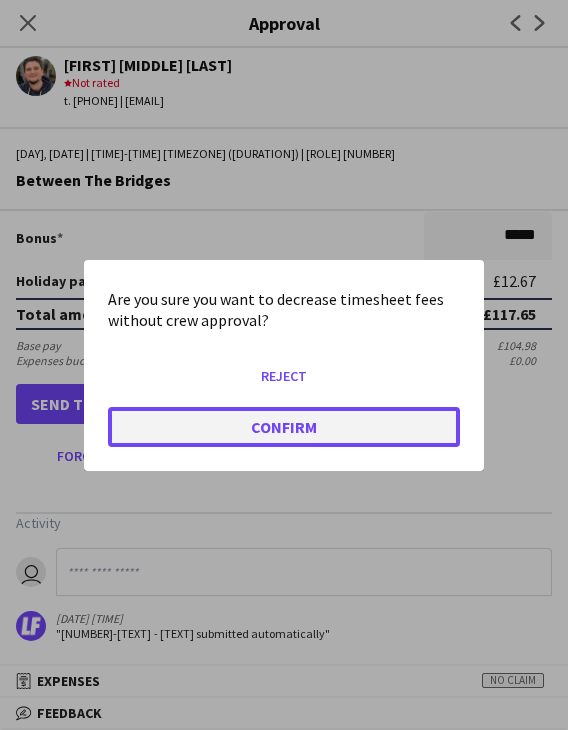 click on "Confirm" 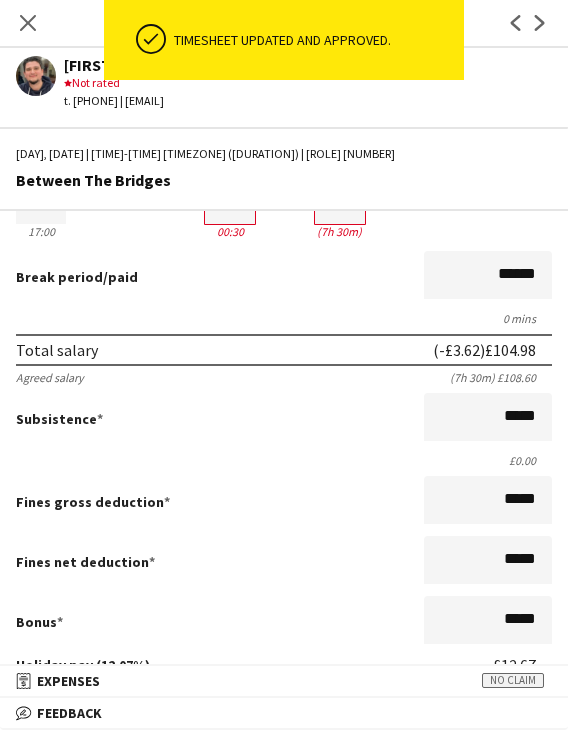 scroll, scrollTop: 0, scrollLeft: 0, axis: both 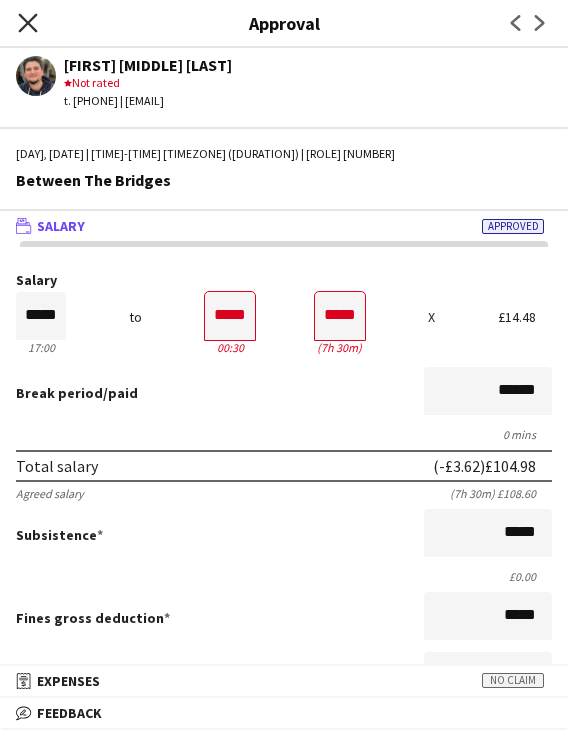 click on "Close pop-in" 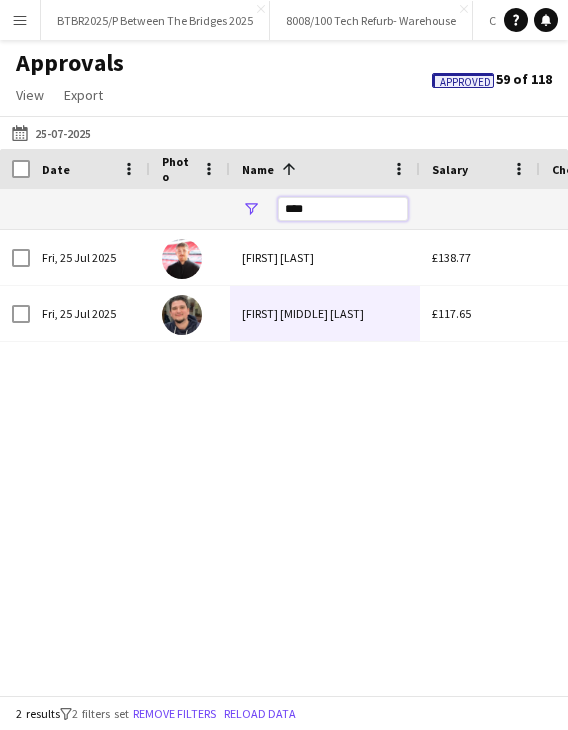 click on "****" at bounding box center [343, 209] 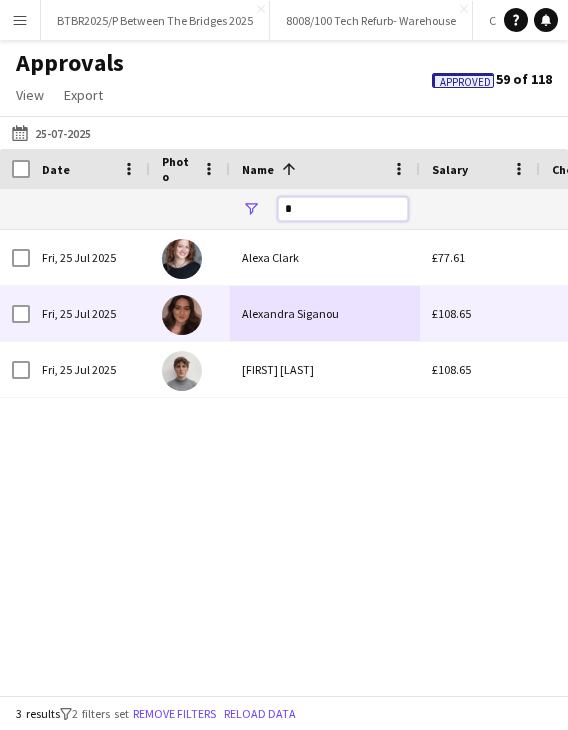 type on "*" 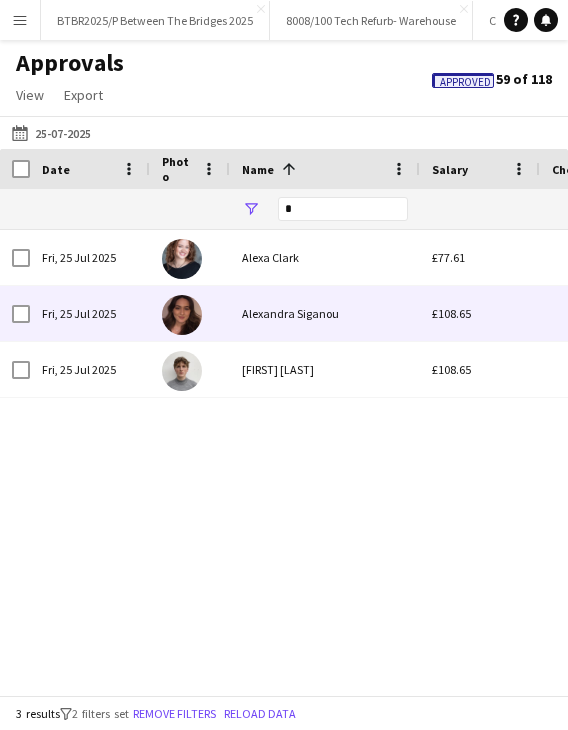 click on "Alexandra Siganou" at bounding box center (325, 313) 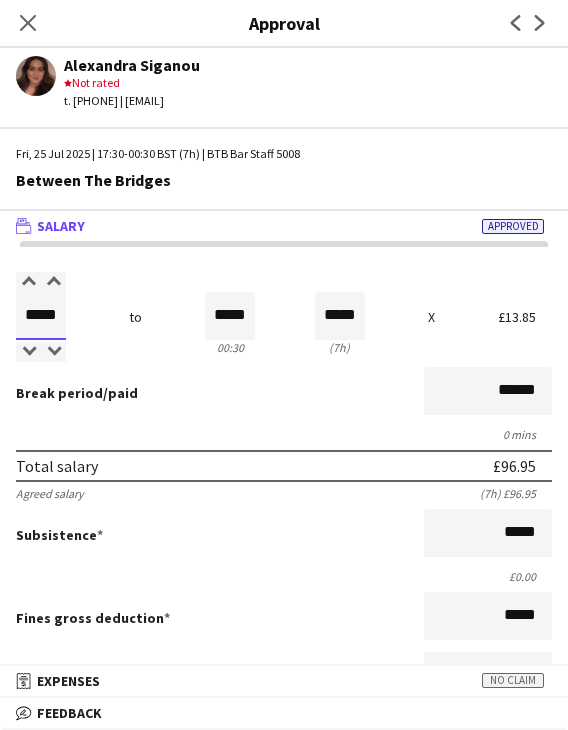 click on "*****" at bounding box center (41, 316) 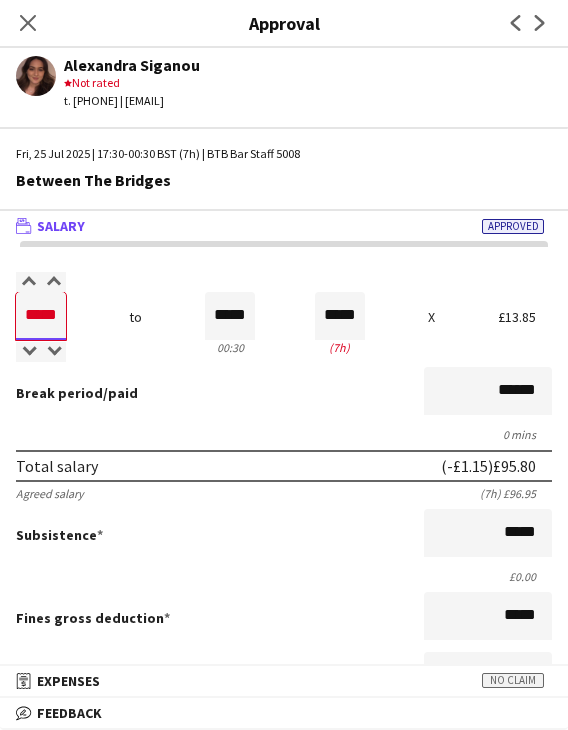 type on "*****" 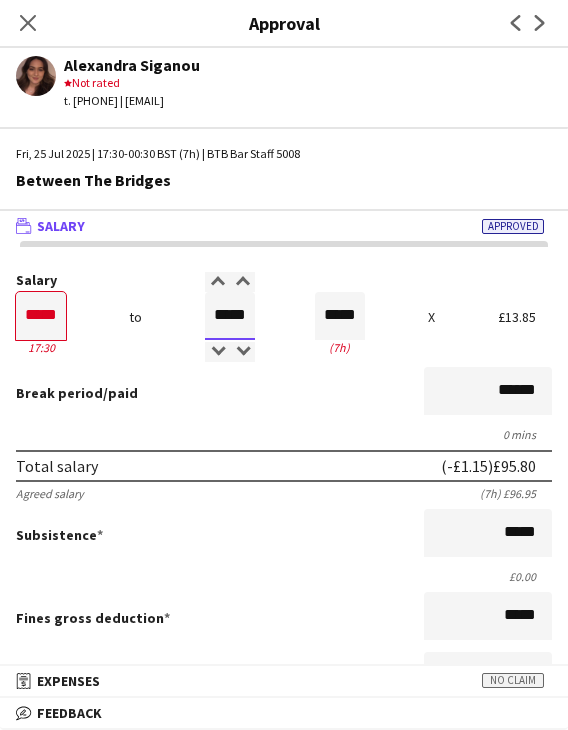 type on "*****" 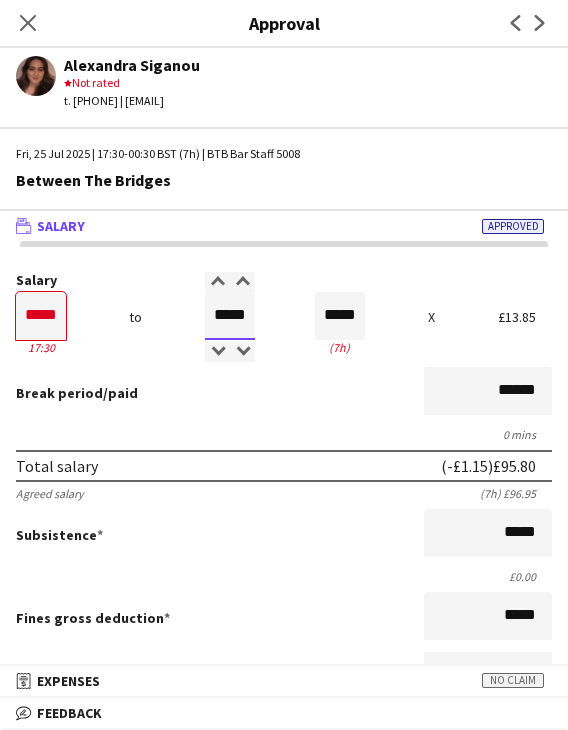 type on "*****" 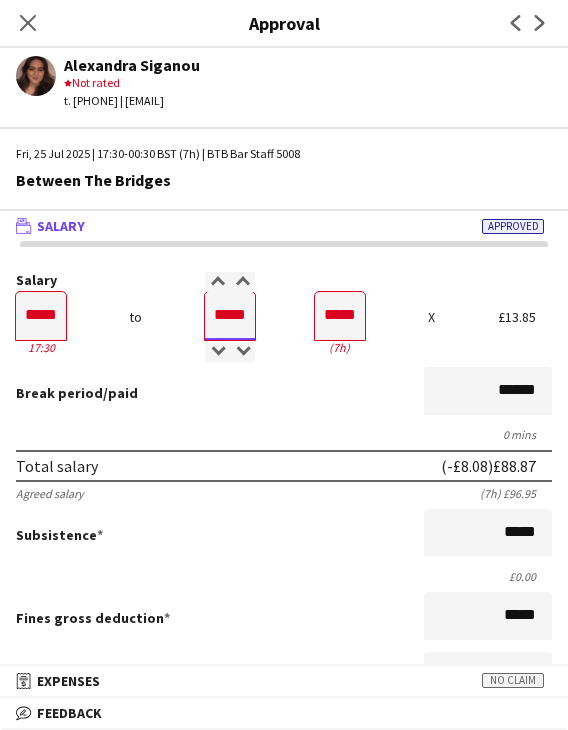 type on "*****" 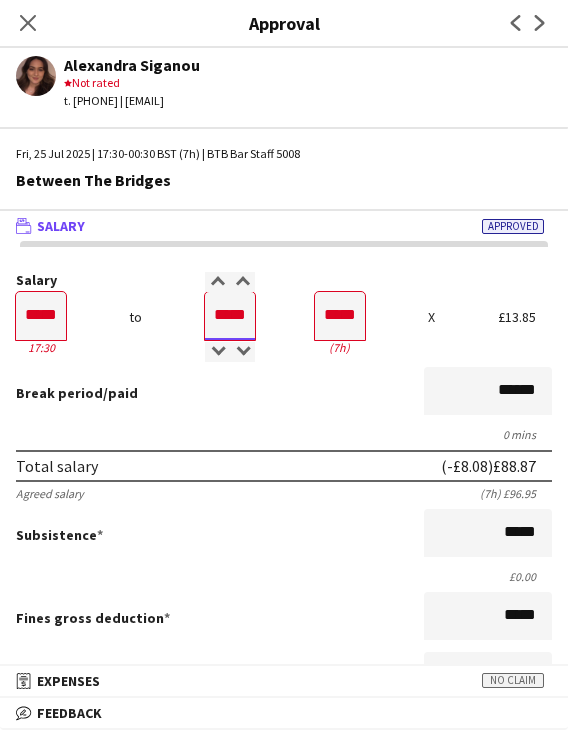 type on "*****" 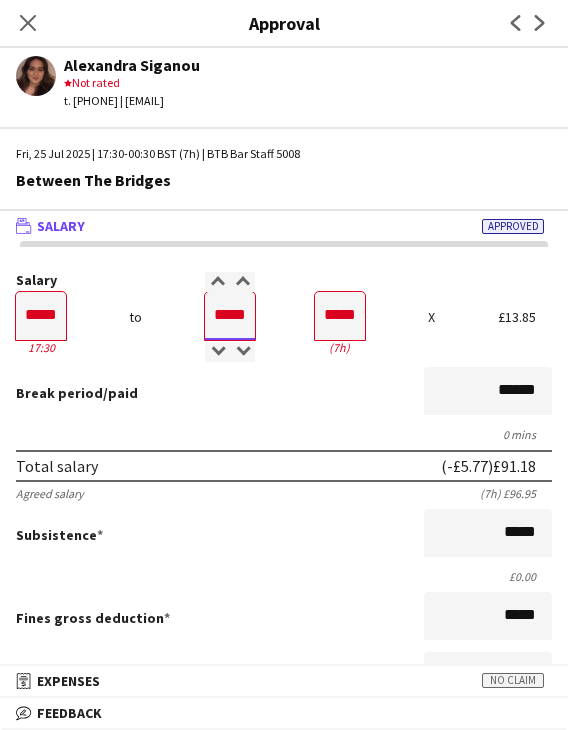 type on "*****" 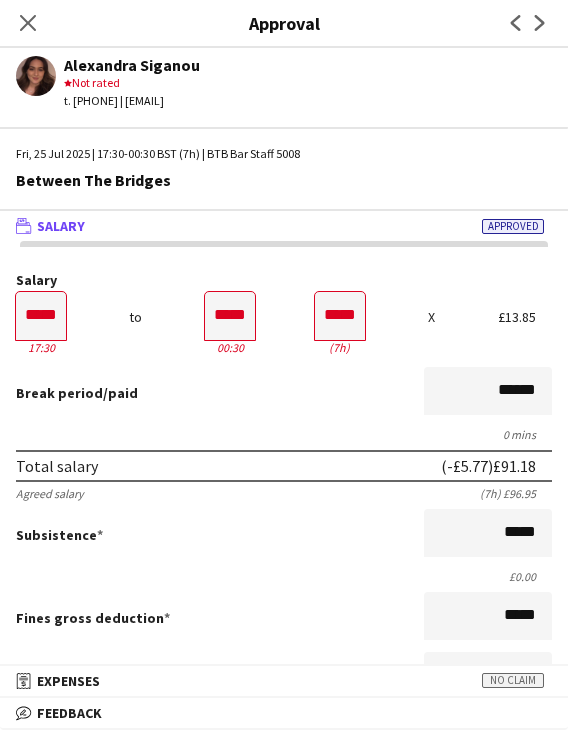 click on "Break period   /paid  ******" at bounding box center [284, 393] 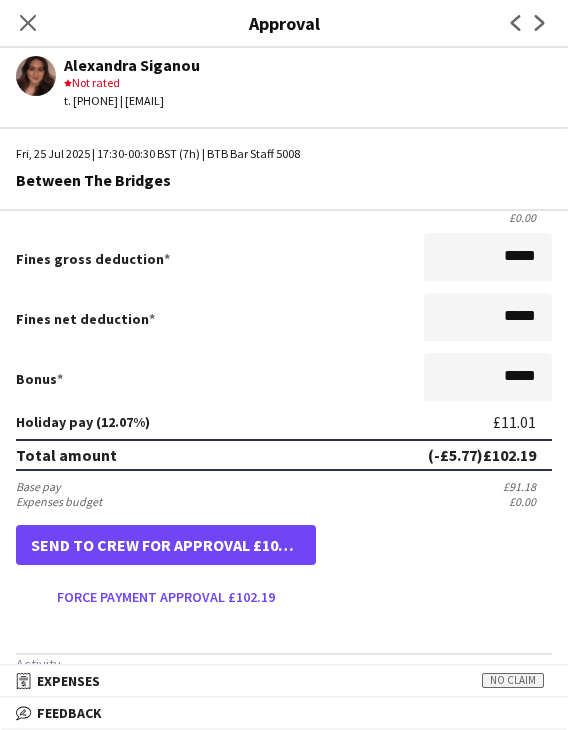 scroll, scrollTop: 400, scrollLeft: 0, axis: vertical 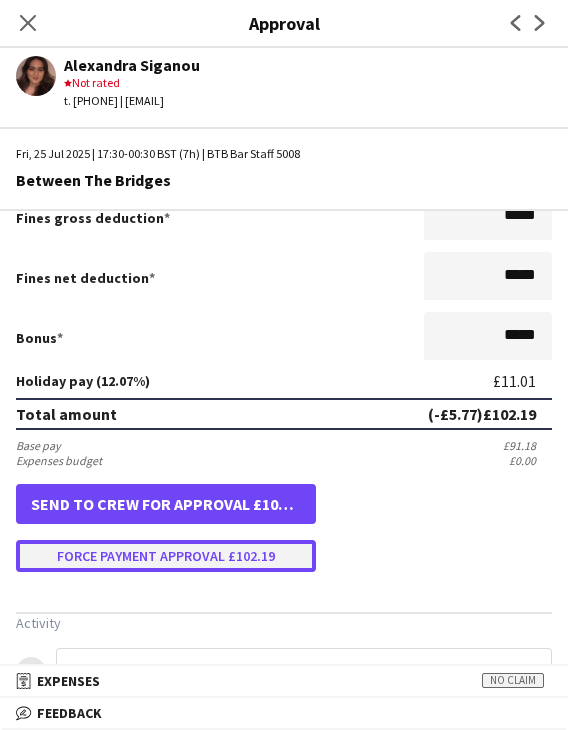 click on "Force payment approval £102.19" at bounding box center [166, 556] 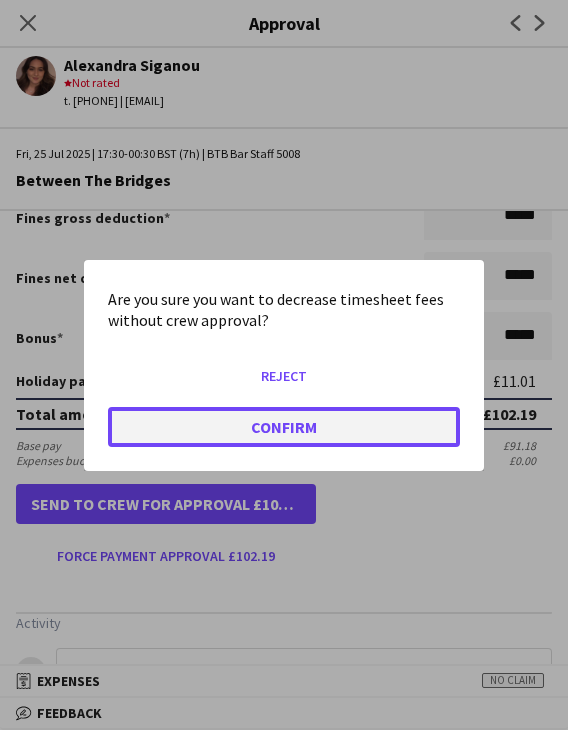 click on "Confirm" 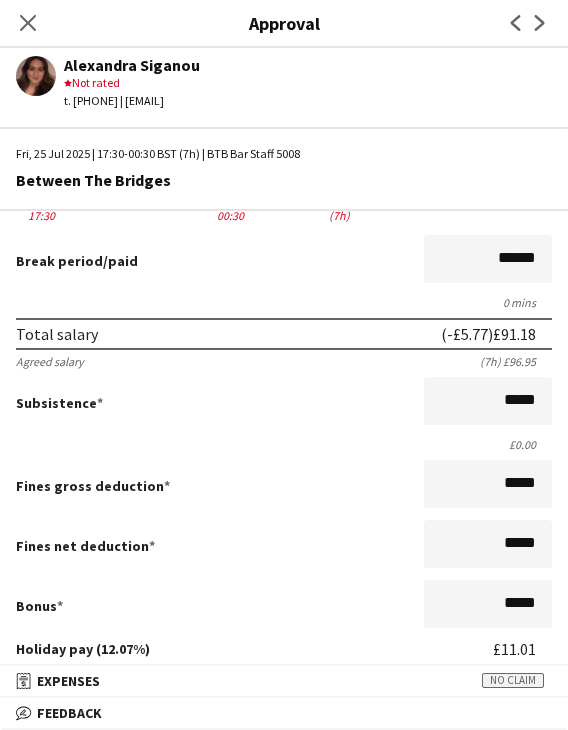 scroll, scrollTop: 500, scrollLeft: 0, axis: vertical 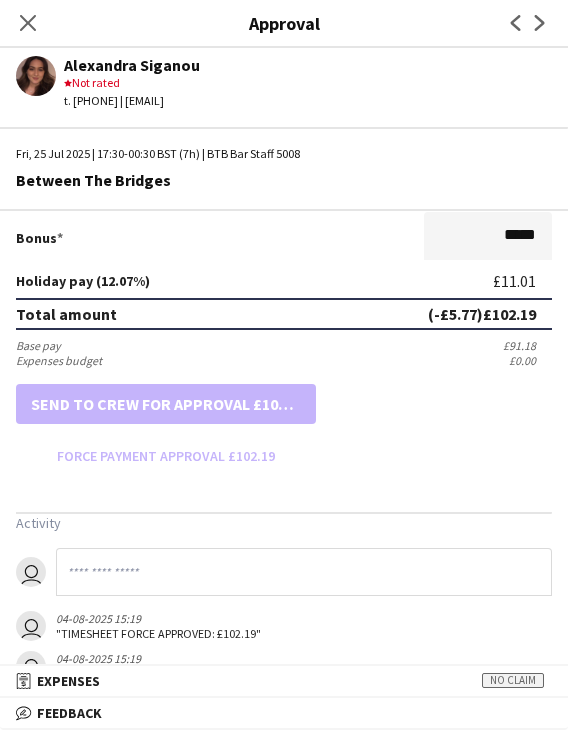 drag, startPoint x: 26, startPoint y: 27, endPoint x: 425, endPoint y: 217, distance: 441.92874 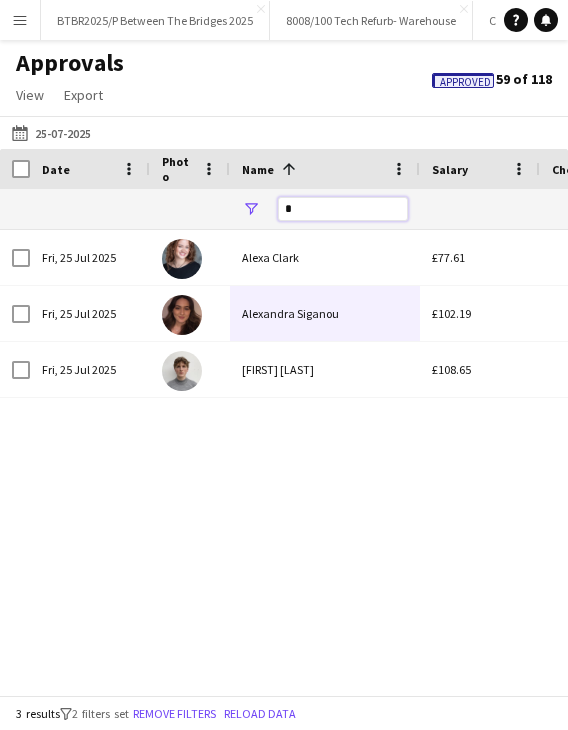 click on "*" at bounding box center [343, 209] 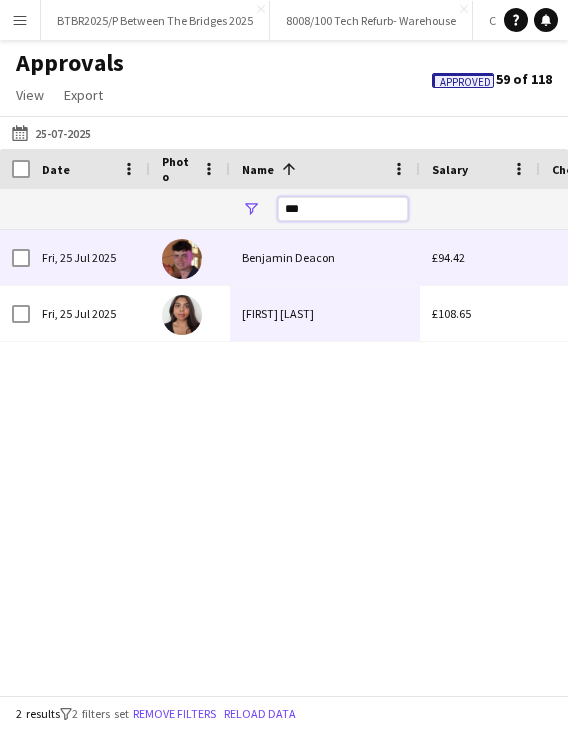type on "***" 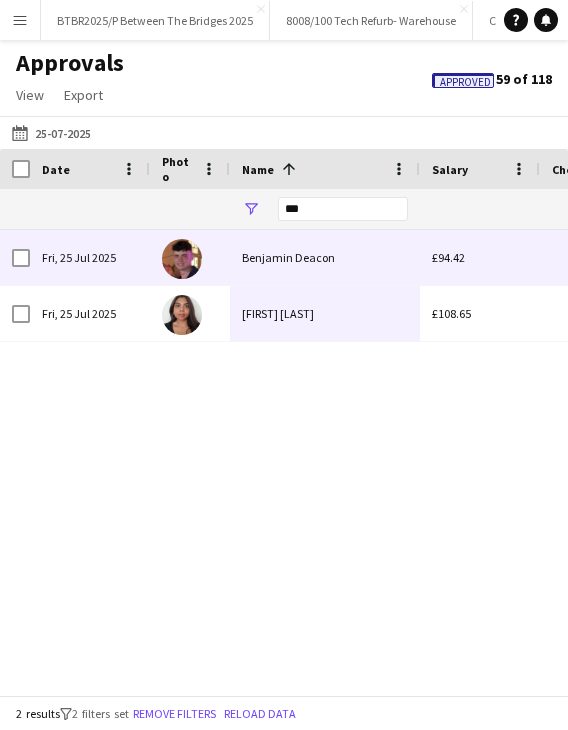 click on "[FIRST] [LAST]" at bounding box center (325, 313) 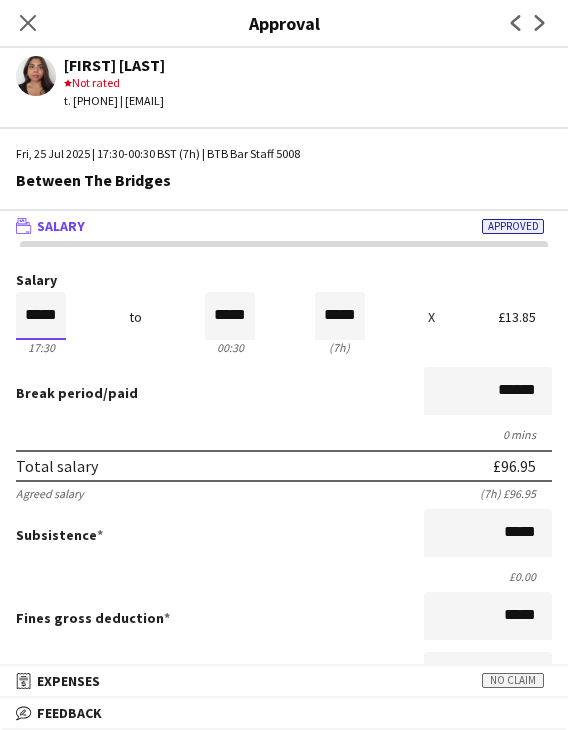 click on "*****" at bounding box center (41, 316) 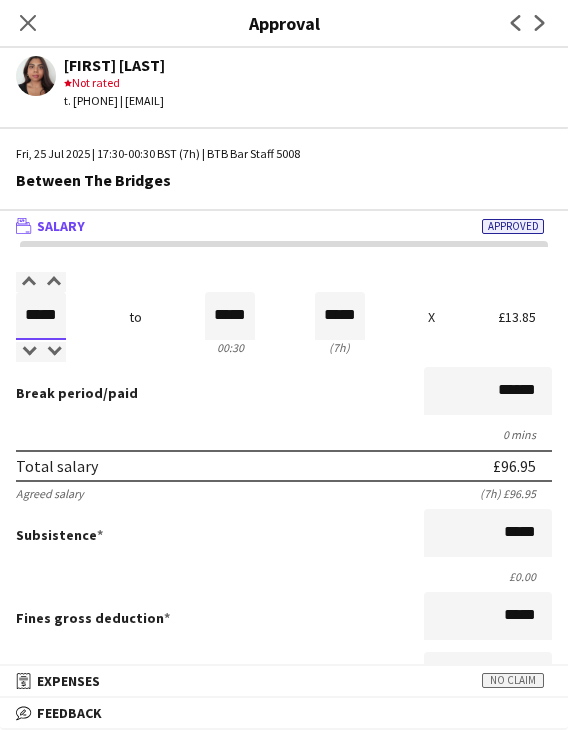 type on "*****" 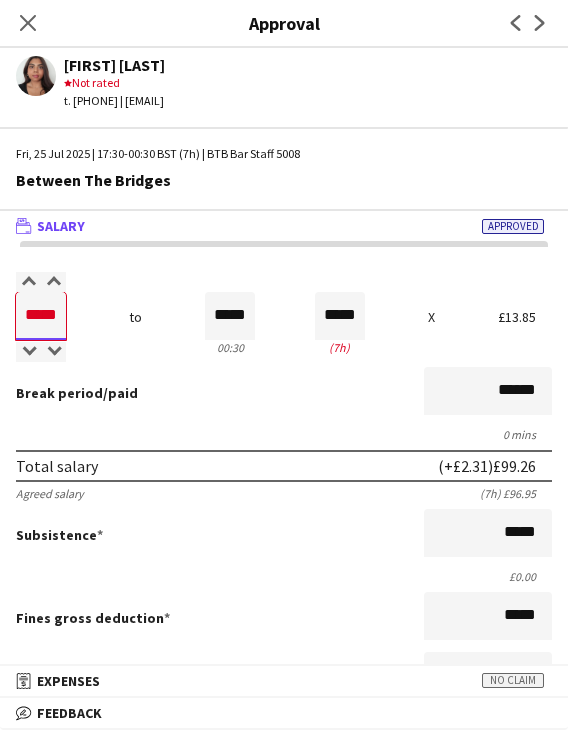 type on "*****" 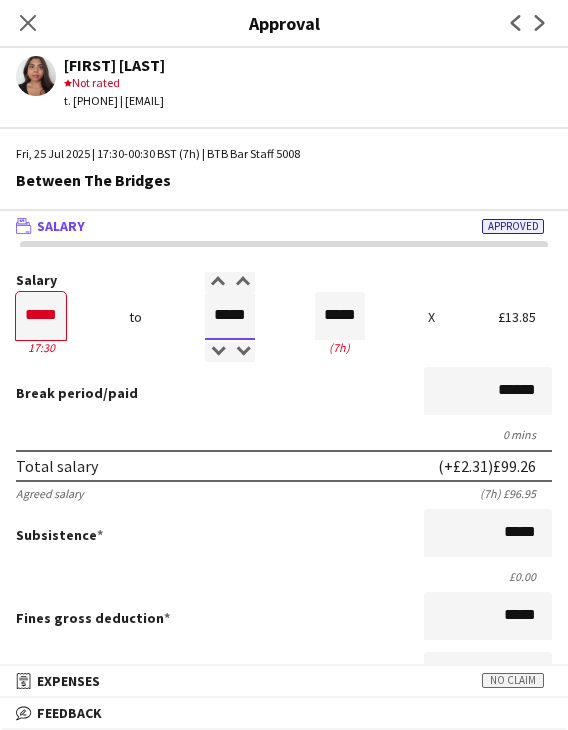 type on "*****" 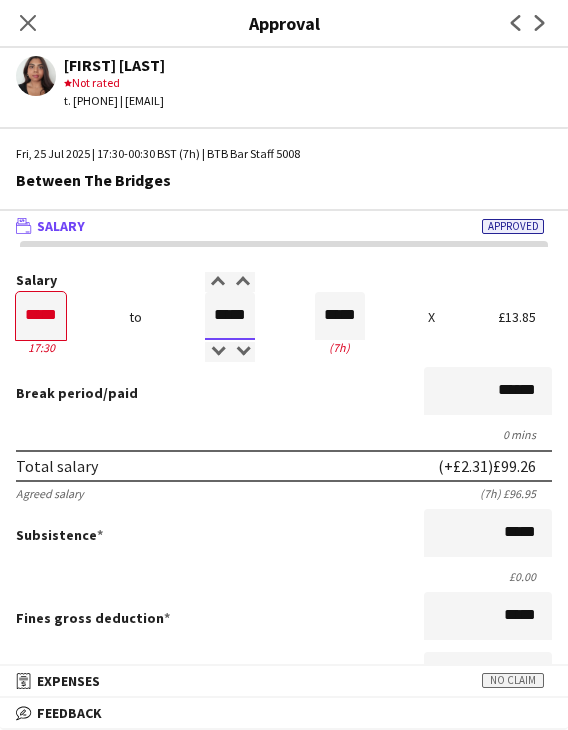 type on "*****" 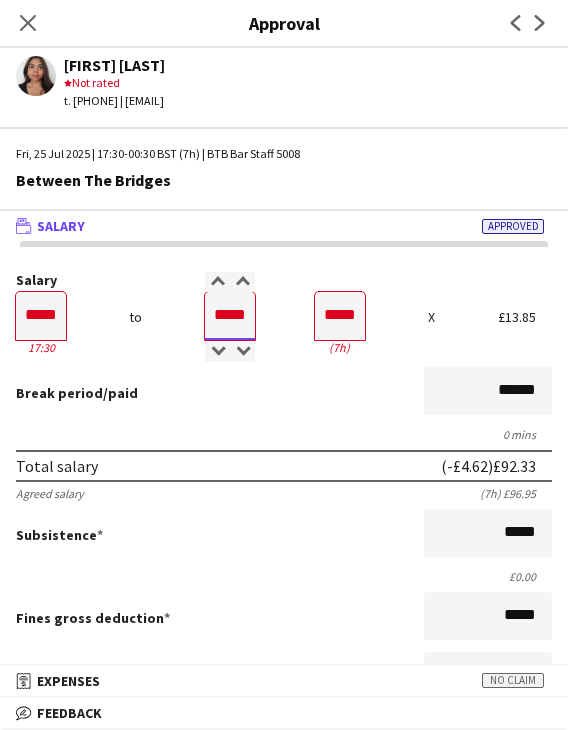 type on "*****" 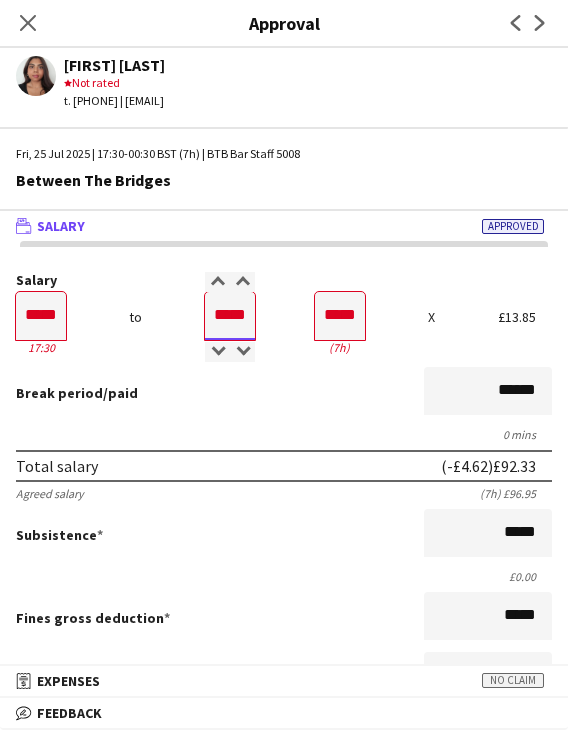 type on "*****" 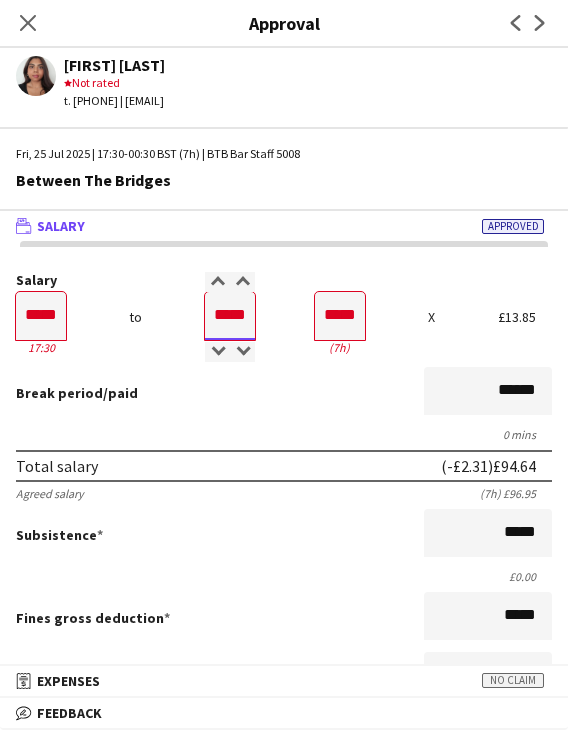 type on "*****" 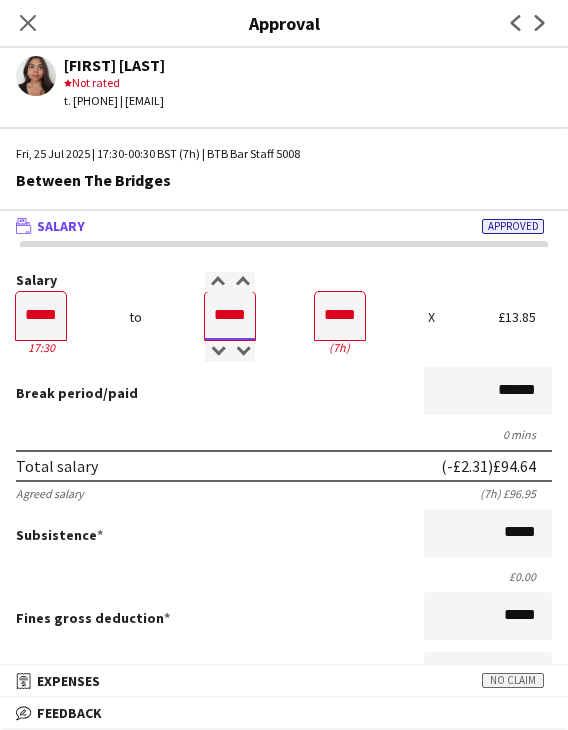 type on "*****" 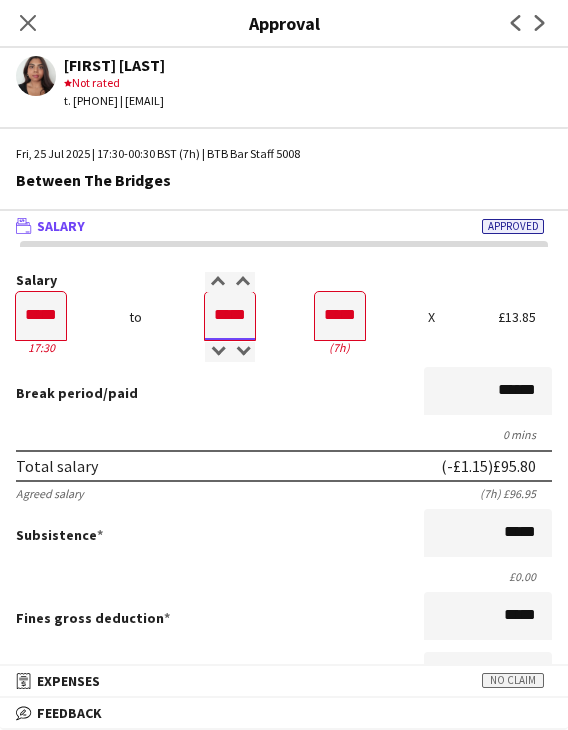 type on "*****" 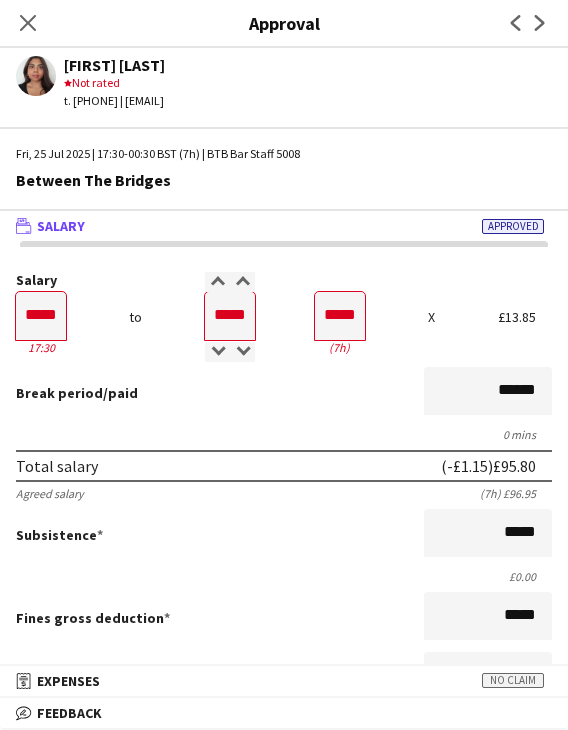 click on "Break period   /paid  ******" at bounding box center [284, 393] 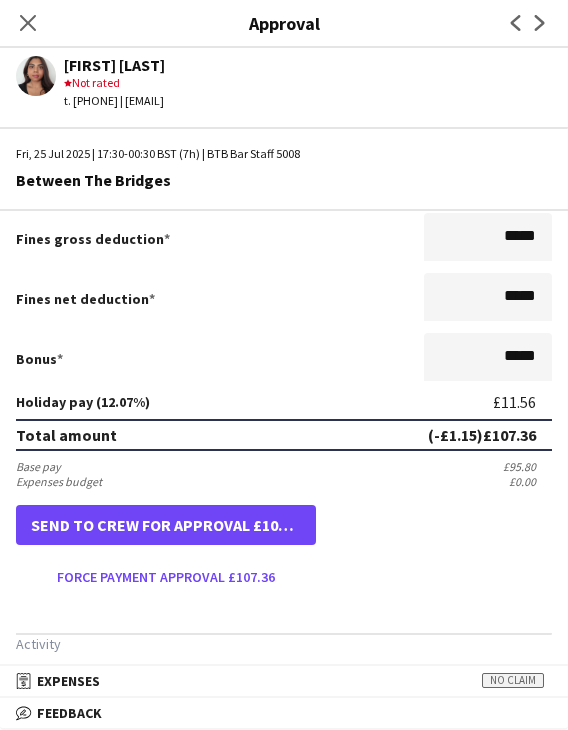 scroll, scrollTop: 400, scrollLeft: 0, axis: vertical 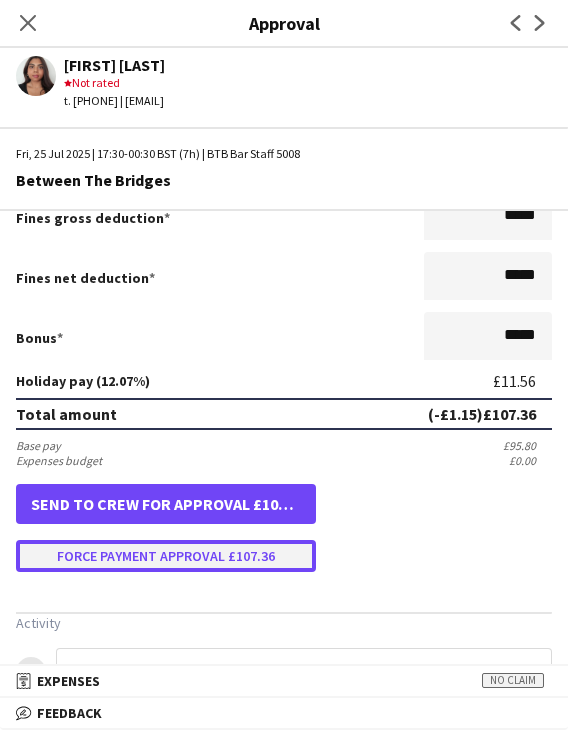 click on "Force payment approval £107.36" at bounding box center [166, 556] 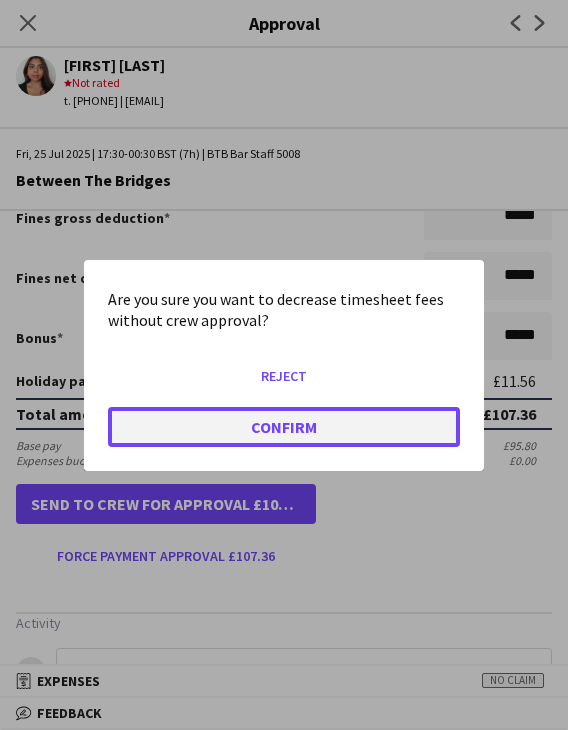 click on "Confirm" 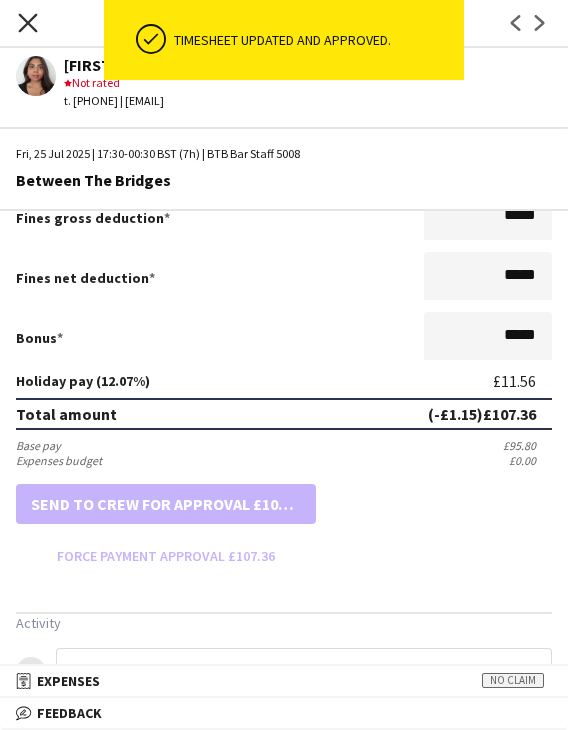 click on "Close pop-in" 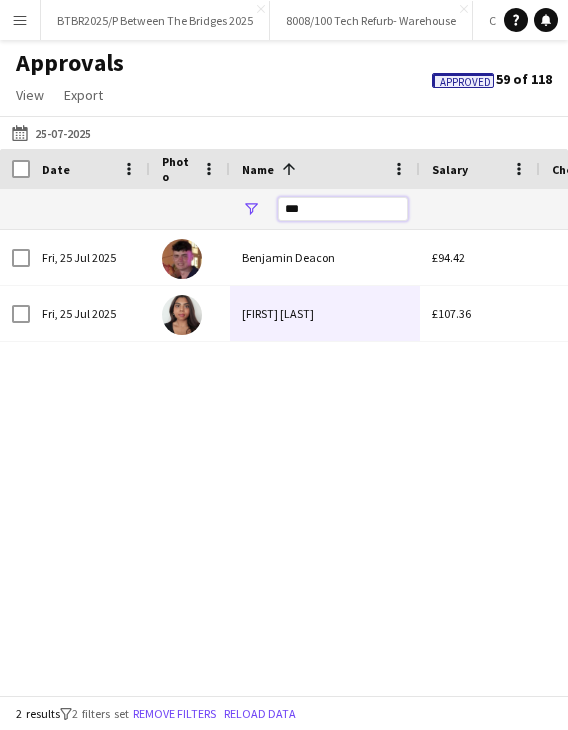 drag, startPoint x: 297, startPoint y: 211, endPoint x: 279, endPoint y: 211, distance: 18 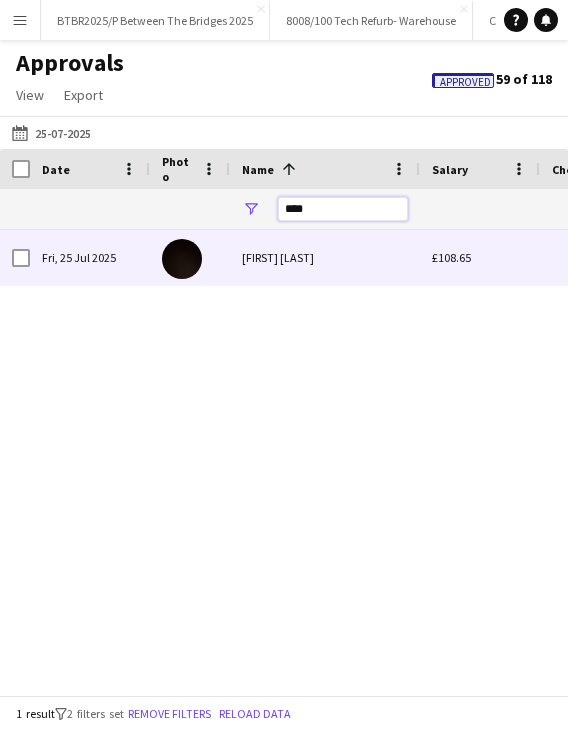 type on "****" 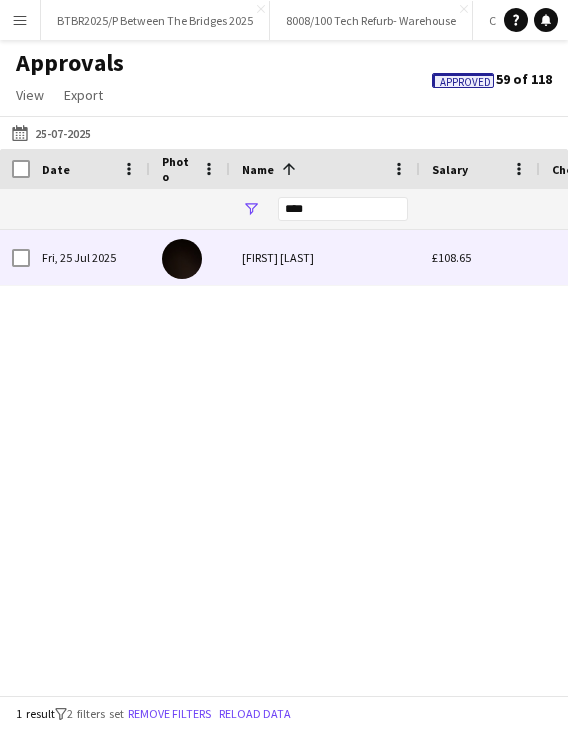 click on "Lucy Kowalski" at bounding box center (325, 257) 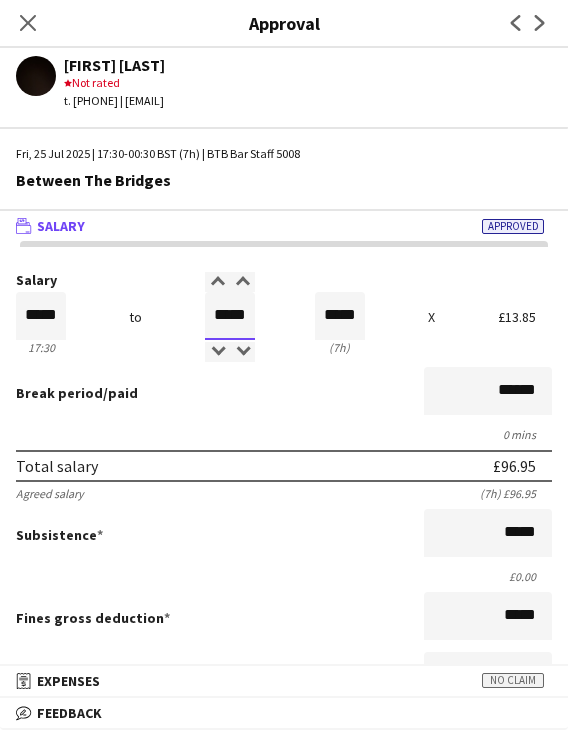 click on "*****" at bounding box center [230, 316] 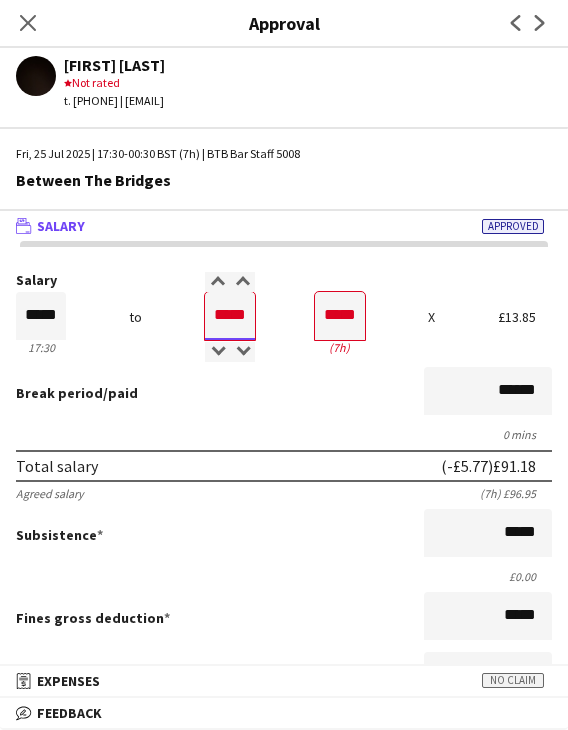type on "*****" 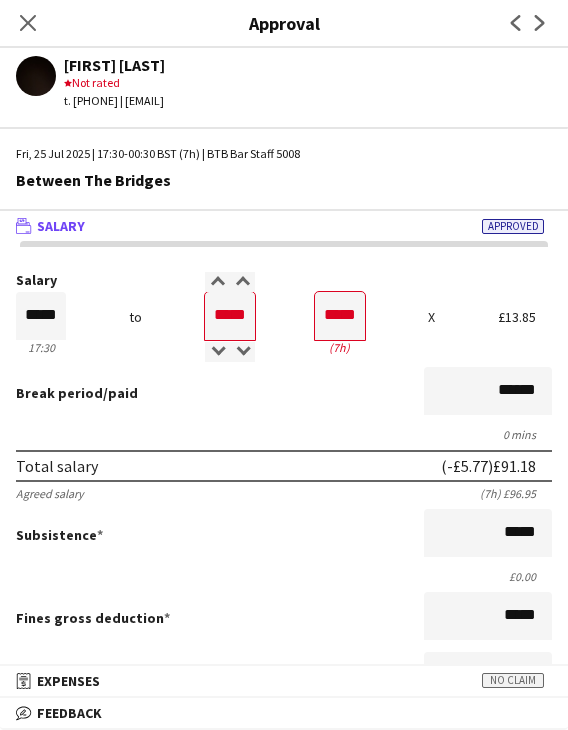 click on "Break period   /paid  ******" at bounding box center (284, 393) 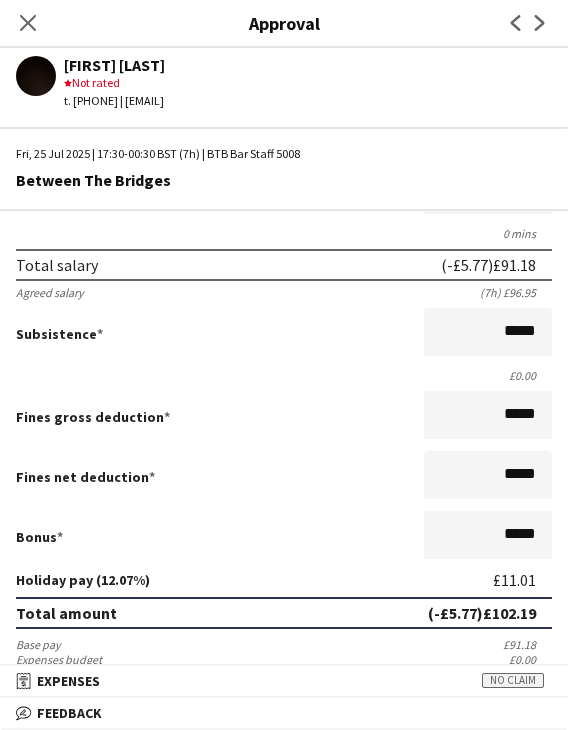 scroll, scrollTop: 500, scrollLeft: 0, axis: vertical 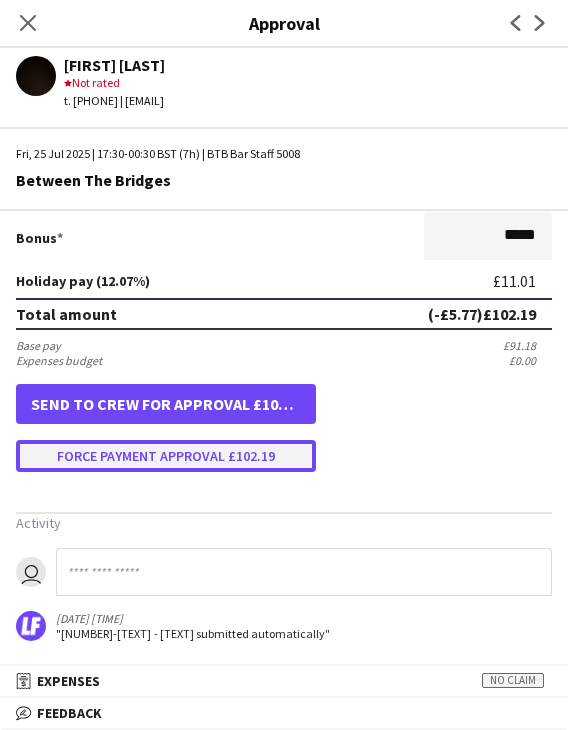 click on "Force payment approval £102.19" at bounding box center (166, 456) 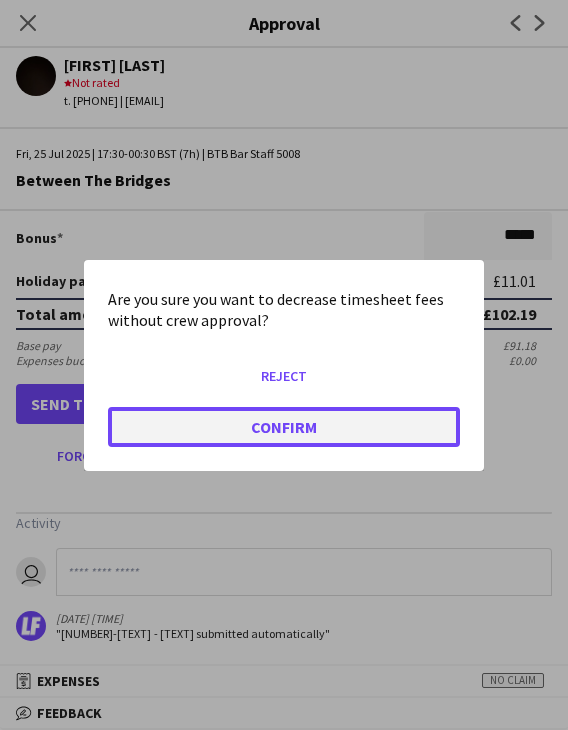 click on "Confirm" 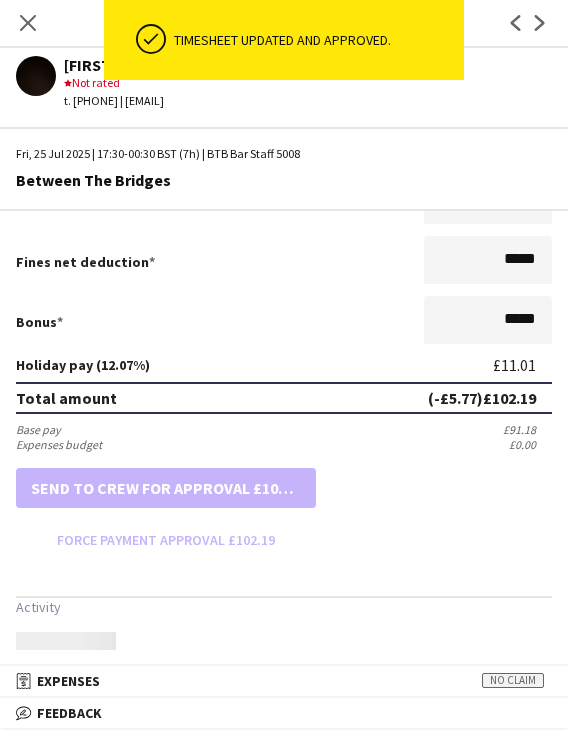 scroll, scrollTop: 500, scrollLeft: 0, axis: vertical 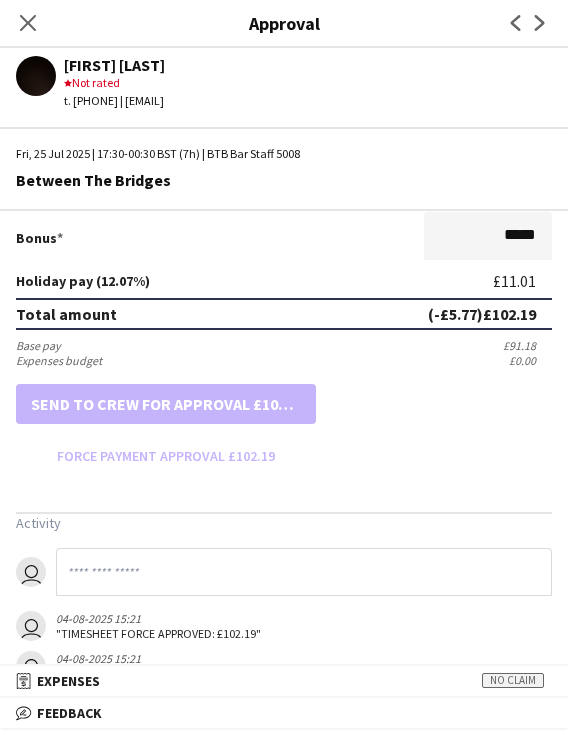 drag, startPoint x: 19, startPoint y: 28, endPoint x: 261, endPoint y: 91, distance: 250.066 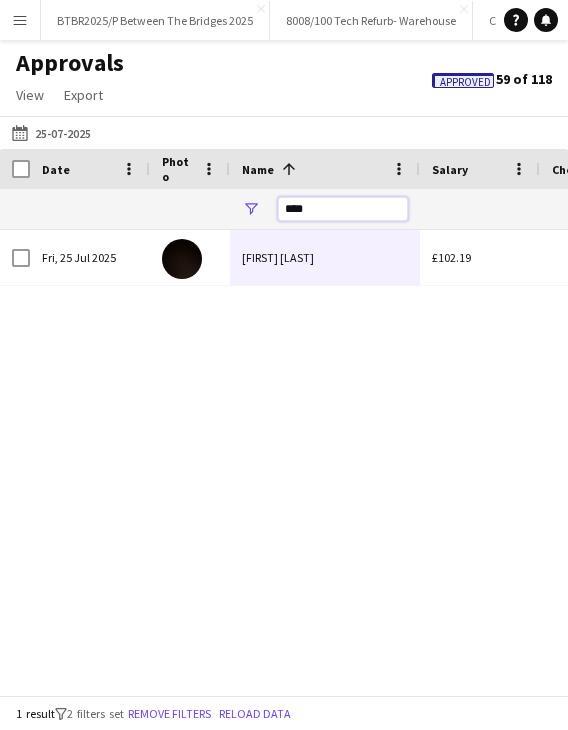 drag, startPoint x: 328, startPoint y: 202, endPoint x: 272, endPoint y: 213, distance: 57.070133 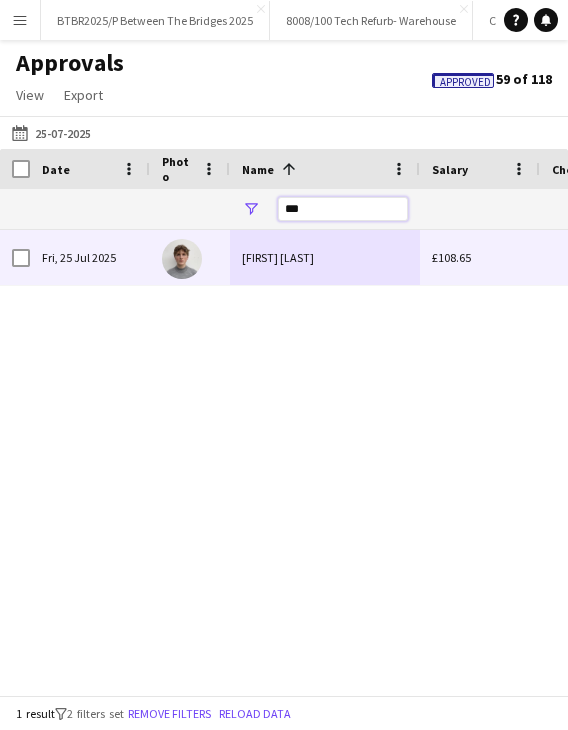 type on "***" 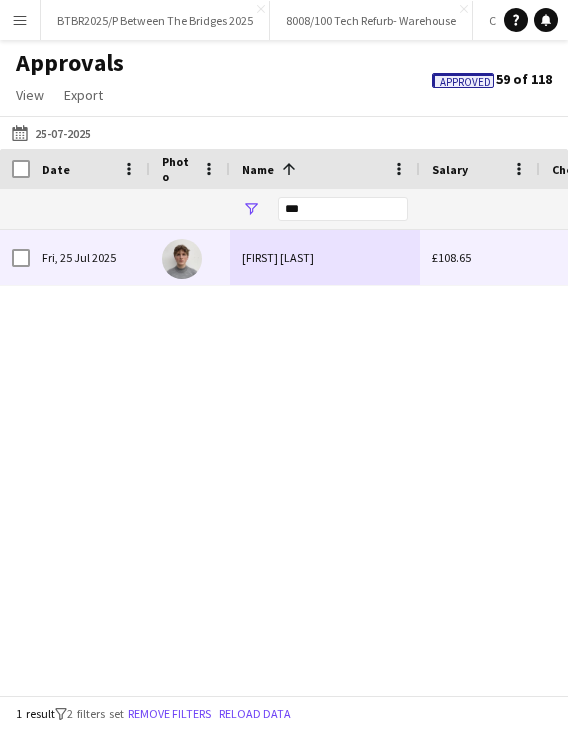 click on "Maximillian Tickner" at bounding box center [325, 257] 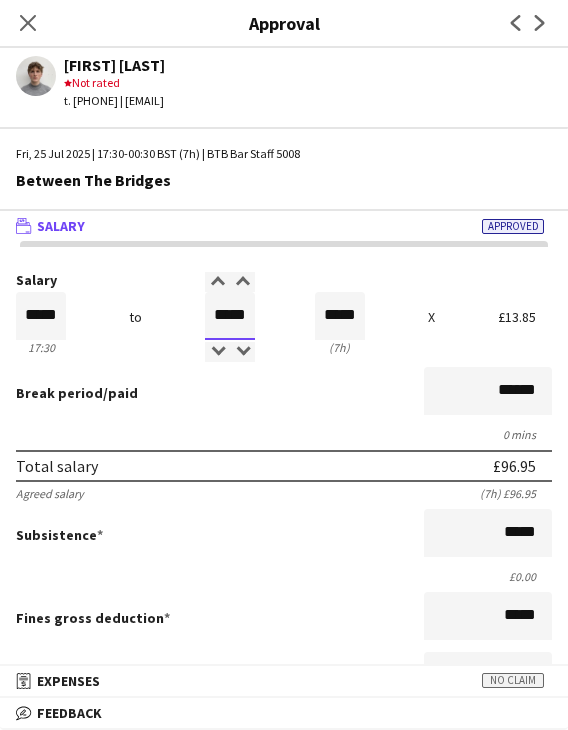 click on "*****" at bounding box center (230, 316) 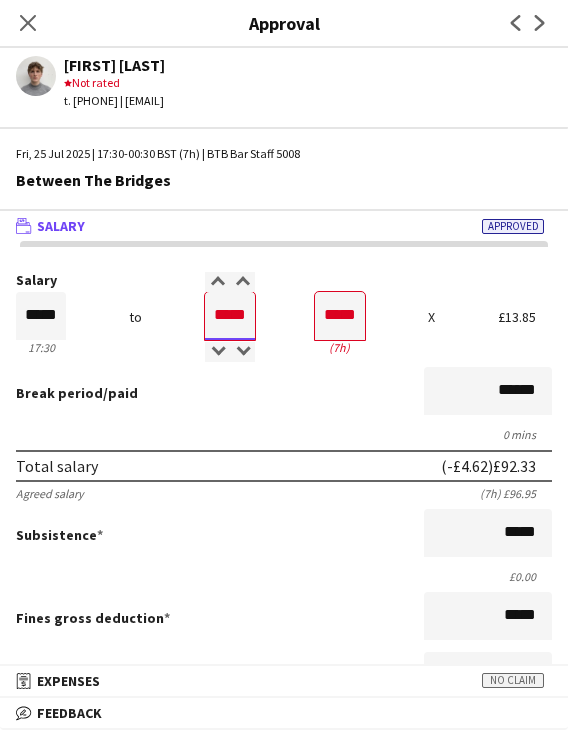 type on "*****" 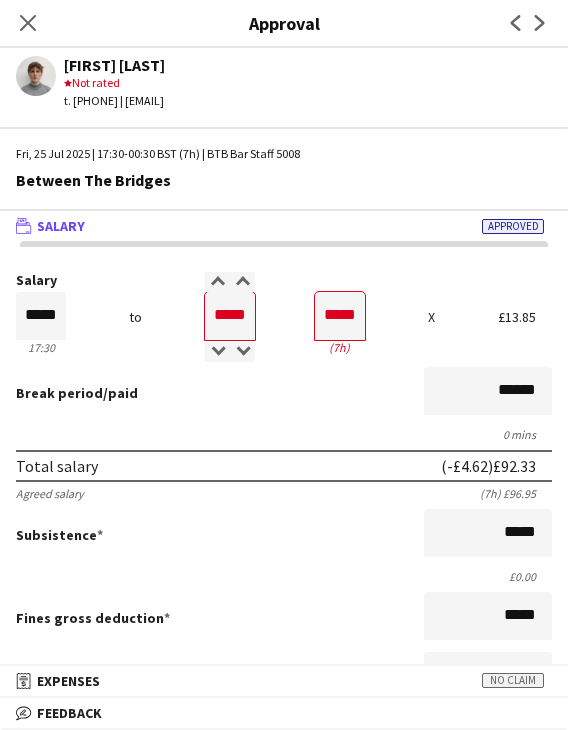 click on "Break period   /paid  ******" at bounding box center (284, 393) 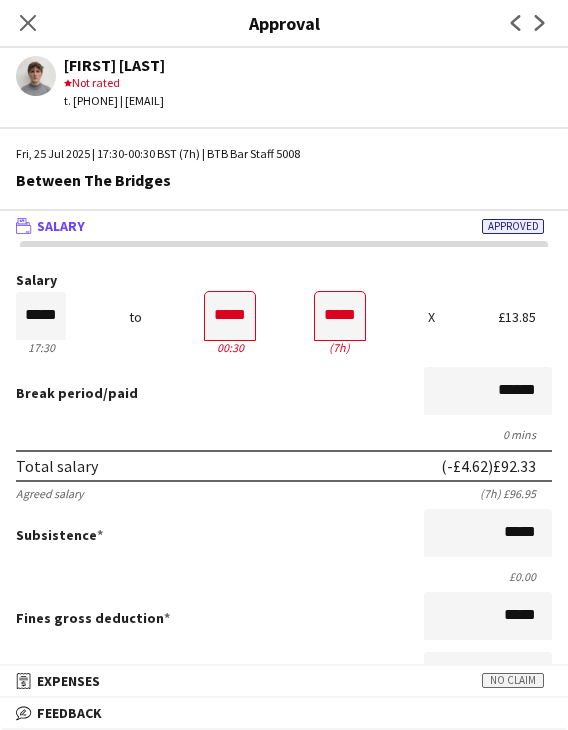 scroll, scrollTop: 501, scrollLeft: 0, axis: vertical 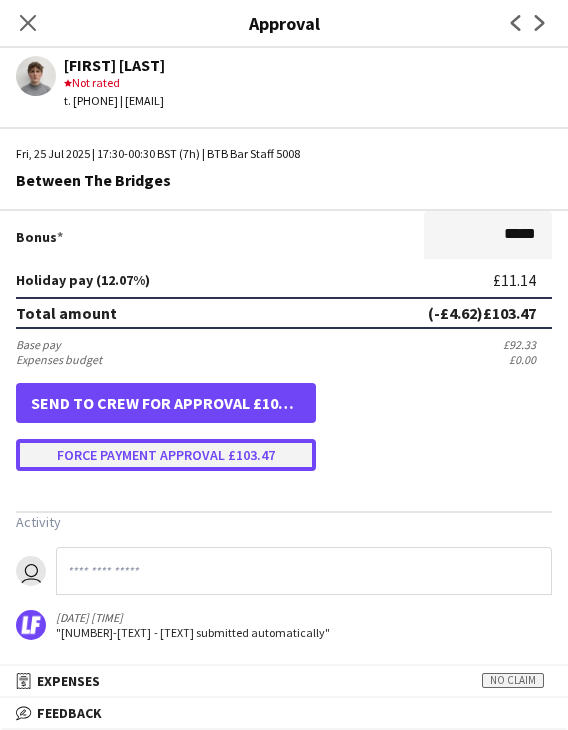 click on "Force payment approval £103.47" at bounding box center (166, 455) 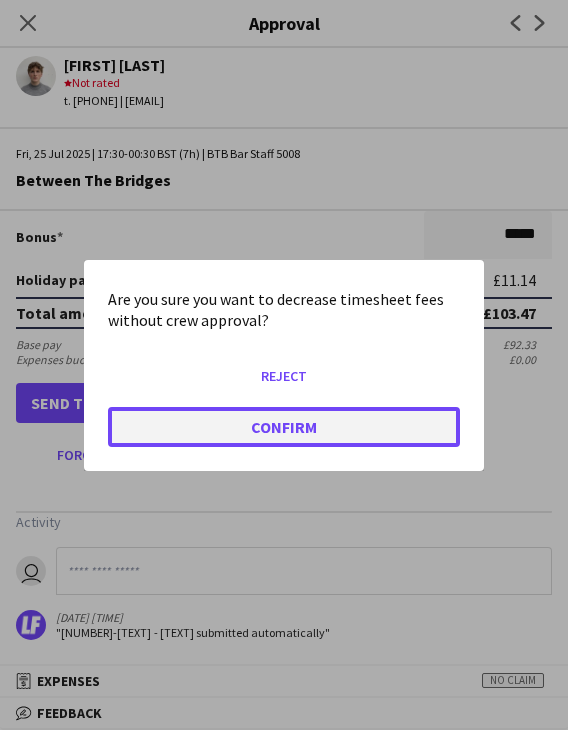 click on "Confirm" 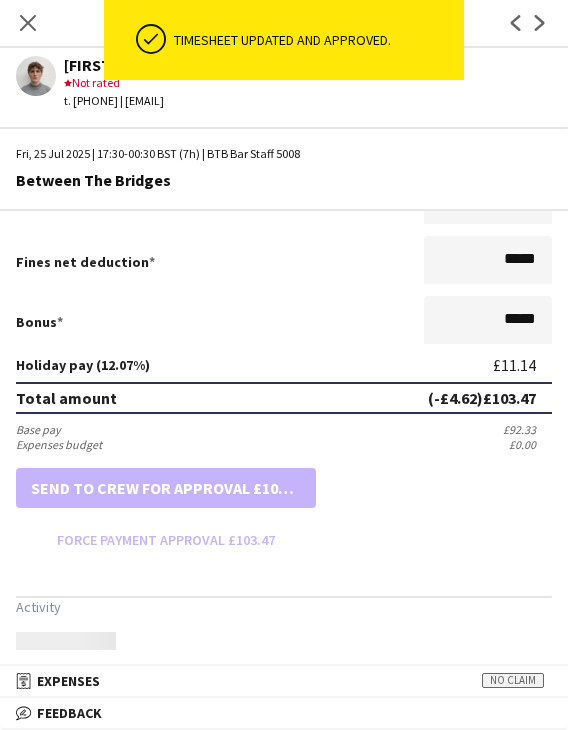 scroll, scrollTop: 501, scrollLeft: 0, axis: vertical 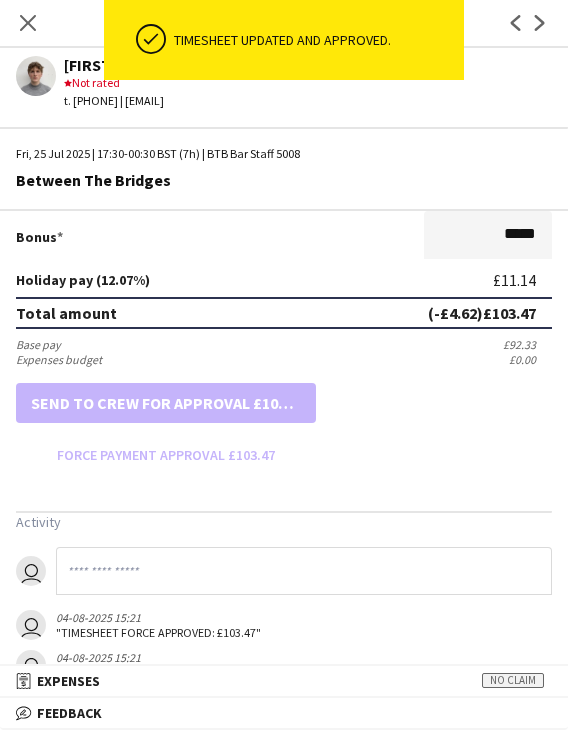drag, startPoint x: 22, startPoint y: 24, endPoint x: 155, endPoint y: 102, distance: 154.18495 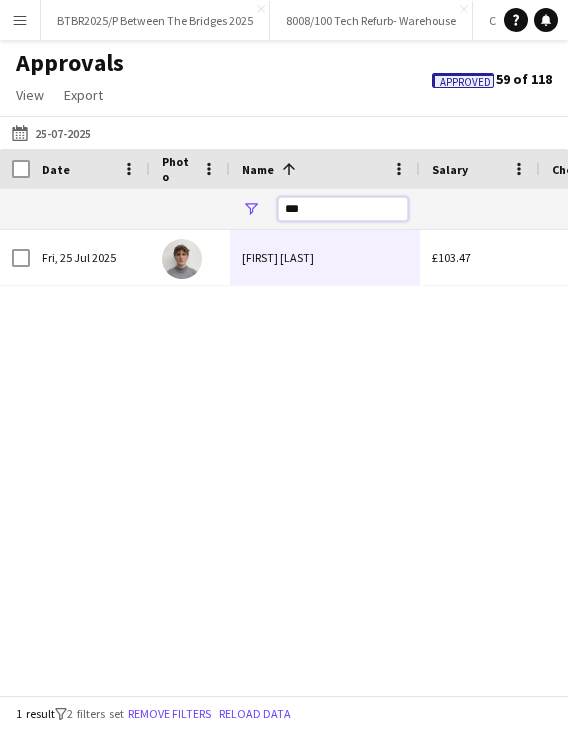 click on "***" at bounding box center [343, 209] 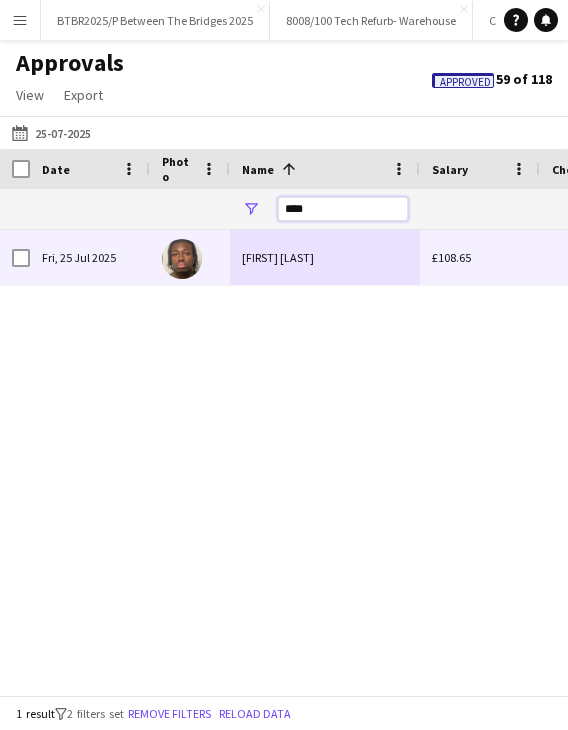 type on "****" 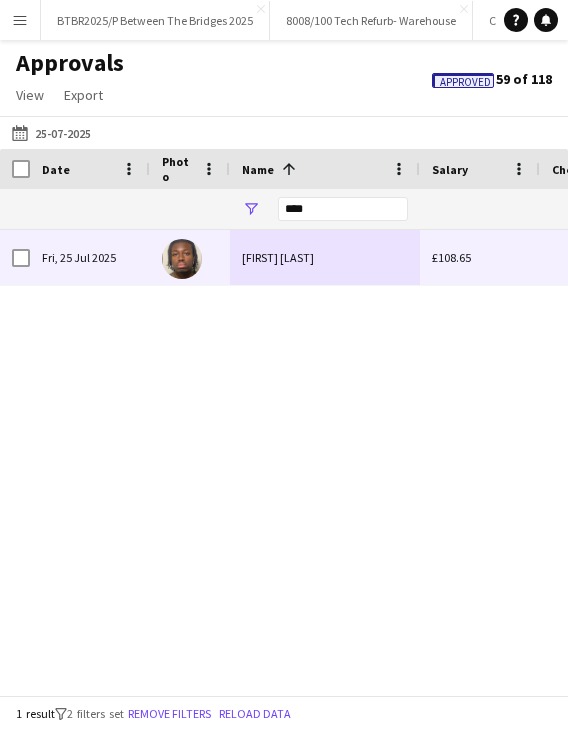 click on "Raphael Okorokpokpo" at bounding box center (325, 257) 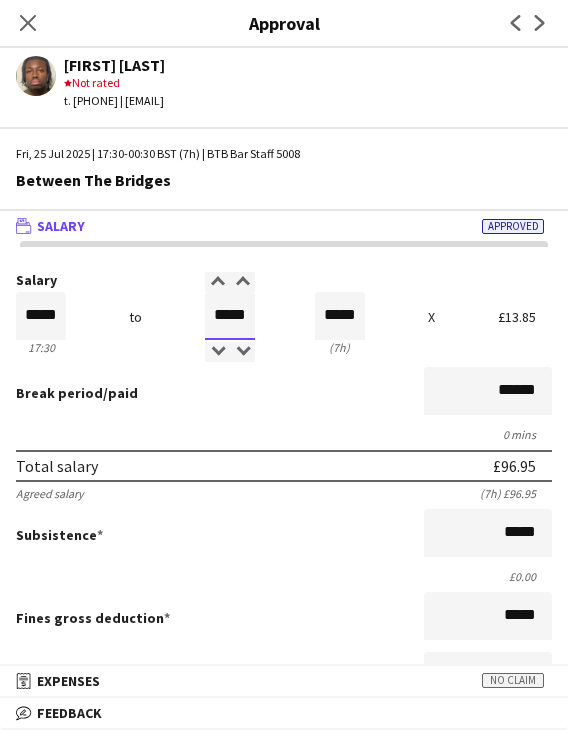 click on "*****" at bounding box center (230, 316) 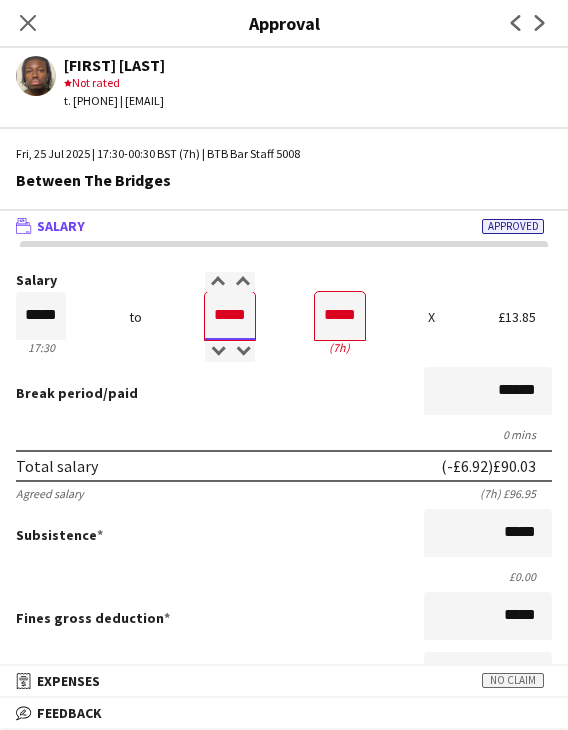 type on "*****" 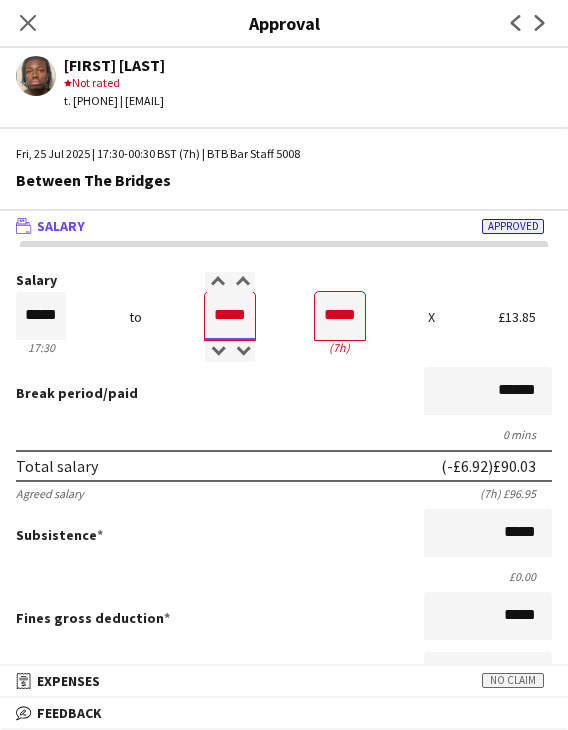 type on "*****" 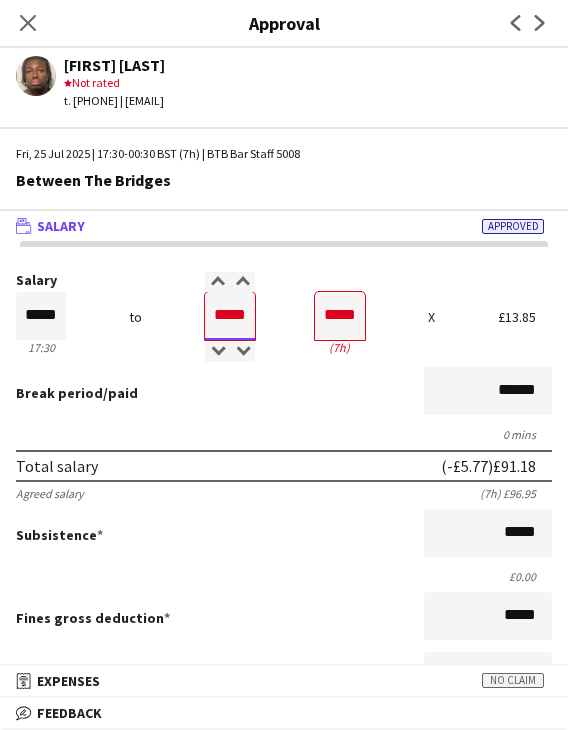 type on "*****" 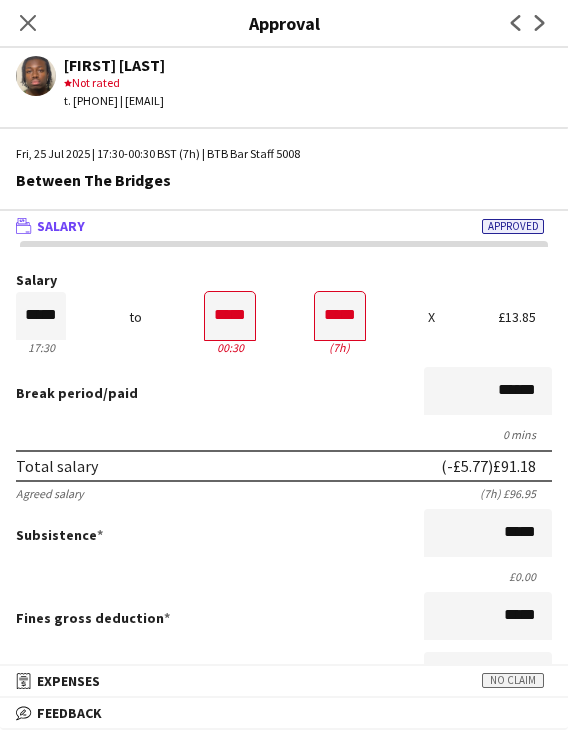 click on "Total salary   (-£5.77)   £91.18" at bounding box center (284, 466) 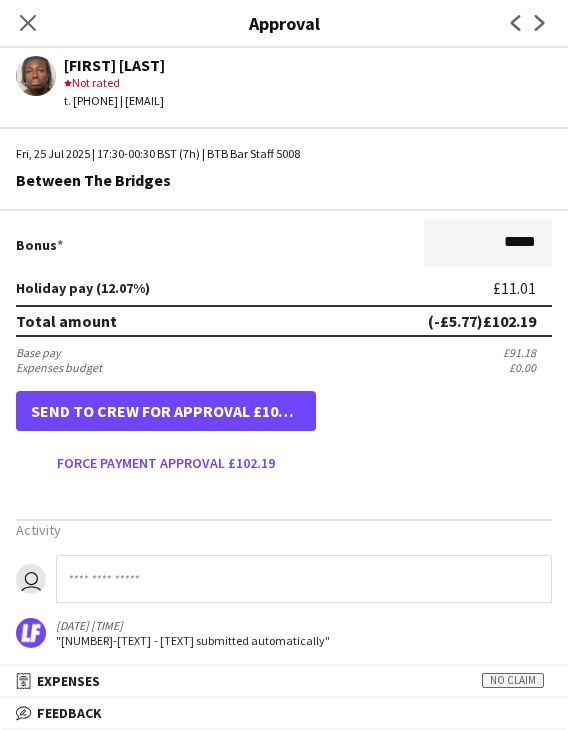 scroll, scrollTop: 500, scrollLeft: 0, axis: vertical 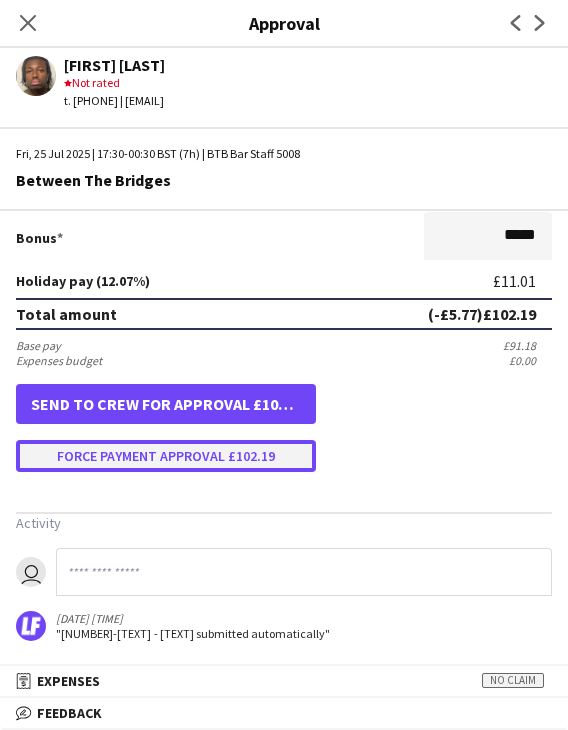 click on "Force payment approval £102.19" at bounding box center [166, 456] 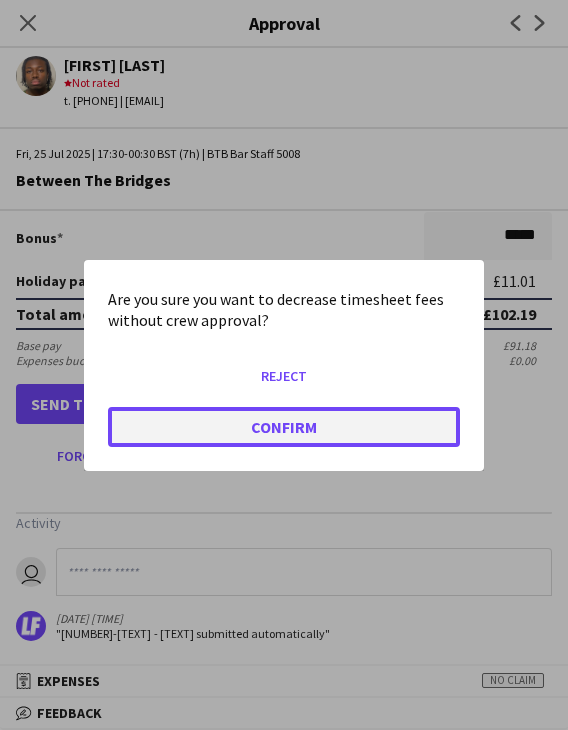 click on "Confirm" 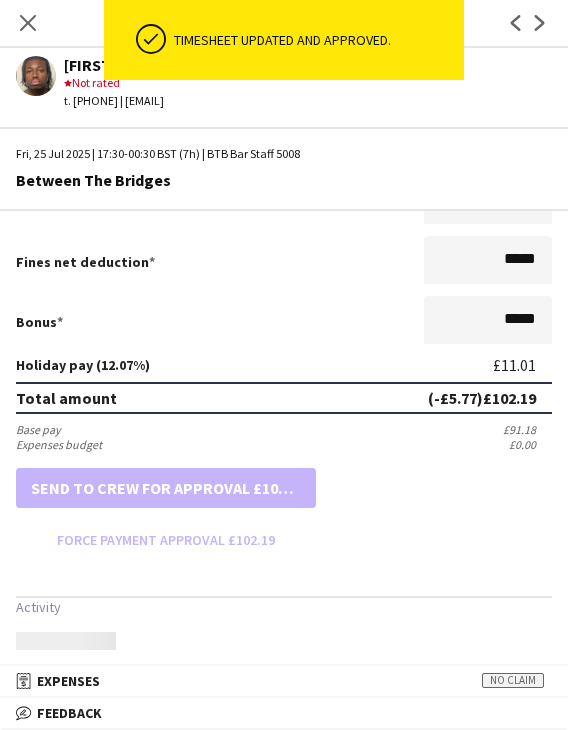 scroll, scrollTop: 500, scrollLeft: 0, axis: vertical 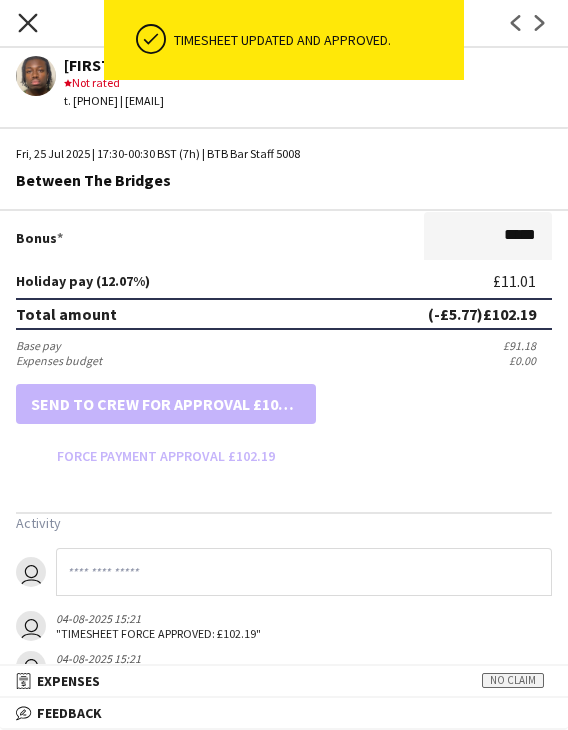 click on "Close pop-in" 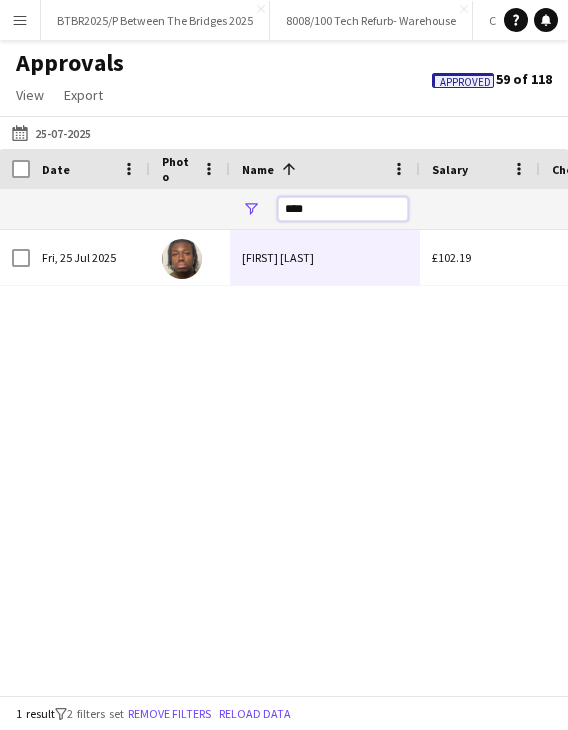 click on "****" at bounding box center [343, 209] 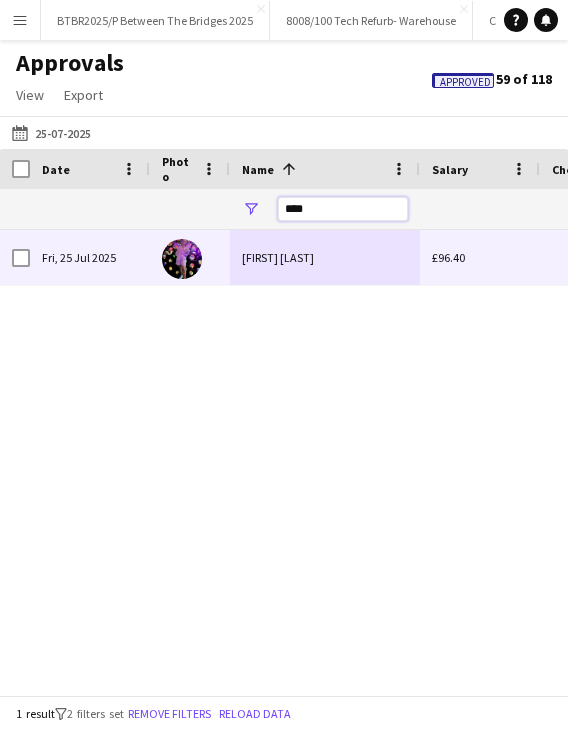 type on "****" 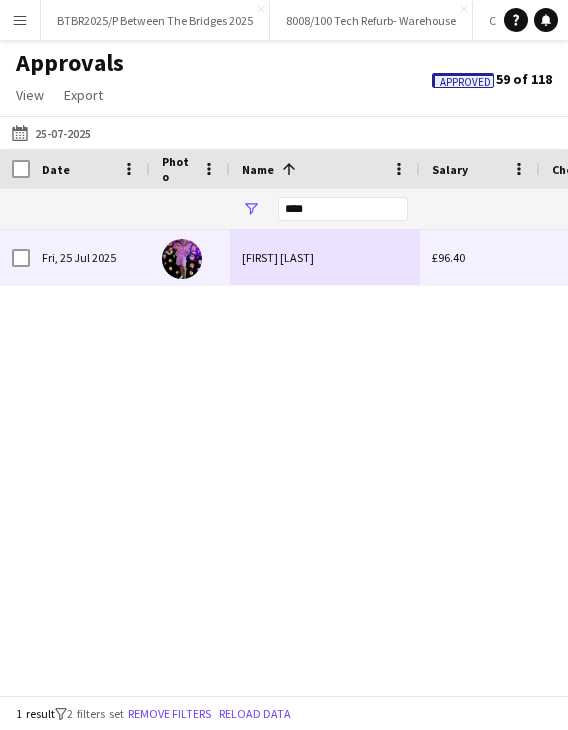 click on "Jordana Conybeare" at bounding box center (325, 257) 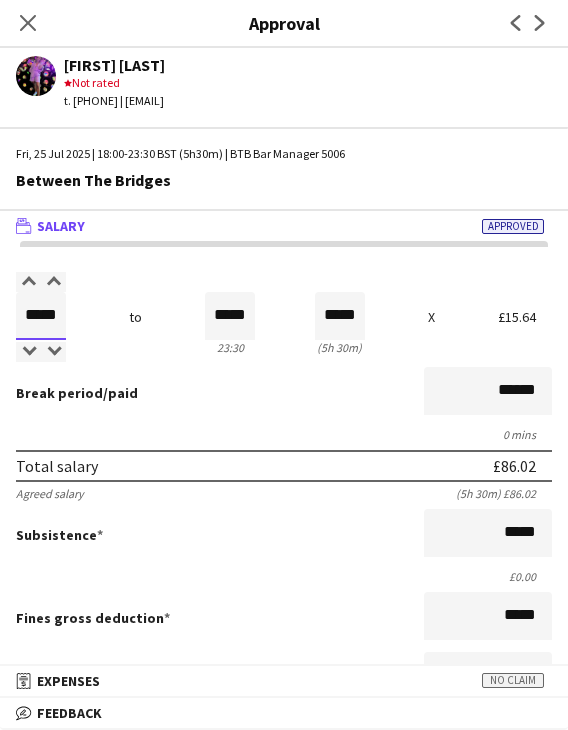 click on "*****" at bounding box center (41, 316) 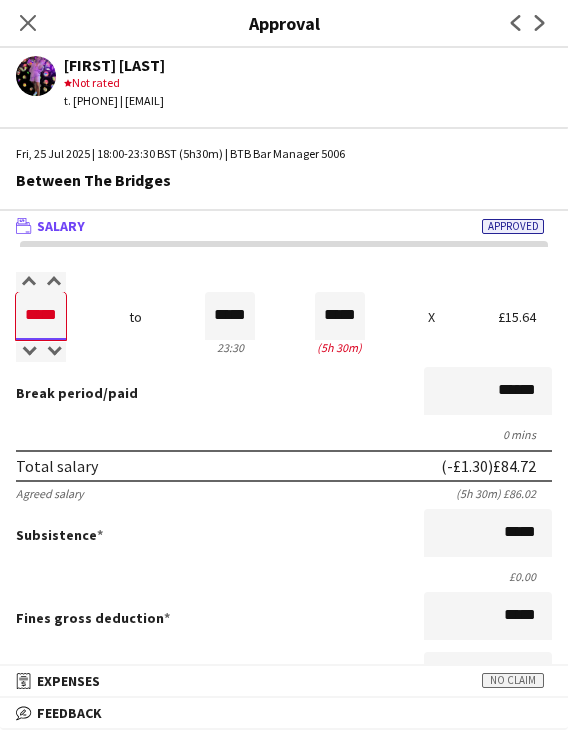 type on "*****" 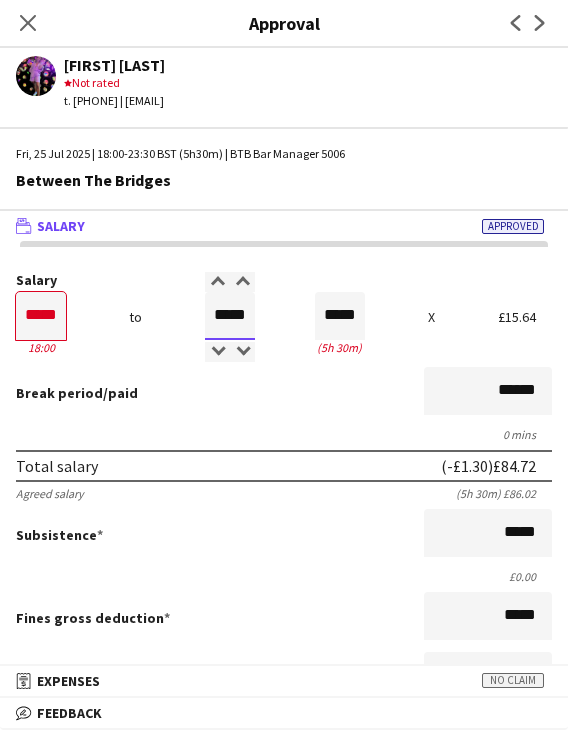type on "*****" 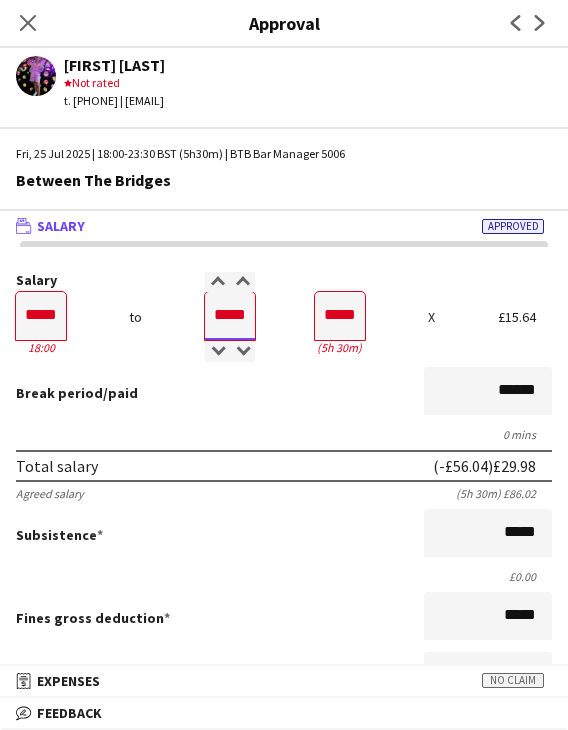 type on "*****" 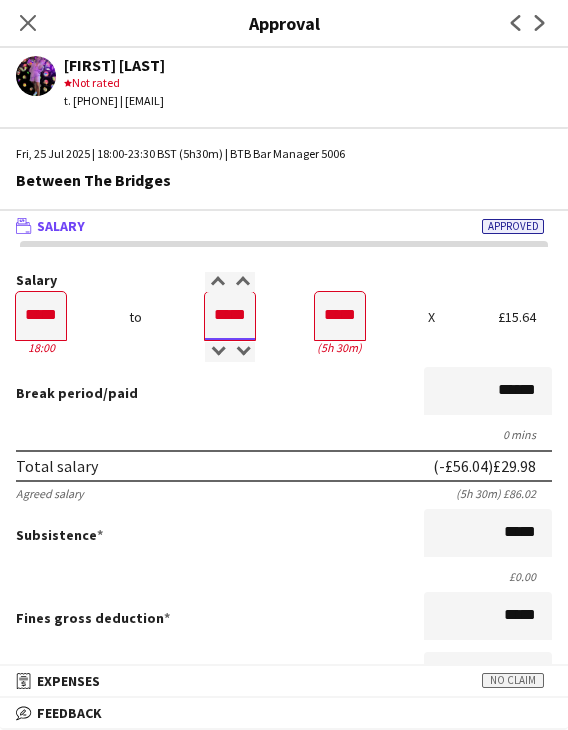 type on "*****" 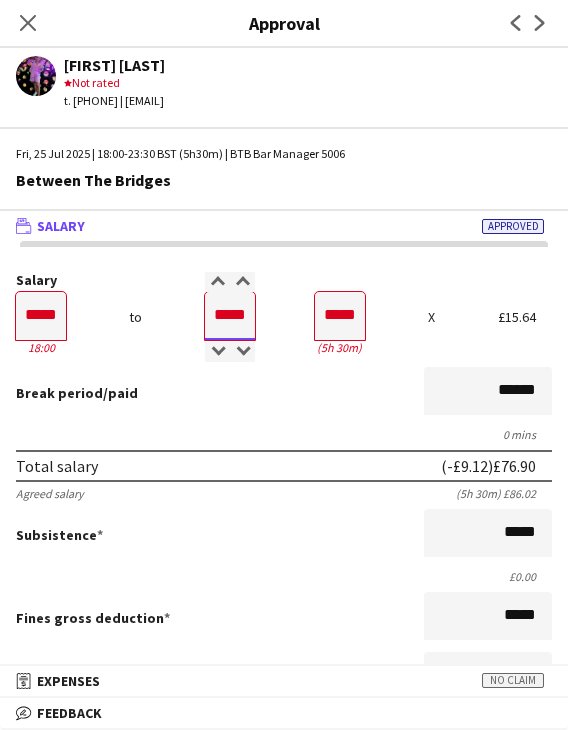 type on "*****" 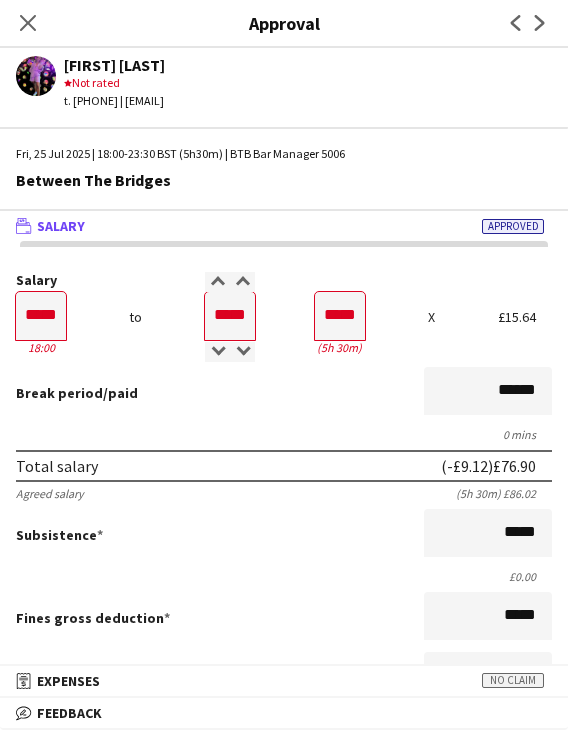 click on "Salary  *****  18:00   to  *****  23:30  *****  (5h 30m)   X   £15.64   Break period   /paid  ******  0 mins   Total salary   (-£9.12)   £76.90   Agreed salary   (5h 30m) £86.02   Subsistence  *****  £0.00   Fines gross deduction  *****  Fines net deduction  *****  Bonus  *****  Holiday pay (12.07%)   £9.28   Total amount   (-£9.12)   £86.18   Base pay   £76.90   Expenses budget   £0.00   Send to crew for approval £86.18   Force payment approval £86.18" at bounding box center [284, 622] 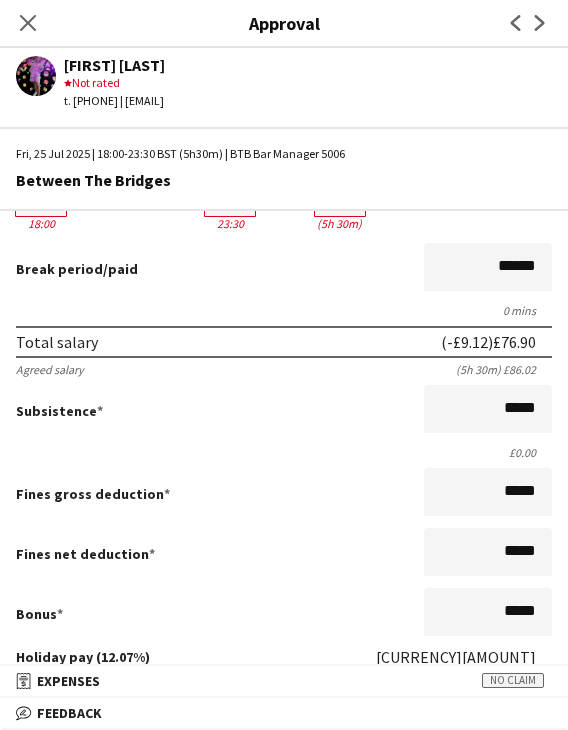 scroll, scrollTop: 500, scrollLeft: 0, axis: vertical 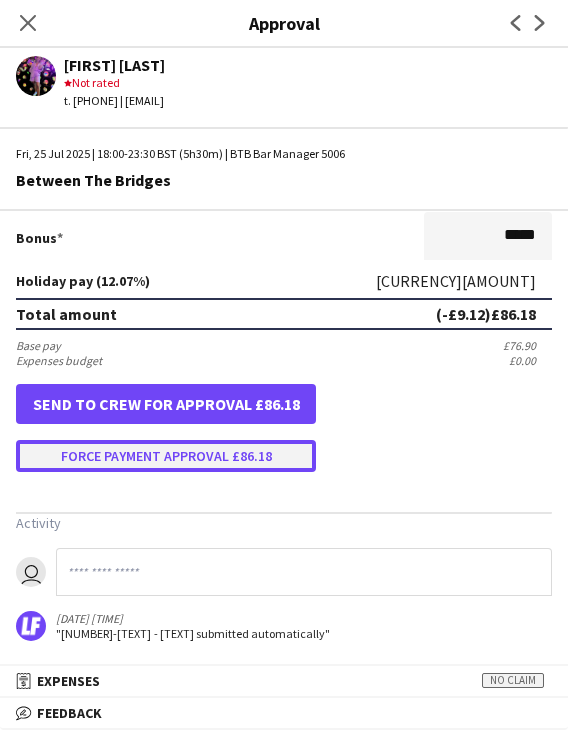 click on "Force payment approval £86.18" at bounding box center (166, 456) 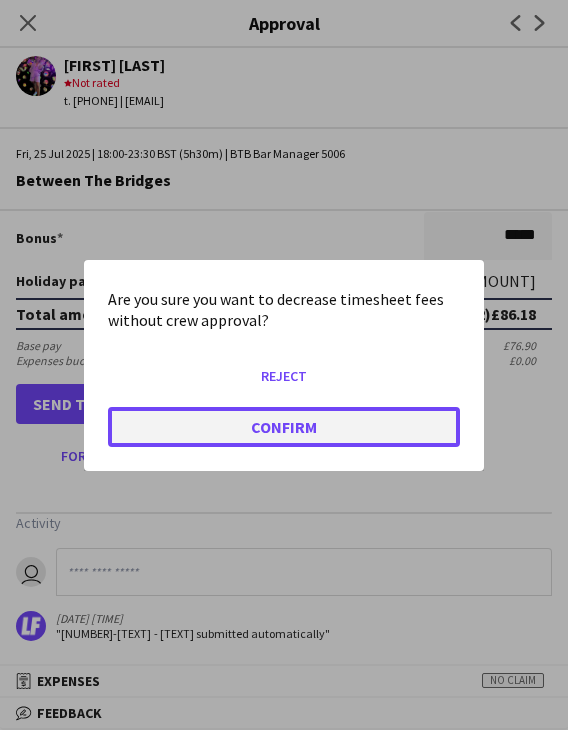 click on "Confirm" 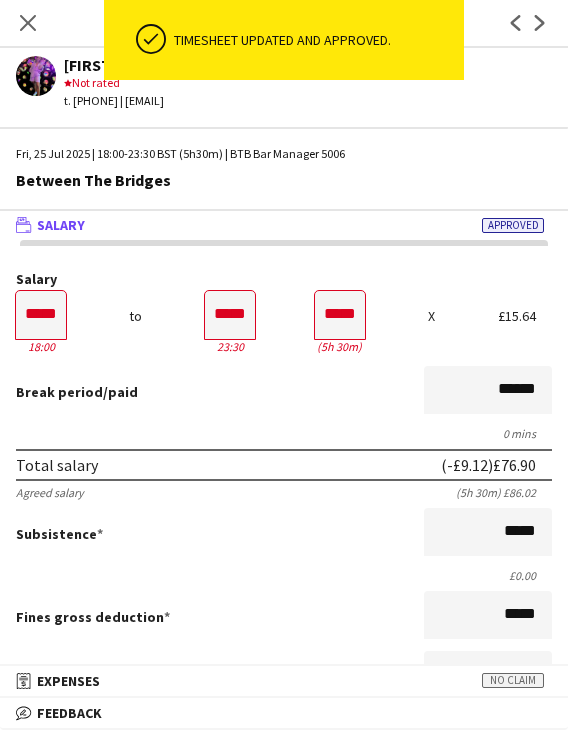 scroll, scrollTop: 0, scrollLeft: 0, axis: both 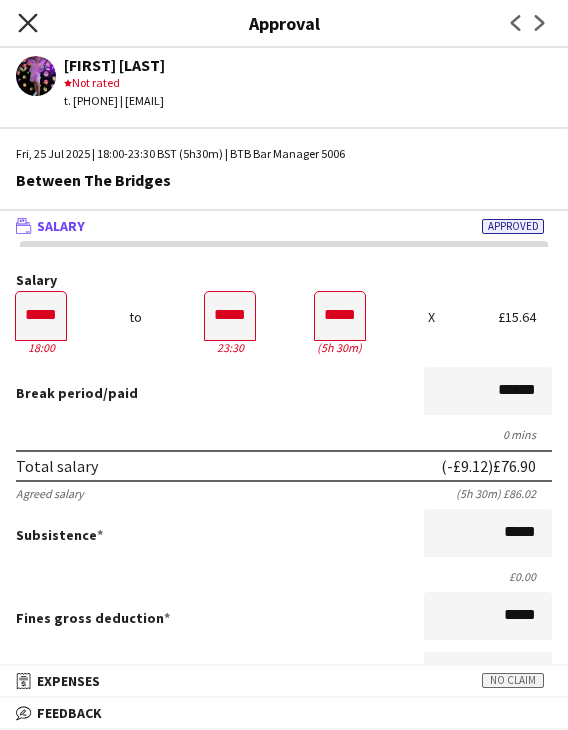 click 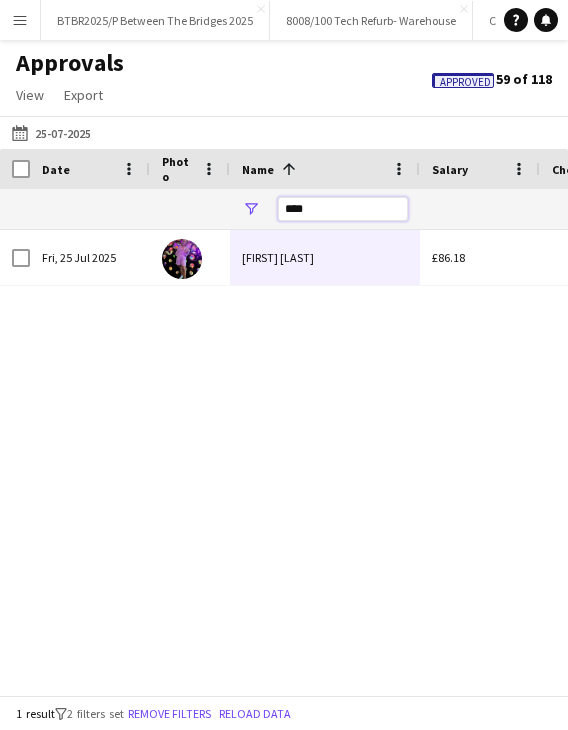 click on "****" at bounding box center (343, 209) 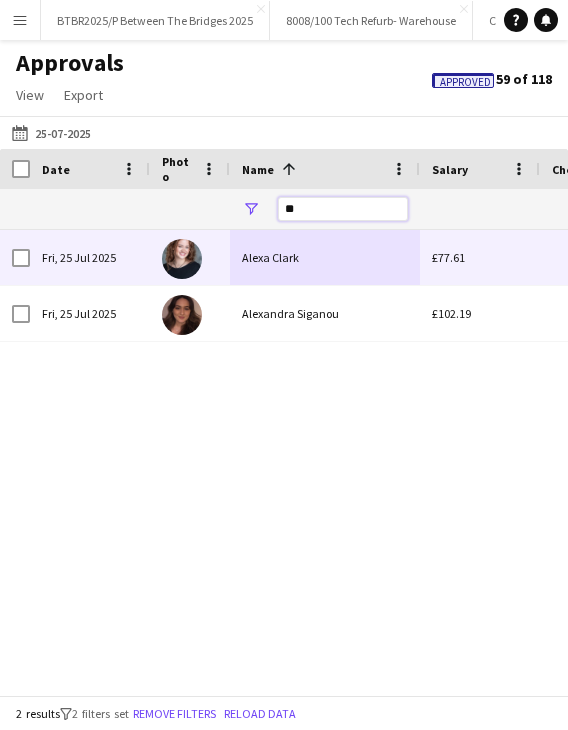 type on "**" 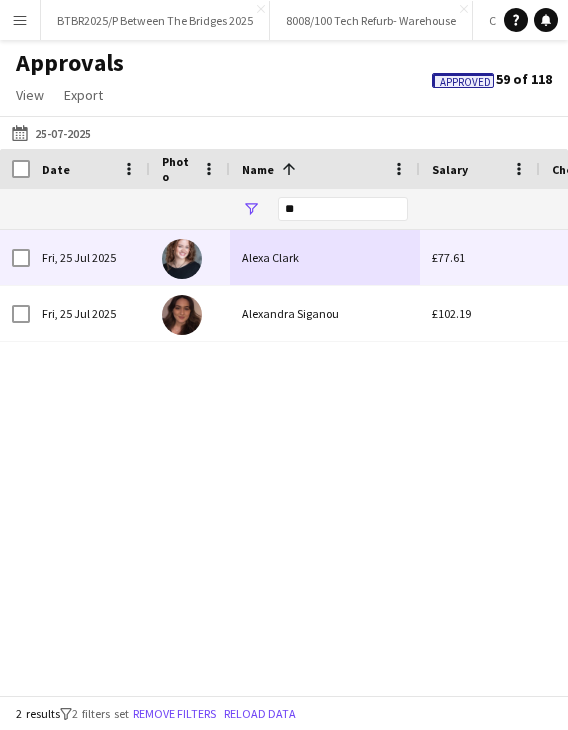 click on "Alexa Clark" at bounding box center (325, 257) 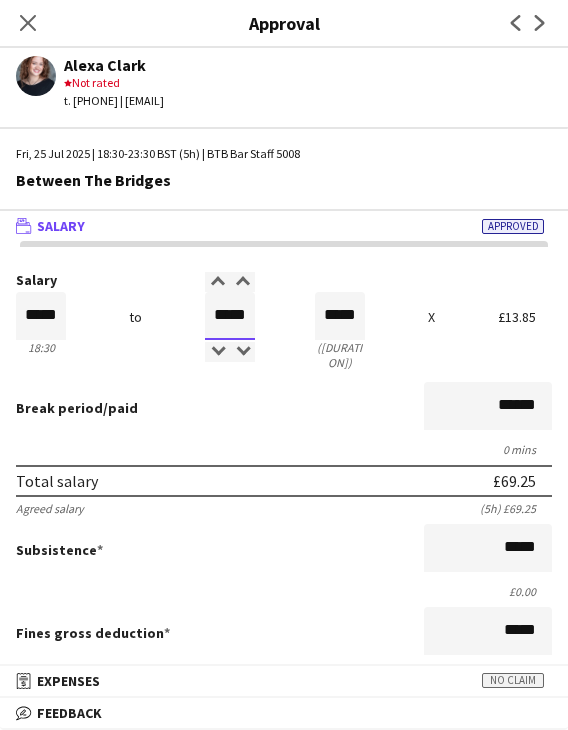drag, startPoint x: 213, startPoint y: 313, endPoint x: 252, endPoint y: 318, distance: 39.319206 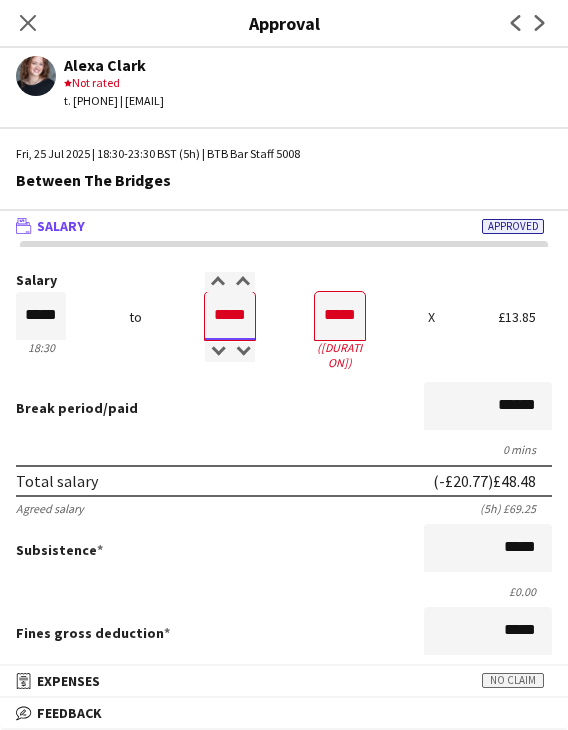 type on "*****" 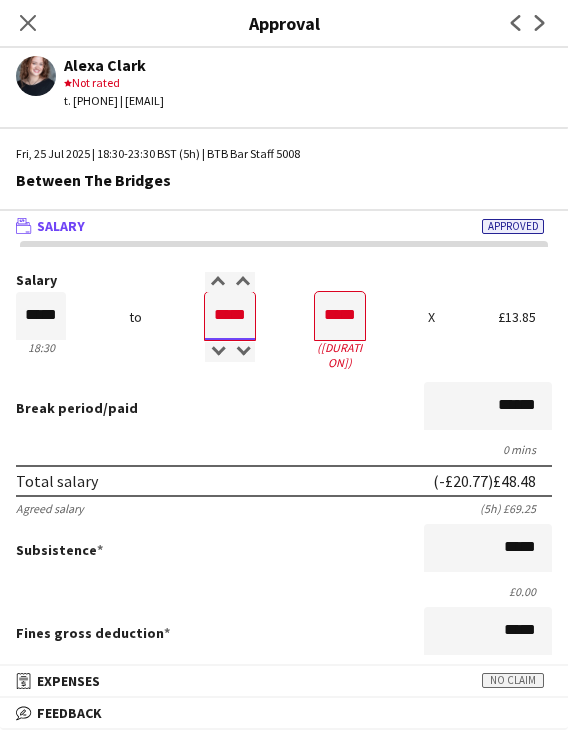 type on "*****" 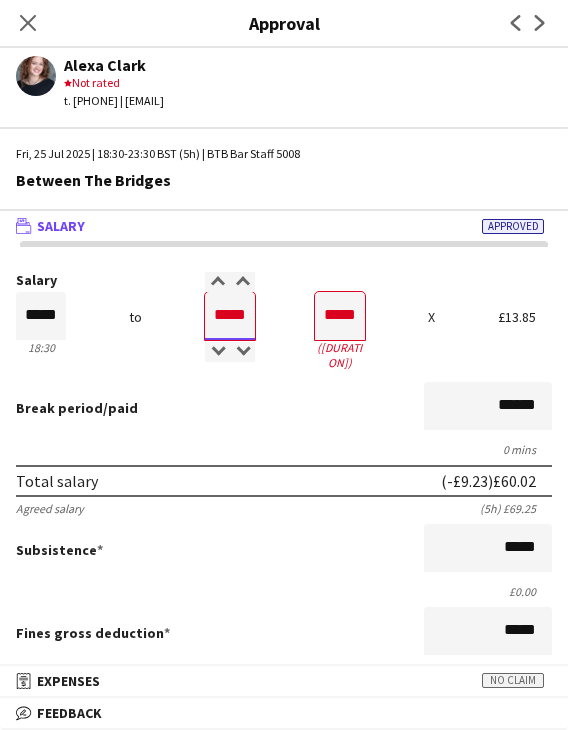 type on "*****" 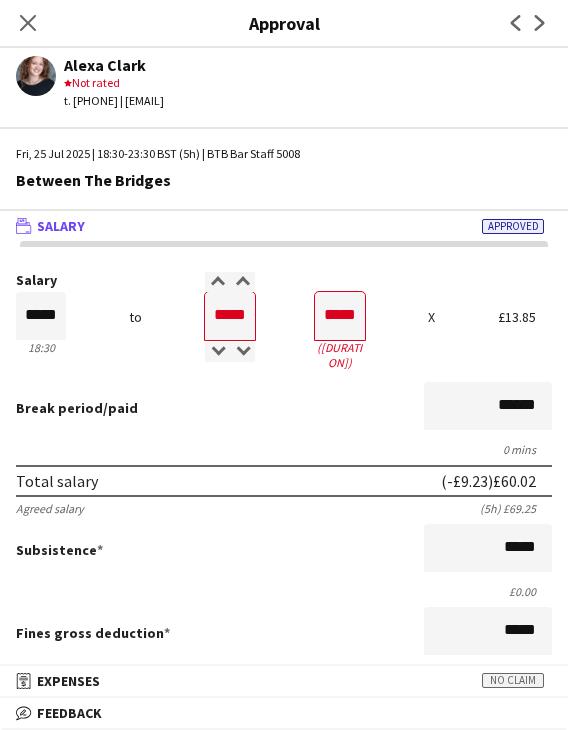 click on "0 mins" at bounding box center (284, 449) 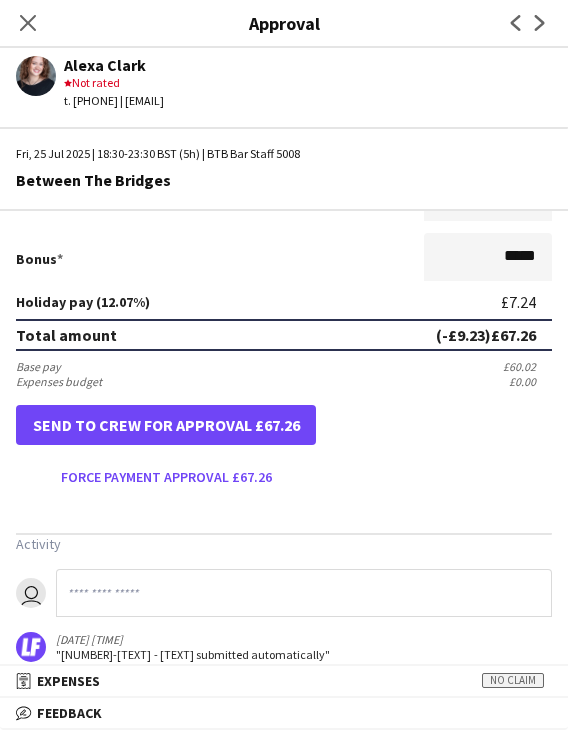 scroll, scrollTop: 500, scrollLeft: 0, axis: vertical 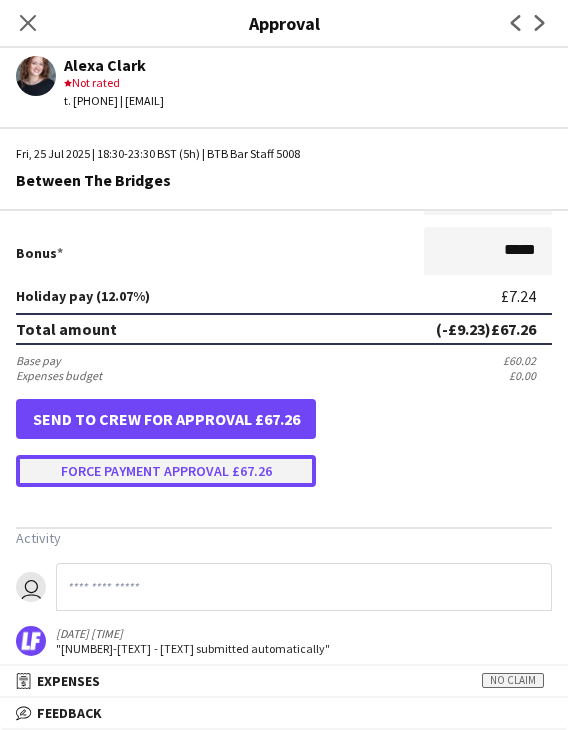 click on "Force payment approval £67.26" at bounding box center (166, 471) 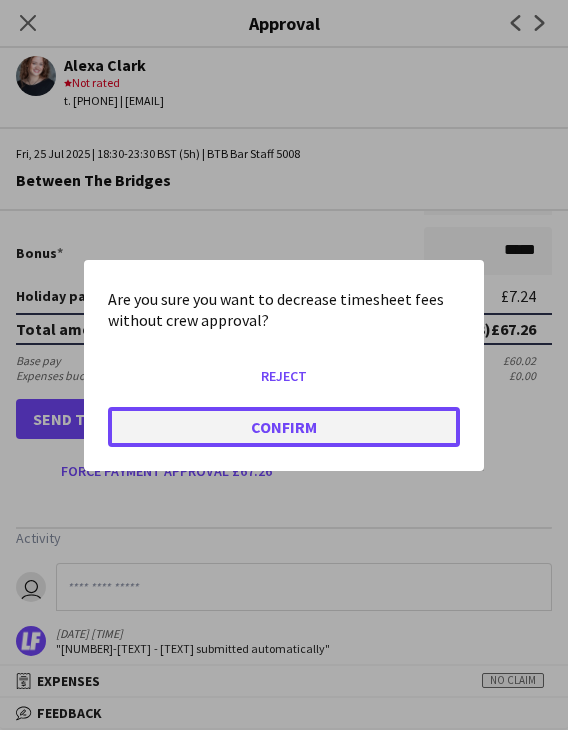 click on "Confirm" 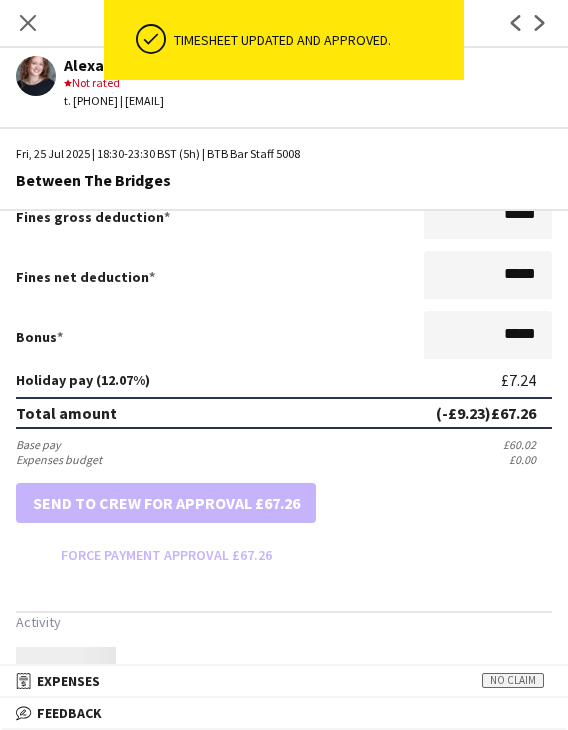 scroll, scrollTop: 500, scrollLeft: 0, axis: vertical 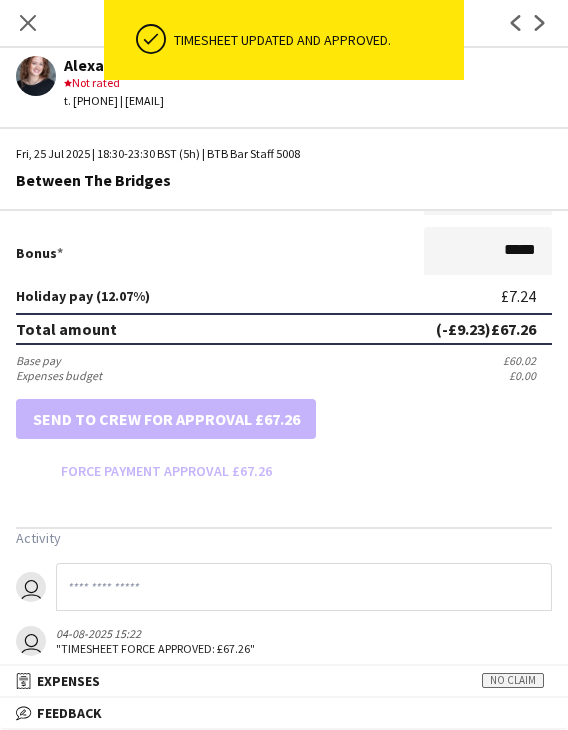 click on "Close pop-in" 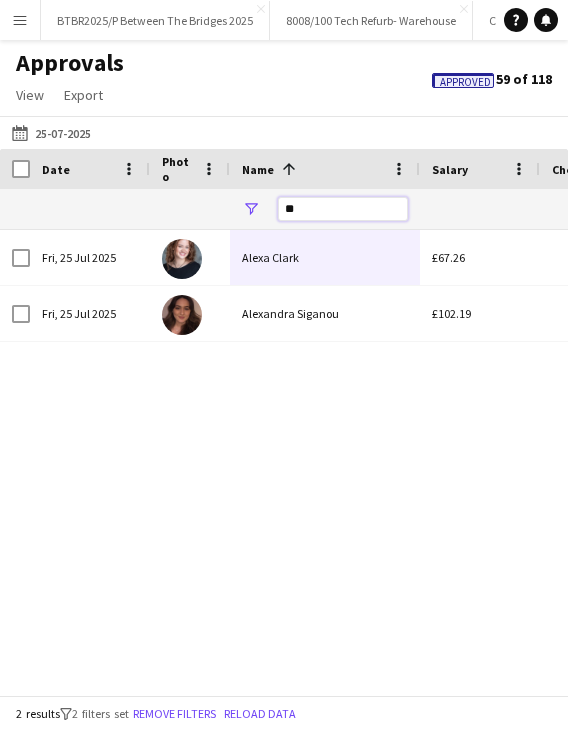 drag, startPoint x: 327, startPoint y: 215, endPoint x: 273, endPoint y: 220, distance: 54.230988 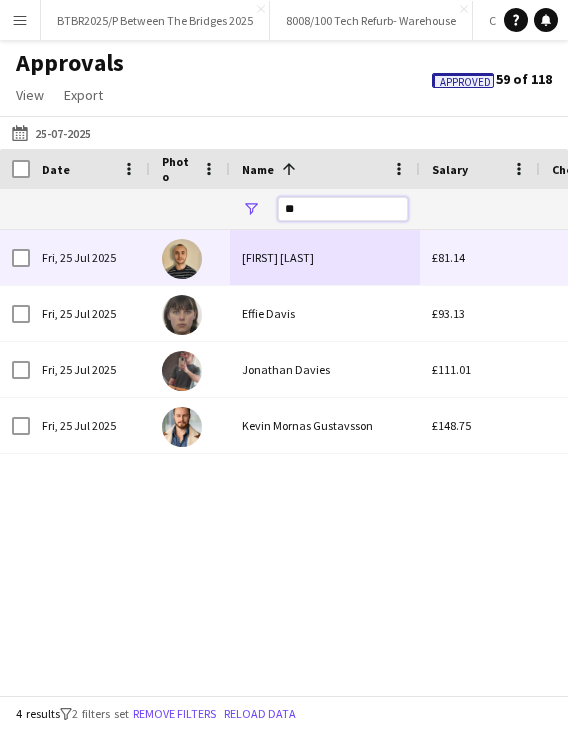 type on "**" 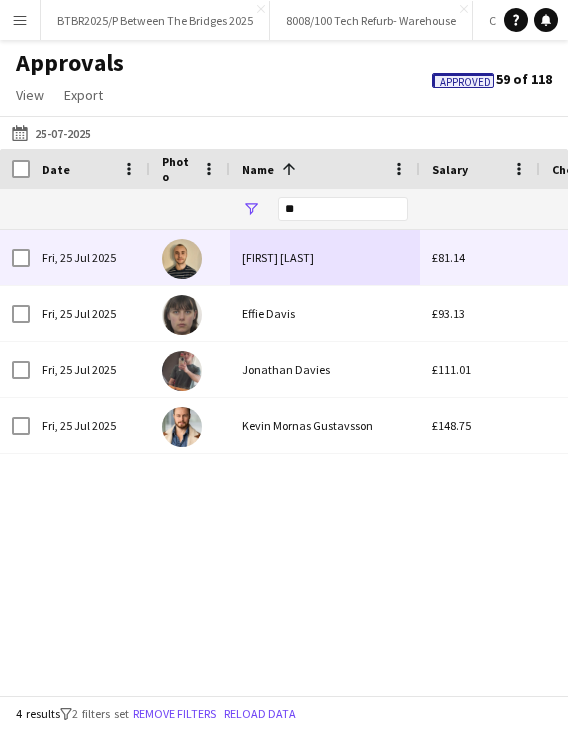 click on "Avital Veng-Christensen" at bounding box center [325, 257] 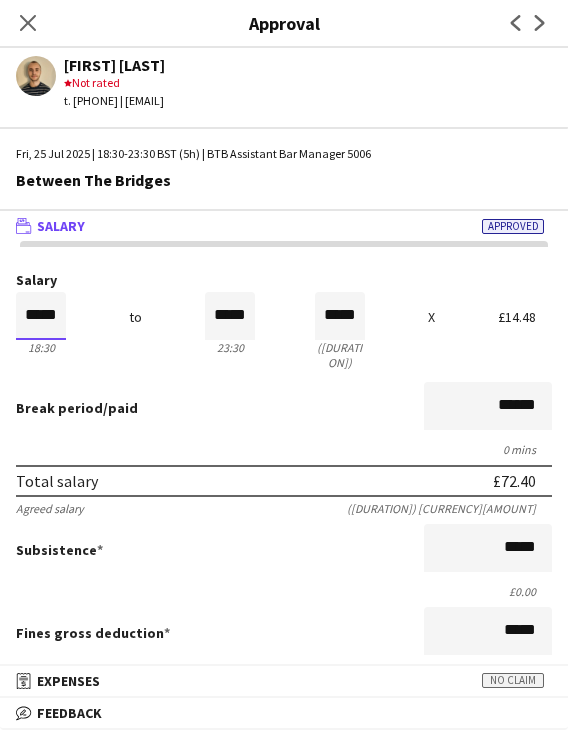 click on "*****" at bounding box center [41, 316] 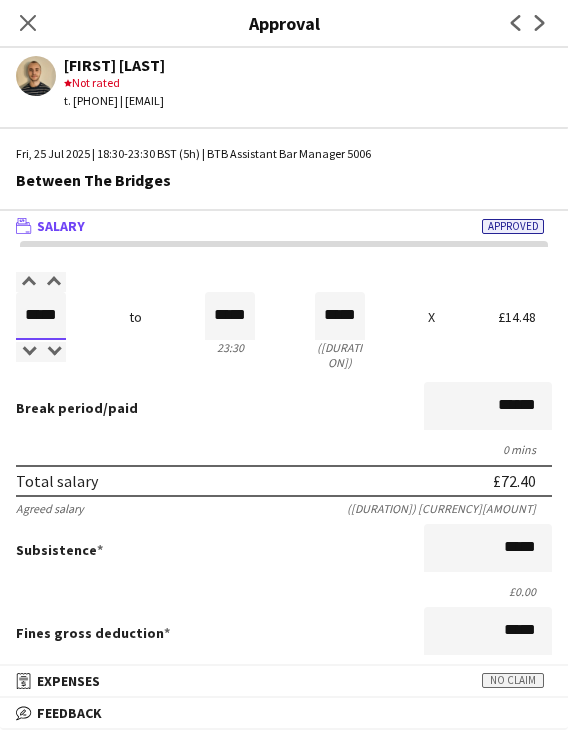 click on "*****" at bounding box center (41, 316) 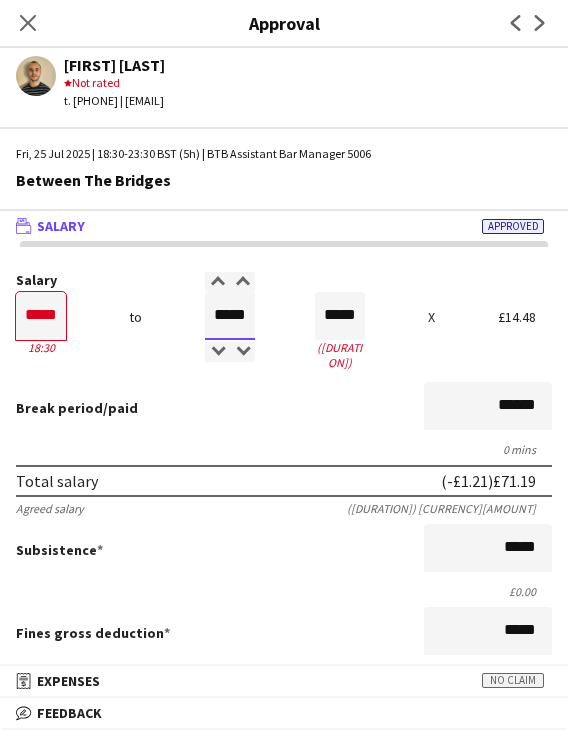 type on "*****" 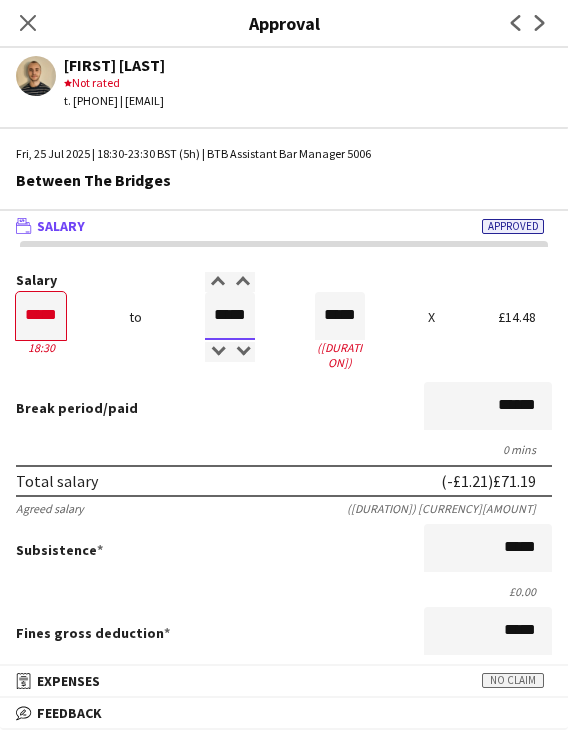 type on "*****" 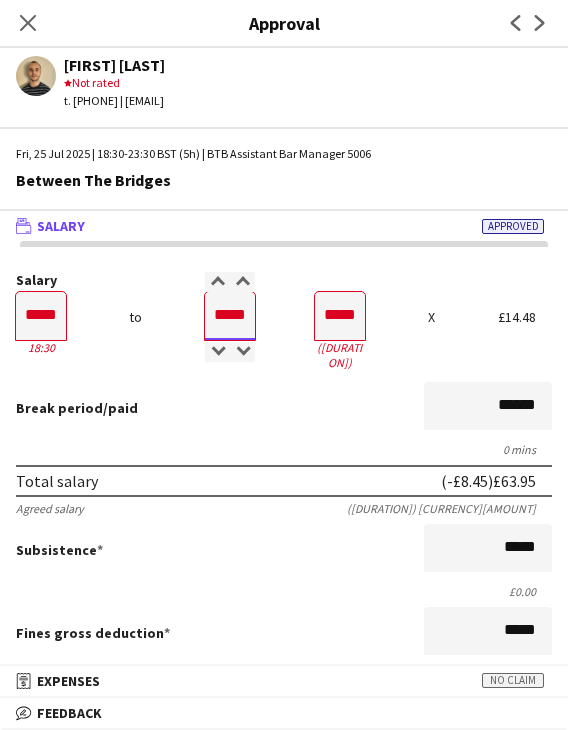 type on "*****" 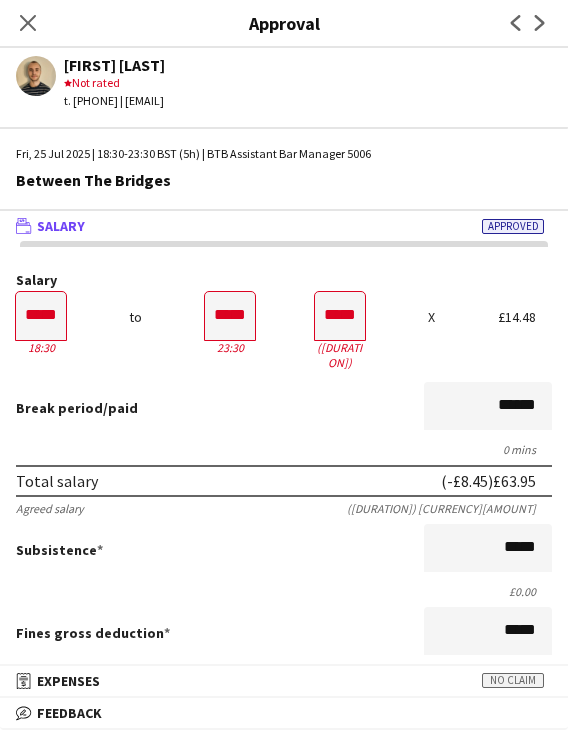 click on "0 mins" at bounding box center (284, 449) 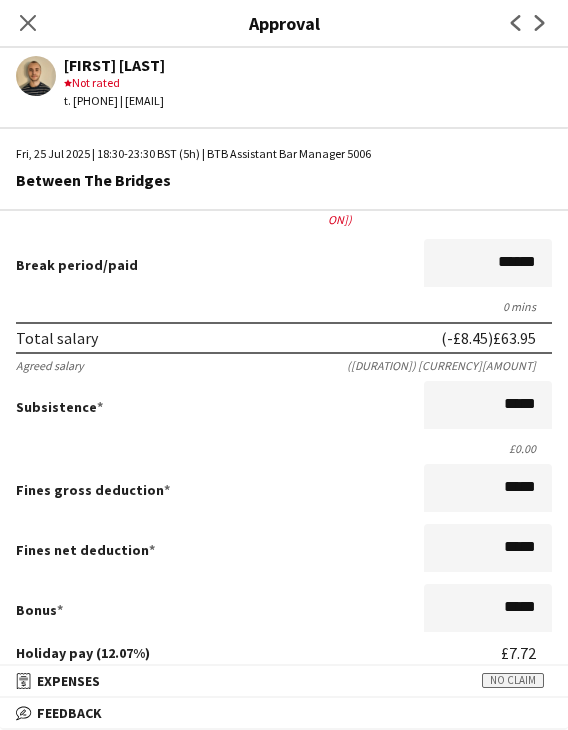 scroll, scrollTop: 500, scrollLeft: 0, axis: vertical 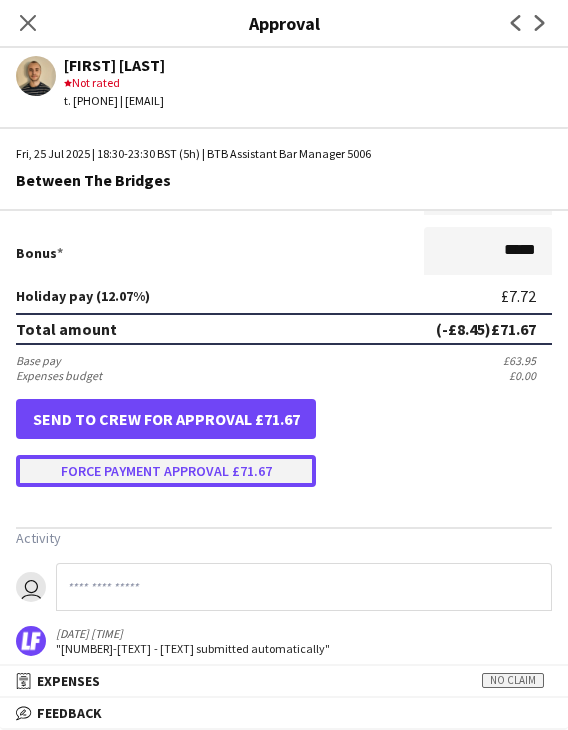 click on "Force payment approval £71.67" at bounding box center [166, 471] 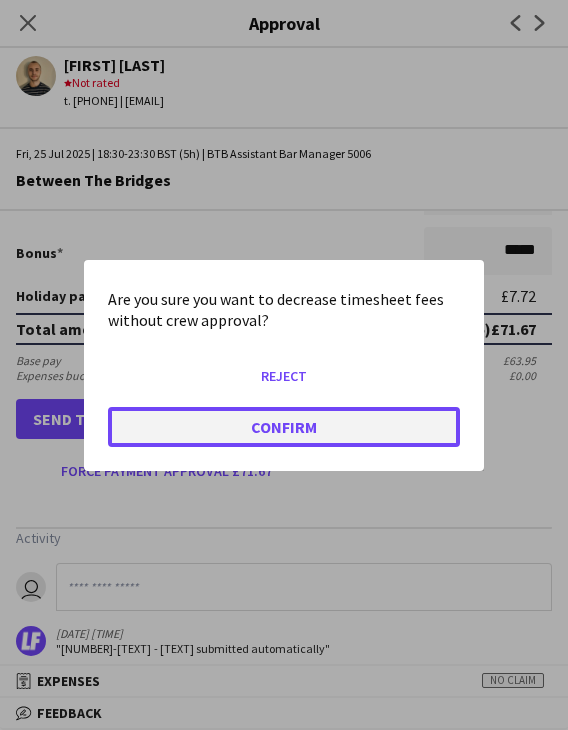 click on "Confirm" 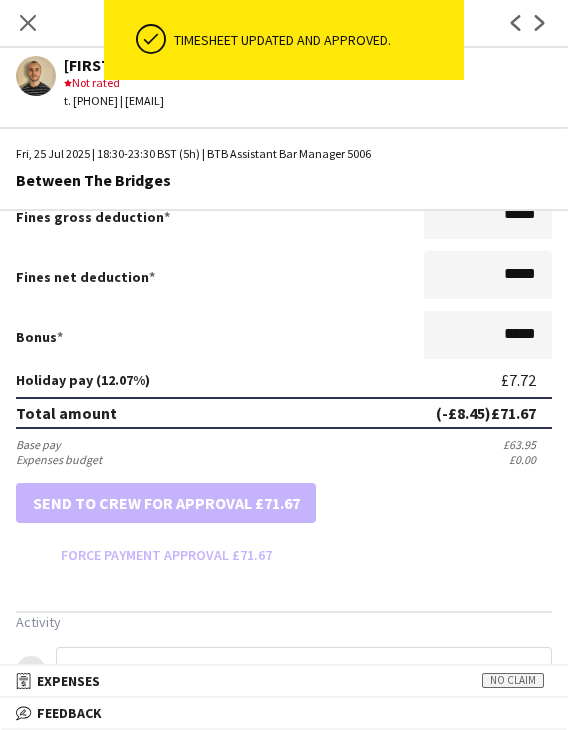 scroll, scrollTop: 500, scrollLeft: 0, axis: vertical 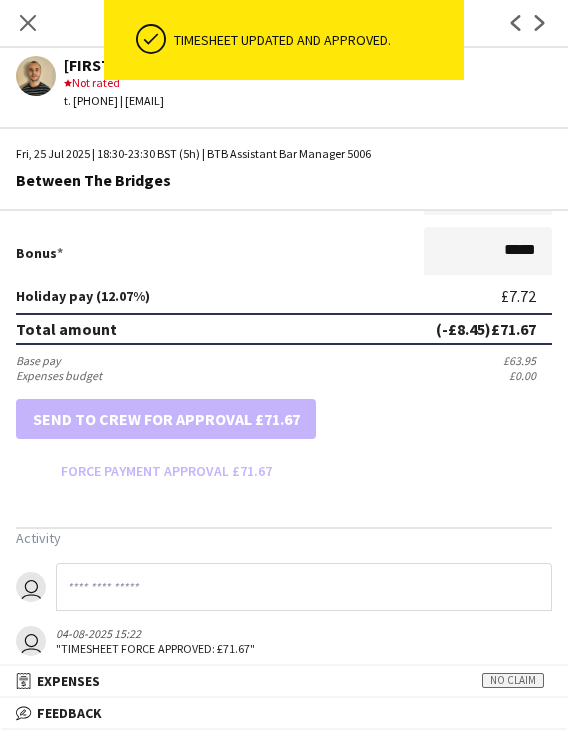 drag, startPoint x: 37, startPoint y: 26, endPoint x: 196, endPoint y: 160, distance: 207.93509 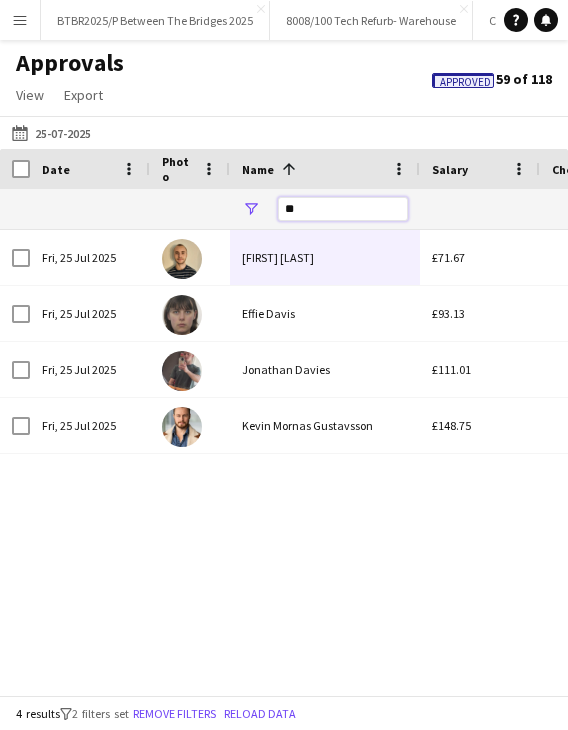 click on "**" at bounding box center (343, 209) 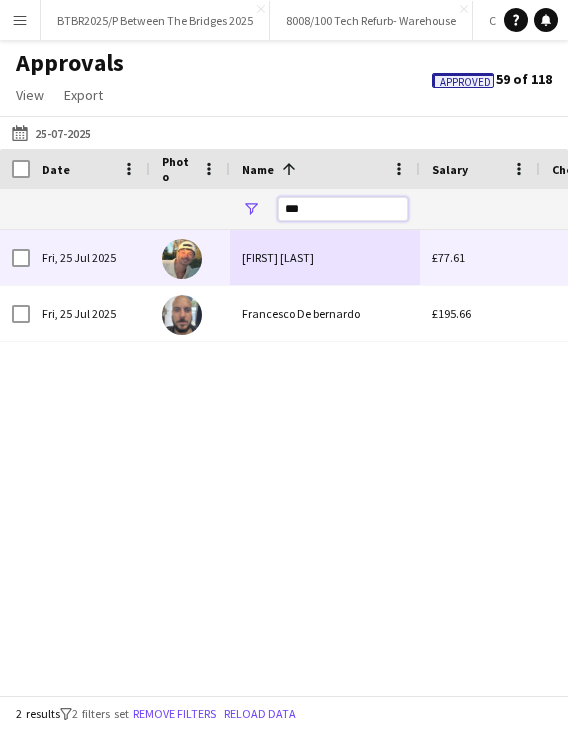 type on "***" 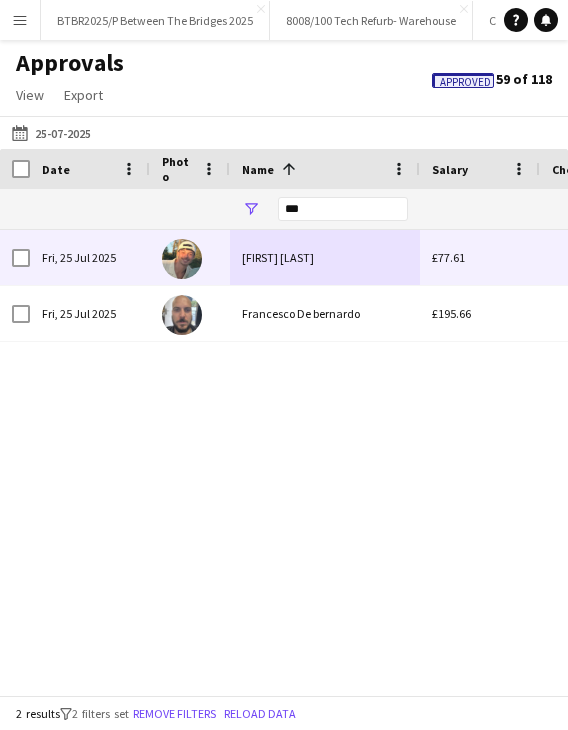 click on "Cesar Charpin" at bounding box center [325, 257] 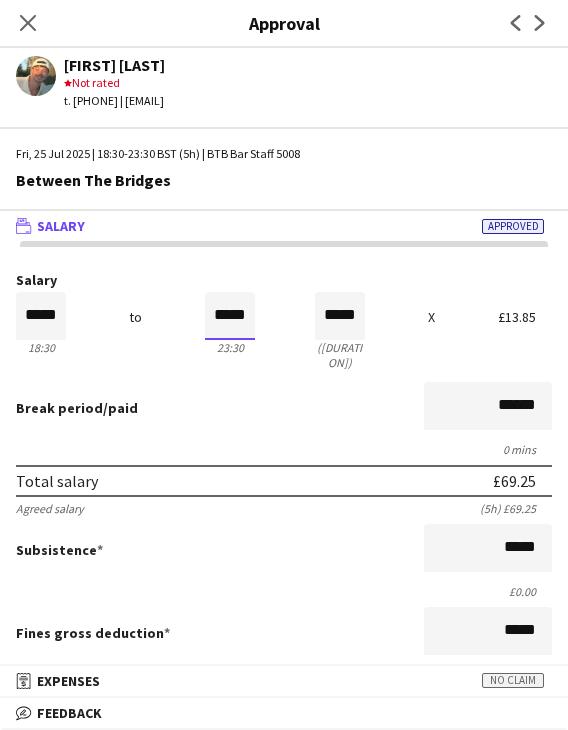 click on "*****" at bounding box center (230, 316) 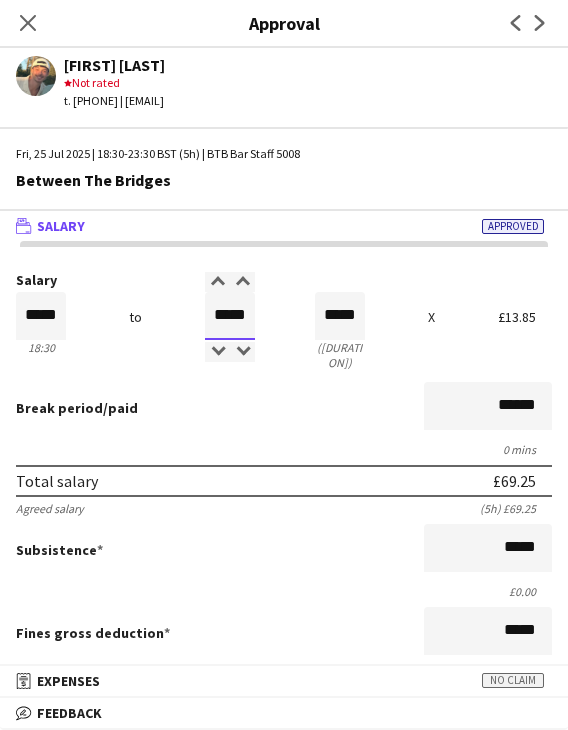 click on "*****" at bounding box center (230, 316) 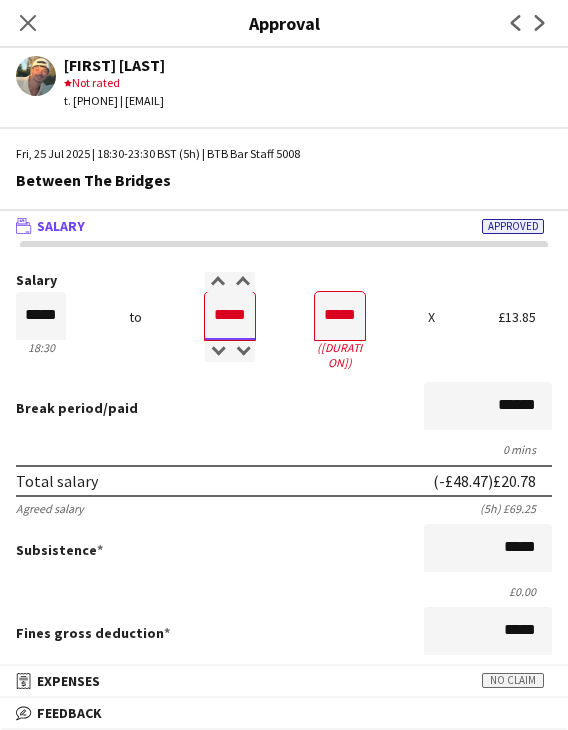 type on "*****" 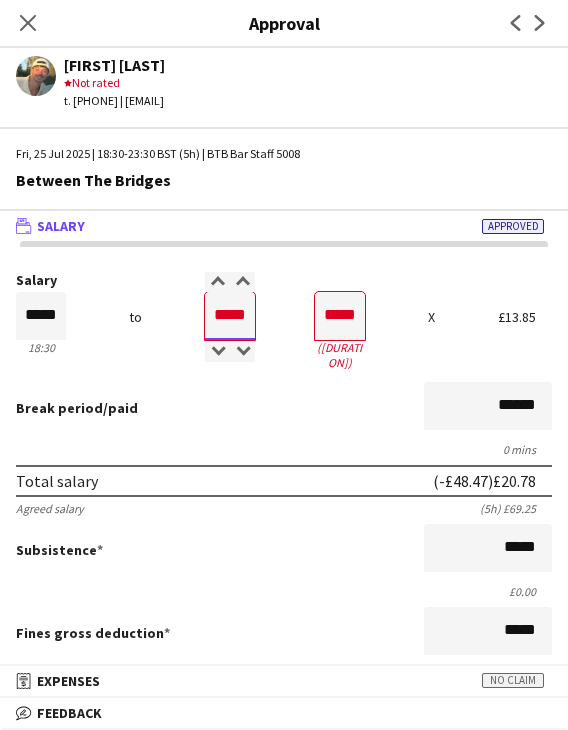 type on "*****" 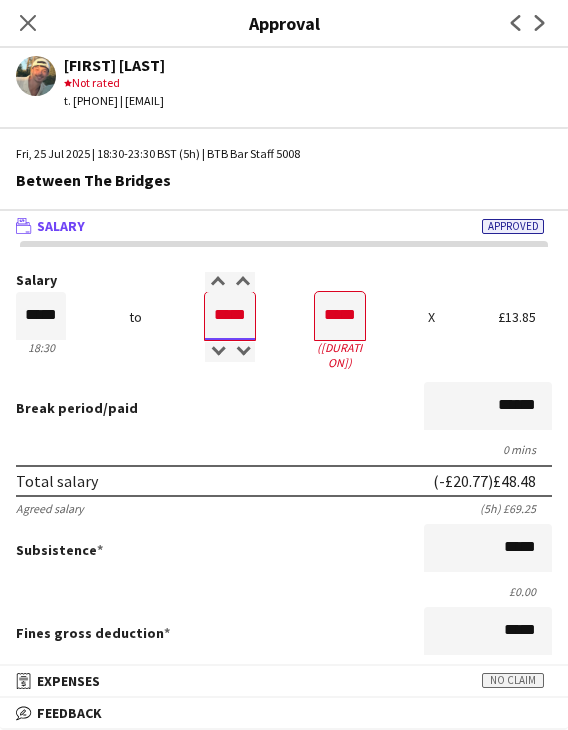 type on "*****" 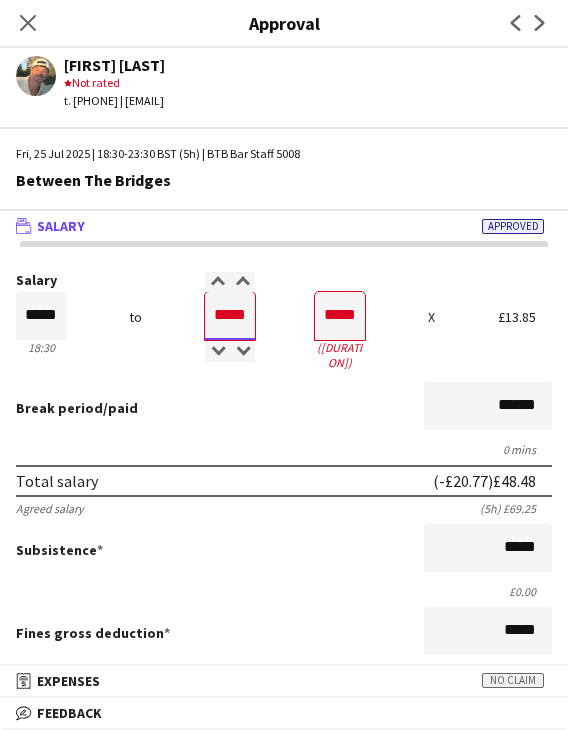 type on "*****" 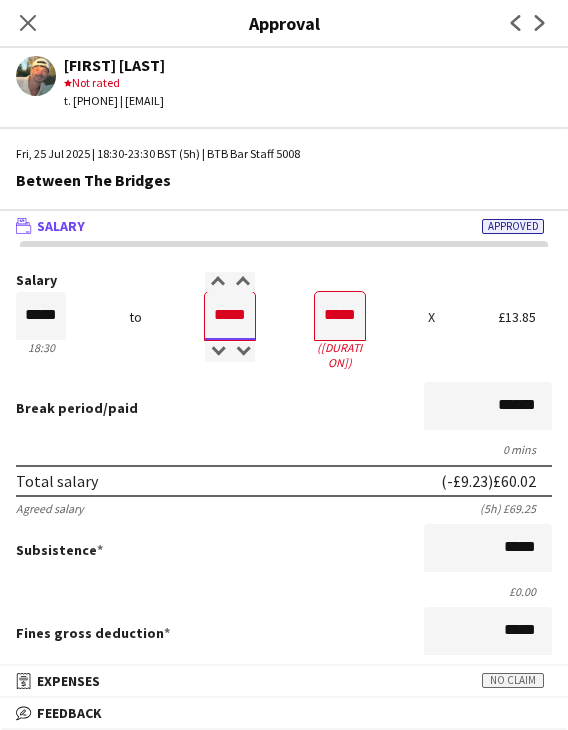 type on "*****" 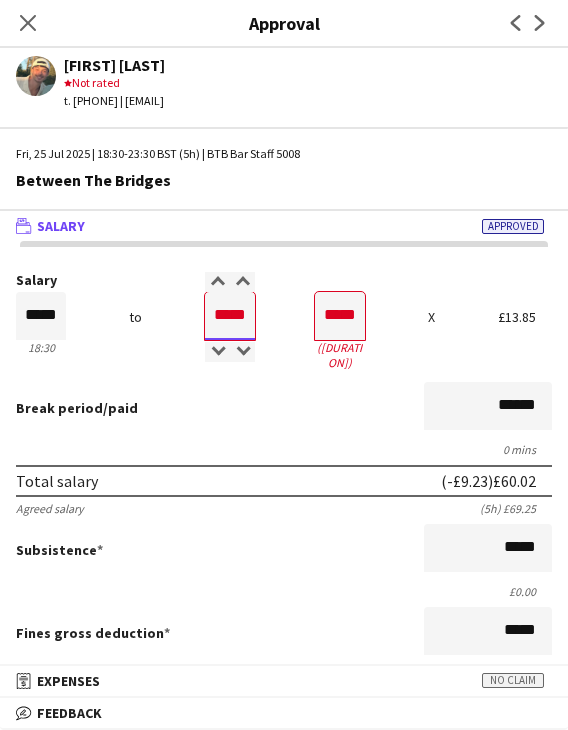 type on "*****" 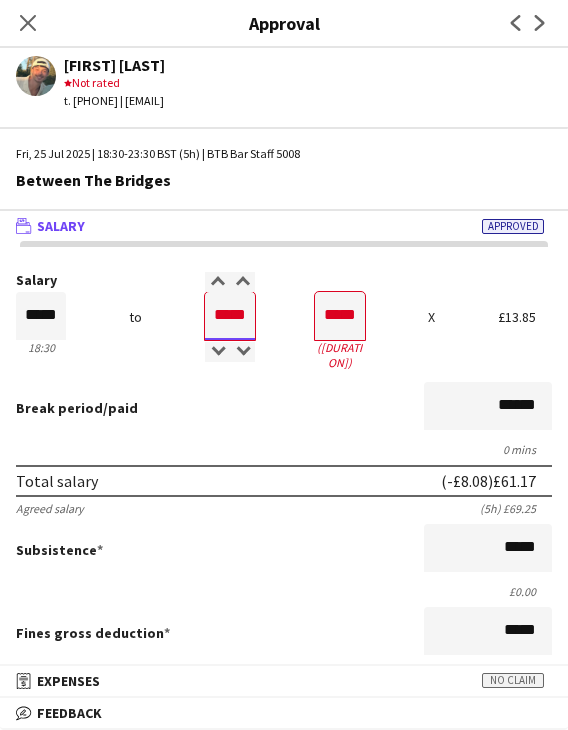 type on "*****" 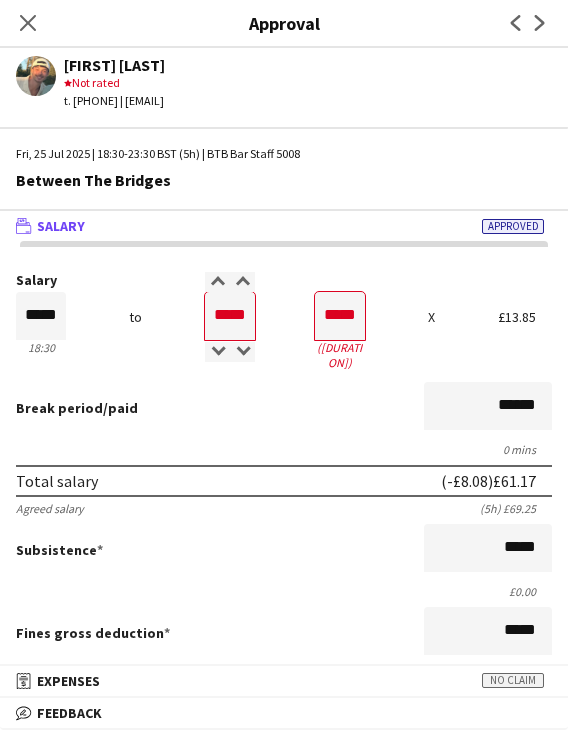 click on "Break period   /paid  ******" at bounding box center [284, 408] 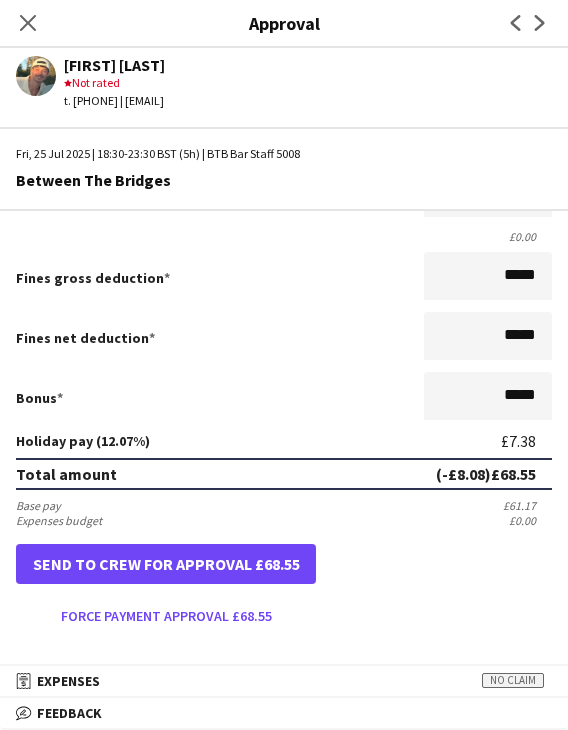 scroll, scrollTop: 400, scrollLeft: 0, axis: vertical 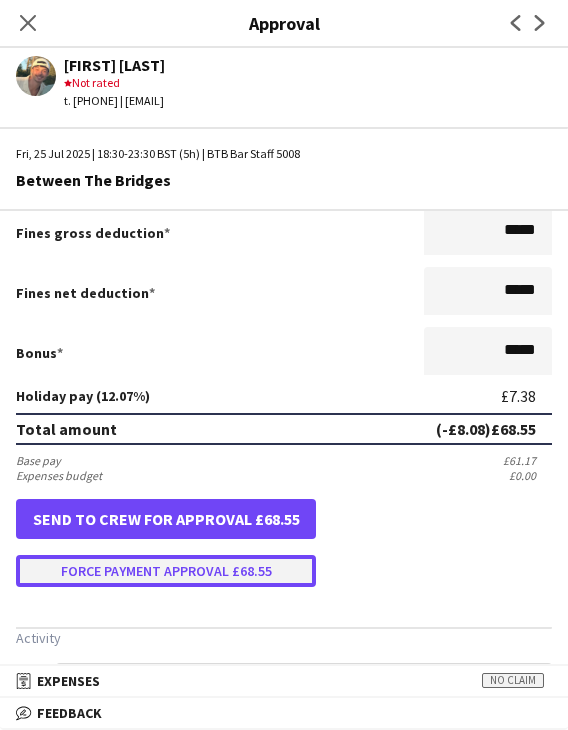 click on "Force payment approval £68.55" at bounding box center (166, 571) 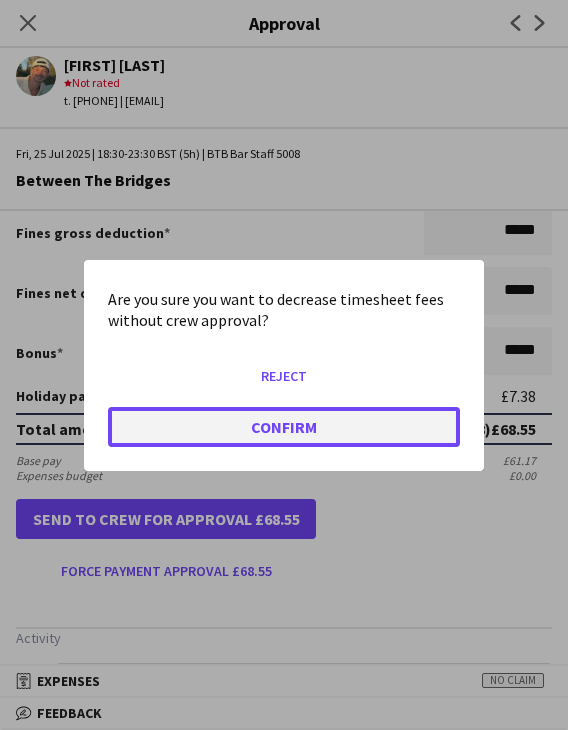 click on "Confirm" 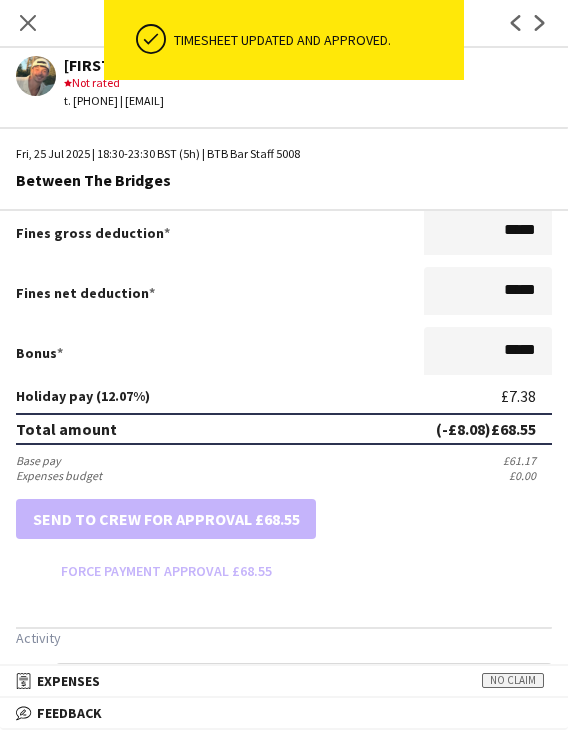 scroll, scrollTop: 0, scrollLeft: 0, axis: both 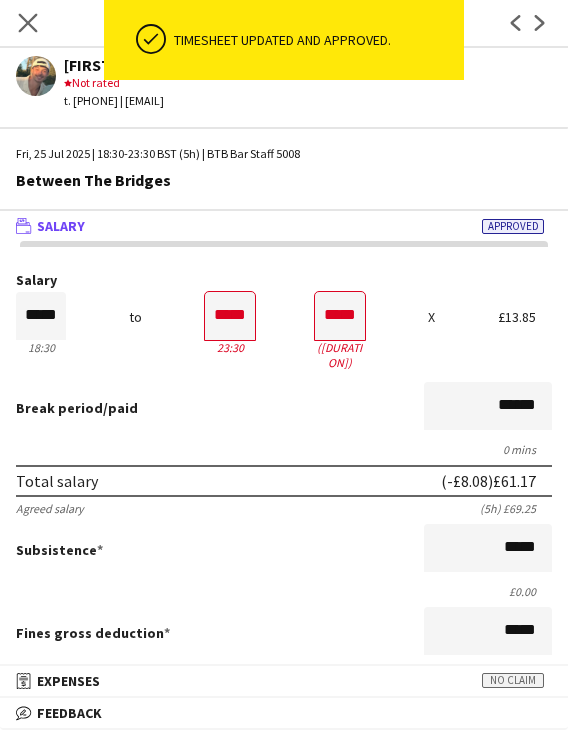 click on "Close pop-in" 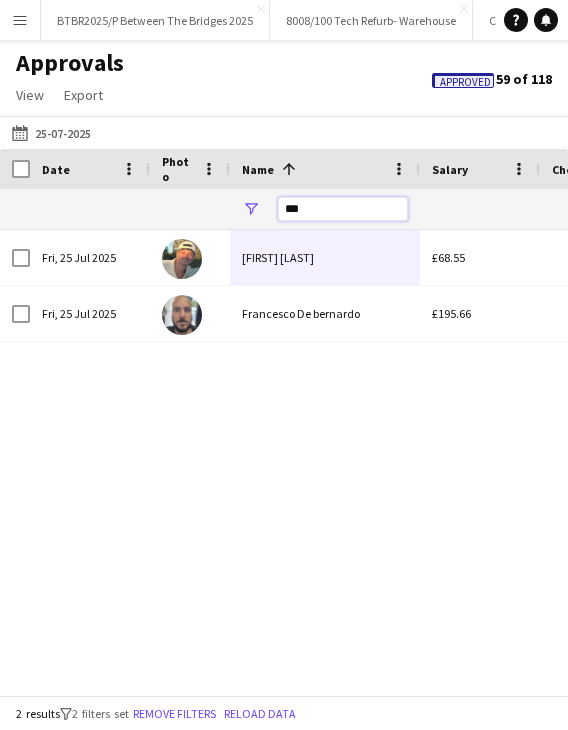 drag, startPoint x: 312, startPoint y: 215, endPoint x: 246, endPoint y: 212, distance: 66.068146 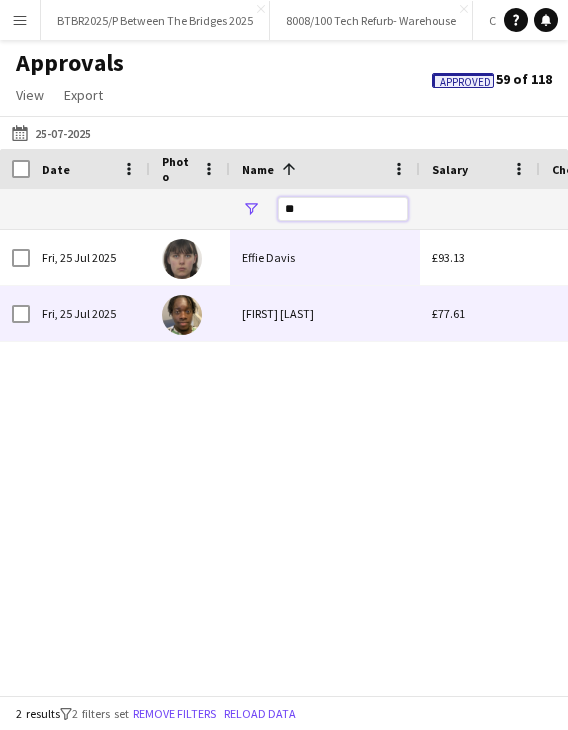 type on "**" 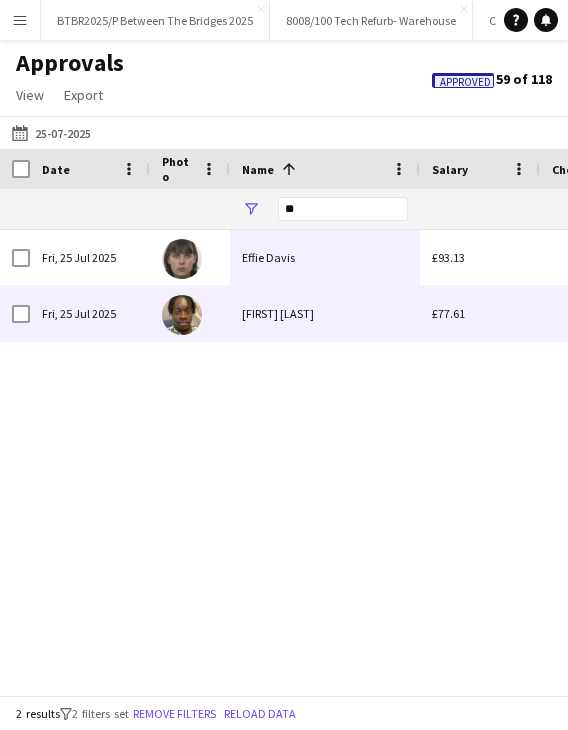 click on "Efosa Ogbeide-Ihama" at bounding box center (325, 313) 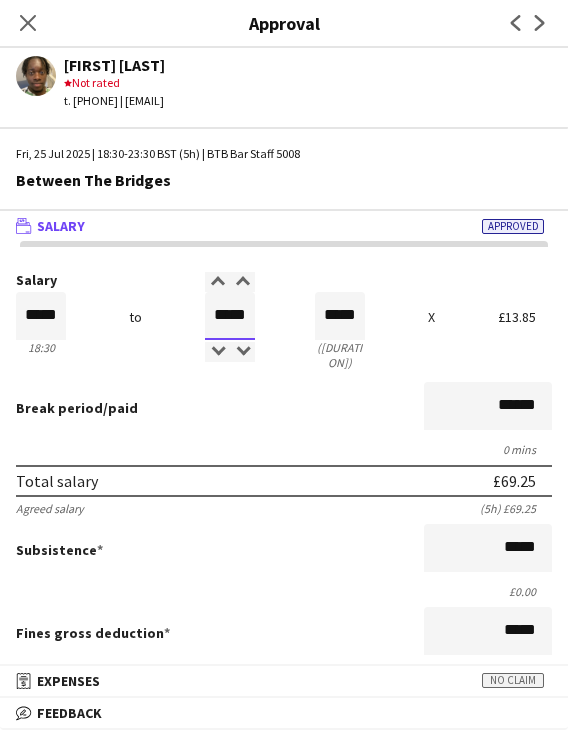 drag, startPoint x: 205, startPoint y: 319, endPoint x: 277, endPoint y: 317, distance: 72.02777 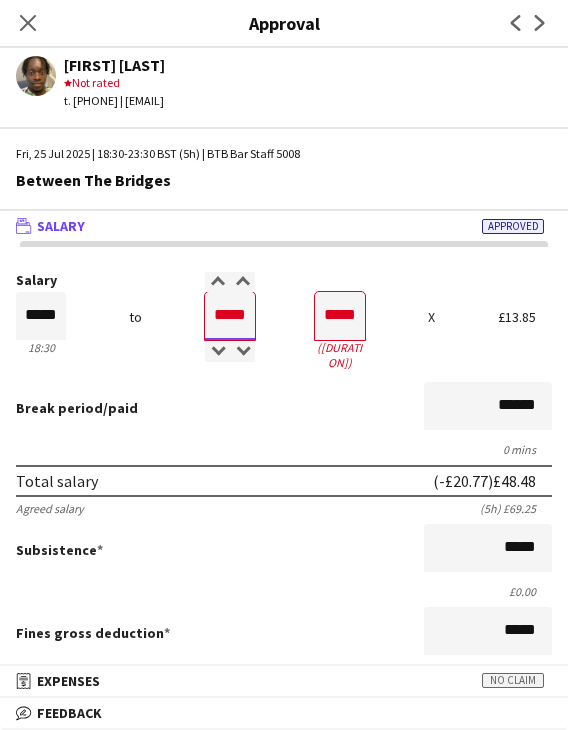 type on "*****" 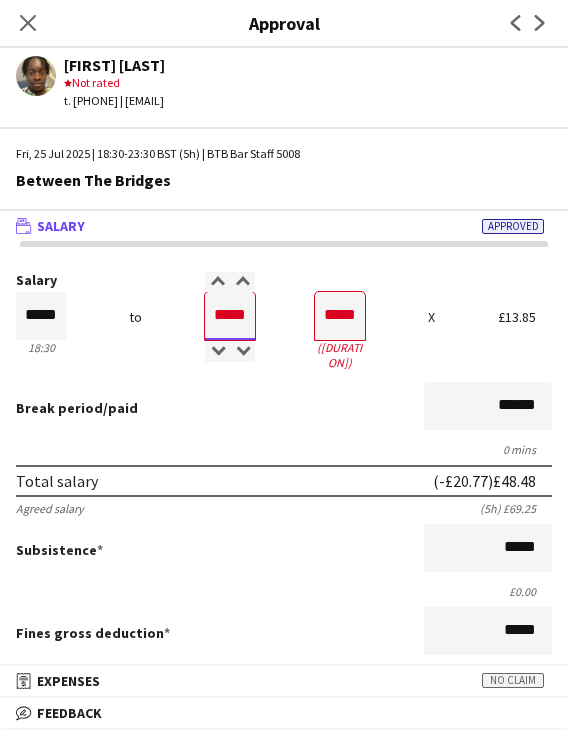 type on "*****" 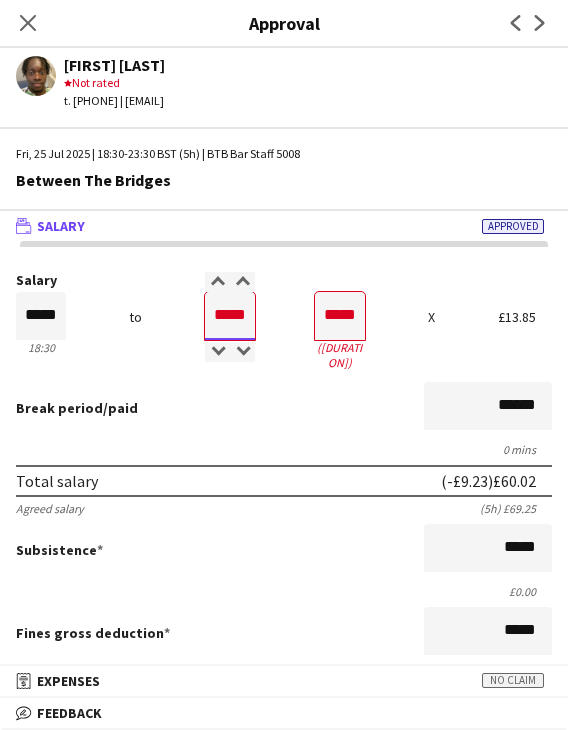 type on "*****" 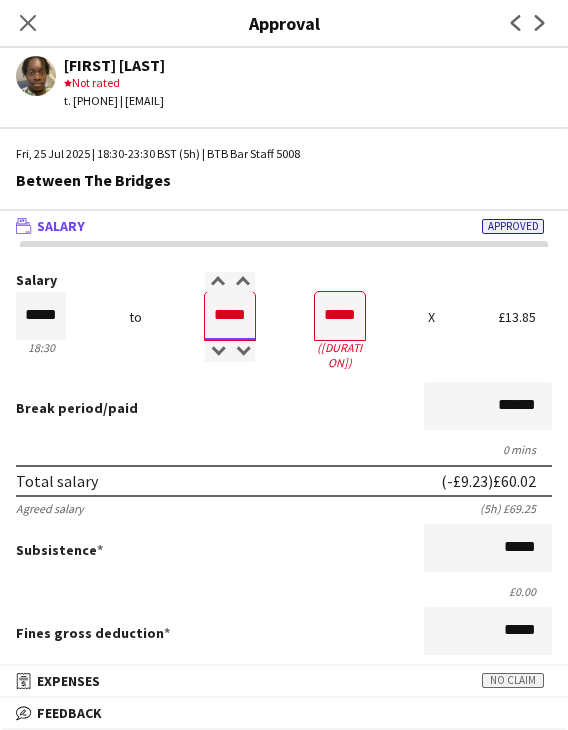 type on "*****" 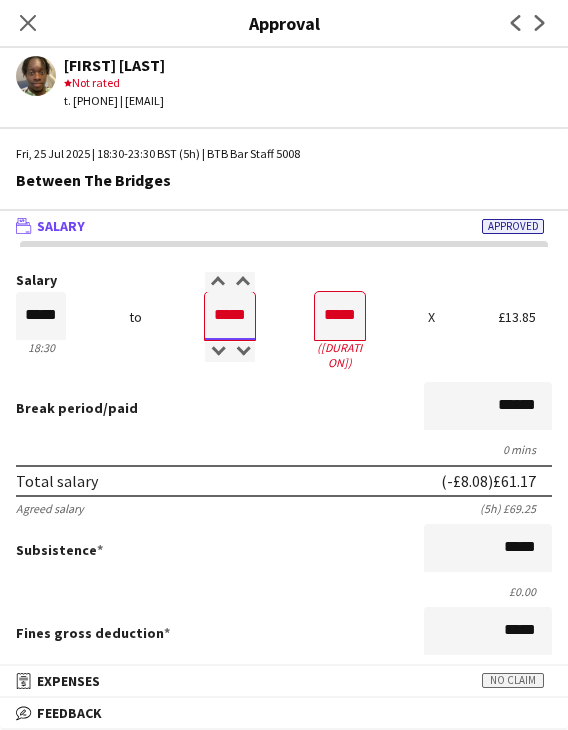type on "*****" 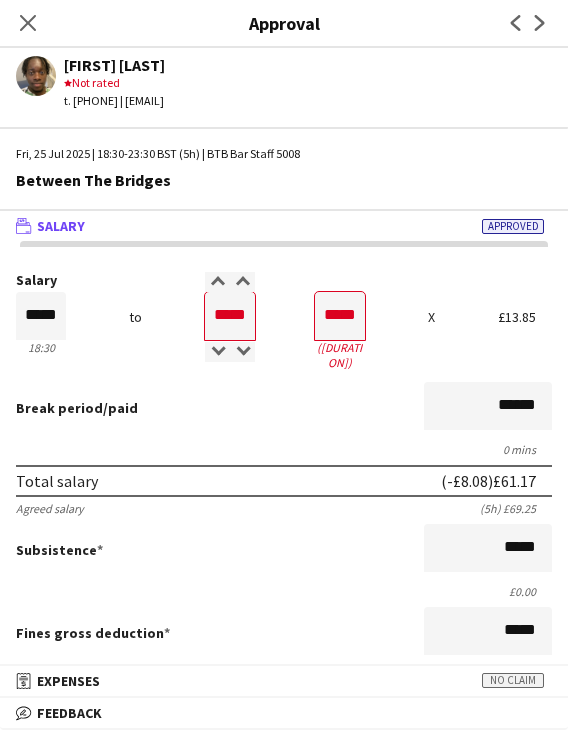 click on "Break period   /paid  ******" at bounding box center (284, 408) 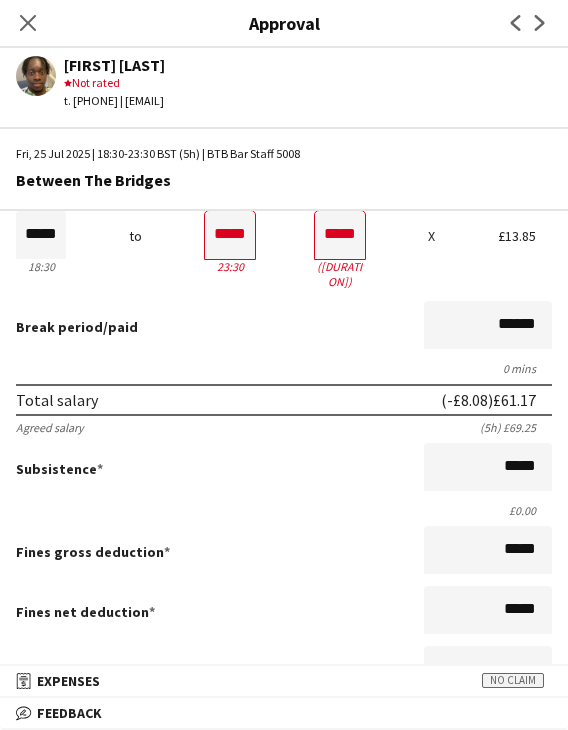 scroll, scrollTop: 400, scrollLeft: 0, axis: vertical 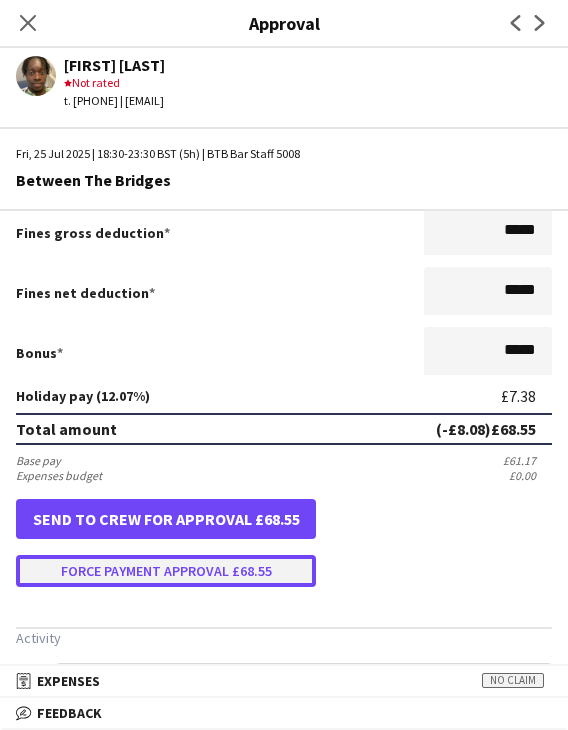 click on "Force payment approval £68.55" at bounding box center (166, 571) 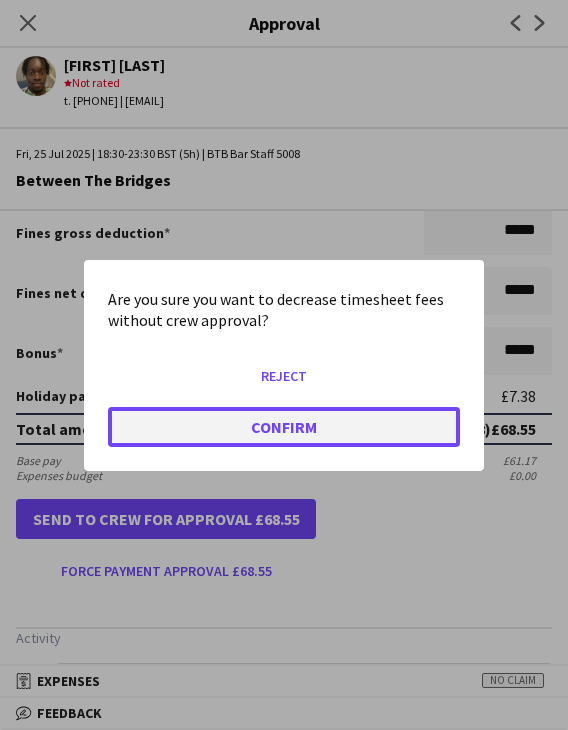 click on "Confirm" 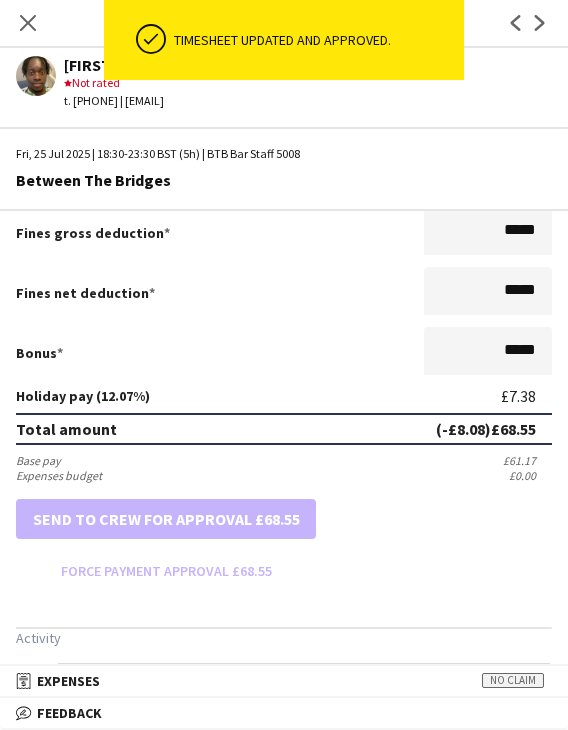 scroll, scrollTop: 0, scrollLeft: 0, axis: both 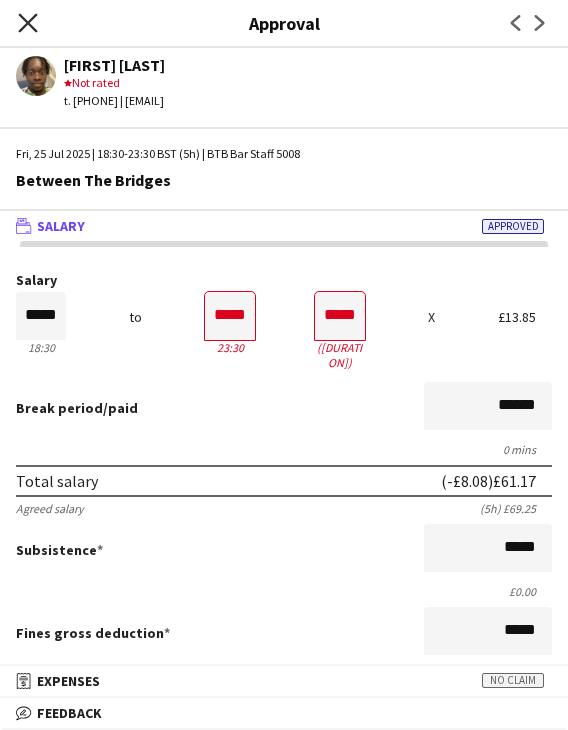 click on "Close pop-in" 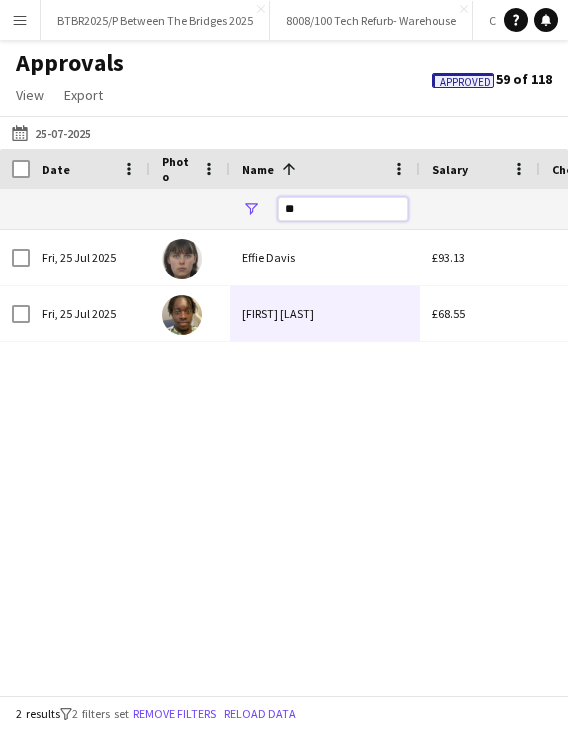 drag, startPoint x: 307, startPoint y: 204, endPoint x: 291, endPoint y: 206, distance: 16.124516 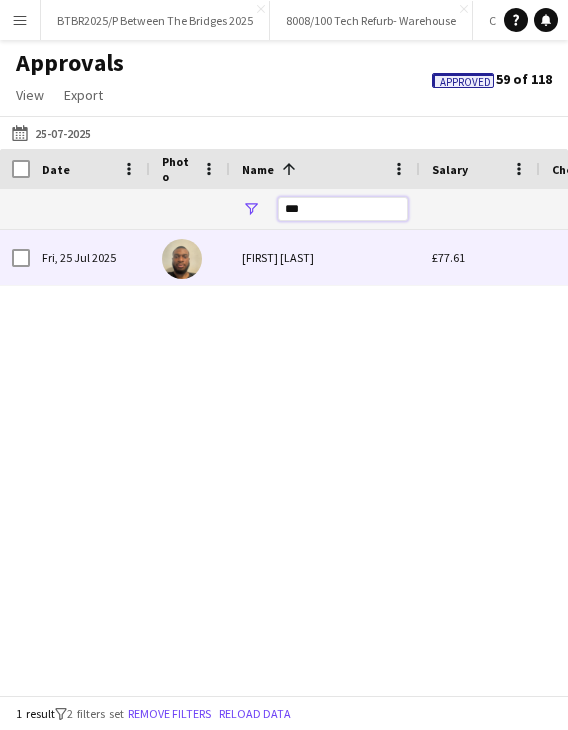 type on "***" 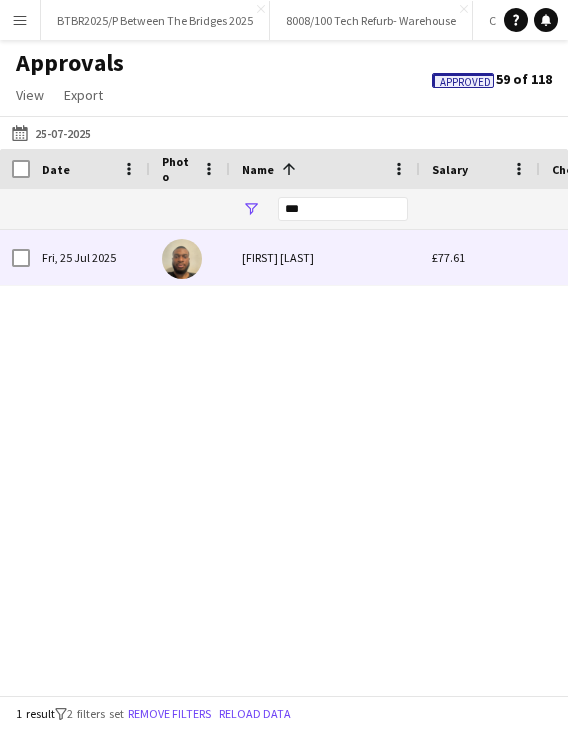 click on "Emmanuel Nwokoro" at bounding box center (325, 257) 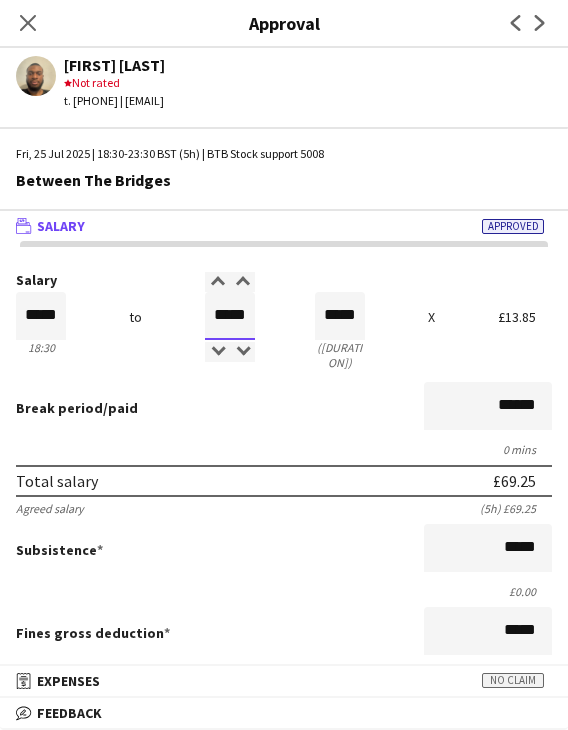 click on "*****" at bounding box center (230, 316) 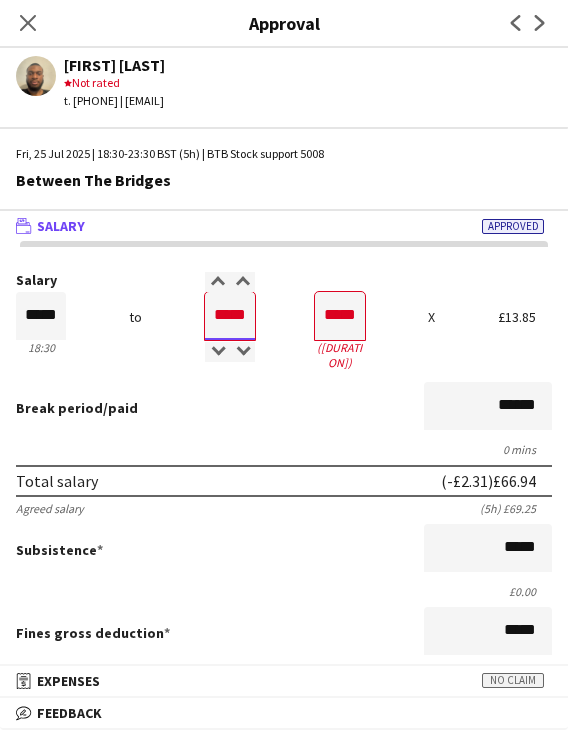 type on "*****" 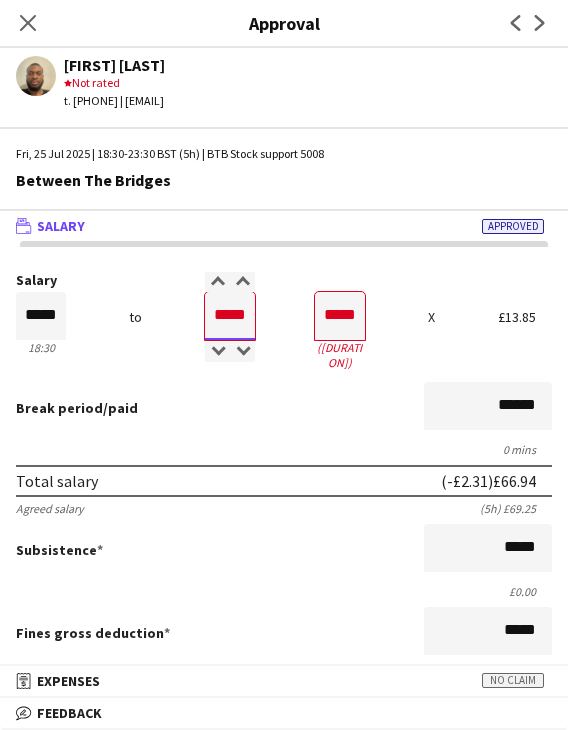 type on "*****" 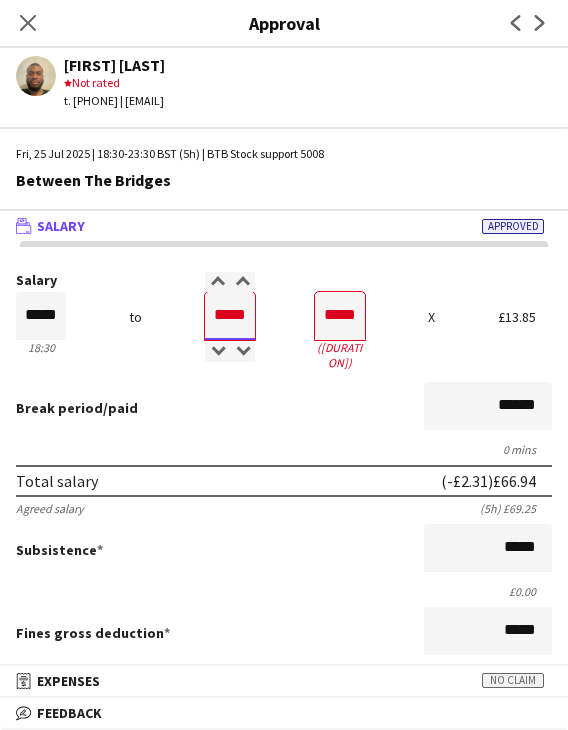 type on "*****" 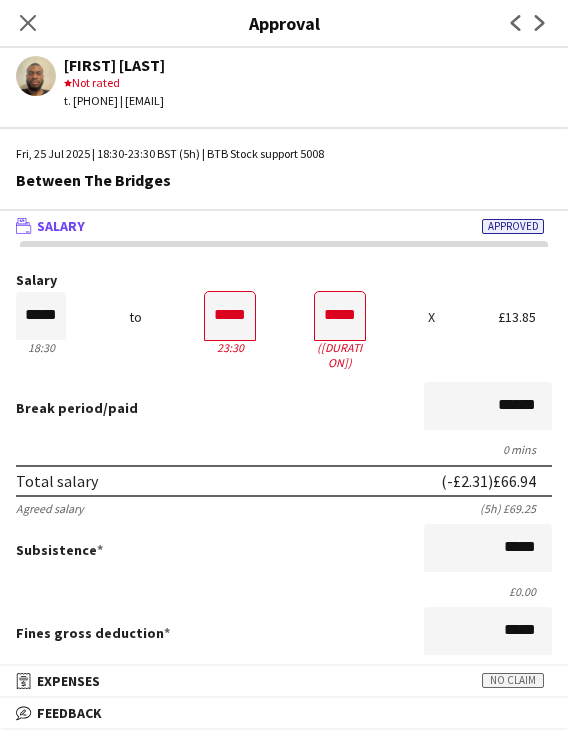 click on "Break period   /paid  ******" at bounding box center (284, 408) 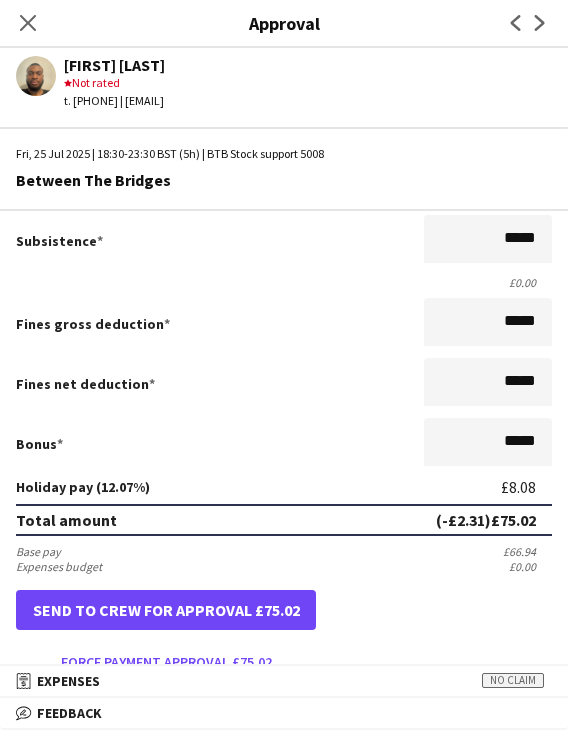 scroll, scrollTop: 400, scrollLeft: 0, axis: vertical 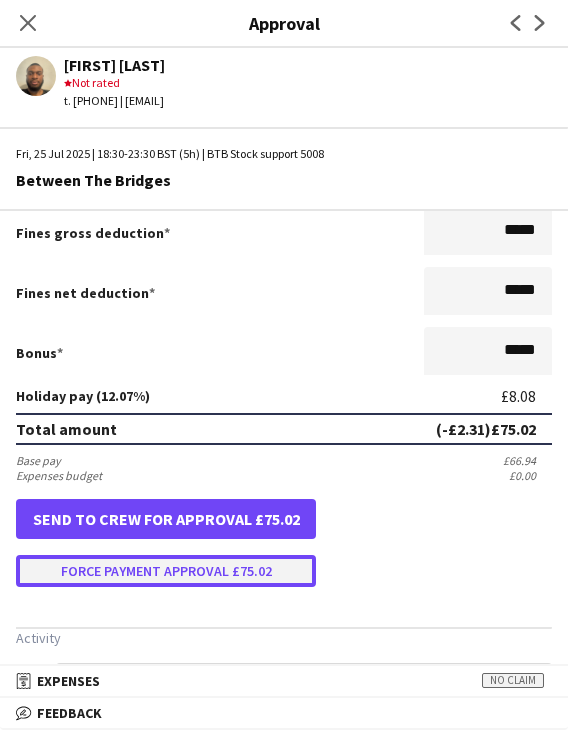 click on "Force payment approval £75.02" at bounding box center (166, 571) 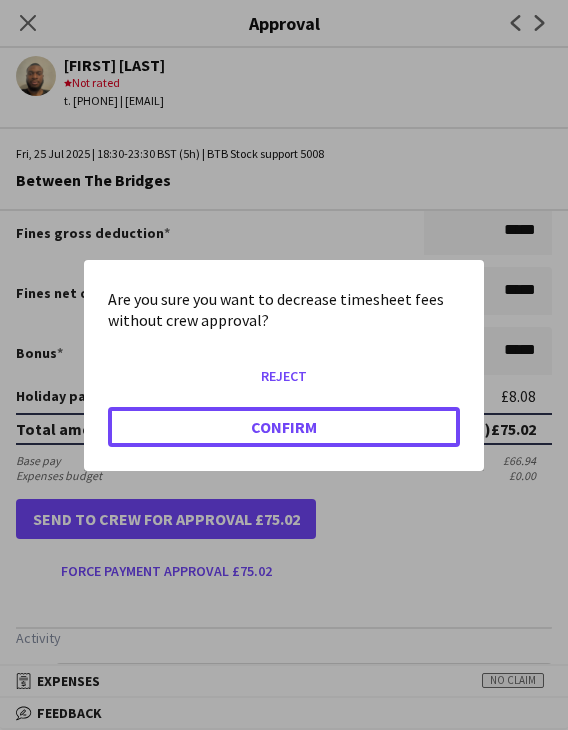 drag, startPoint x: 173, startPoint y: 433, endPoint x: 138, endPoint y: 439, distance: 35.510563 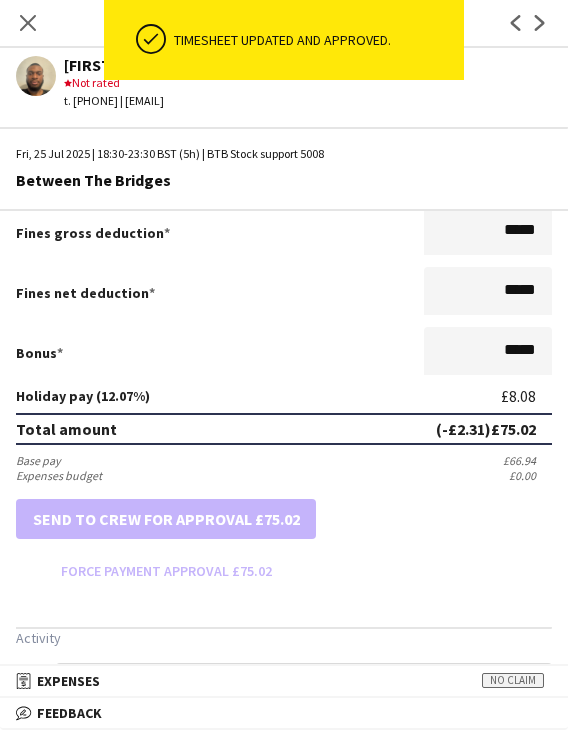 click 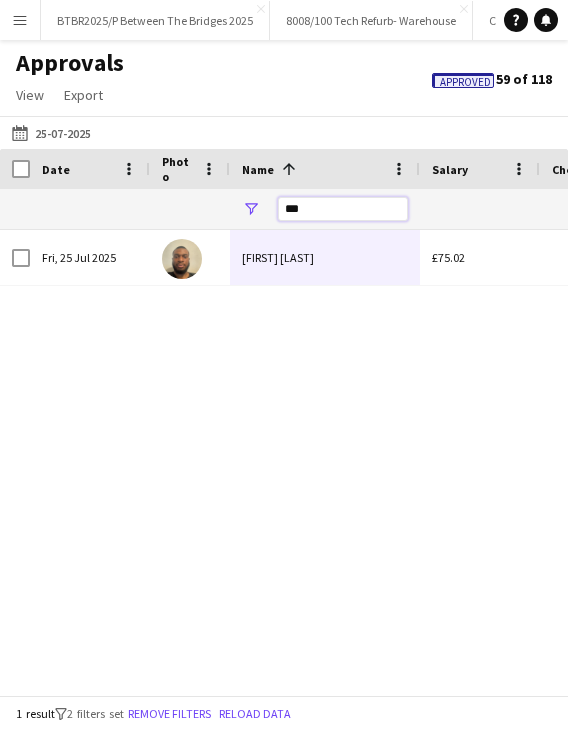 drag, startPoint x: 293, startPoint y: 207, endPoint x: 272, endPoint y: 203, distance: 21.377558 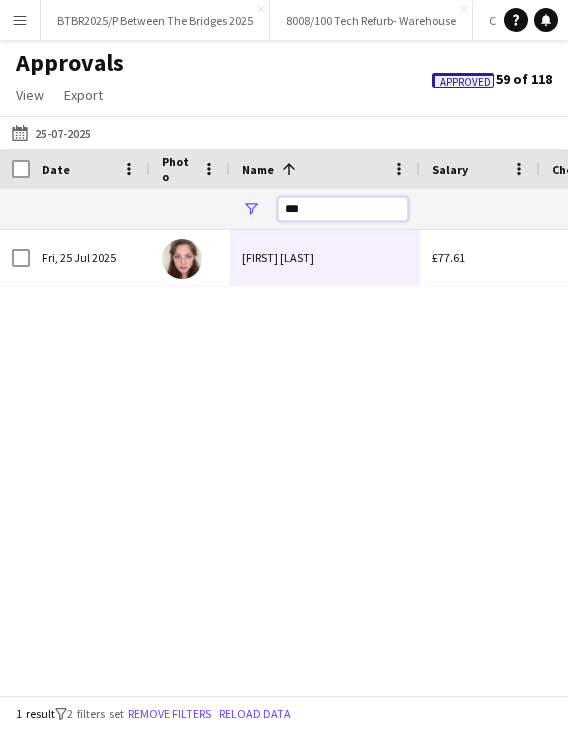 type on "***" 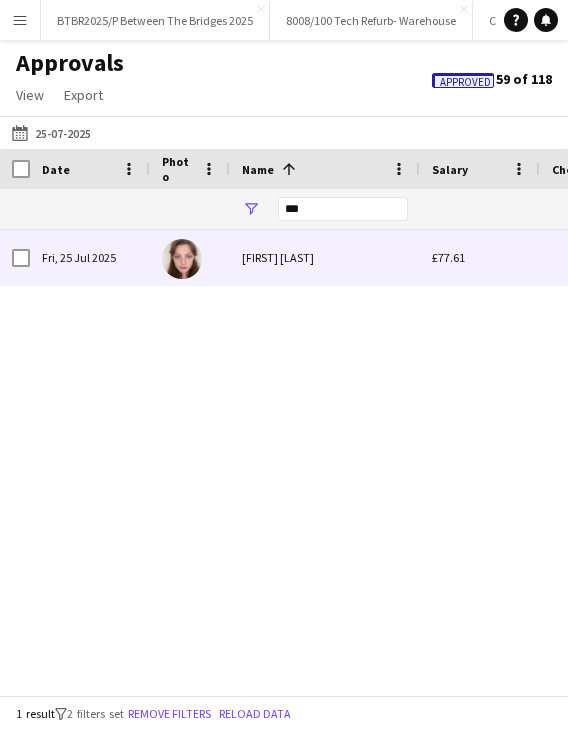 click on "Isabella Hudson" at bounding box center (325, 257) 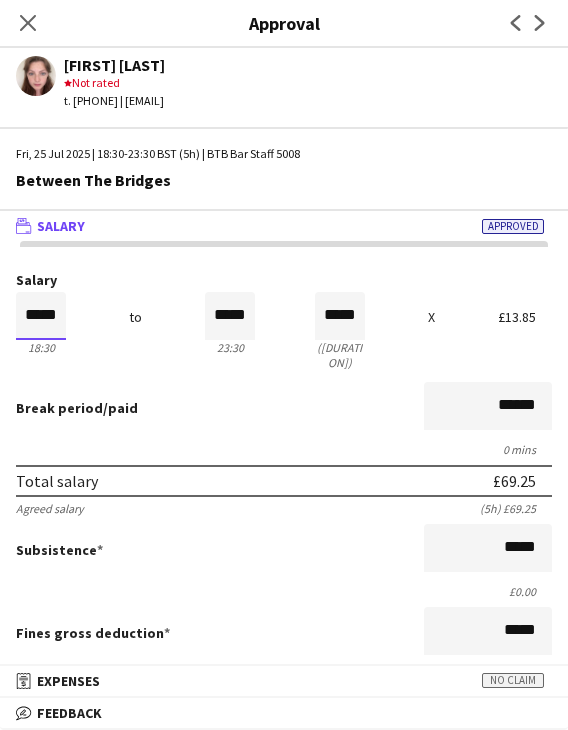 click on "*****" at bounding box center (41, 316) 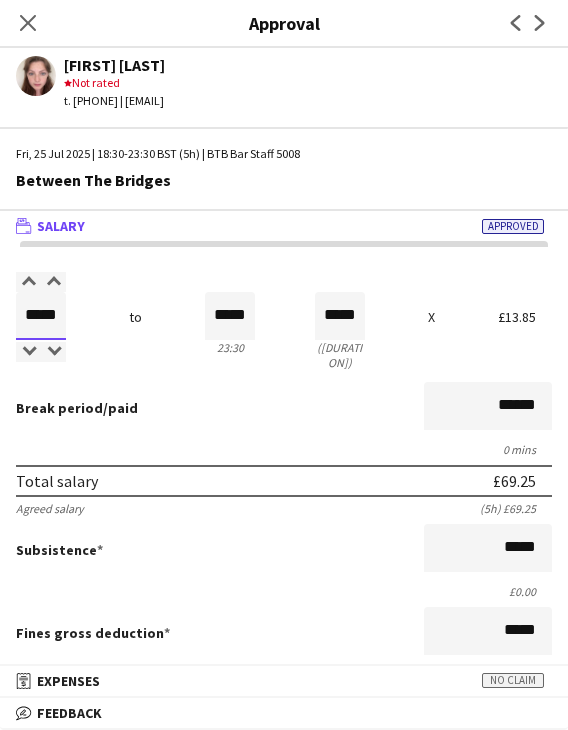 click on "*****" at bounding box center (41, 316) 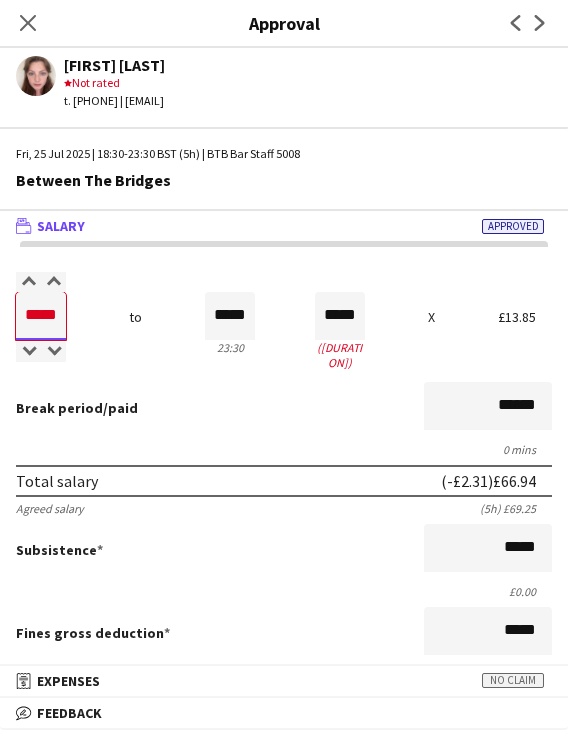 type on "*****" 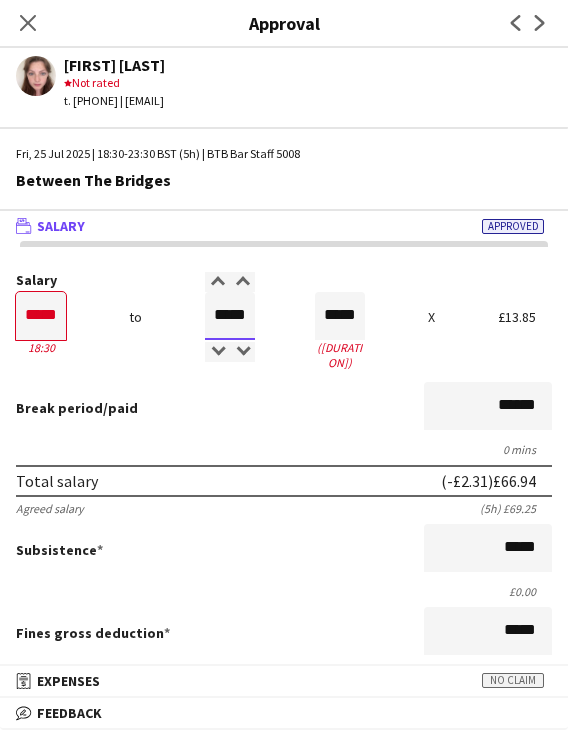 type on "*****" 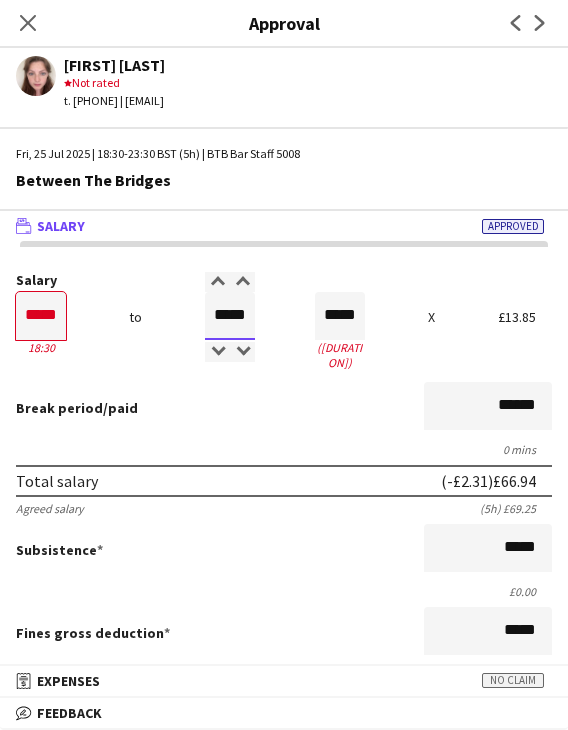 type on "*****" 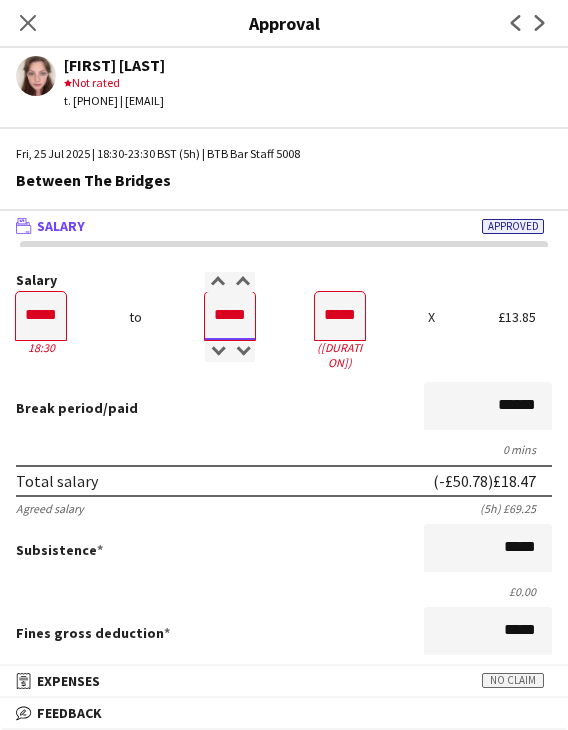type on "*****" 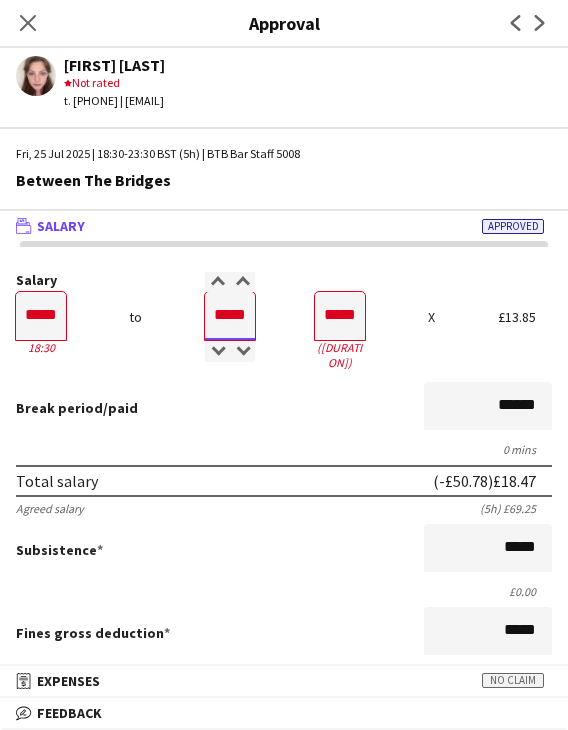 type on "*****" 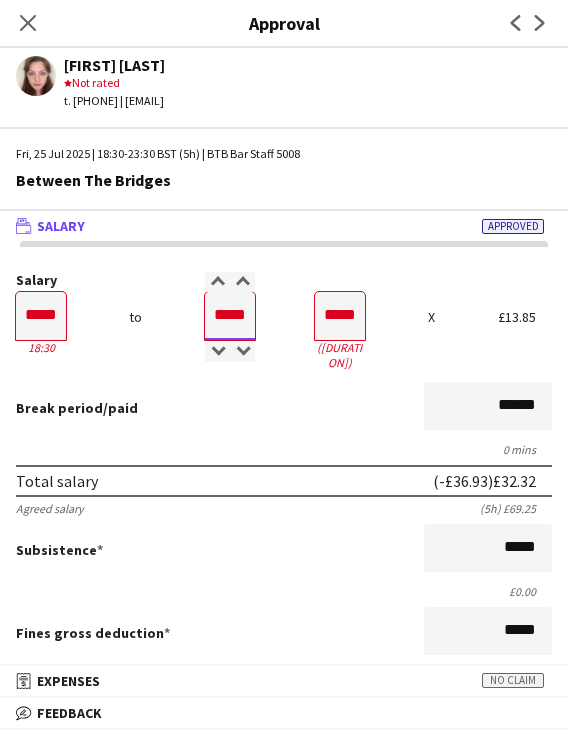 type on "*****" 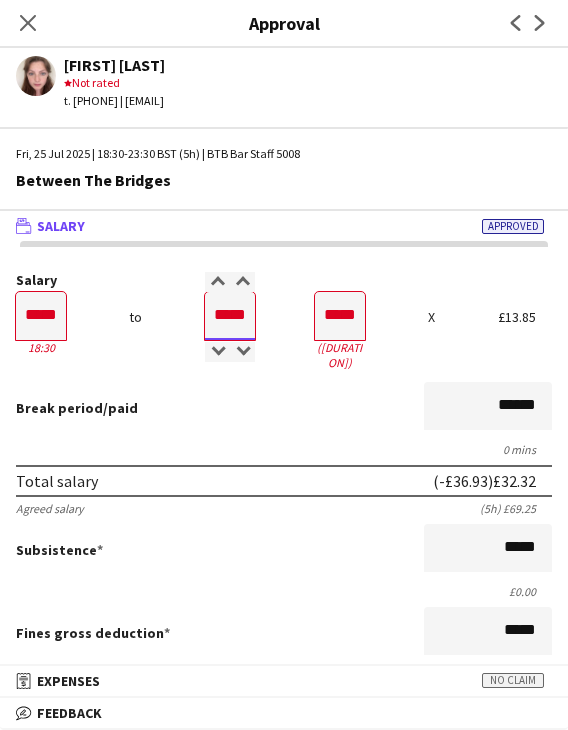 type on "*****" 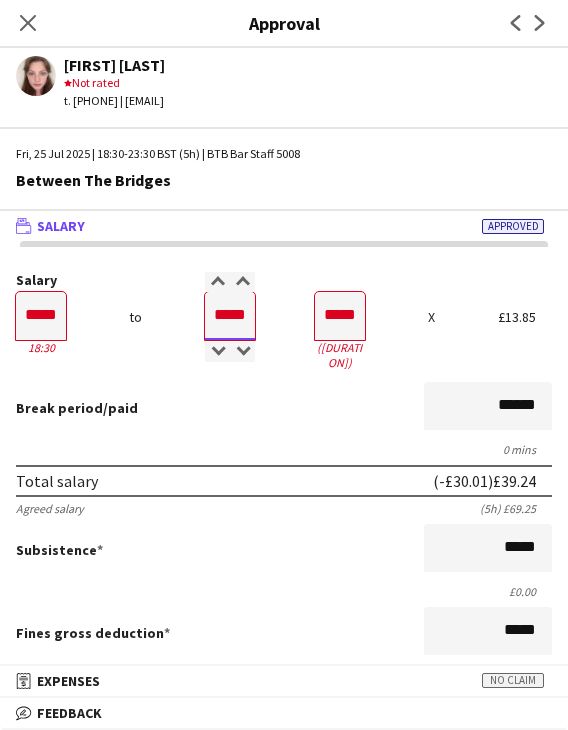 type on "*****" 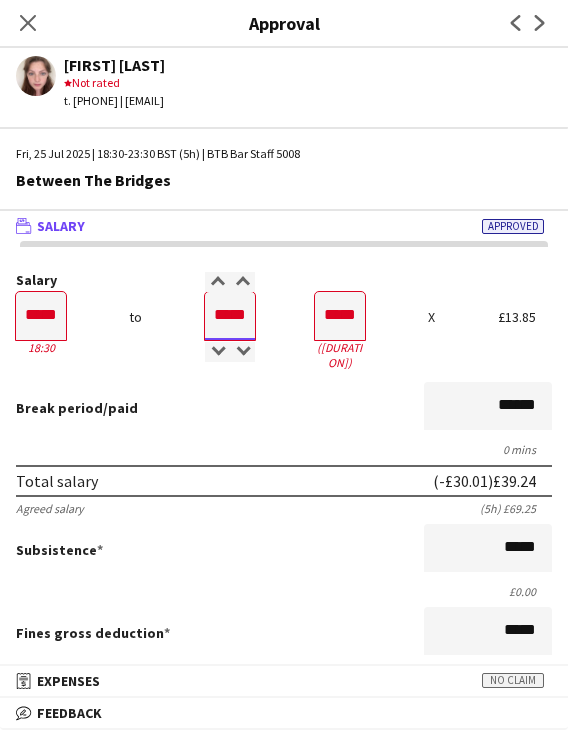 type on "*****" 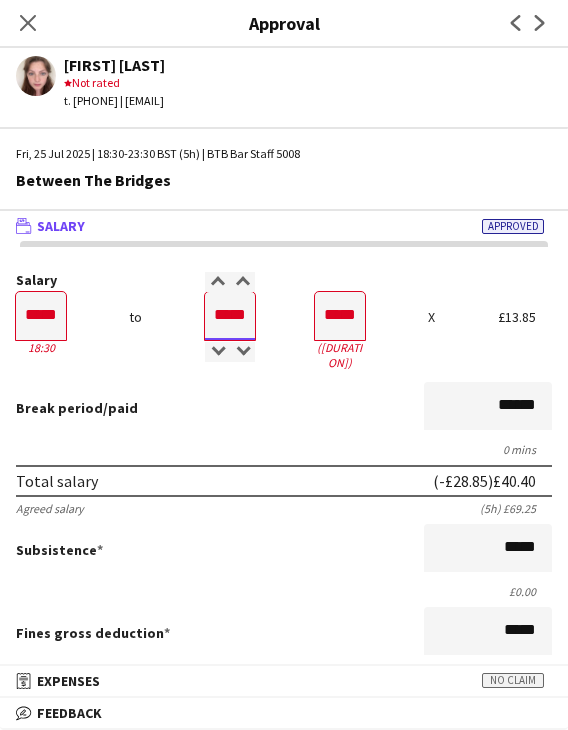 type on "*****" 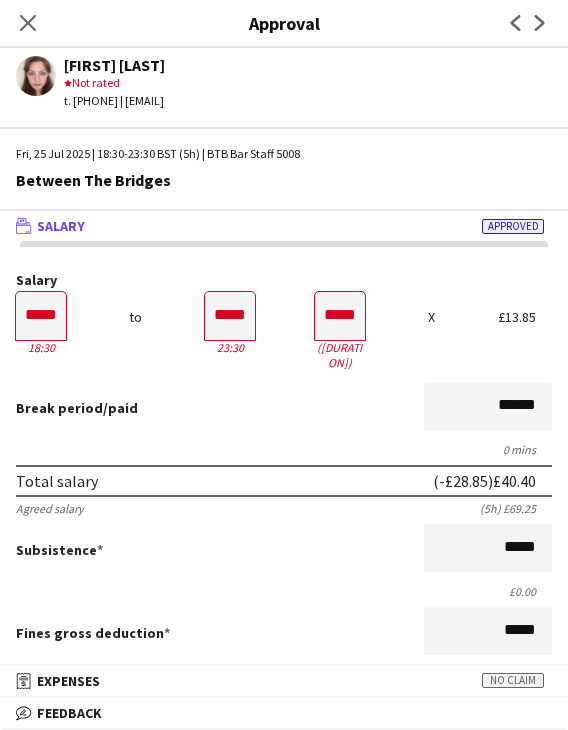 click on "0 mins" at bounding box center [284, 449] 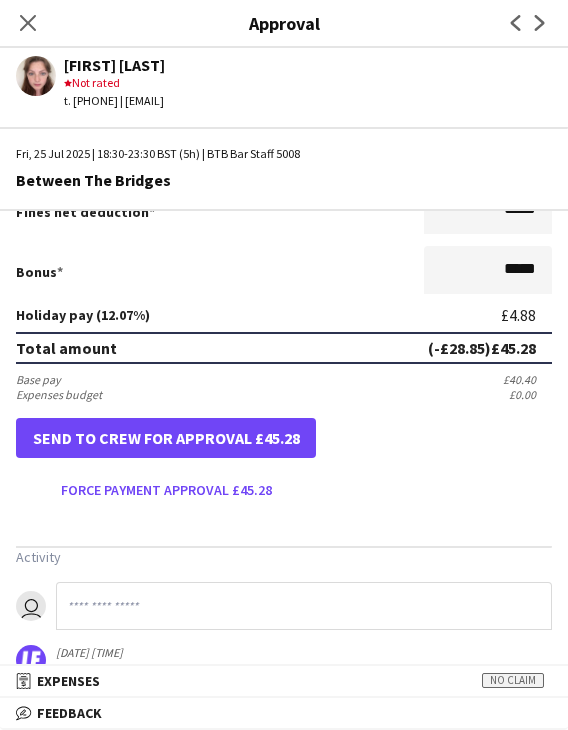 scroll, scrollTop: 500, scrollLeft: 0, axis: vertical 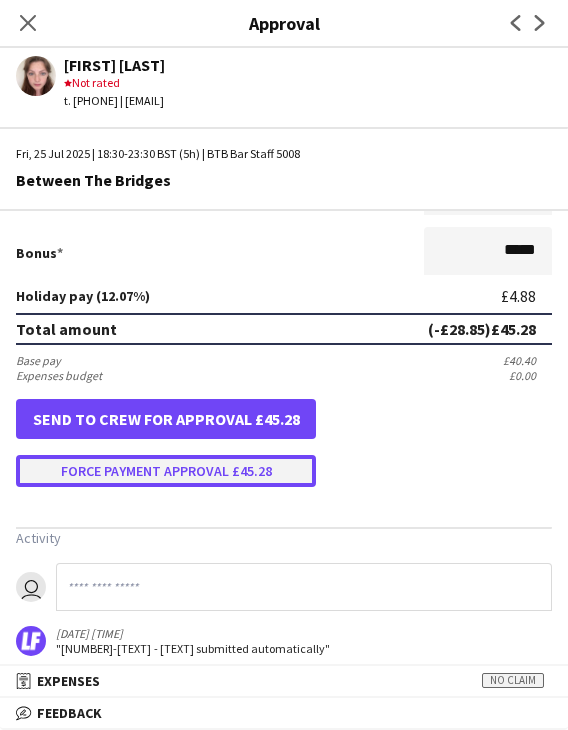 click on "Force payment approval £45.28" at bounding box center (166, 471) 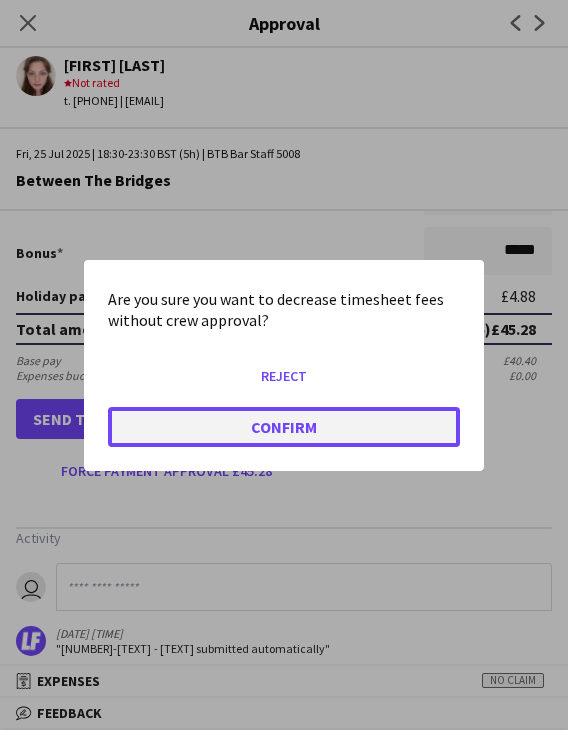 click on "Confirm" 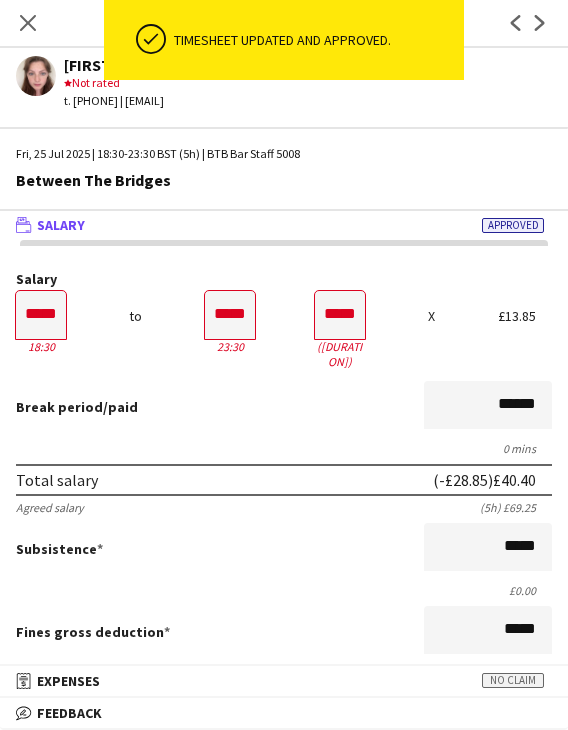 scroll, scrollTop: 0, scrollLeft: 0, axis: both 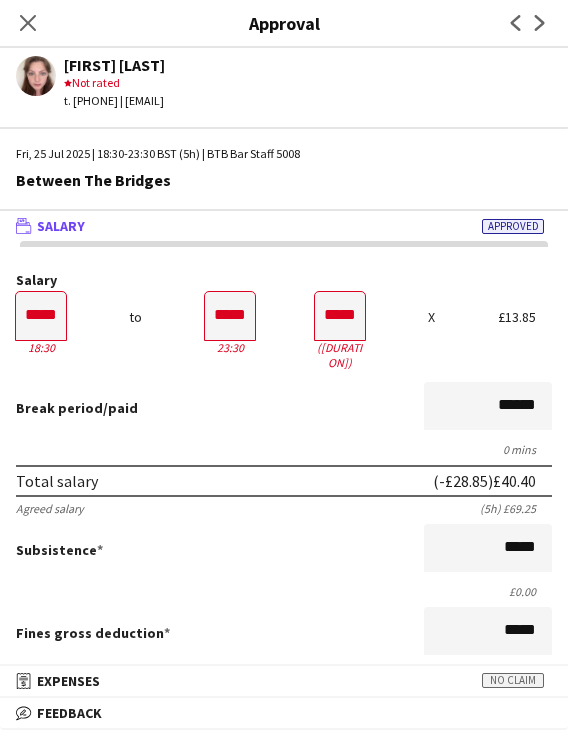 drag, startPoint x: 24, startPoint y: 19, endPoint x: 202, endPoint y: 128, distance: 208.7223 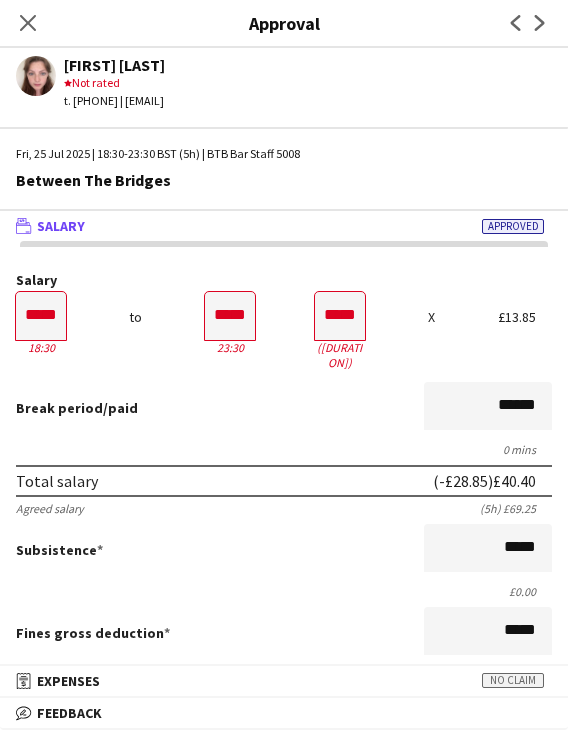click 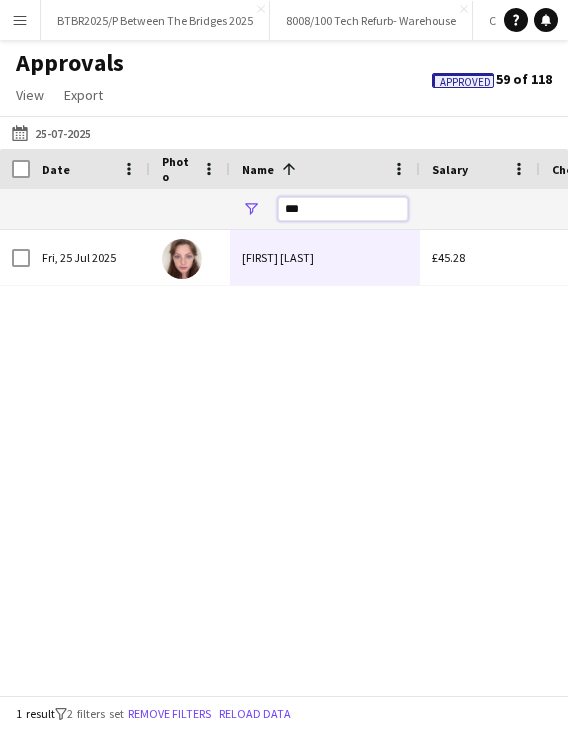 click on "***" at bounding box center [343, 209] 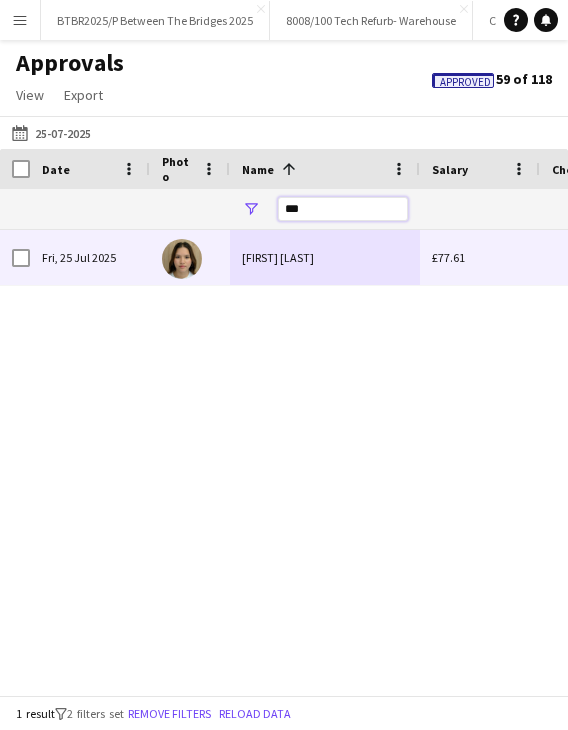 type on "***" 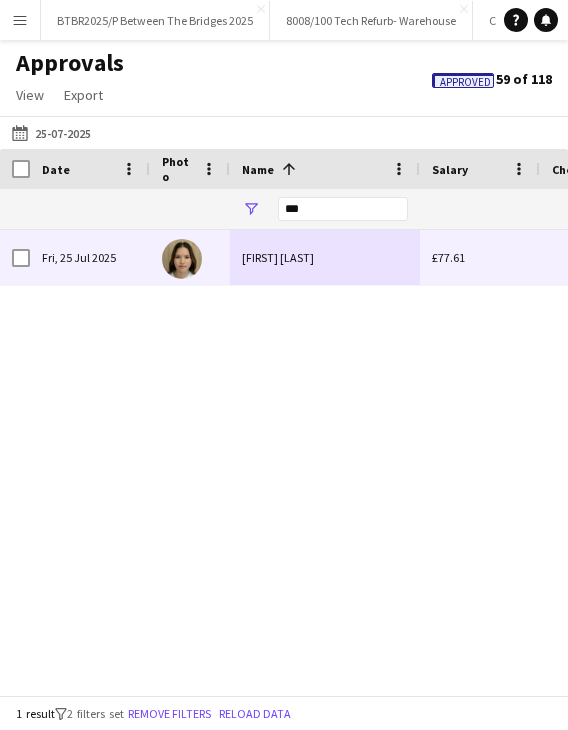 click on "Naomi Lim" at bounding box center (325, 257) 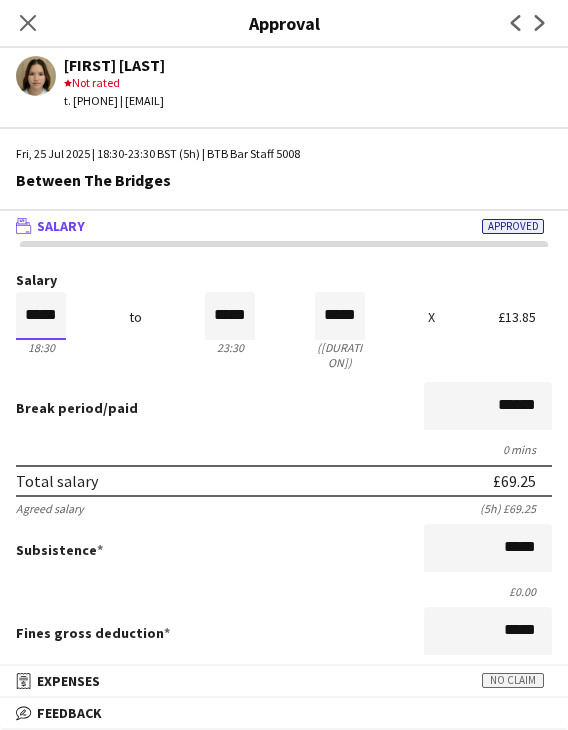 click on "*****" at bounding box center [41, 316] 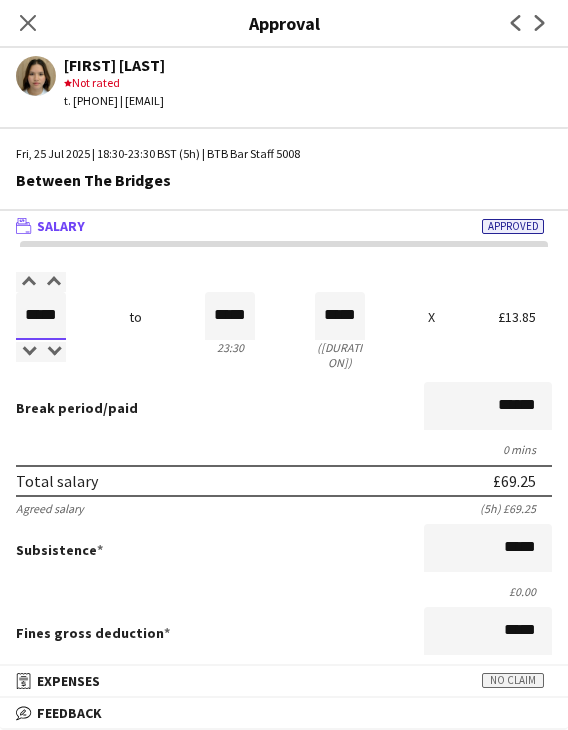 click on "*****" at bounding box center [41, 316] 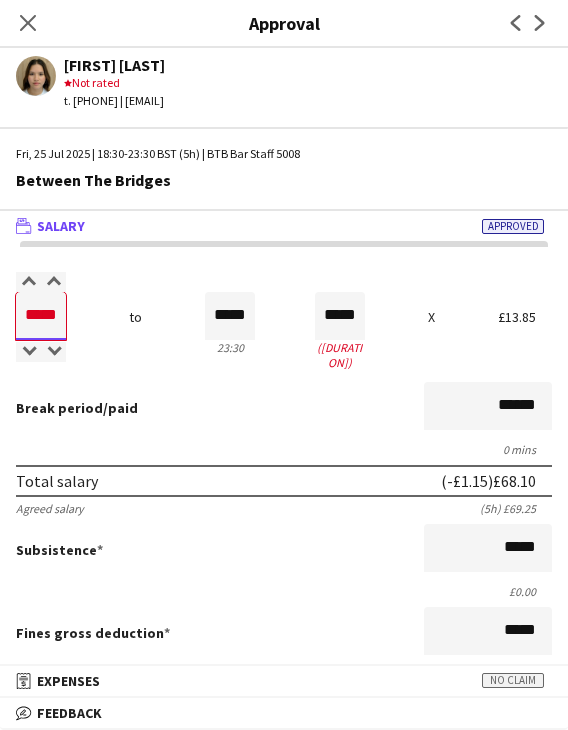 type on "*****" 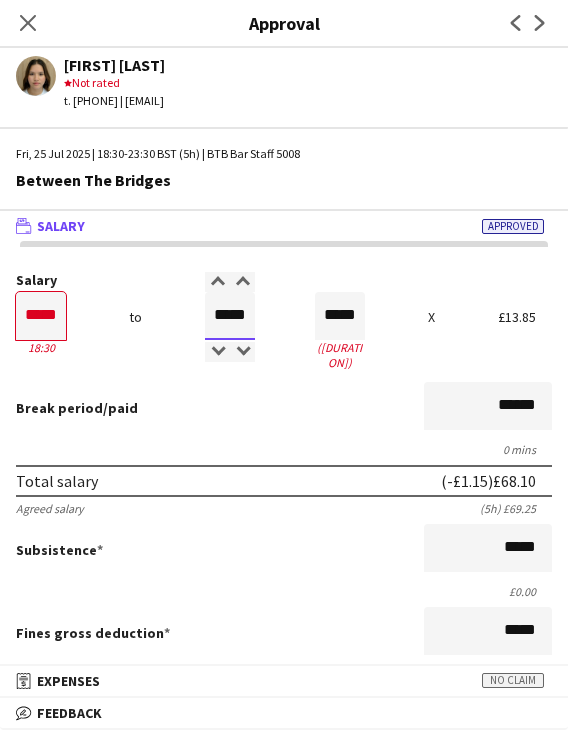 type on "*****" 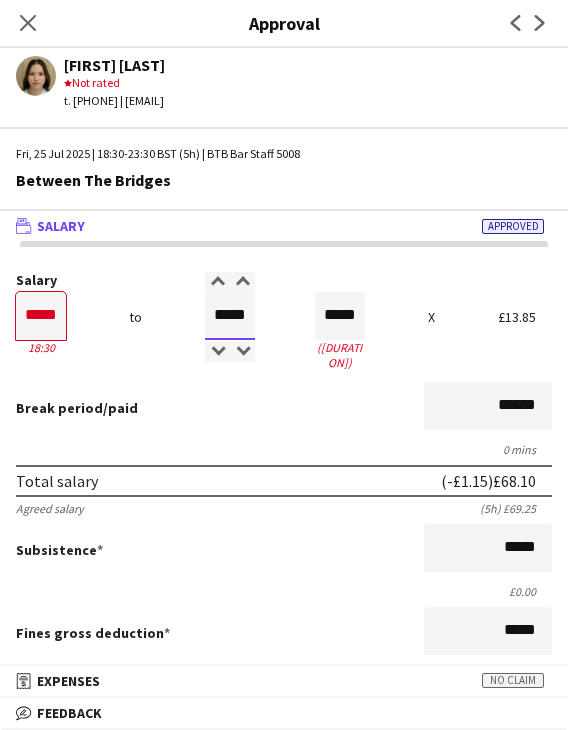type on "*****" 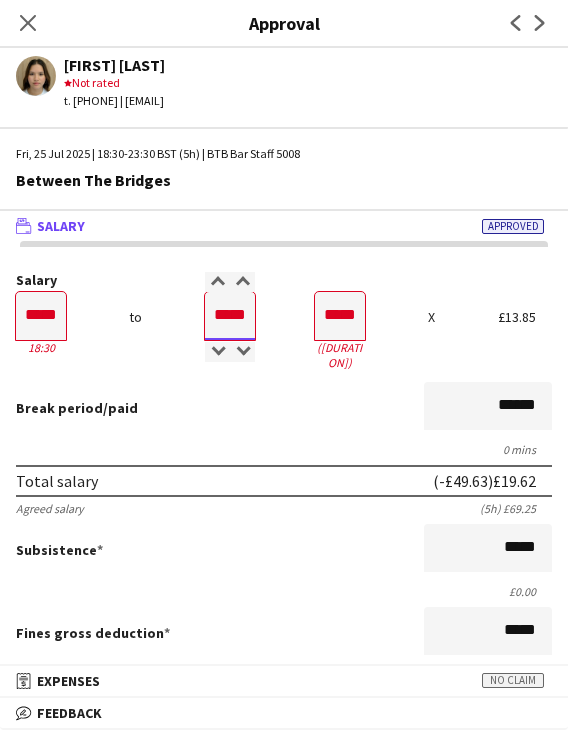 type on "*****" 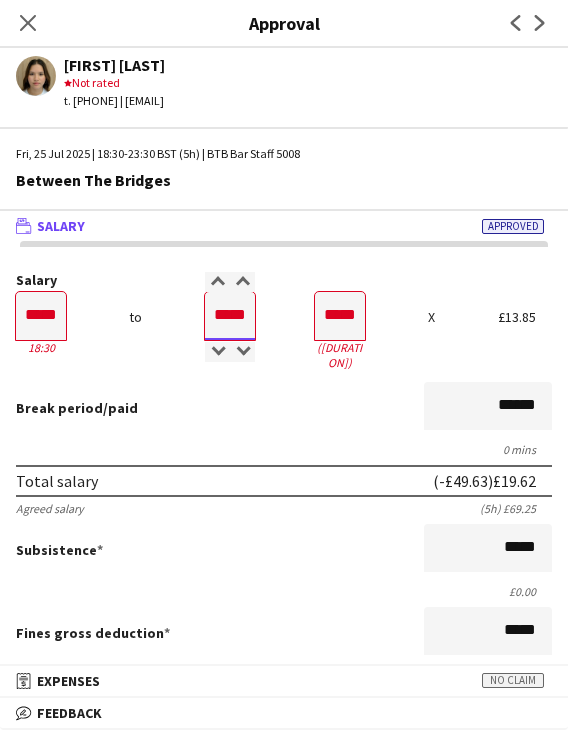 type on "*****" 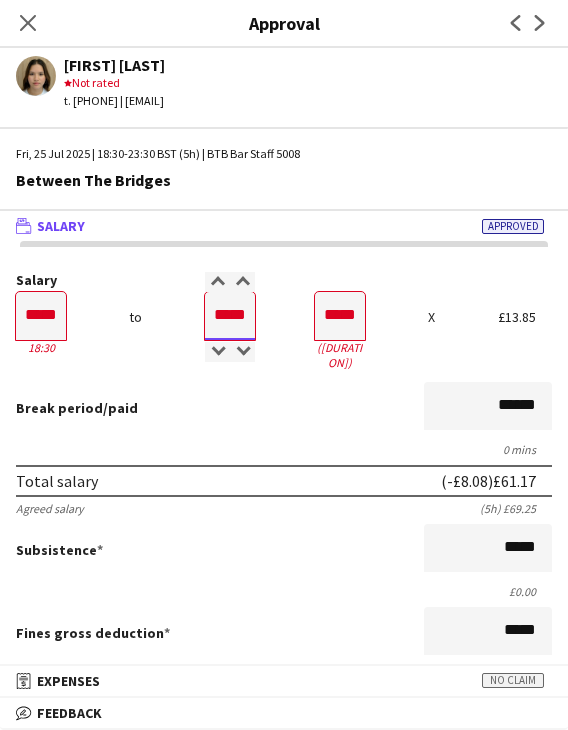 type on "*****" 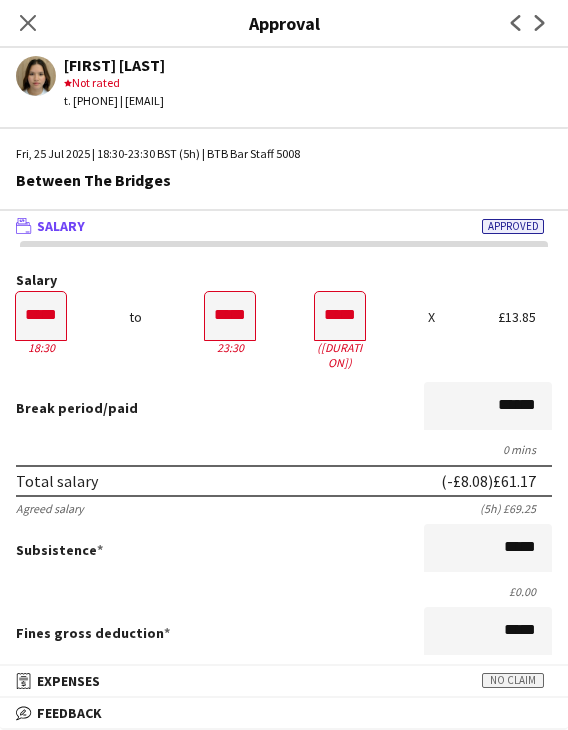 click on "Break period   /paid  ******" at bounding box center [284, 408] 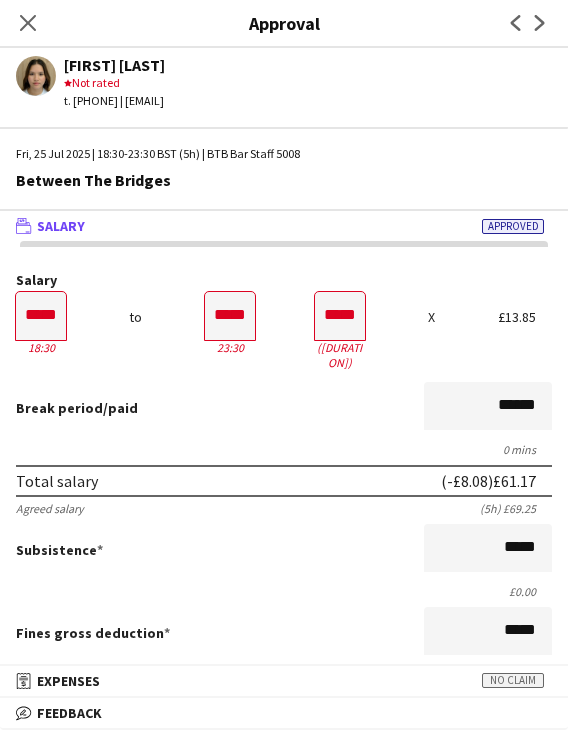 scroll, scrollTop: 500, scrollLeft: 0, axis: vertical 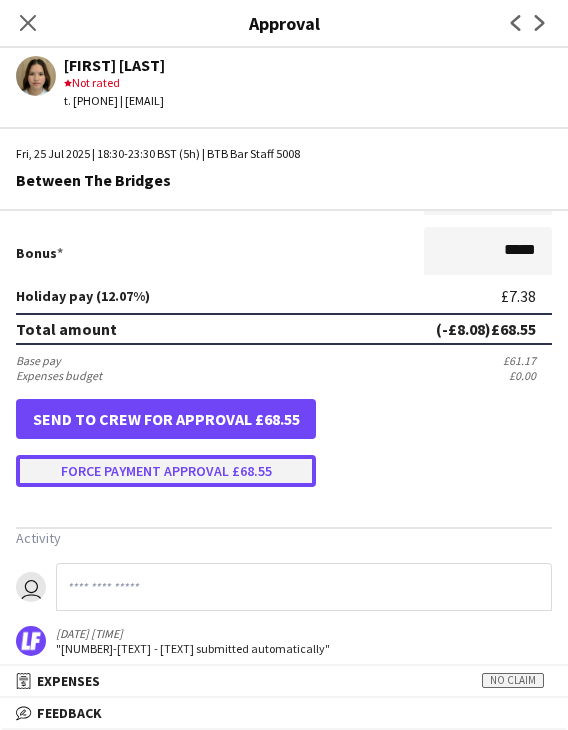 click on "Force payment approval £68.55" at bounding box center (166, 471) 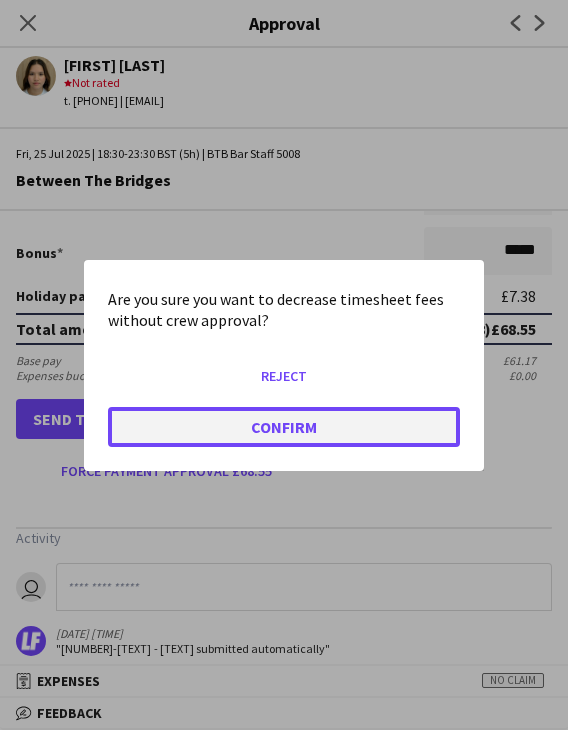 click on "Confirm" 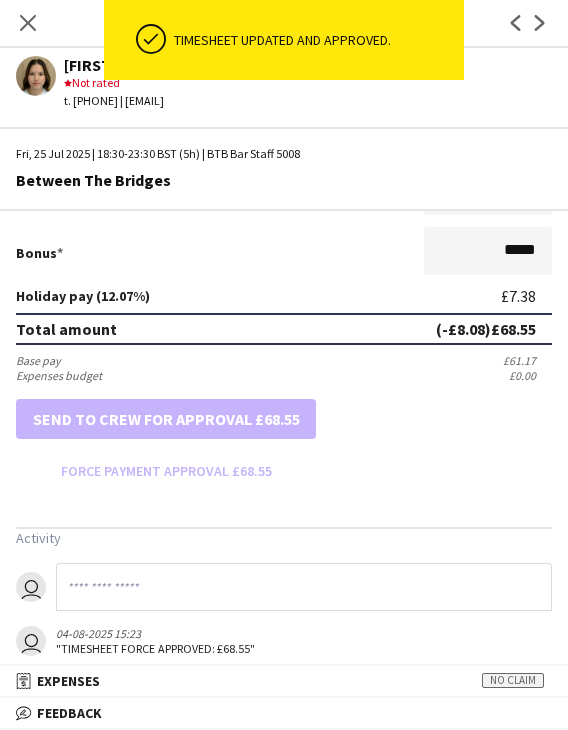 scroll, scrollTop: 0, scrollLeft: 0, axis: both 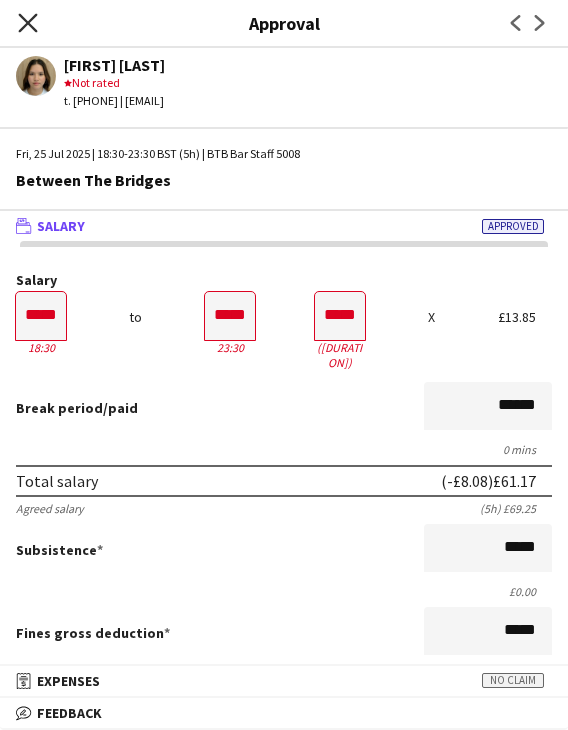 click 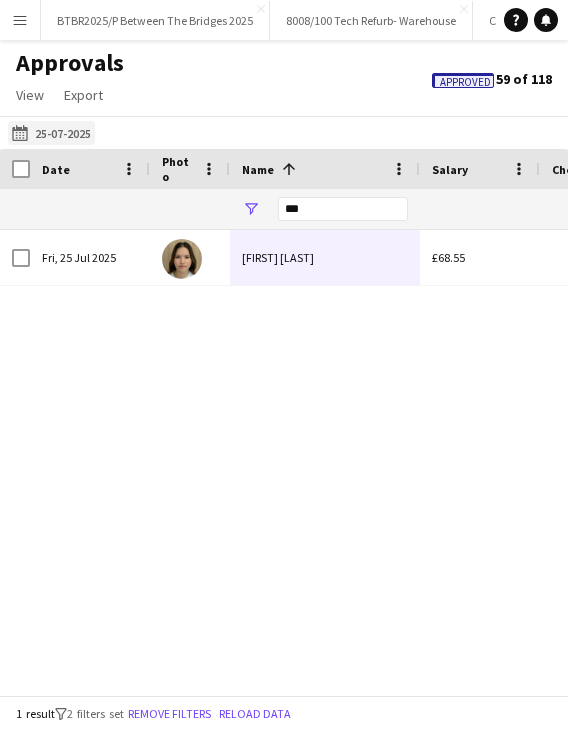 click on "22-07-2025
25-07-2025" 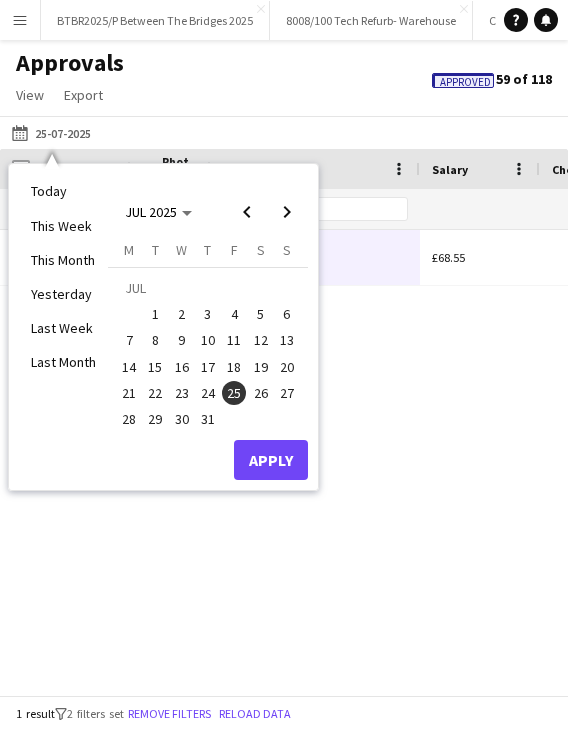 click on "26" at bounding box center (261, 393) 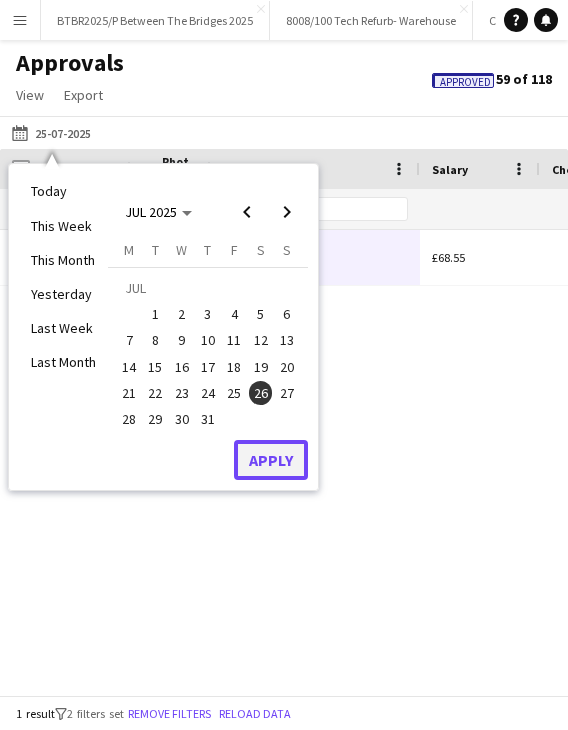click on "Apply" at bounding box center [271, 460] 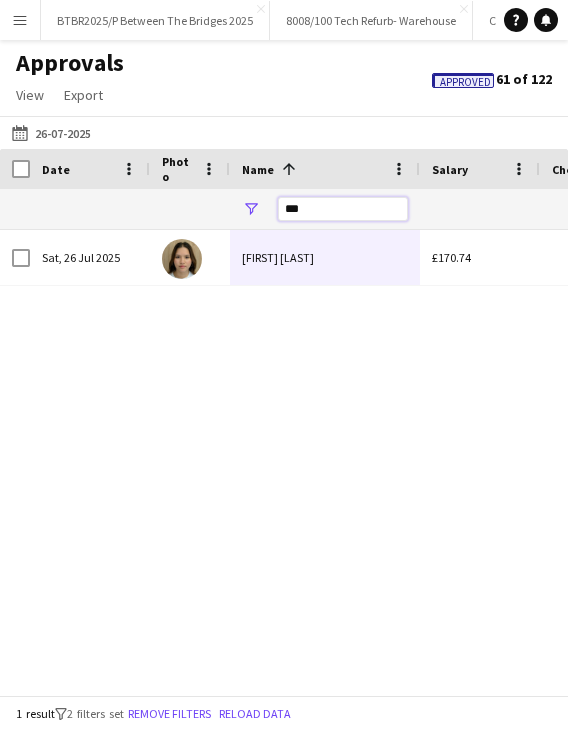click on "***" at bounding box center (343, 209) 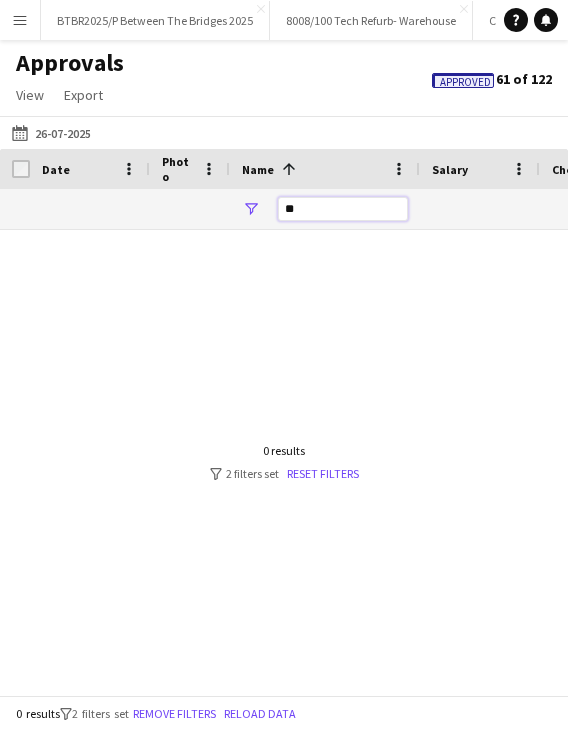type on "*" 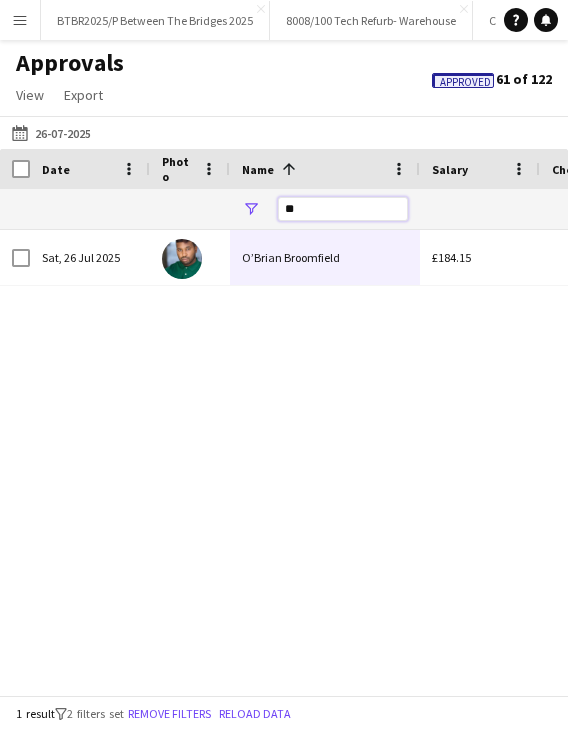 type on "*" 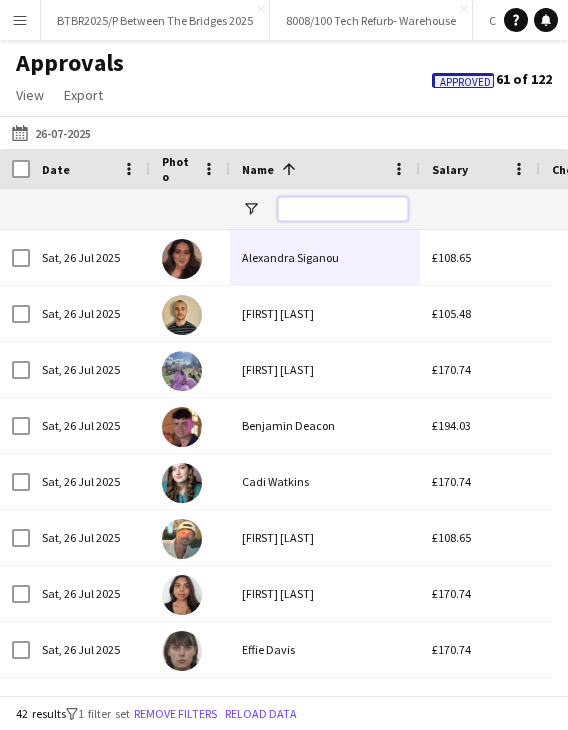 click at bounding box center [343, 209] 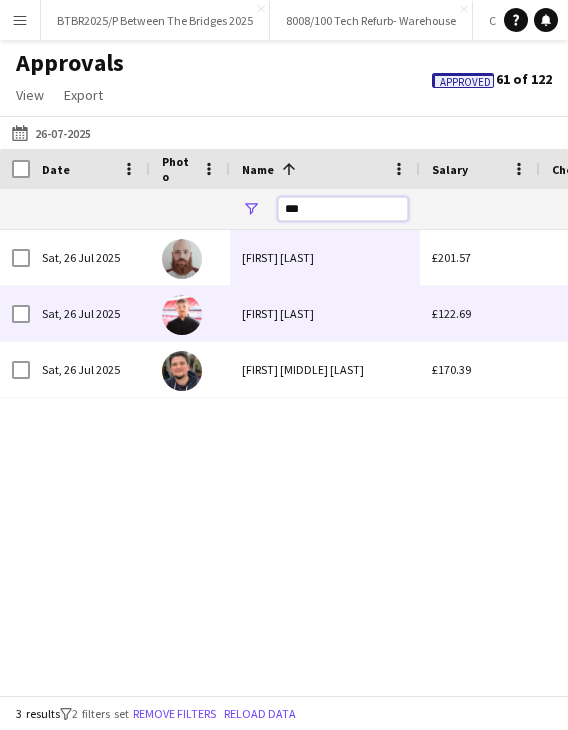 type on "***" 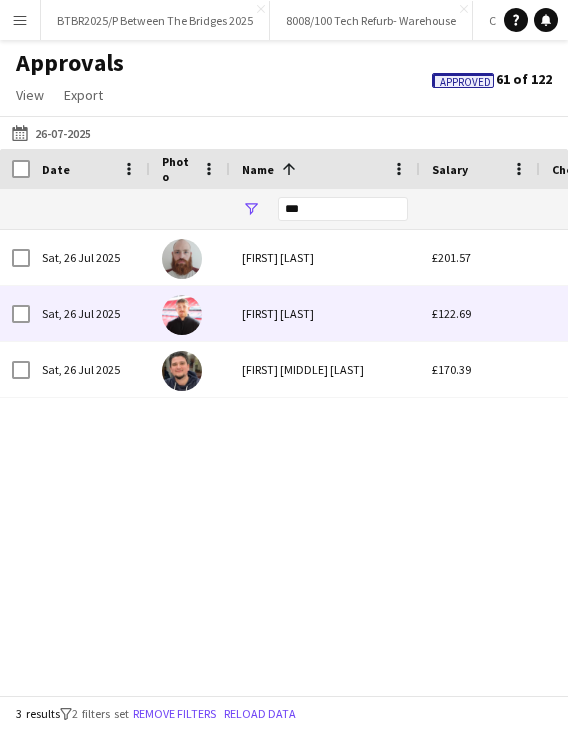 click on "Luke Cooper" at bounding box center (325, 313) 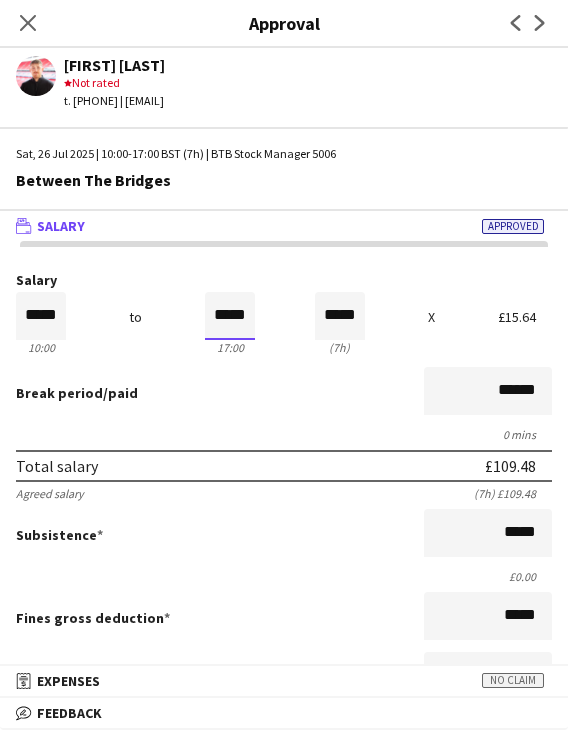 click on "*****" at bounding box center (230, 316) 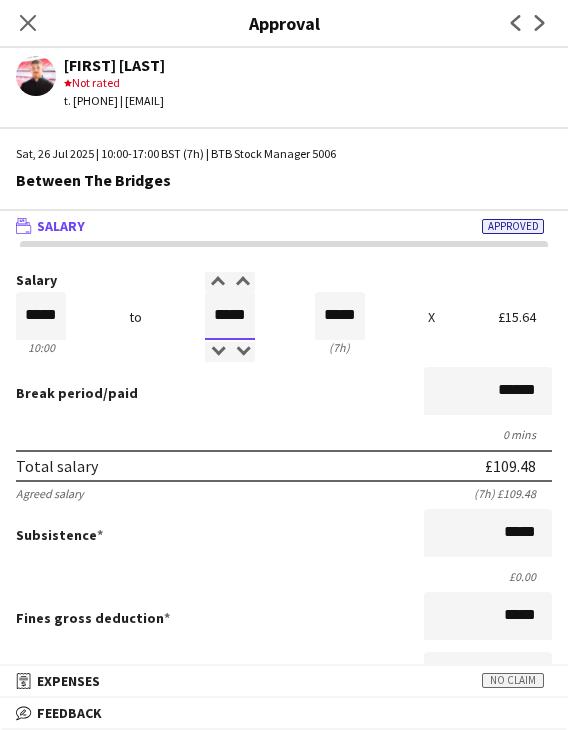 click on "*****" at bounding box center [230, 316] 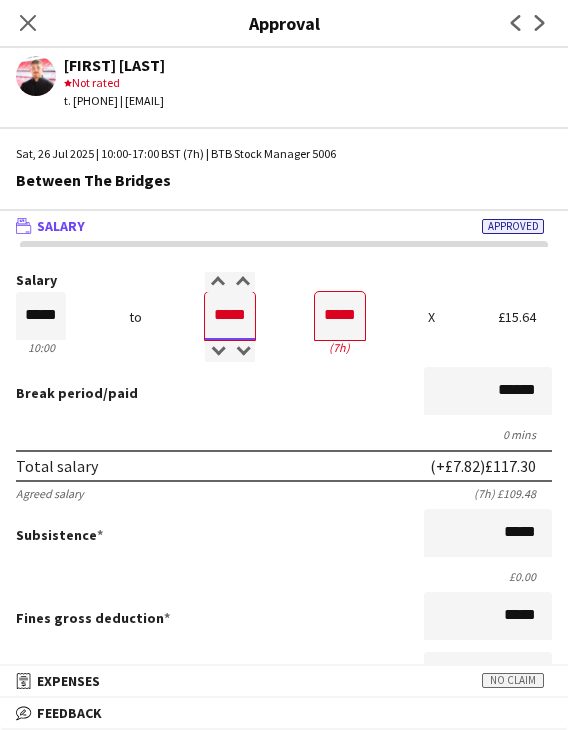 type on "*****" 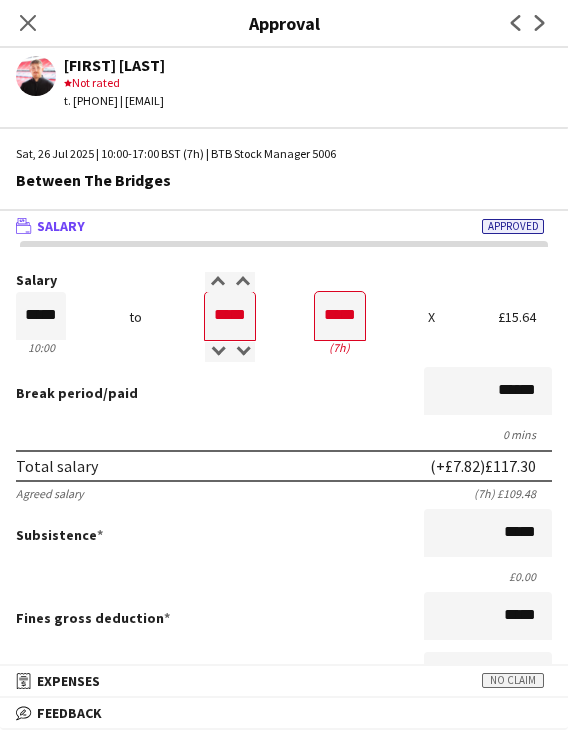 click on "Break period   /paid  ******" at bounding box center [284, 393] 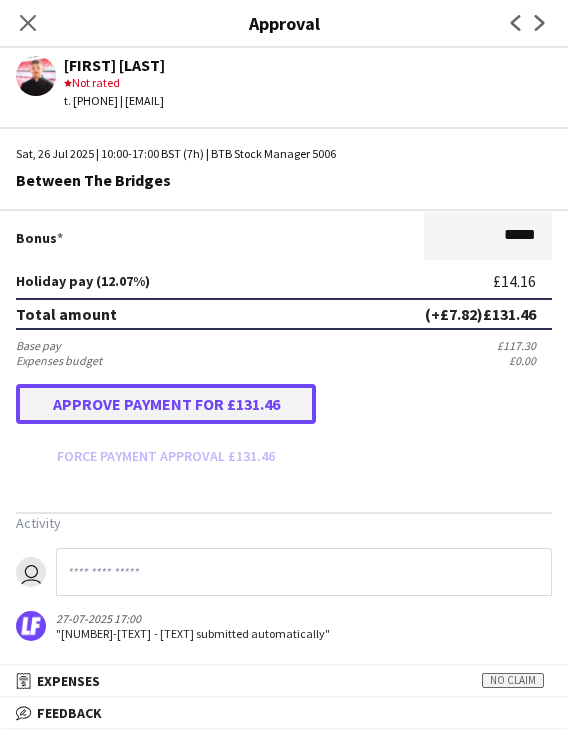 click on "Approve payment for £131.46" at bounding box center [166, 404] 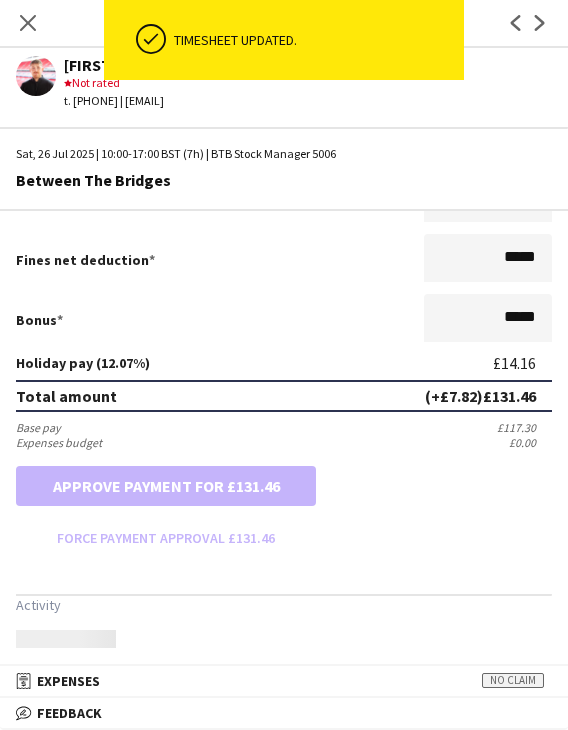 scroll, scrollTop: 500, scrollLeft: 0, axis: vertical 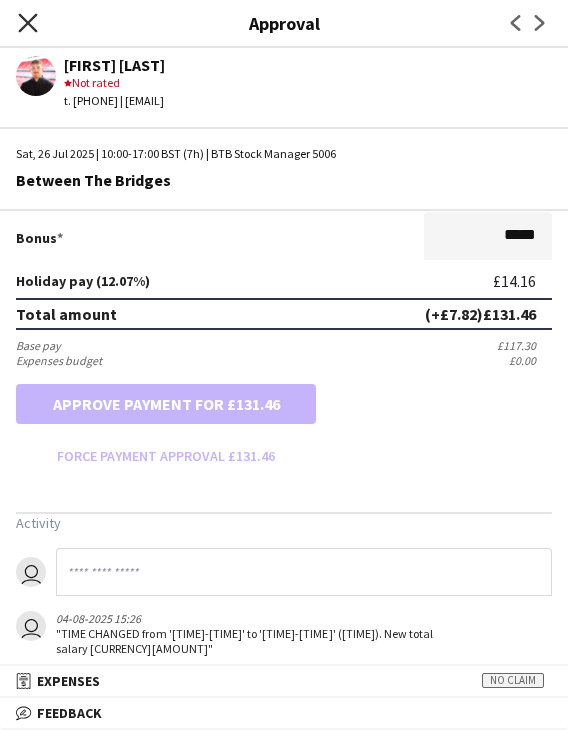 click 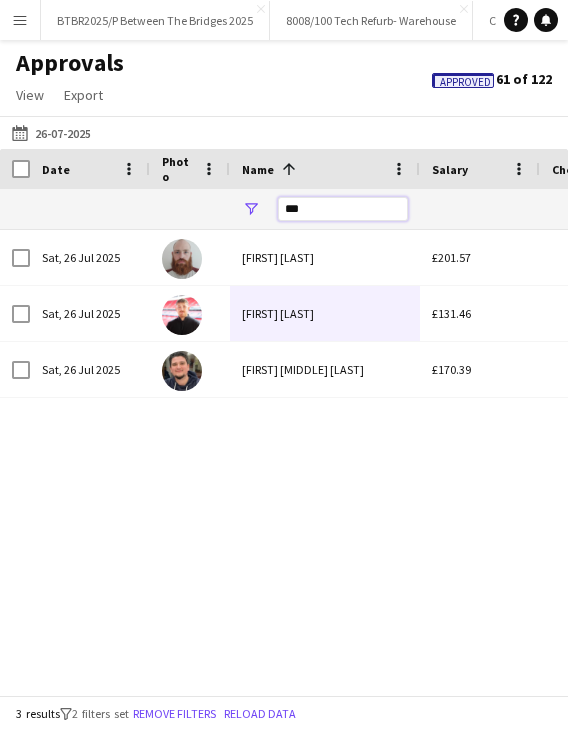 click on "***" at bounding box center (343, 209) 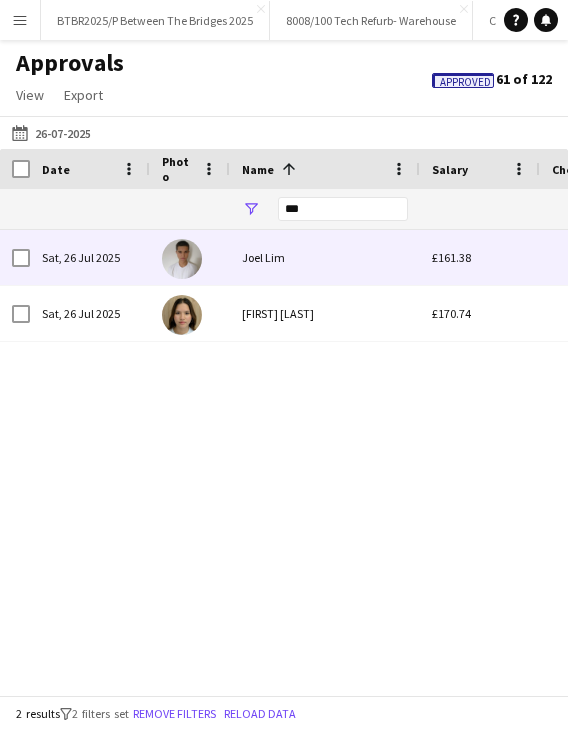 click on "Joel Lim" at bounding box center [325, 257] 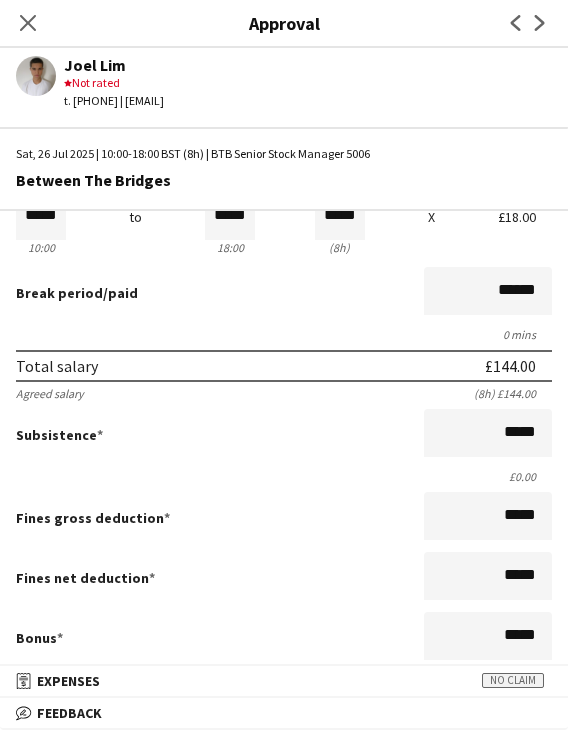 scroll, scrollTop: 100, scrollLeft: 0, axis: vertical 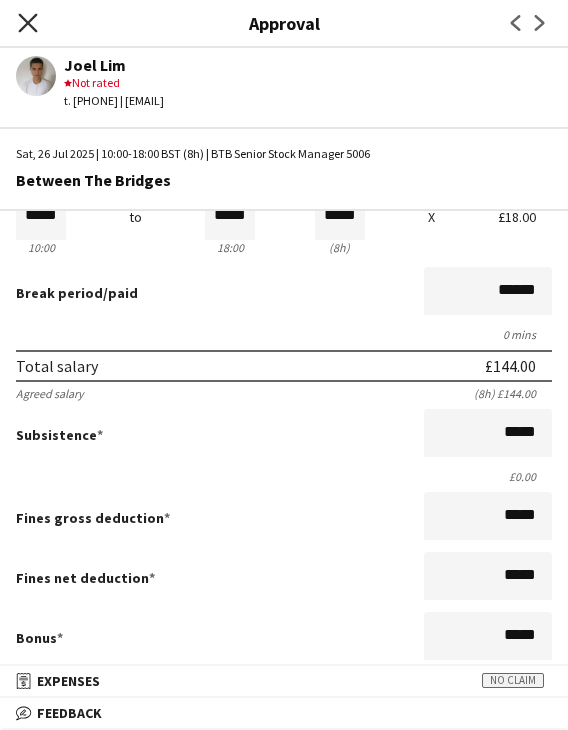 click on "Close pop-in" 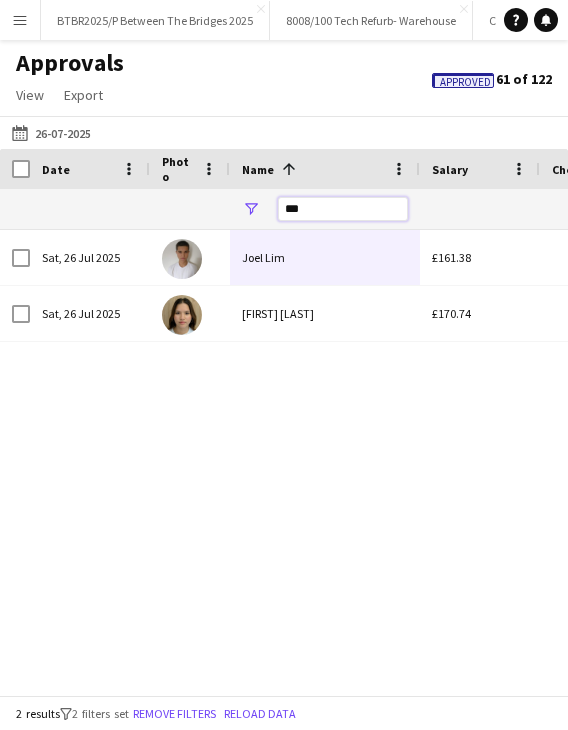 click on "***" at bounding box center (343, 209) 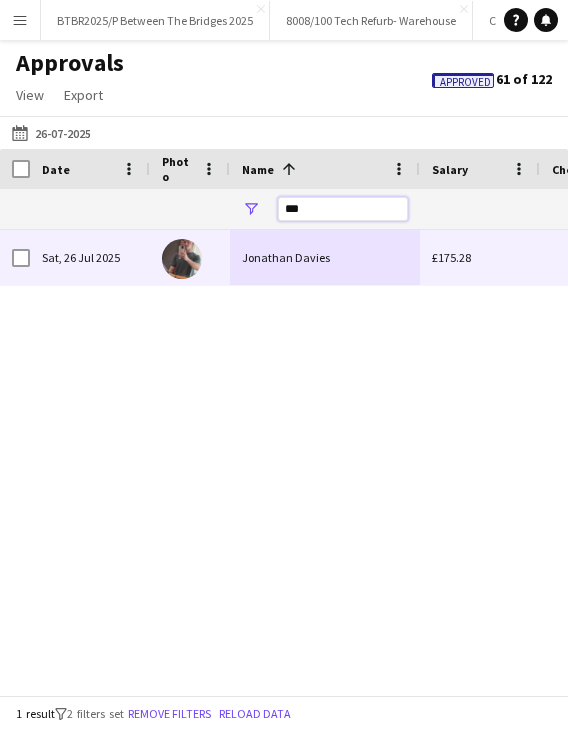 type on "***" 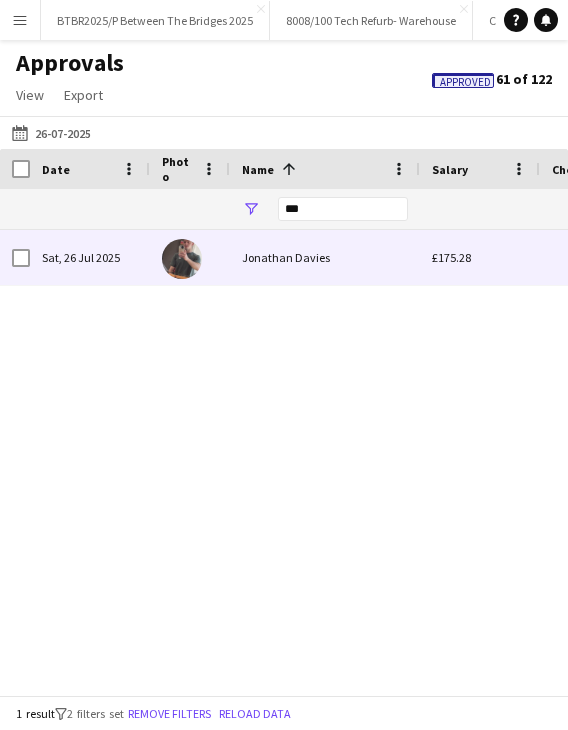 click on "Jonathan Davies" at bounding box center [325, 257] 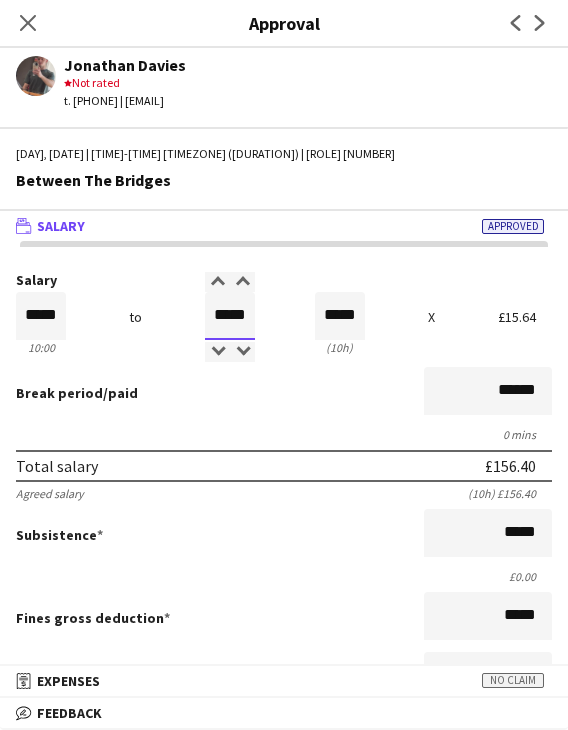drag, startPoint x: 204, startPoint y: 309, endPoint x: 317, endPoint y: 309, distance: 113 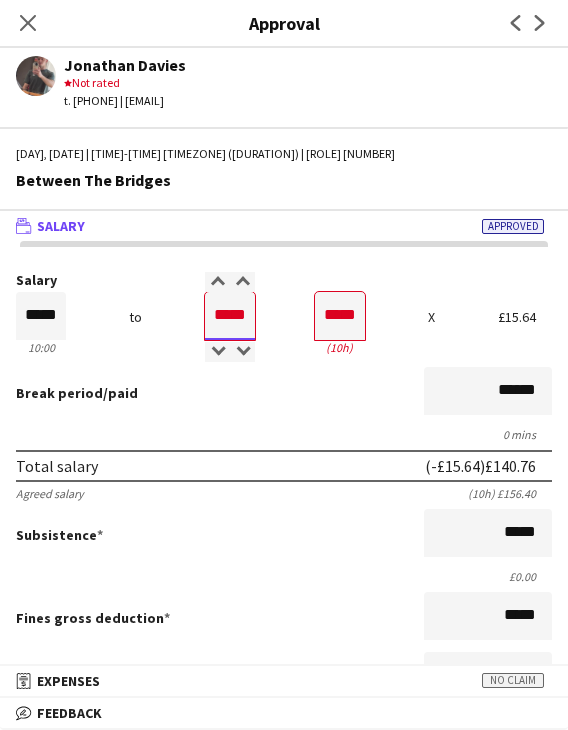 type on "*****" 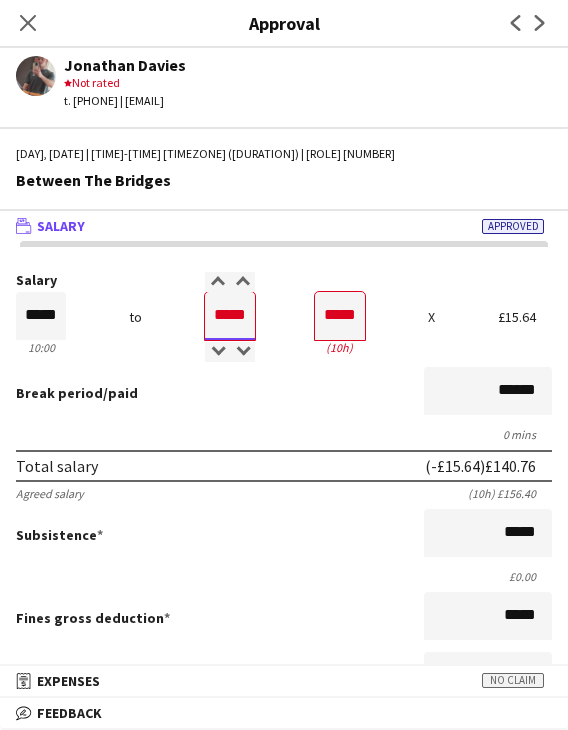 type on "*****" 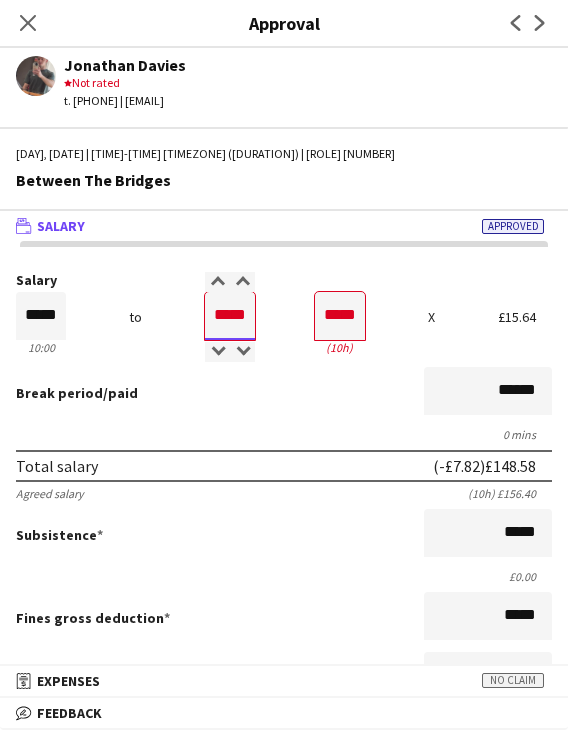 type on "*****" 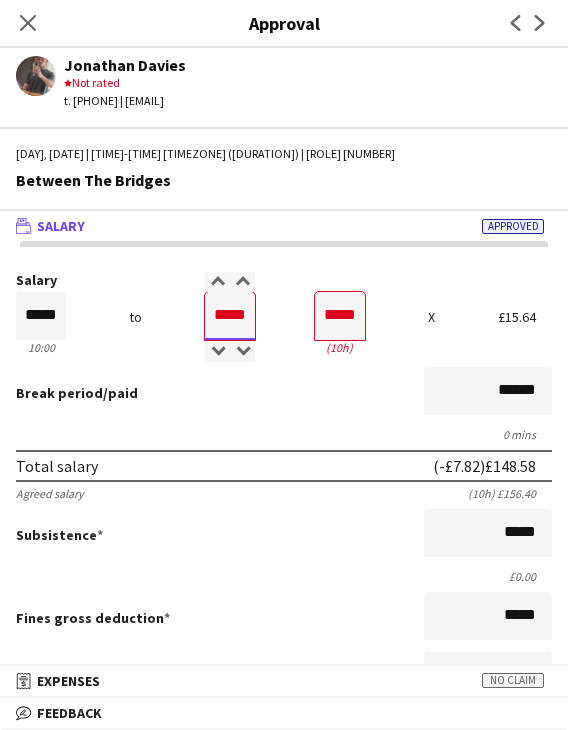 type on "*****" 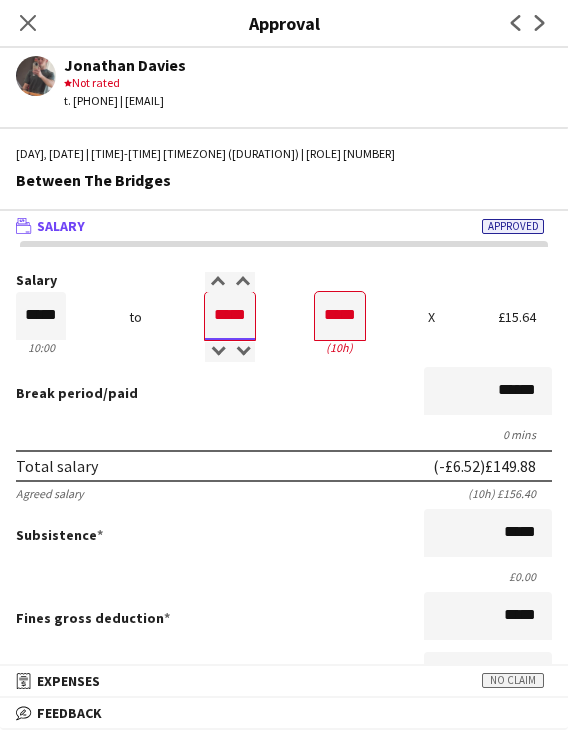 type on "*****" 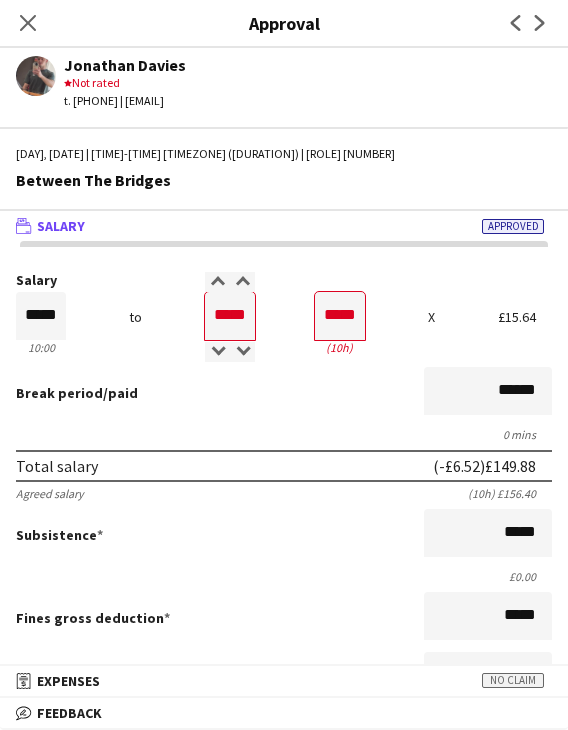 click on "Break period   /paid  ******" at bounding box center (284, 393) 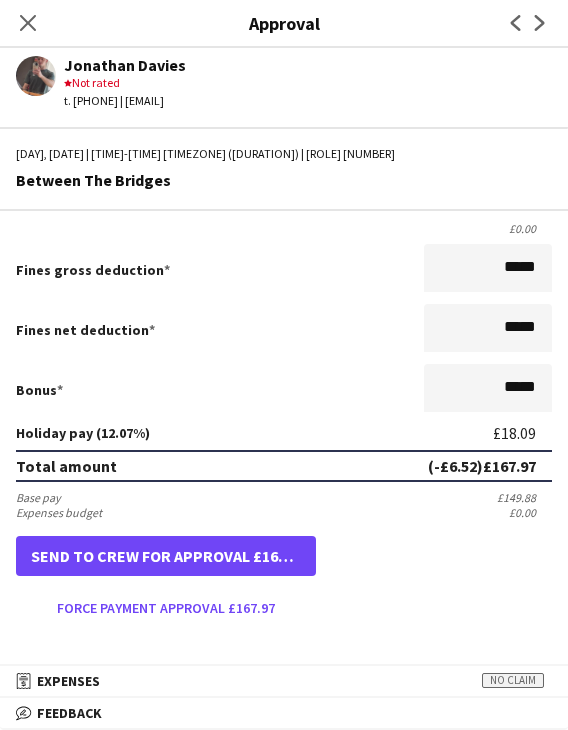 scroll, scrollTop: 400, scrollLeft: 0, axis: vertical 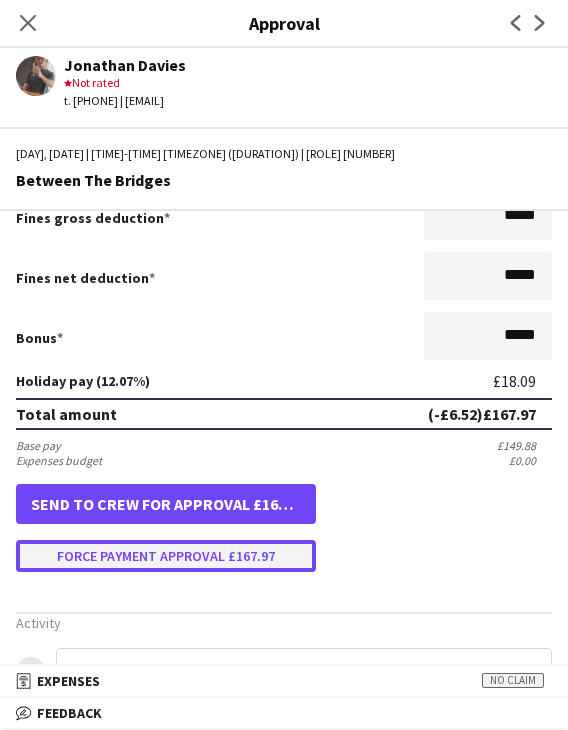 click on "Force payment approval £167.97" at bounding box center (166, 556) 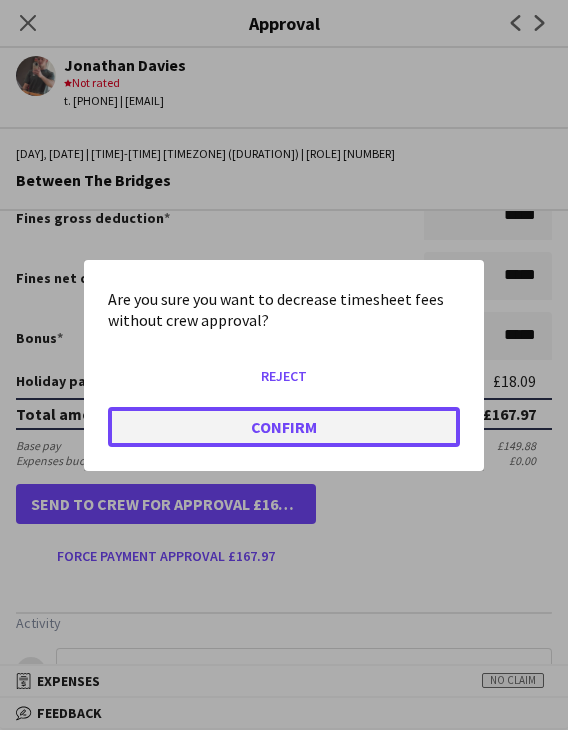 click on "Confirm" 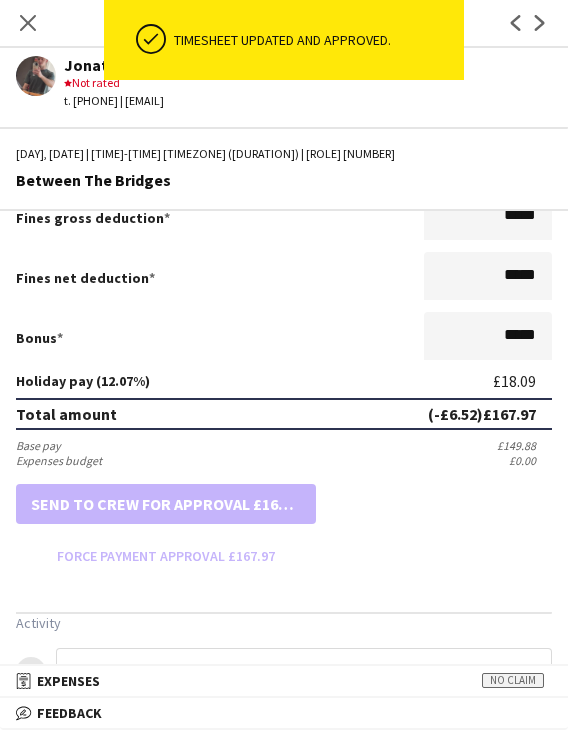 scroll, scrollTop: 0, scrollLeft: 0, axis: both 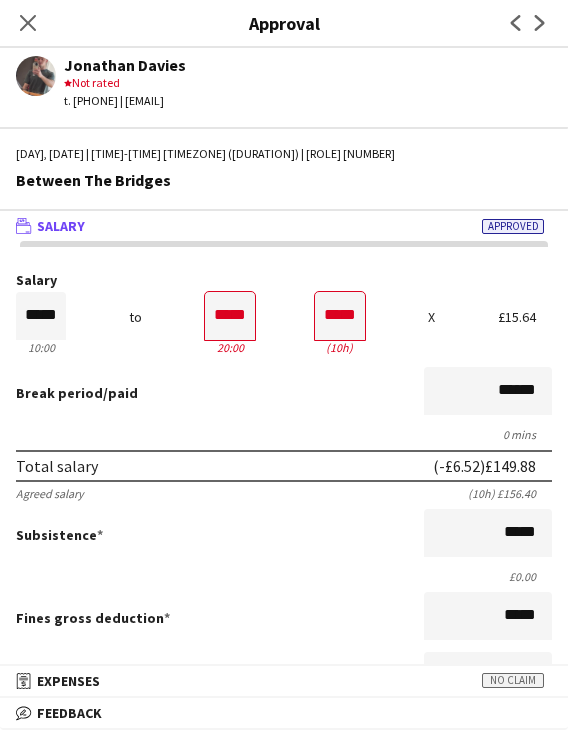 click 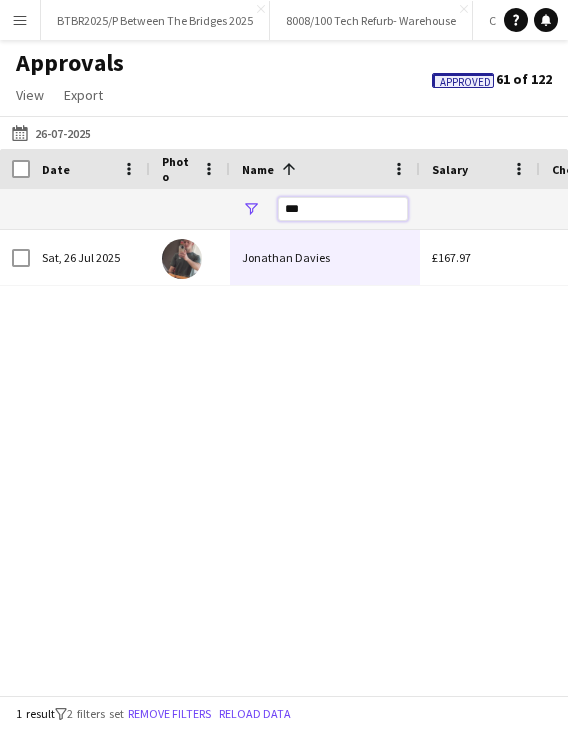click on "***" at bounding box center [343, 209] 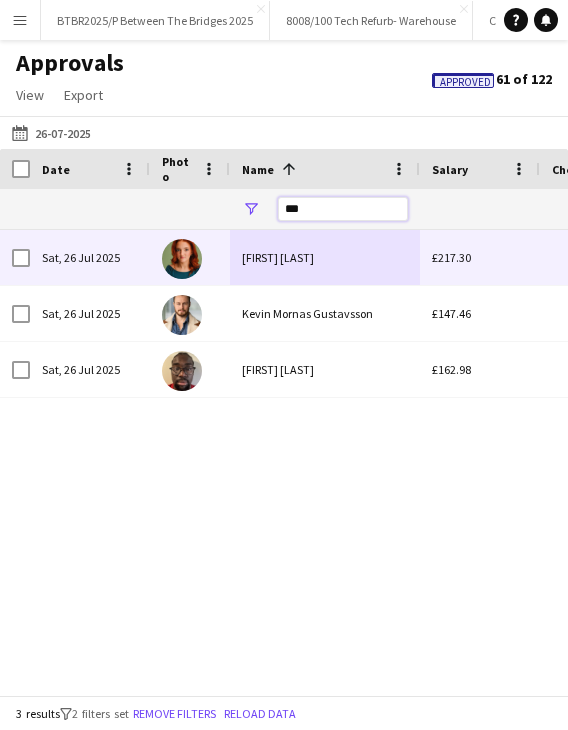 type on "***" 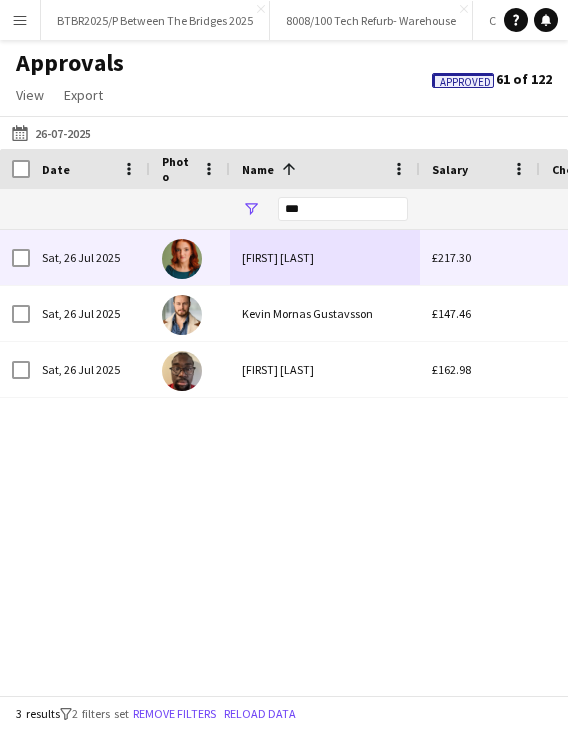 click on "Evie Woolley" at bounding box center (325, 257) 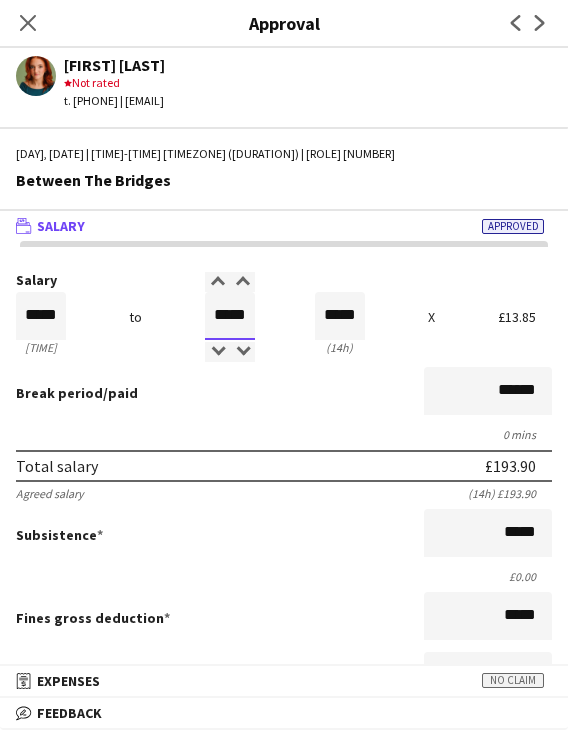 click on "*****" at bounding box center (230, 316) 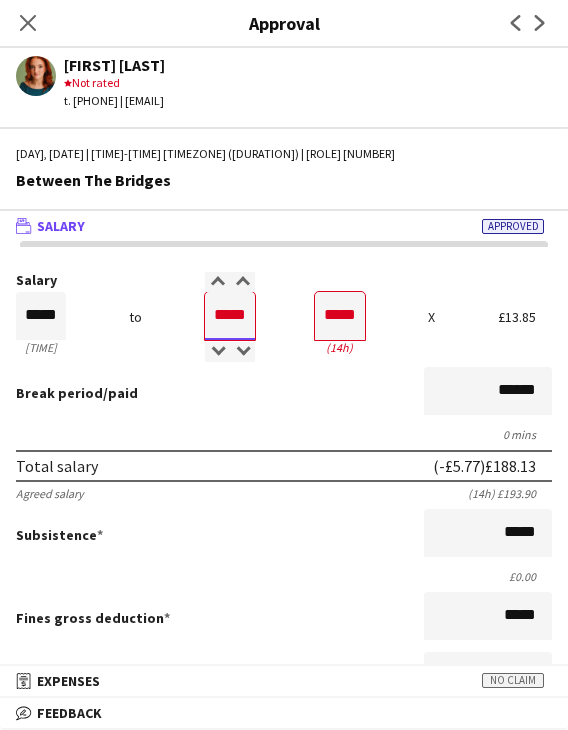 type on "*****" 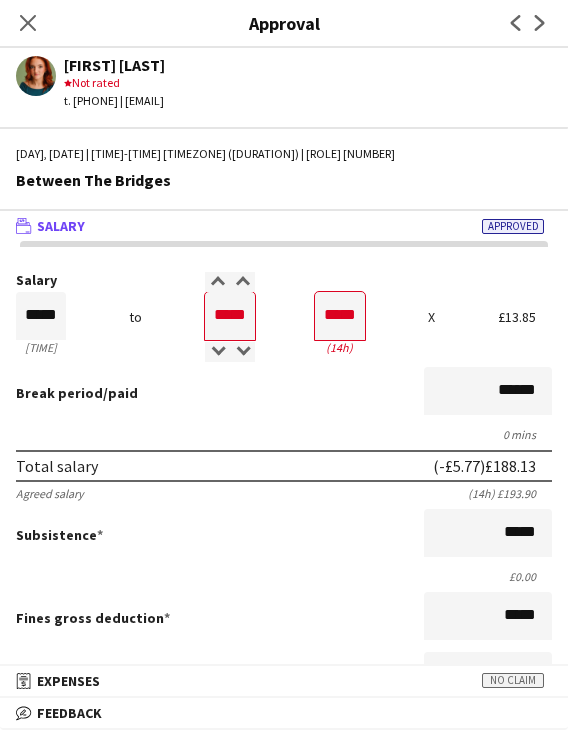 drag, startPoint x: 271, startPoint y: 457, endPoint x: 258, endPoint y: 428, distance: 31.780497 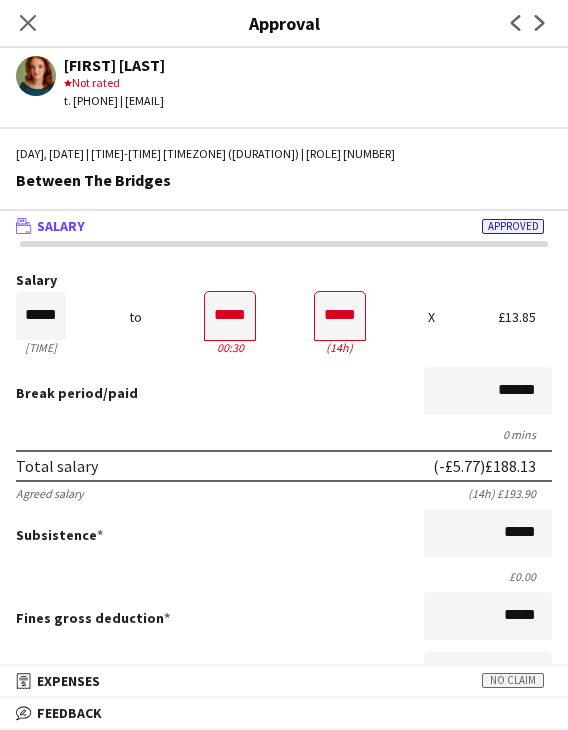 scroll, scrollTop: 400, scrollLeft: 0, axis: vertical 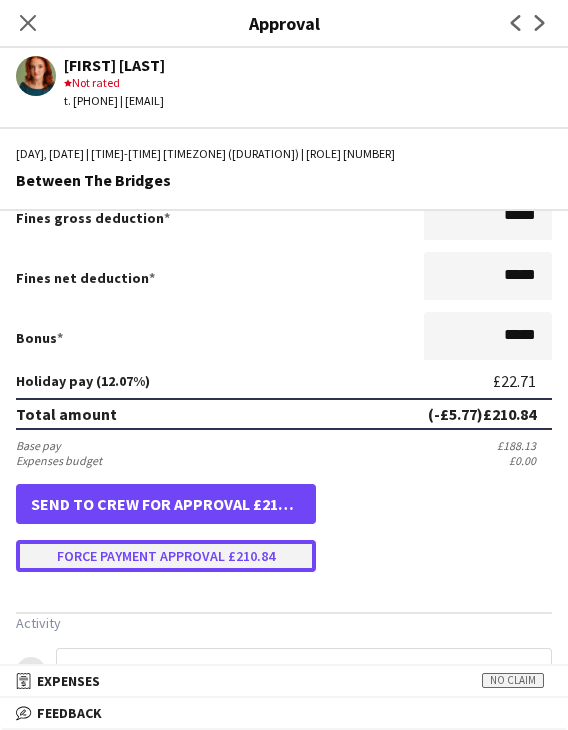 click on "Force payment approval £210.84" at bounding box center (166, 556) 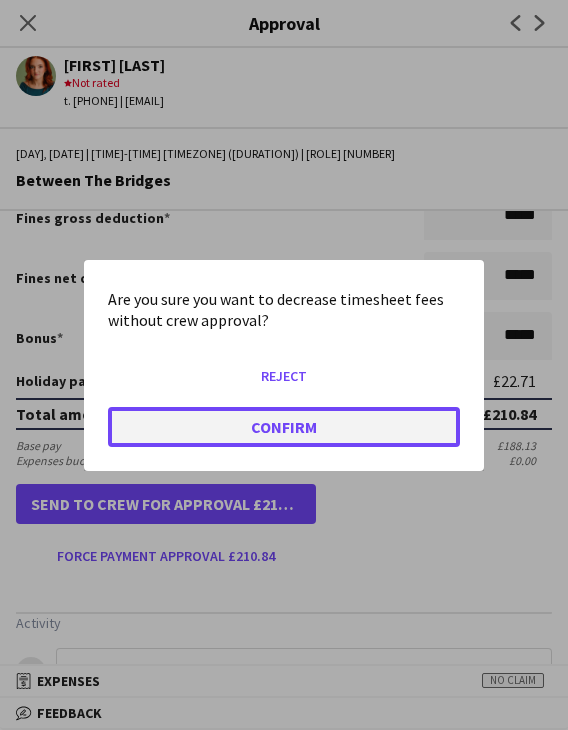 click on "Confirm" 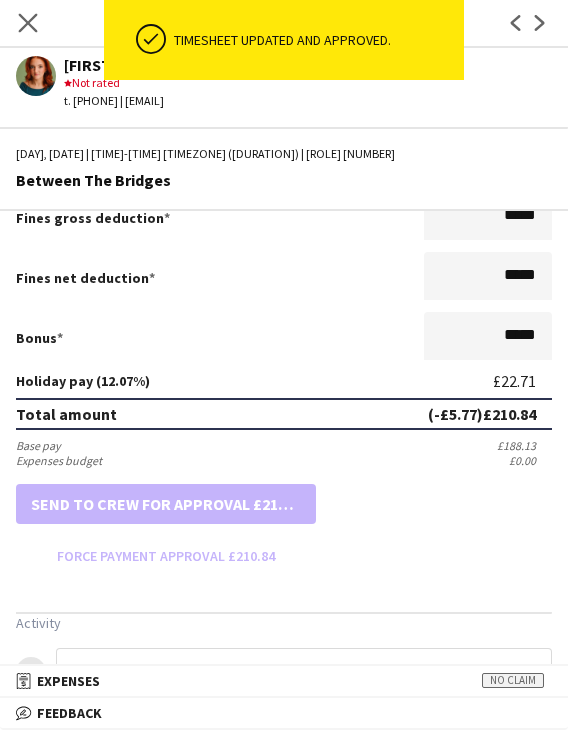 click on "Close pop-in" 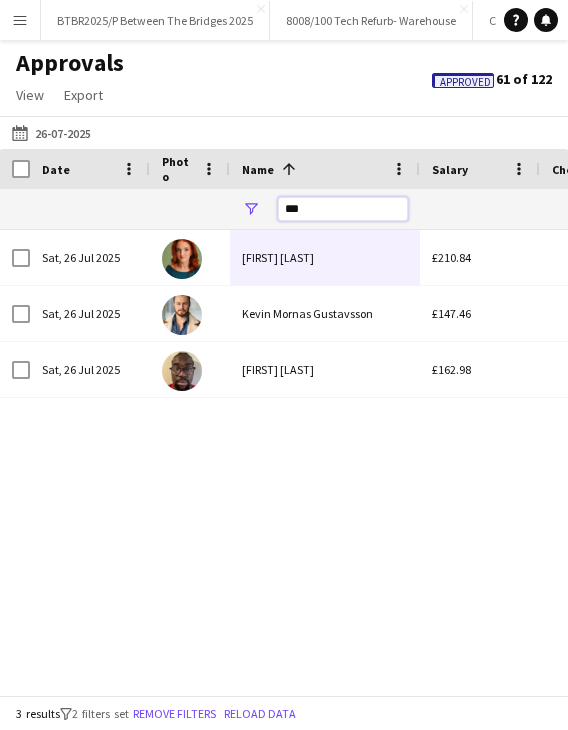 click on "***" at bounding box center [343, 209] 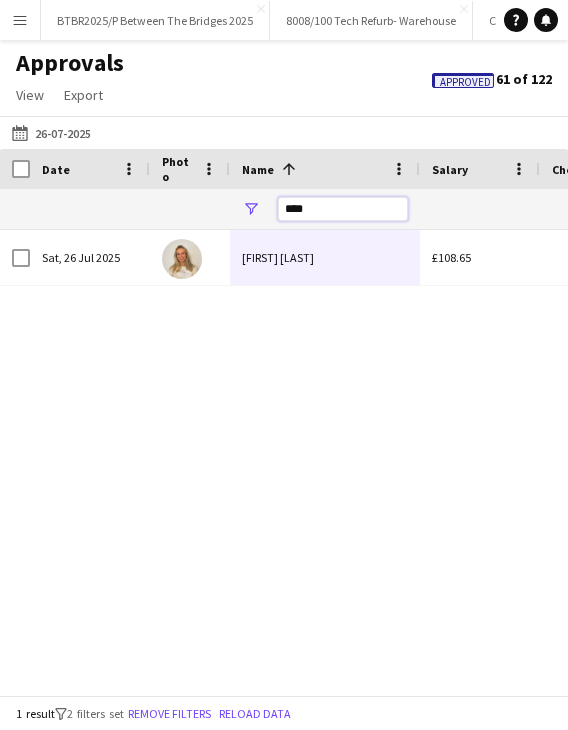 type on "****" 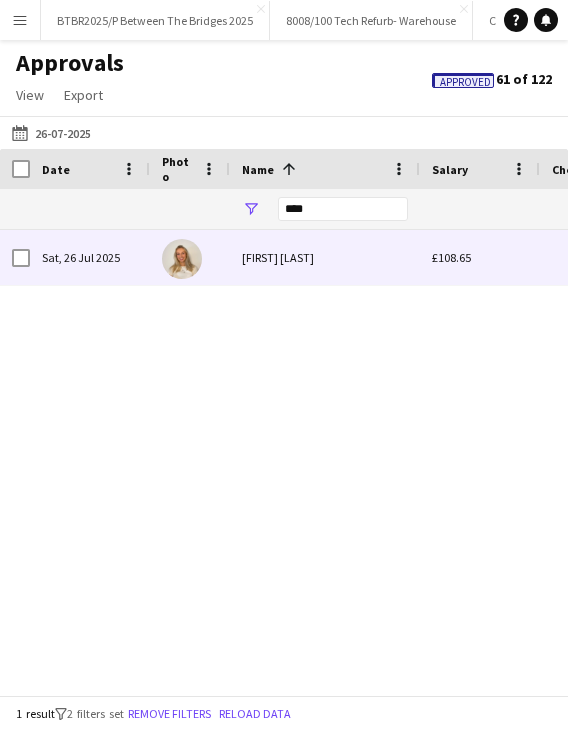 click on "Eva Dallas" at bounding box center (325, 257) 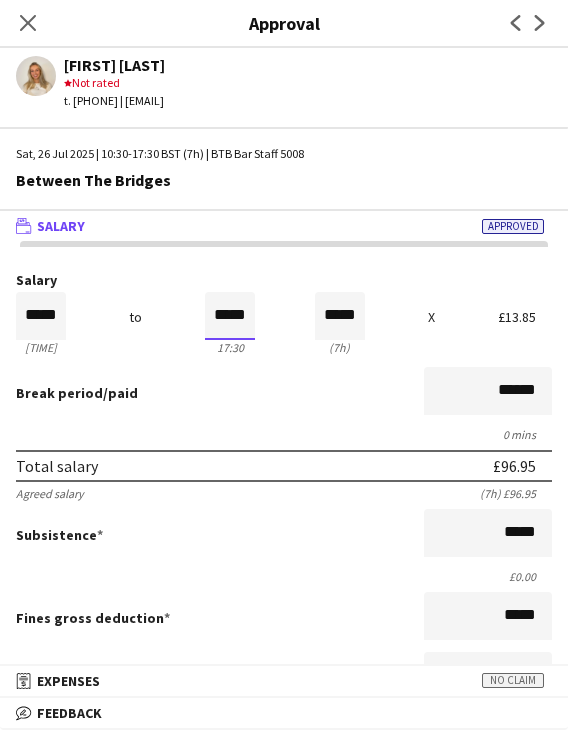 click on "*****" at bounding box center [230, 316] 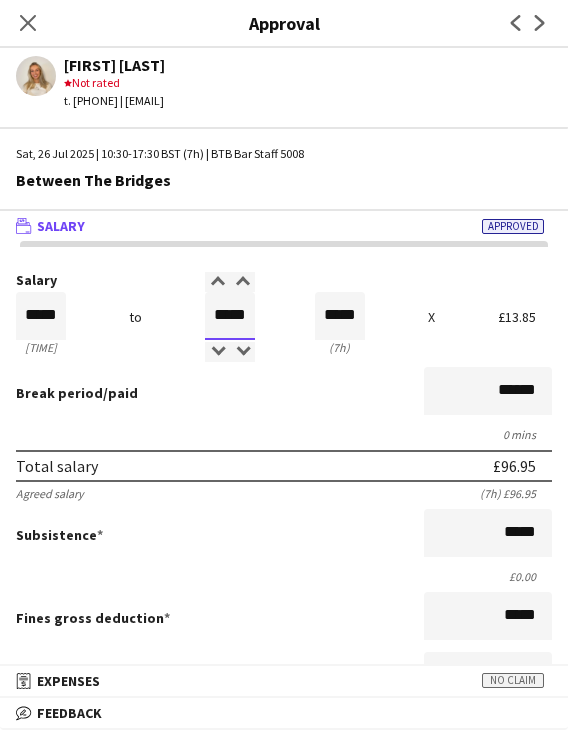 click on "*****" at bounding box center (230, 316) 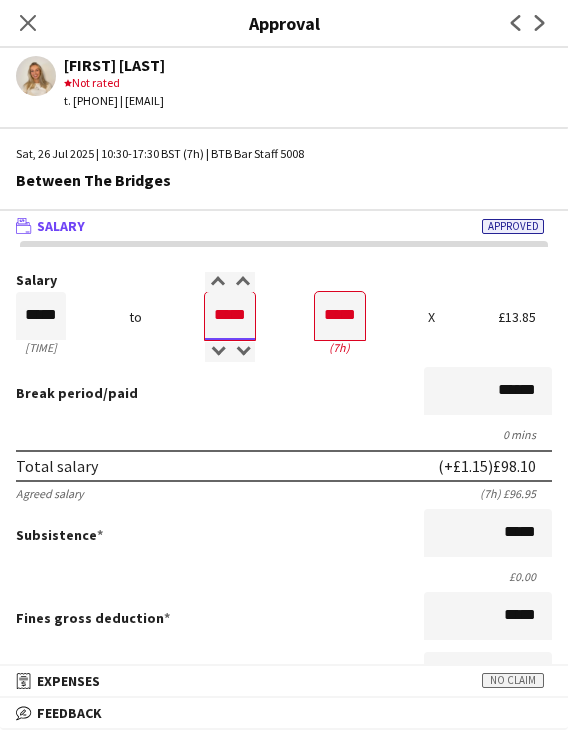 type on "*****" 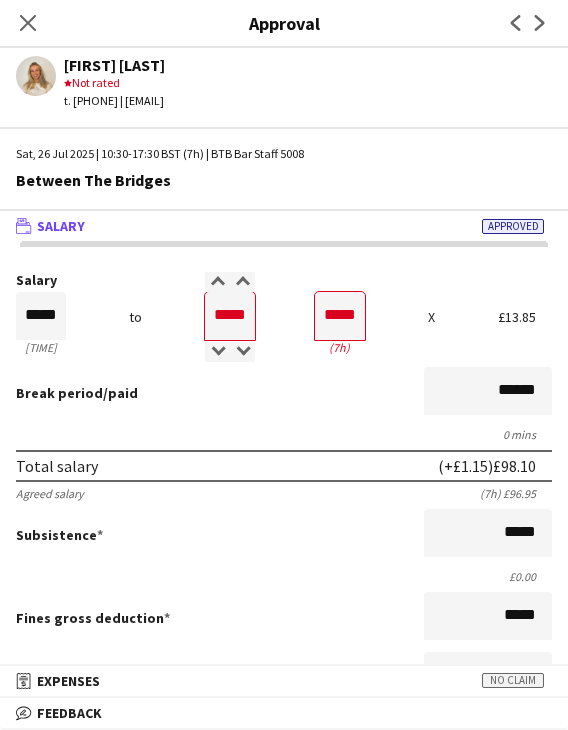 click on "Salary  *****  10:30   to  *****  17:30  *****  (7h)   X   £13.85   Break period   /paid  ******  0 mins   Total salary   (+£1.15)   £98.10   Agreed salary   (7h) £96.95   Subsistence  *****  £0.00   Fines gross deduction  *****  Fines net deduction  *****  Bonus  *****  Holiday pay (12.07%)   £11.84   Total amount   (+£1.15)   £109.94   Base pay   £98.10   Expenses budget   £0.00   Approve payment for £109.94   Force payment approval £109.94" at bounding box center [284, 622] 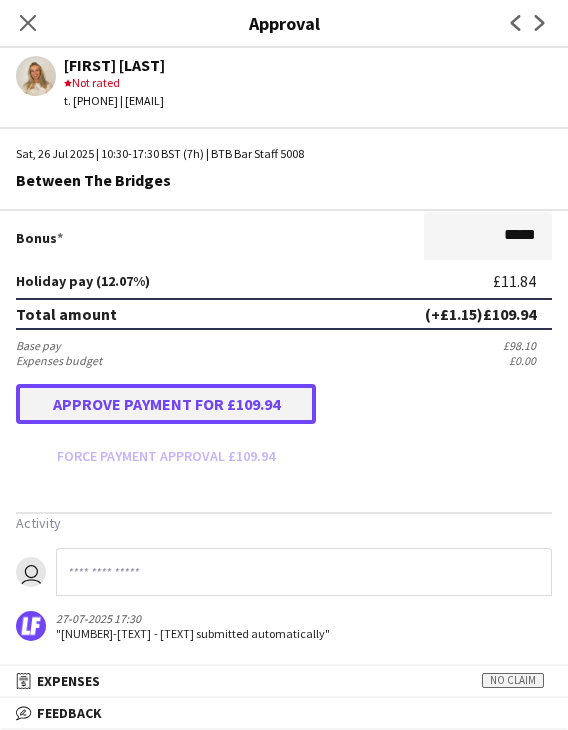 click on "Approve payment for £109.94" at bounding box center (166, 404) 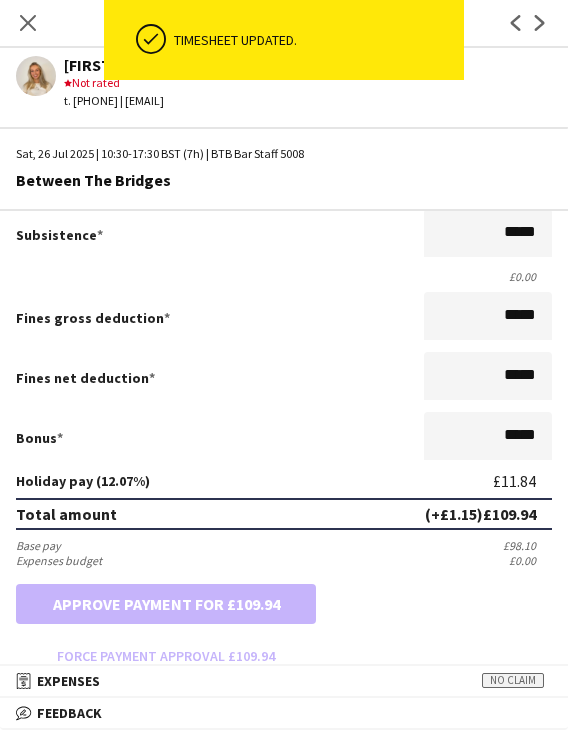 scroll, scrollTop: 0, scrollLeft: 0, axis: both 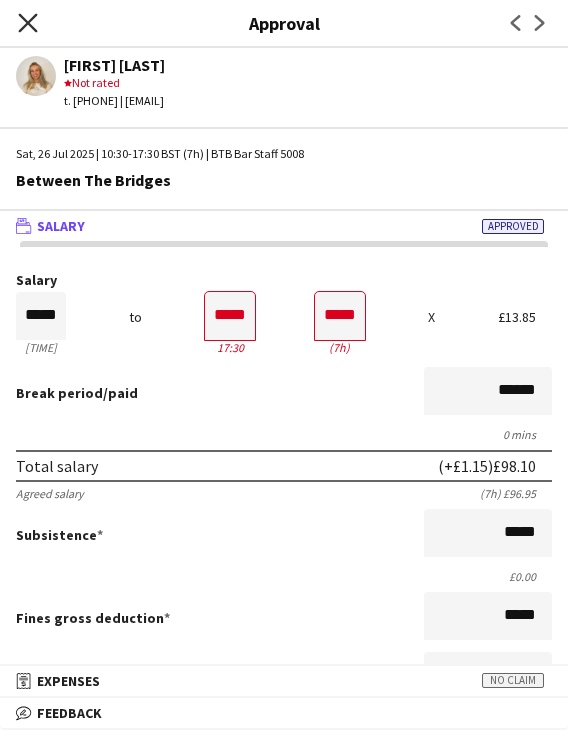 click 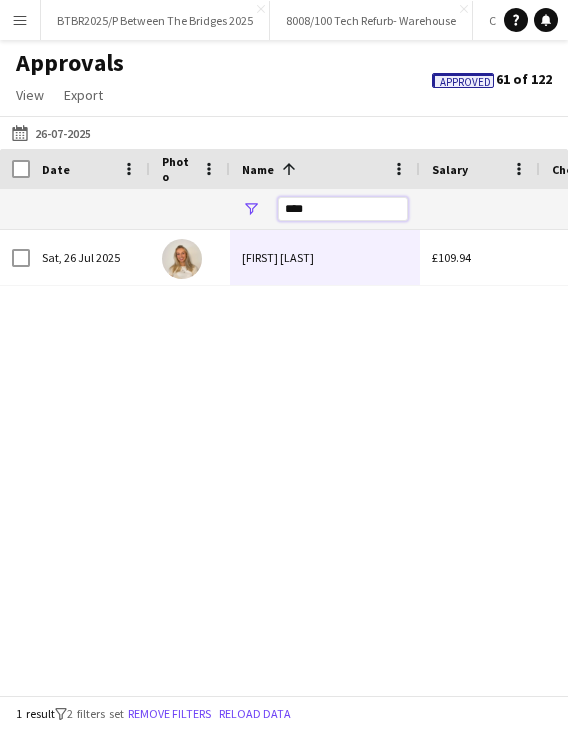 click on "****" at bounding box center (343, 209) 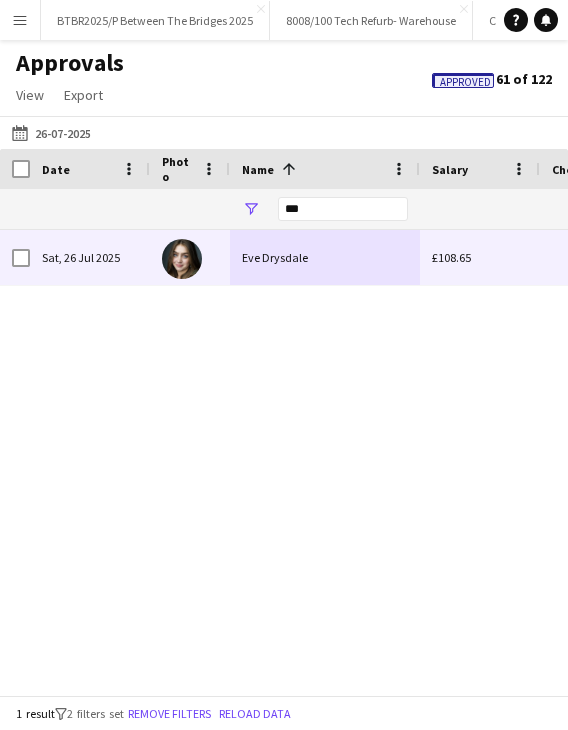 click on "Eve Drysdale" at bounding box center (325, 257) 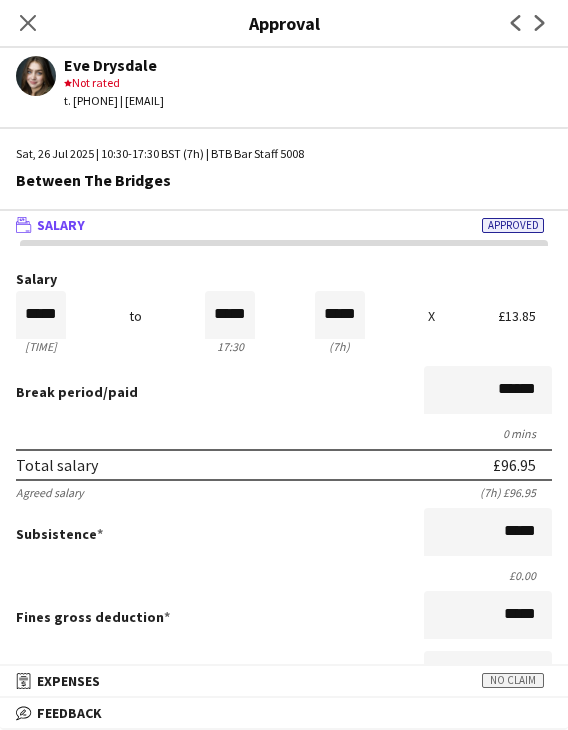 scroll, scrollTop: 0, scrollLeft: 0, axis: both 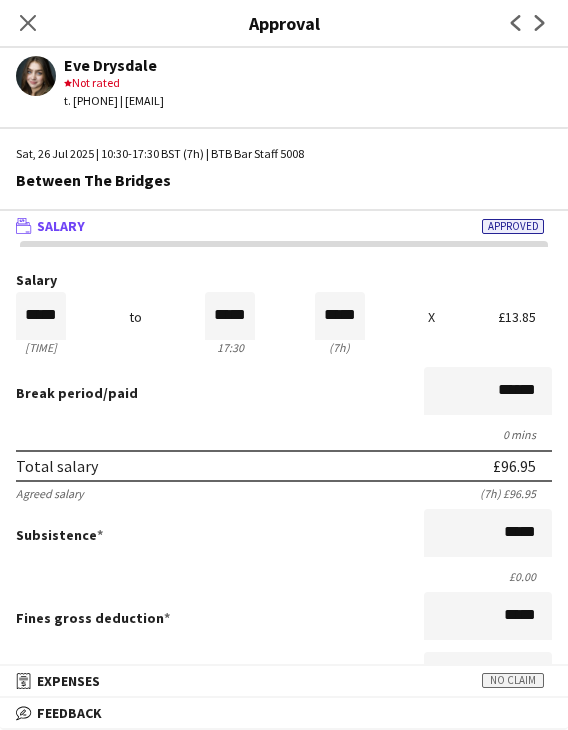 drag, startPoint x: 24, startPoint y: 11, endPoint x: 232, endPoint y: 116, distance: 233 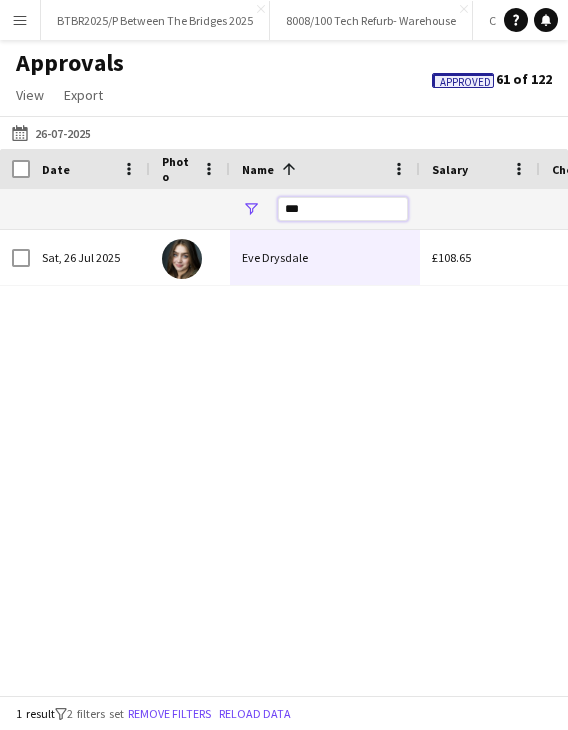 click on "***" at bounding box center [343, 209] 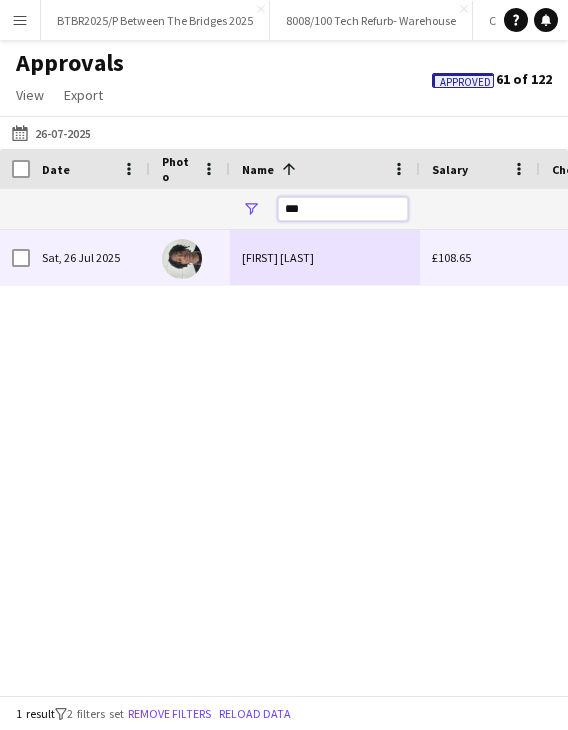type on "***" 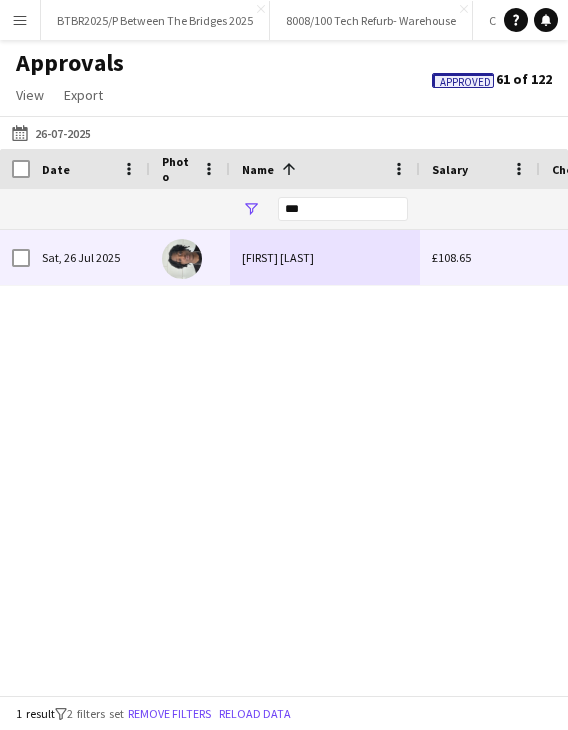 click on "Samuel Ojeyemi" at bounding box center [325, 257] 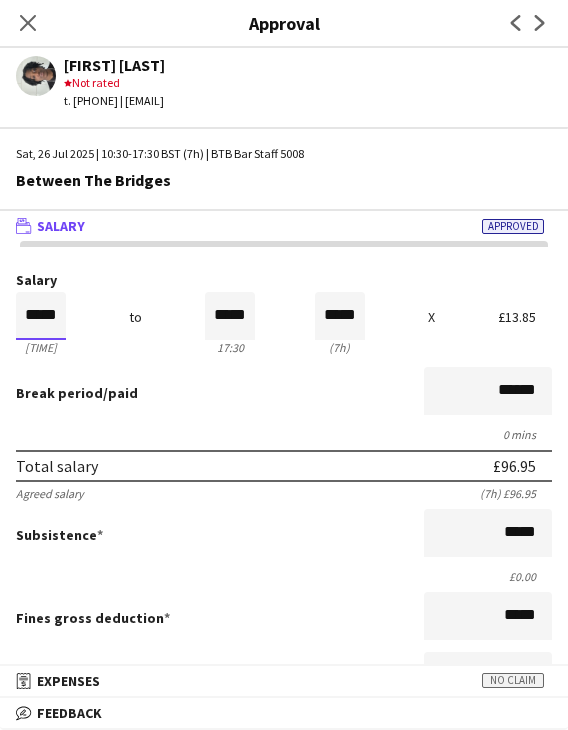 click on "*****" at bounding box center (41, 316) 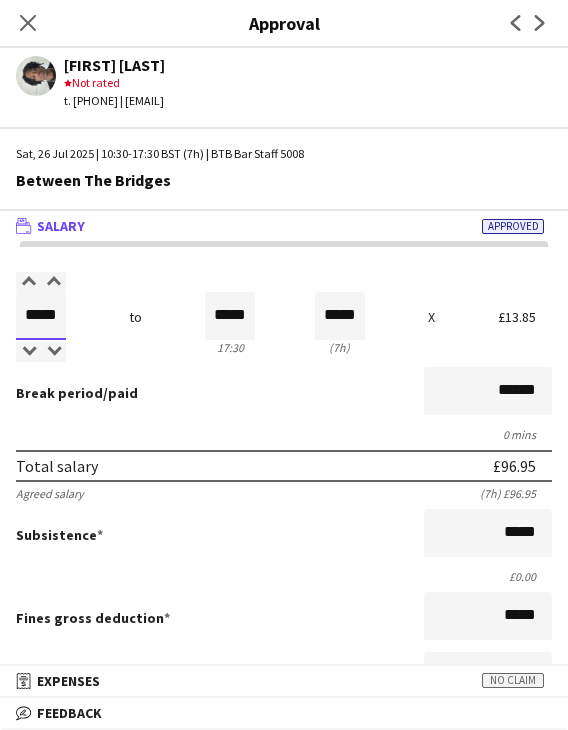 click on "*****" at bounding box center (41, 316) 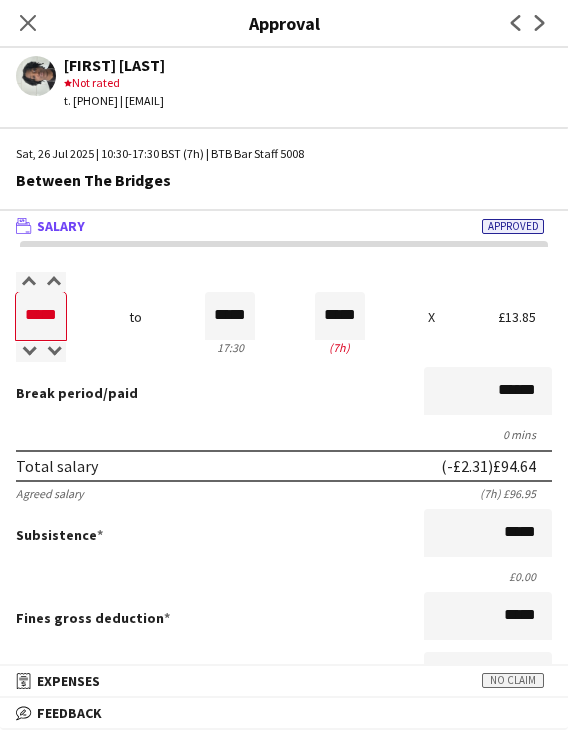 click on "Break period   /paid  ******" at bounding box center (284, 393) 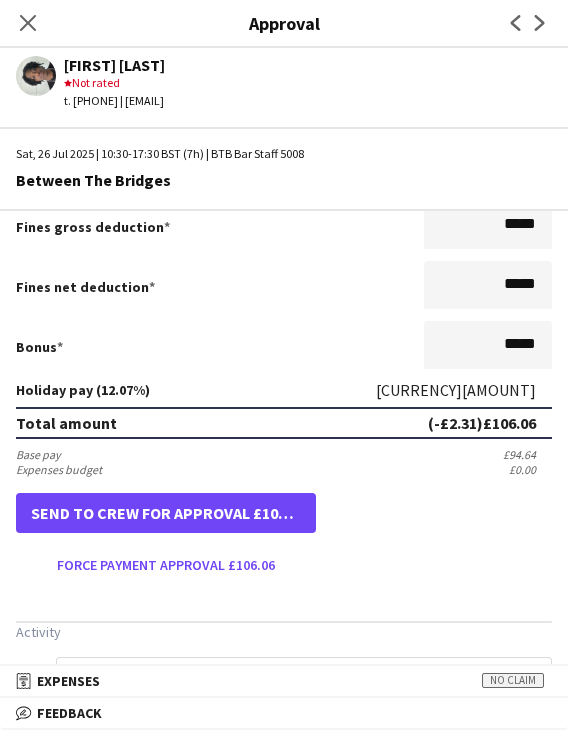 scroll, scrollTop: 400, scrollLeft: 0, axis: vertical 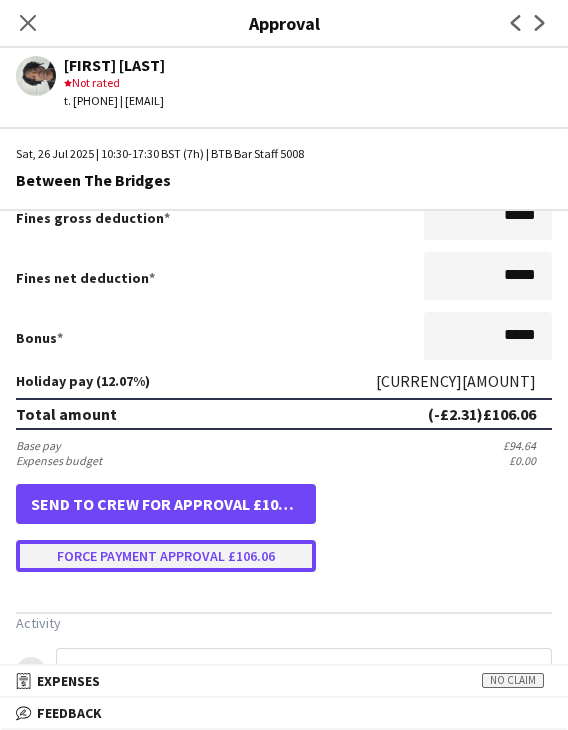 click on "Force payment approval £106.06" at bounding box center (166, 556) 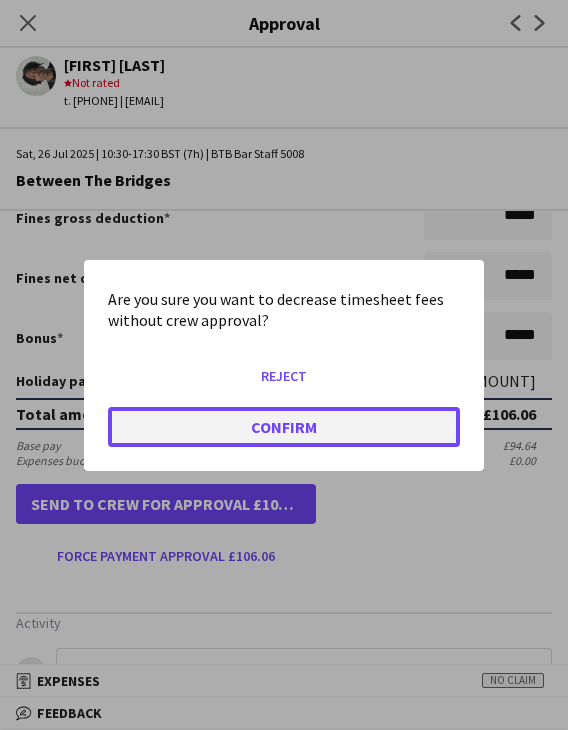 click on "Confirm" 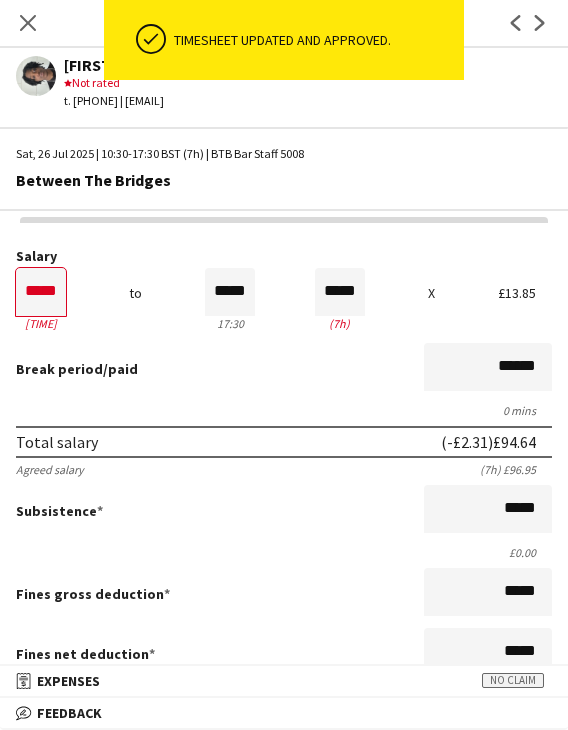 scroll, scrollTop: 0, scrollLeft: 0, axis: both 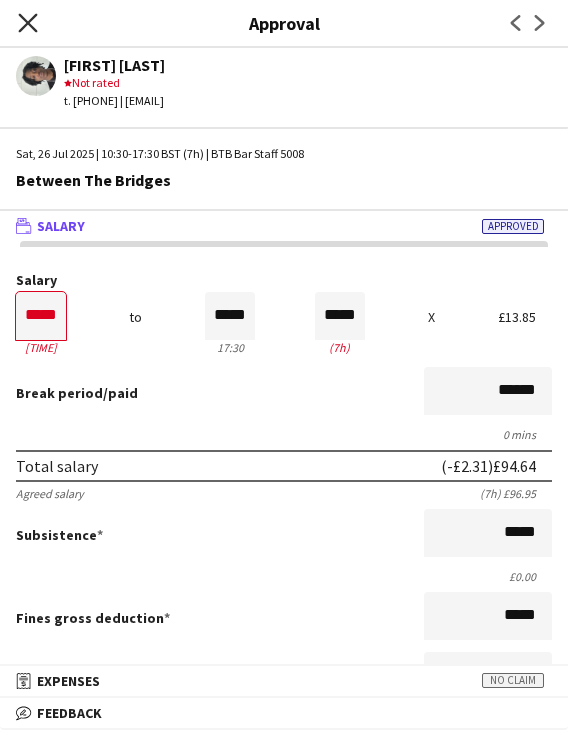 click on "Close pop-in" 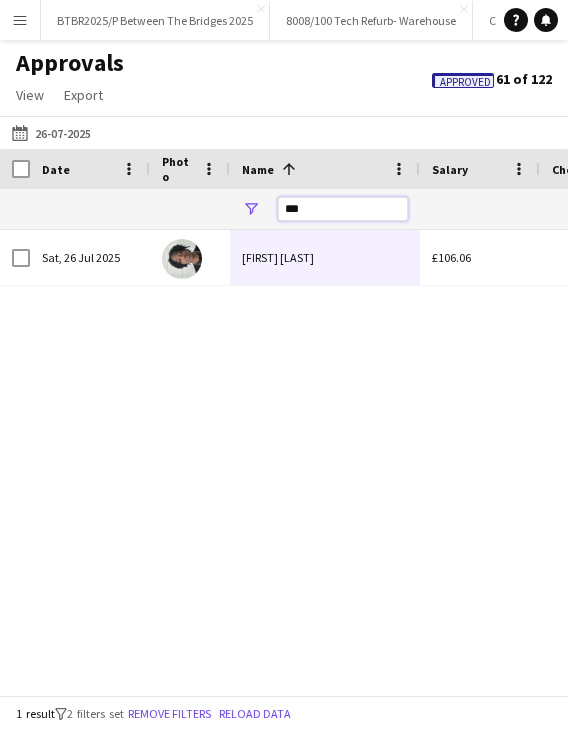 click on "***" at bounding box center (343, 209) 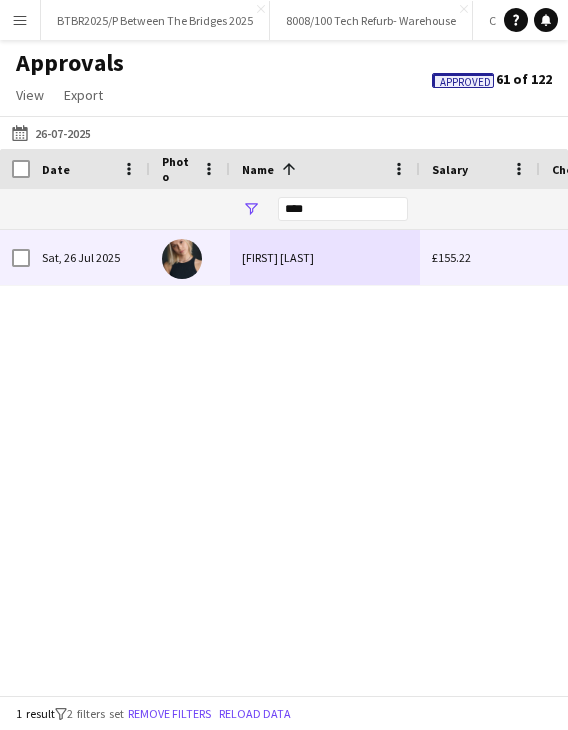 click on "Tali Jackson" at bounding box center [325, 257] 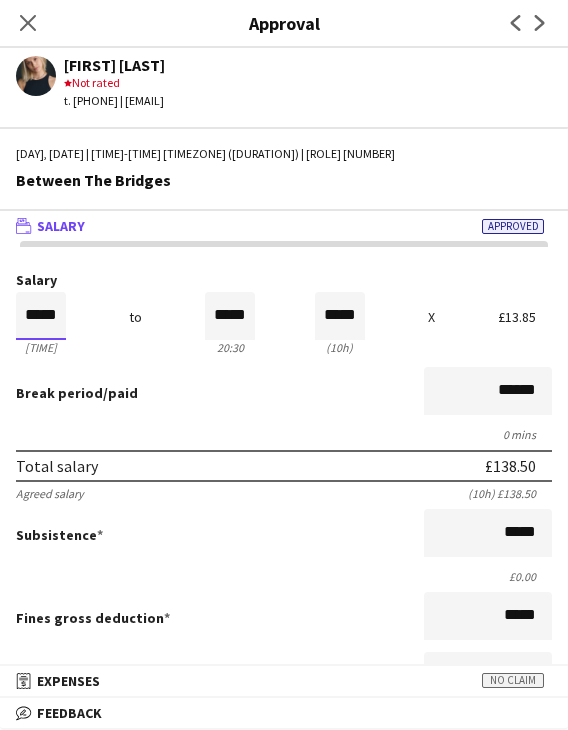 click on "*****" at bounding box center [41, 316] 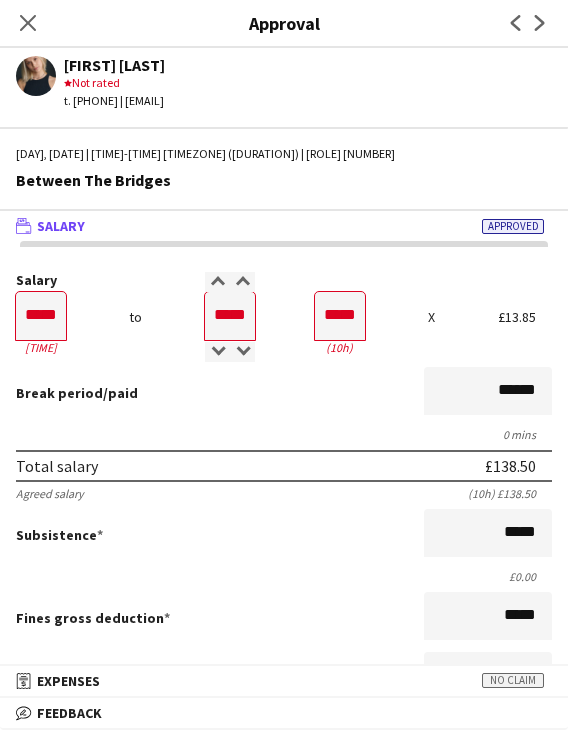 click on "Salary  *****  10:30   to  *****  20:30  *****  (10h)   X   £13.85   Break period   /paid  ******  0 mins   Total salary   £138.50   Agreed salary   (10h) £138.50   Subsistence  *****  £0.00   Fines gross deduction  *****  Fines net deduction  *****  Bonus  *****  Holiday pay (12.07%)   £16.72   Total amount   £155.22   Base pay   £138.50   Expenses budget   £0.00   Approve payment for £155.22   Force payment approval £155.22" at bounding box center (284, 622) 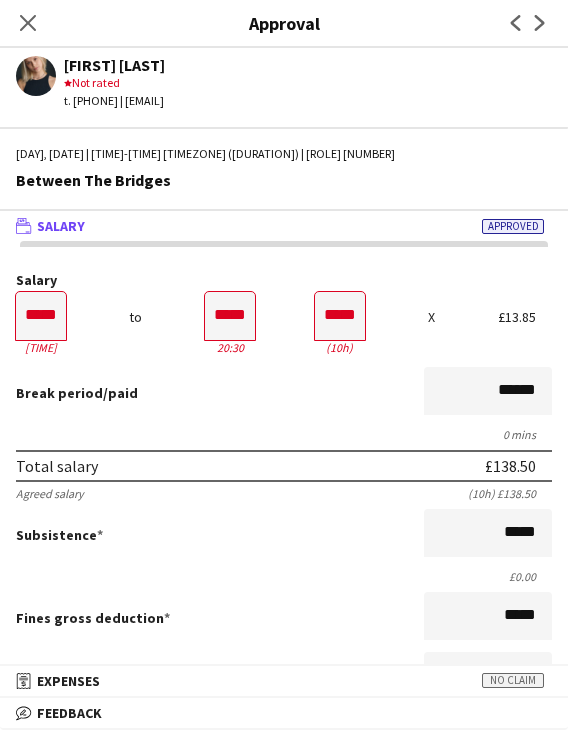 click on "Break period   /paid  ******" at bounding box center [284, 393] 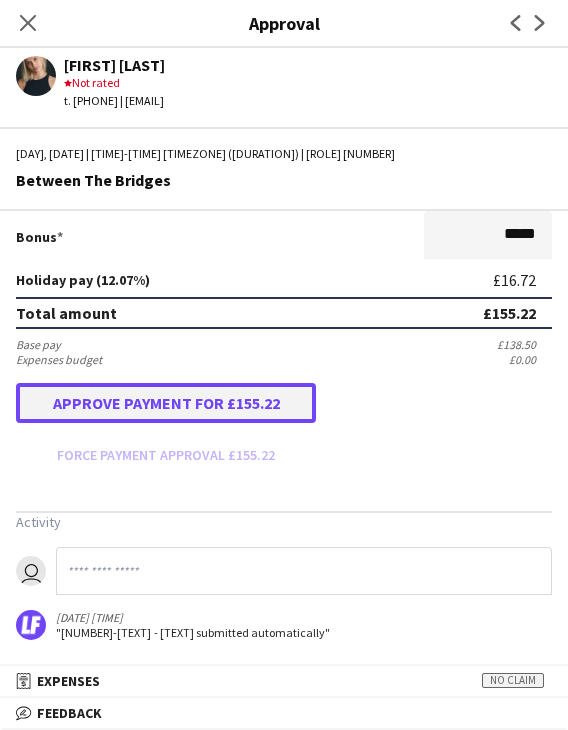 click on "Approve payment for £155.22" at bounding box center (166, 403) 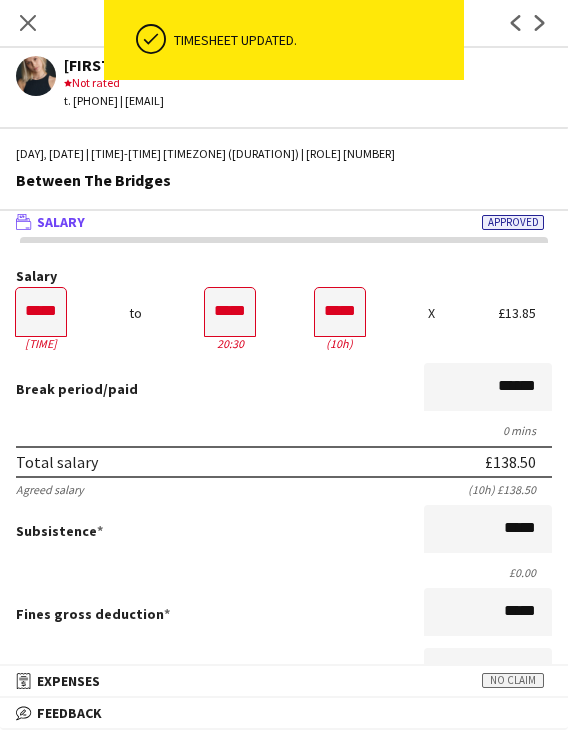 scroll, scrollTop: 0, scrollLeft: 0, axis: both 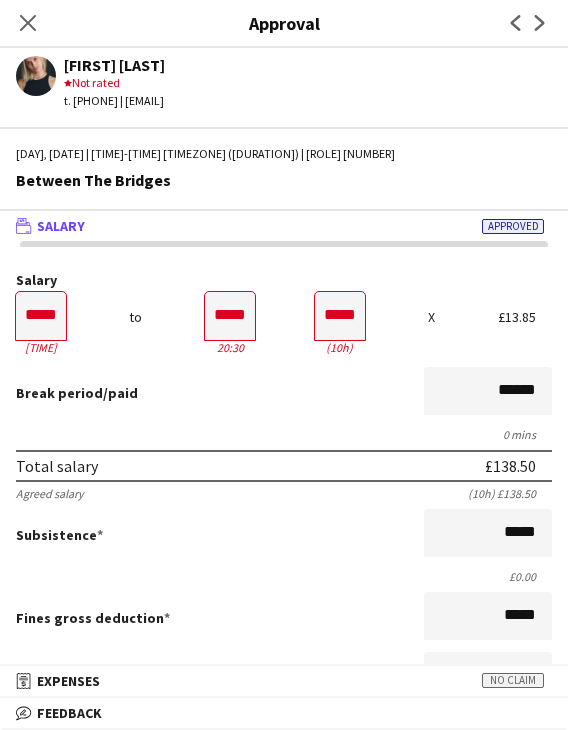 click on "Close pop-in" 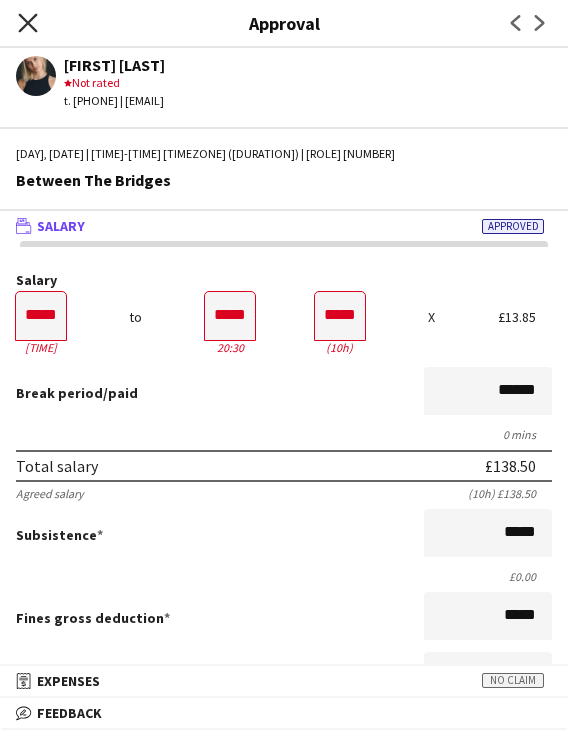 click on "Close pop-in" 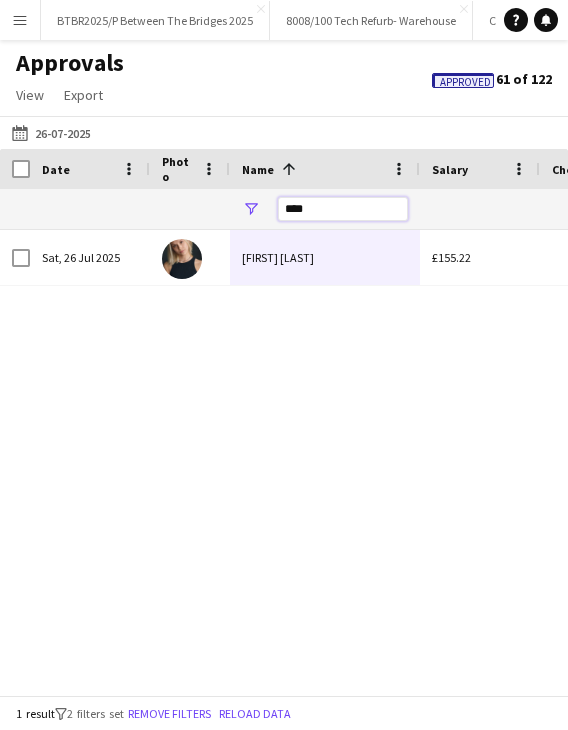 click on "****" at bounding box center [343, 209] 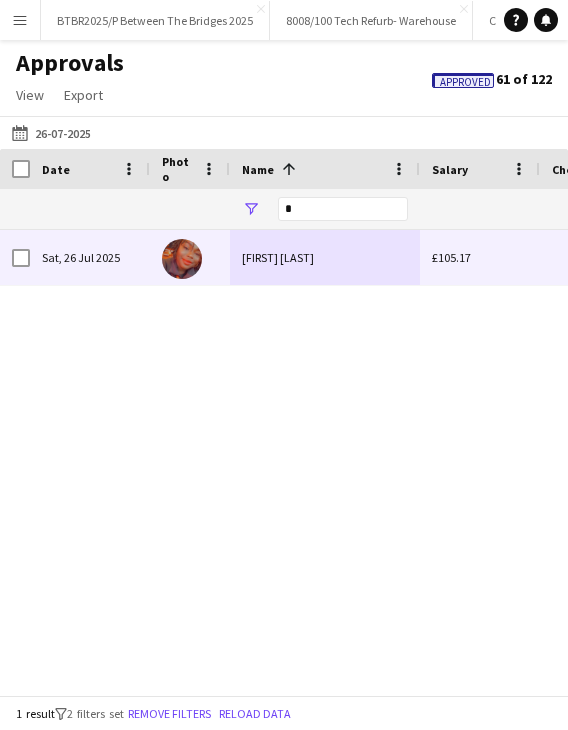 click on "Monique Strachan" at bounding box center [325, 257] 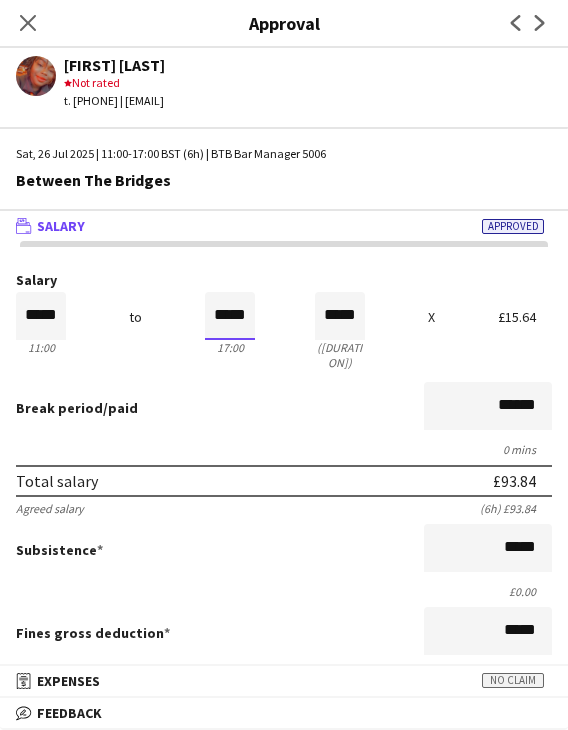 click on "*****" at bounding box center (230, 316) 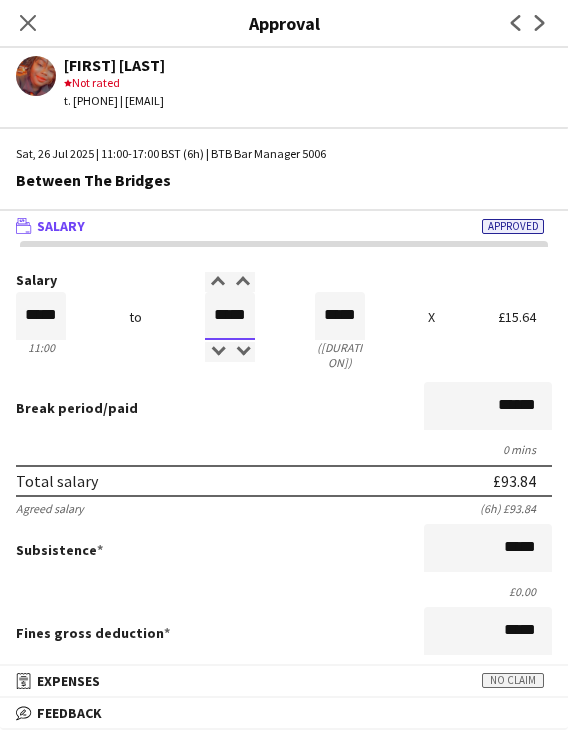 click on "*****" at bounding box center (230, 316) 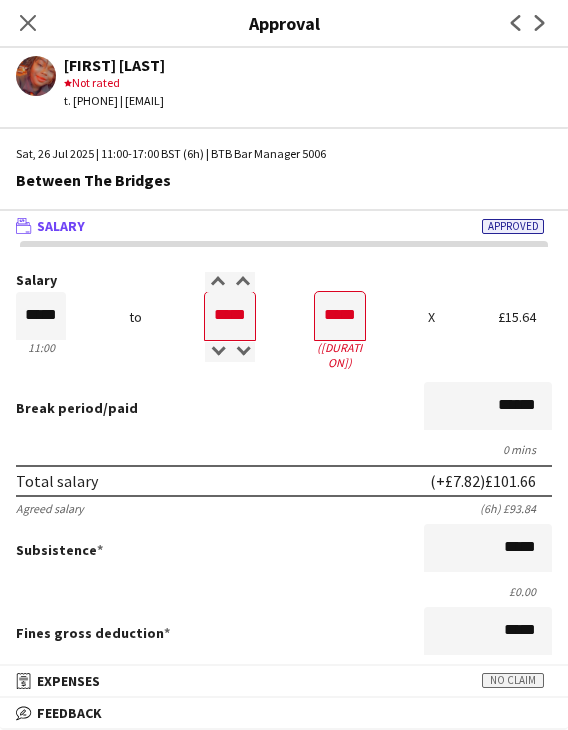 click on "Break period   /paid  ******" at bounding box center (284, 408) 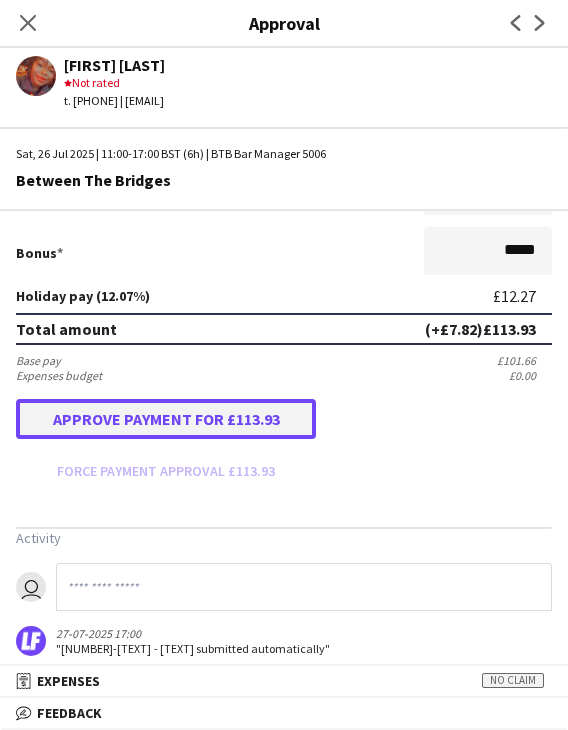 click on "Approve payment for £113.93" at bounding box center (166, 419) 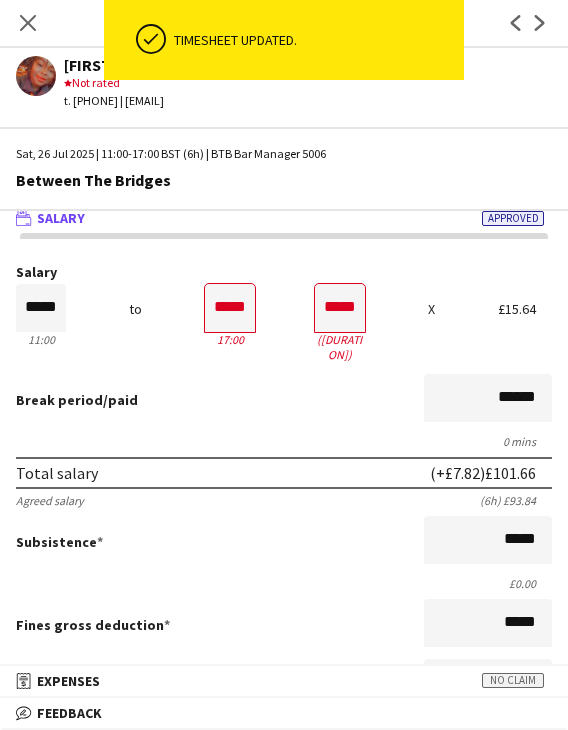 scroll, scrollTop: 0, scrollLeft: 0, axis: both 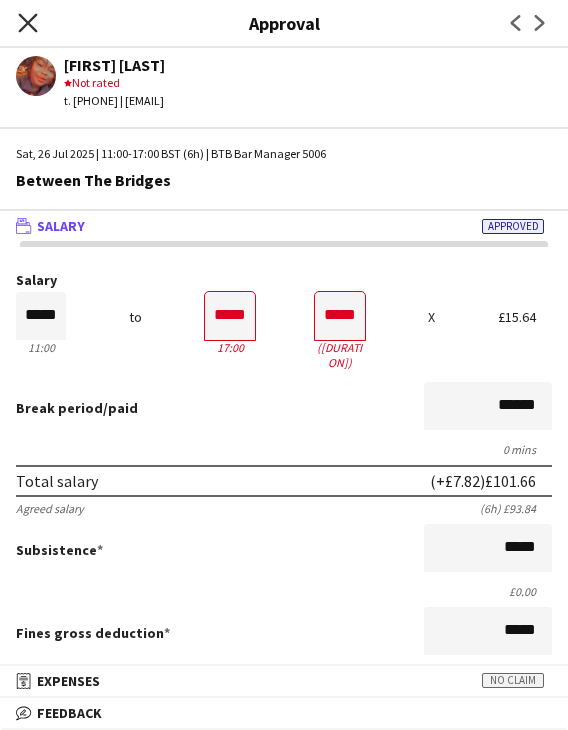 click on "Close pop-in" 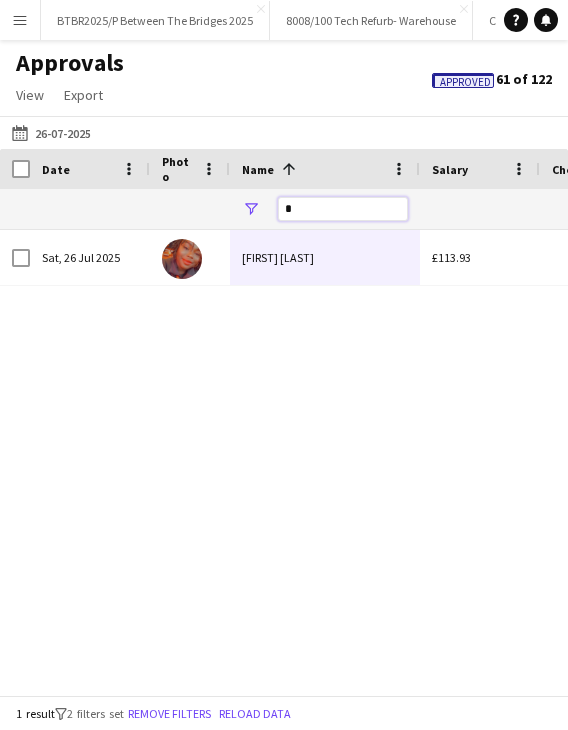 click on "*" at bounding box center [343, 209] 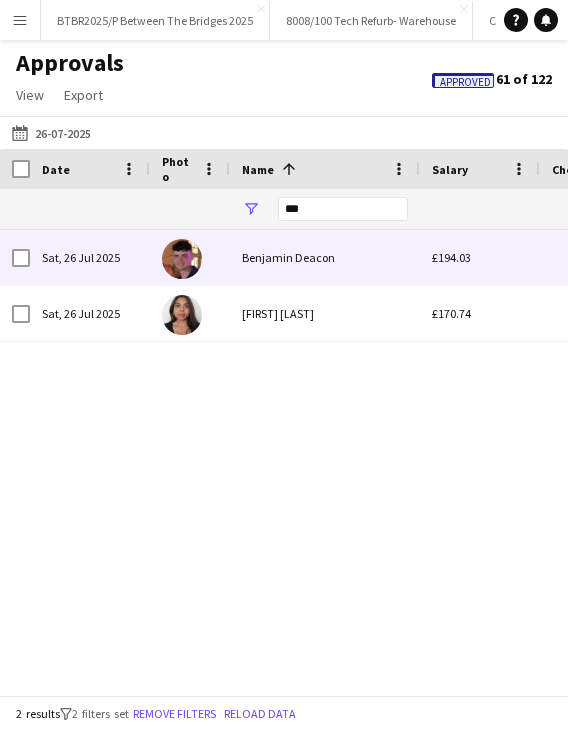 click on "Benjamin Deacon" at bounding box center (325, 257) 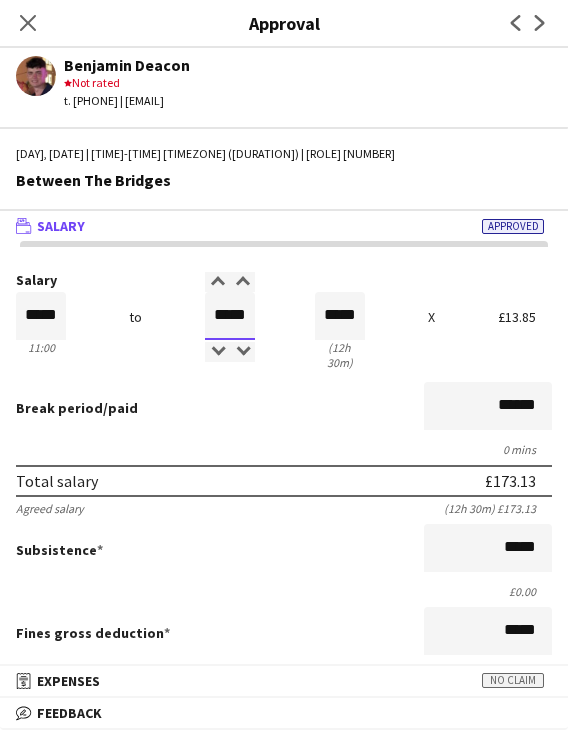 click on "*****" at bounding box center (230, 316) 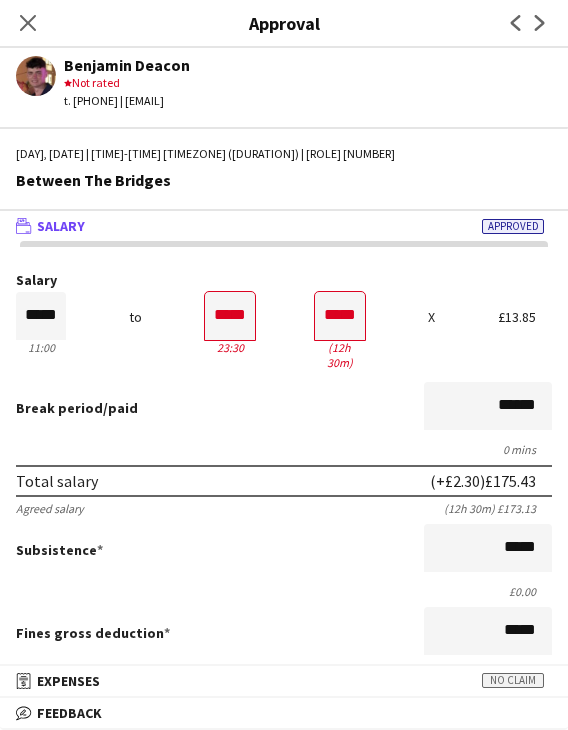 click on "Salary  *****  11:00   to  *****  23:30  *****  (12h 30m)   X   £13.85   Break period   /paid  ******  0 mins   Total salary   (+£2.30)   £175.43   Agreed salary   (12h 30m) £173.13   Subsistence  *****  £0.00   Fines gross deduction  *****  Fines net deduction  *****  Bonus  *****  Holiday pay (12.07%)   £21.17   Total amount   (+£2.30)   £196.60   Base pay   £175.43   Expenses budget   £0.00   Approve payment for £196.60   Force payment approval £196.60" at bounding box center [284, 630] 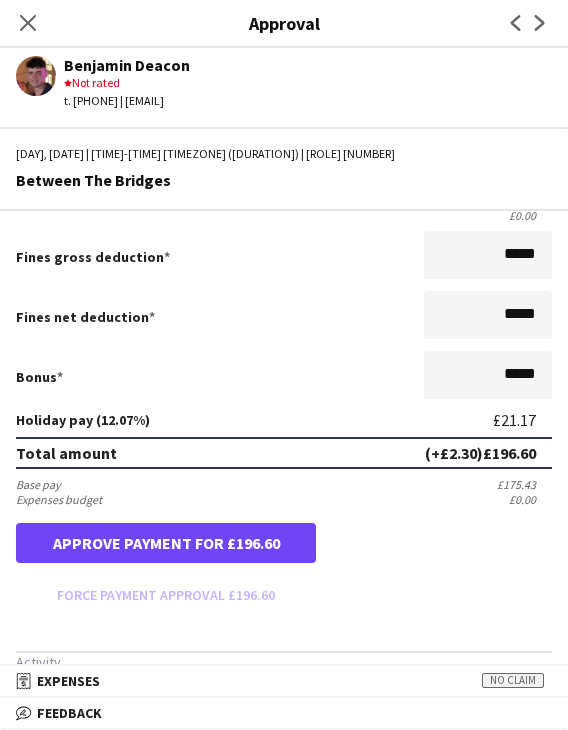 scroll, scrollTop: 400, scrollLeft: 0, axis: vertical 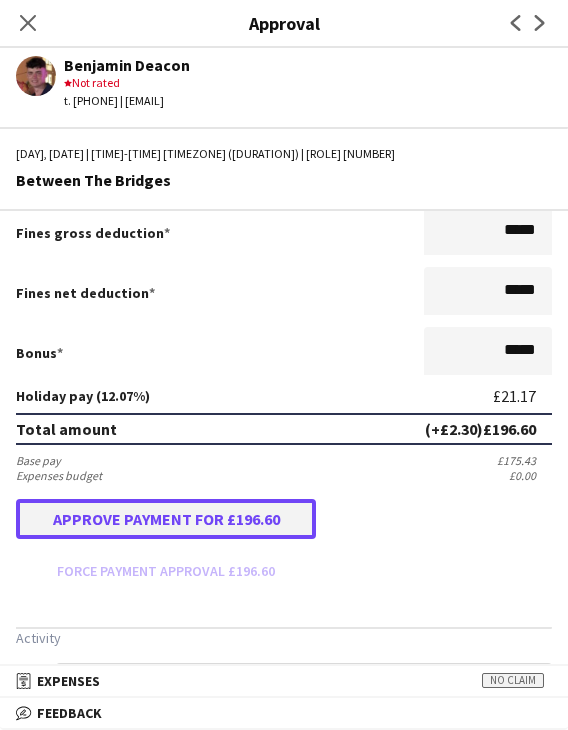 click on "Approve payment for £196.60" at bounding box center (166, 519) 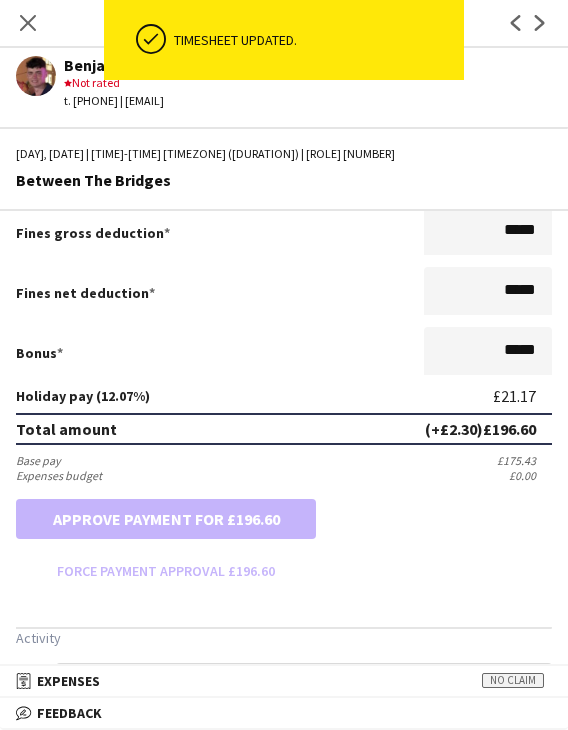 scroll, scrollTop: 0, scrollLeft: 0, axis: both 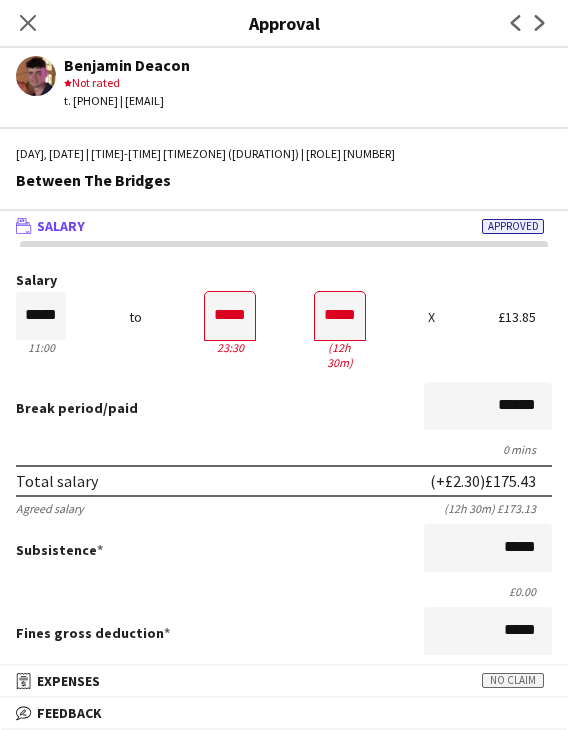 click on "Close pop-in" 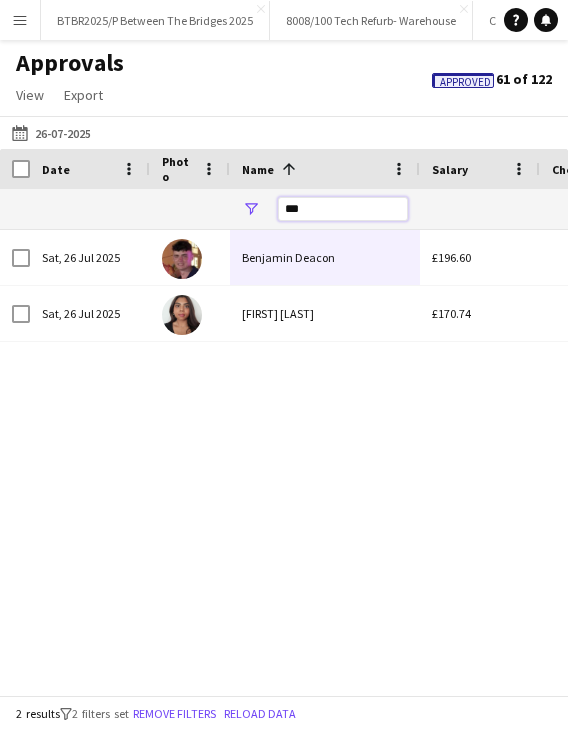 click on "***" at bounding box center (343, 209) 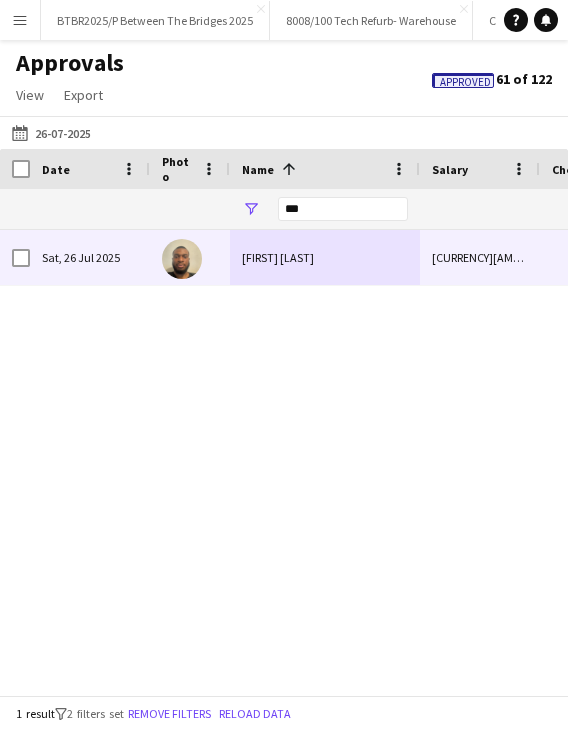click on "Emmanuel Nwokoro" at bounding box center [325, 257] 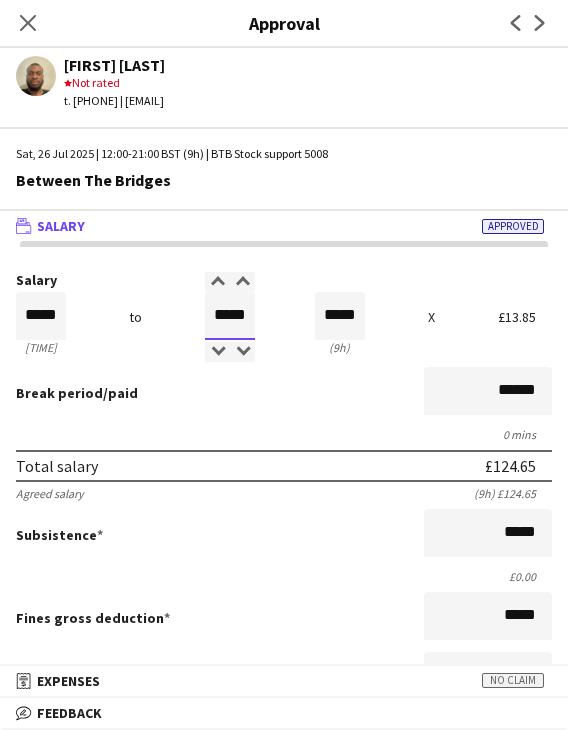 click on "*****" at bounding box center [230, 316] 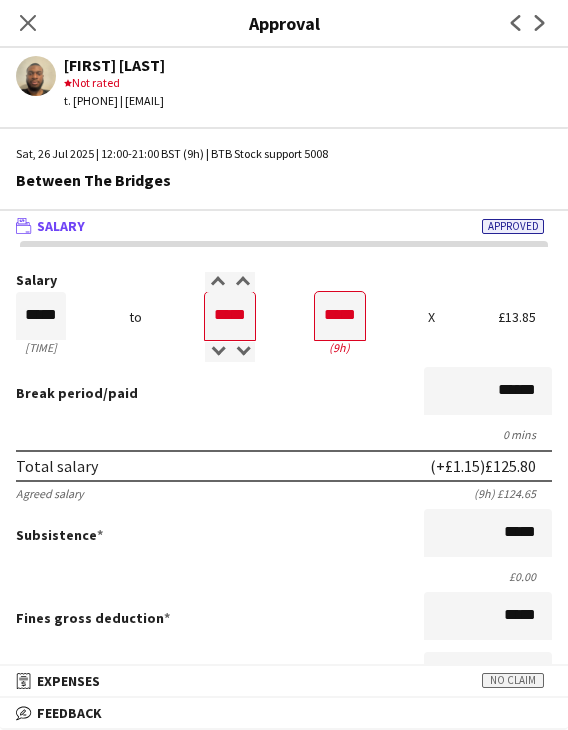 click on "Break period   /paid  ******" at bounding box center [284, 393] 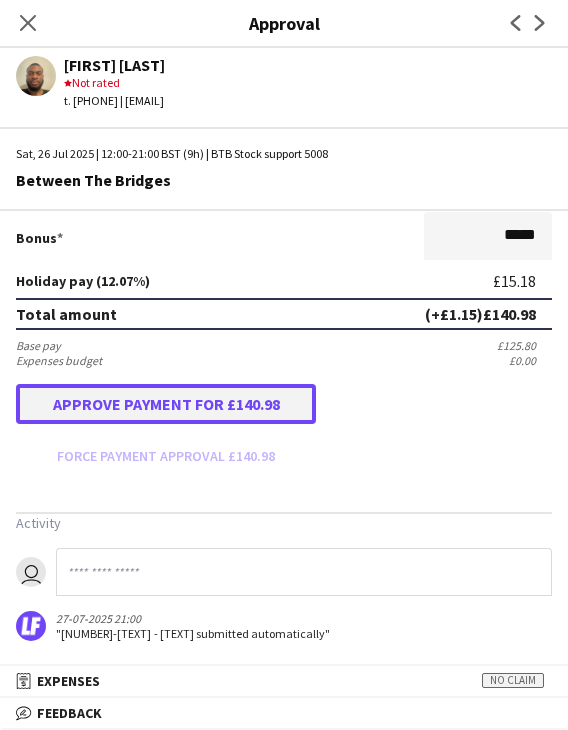 click on "Approve payment for £140.98" at bounding box center (166, 404) 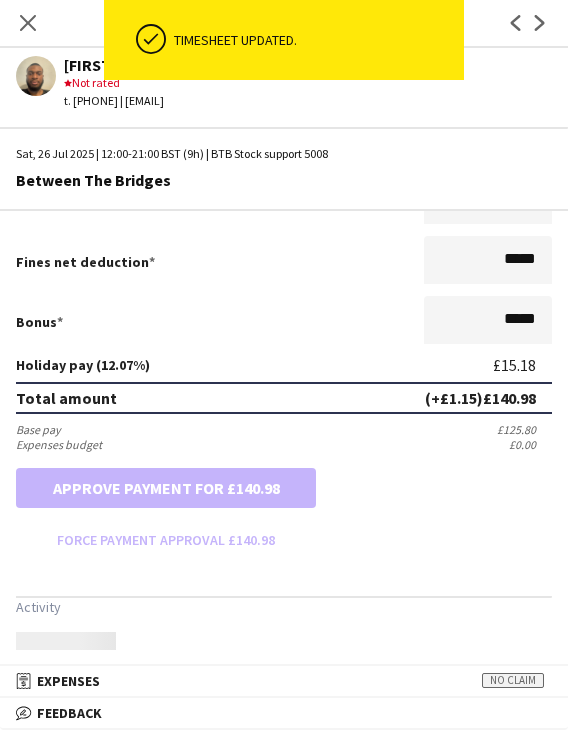scroll, scrollTop: 500, scrollLeft: 0, axis: vertical 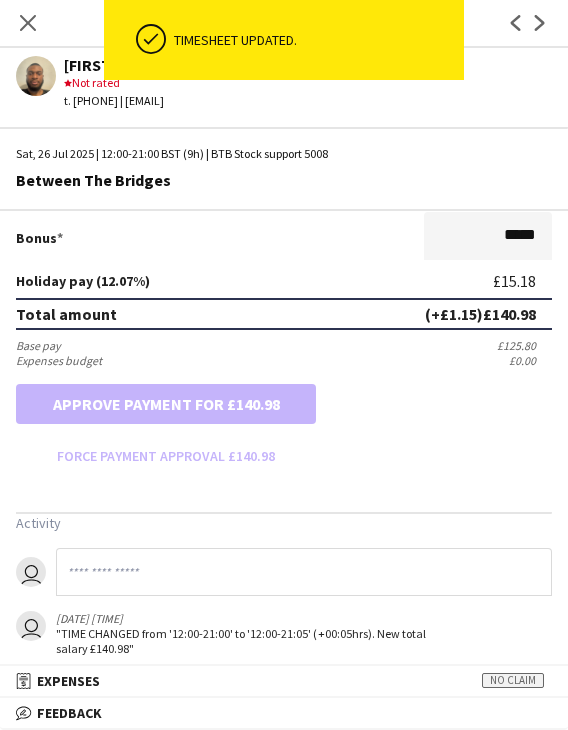 click on "Close pop-in" 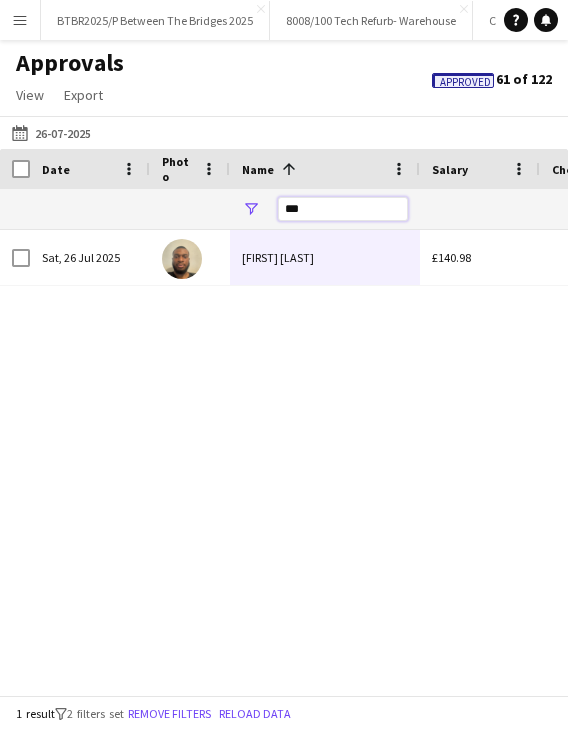 click on "***" at bounding box center [343, 209] 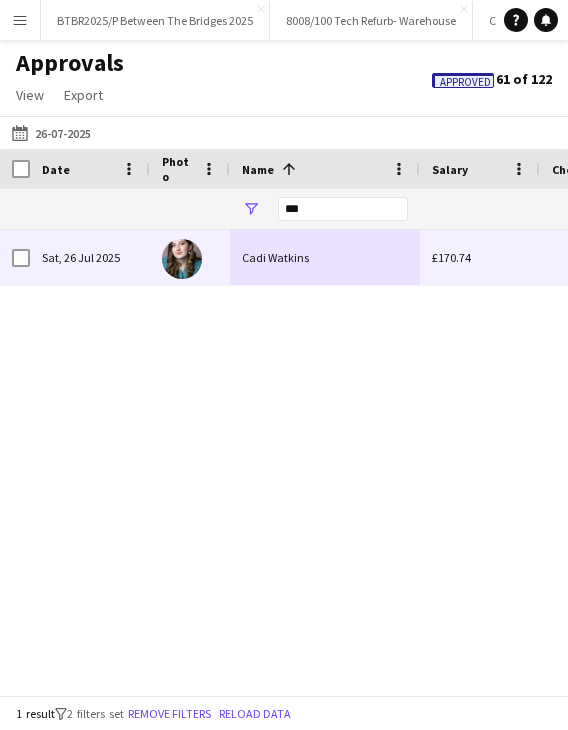 click on "Cadi Watkins" at bounding box center [325, 257] 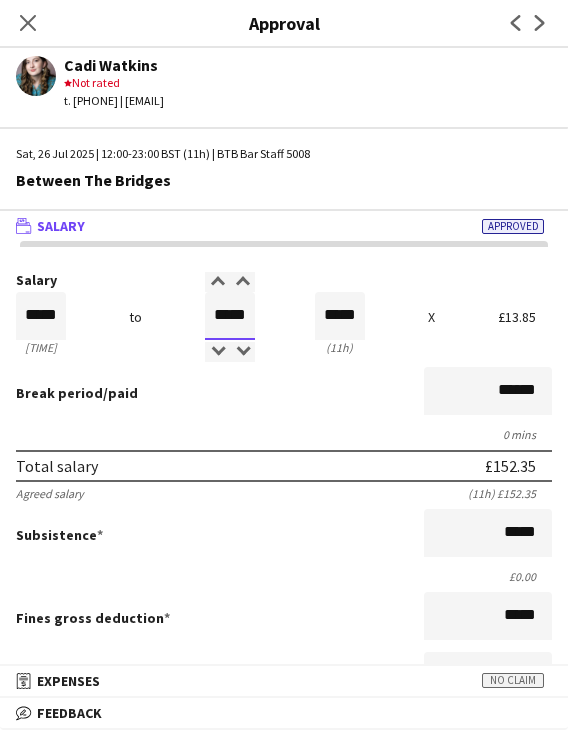 click on "*****" at bounding box center (230, 316) 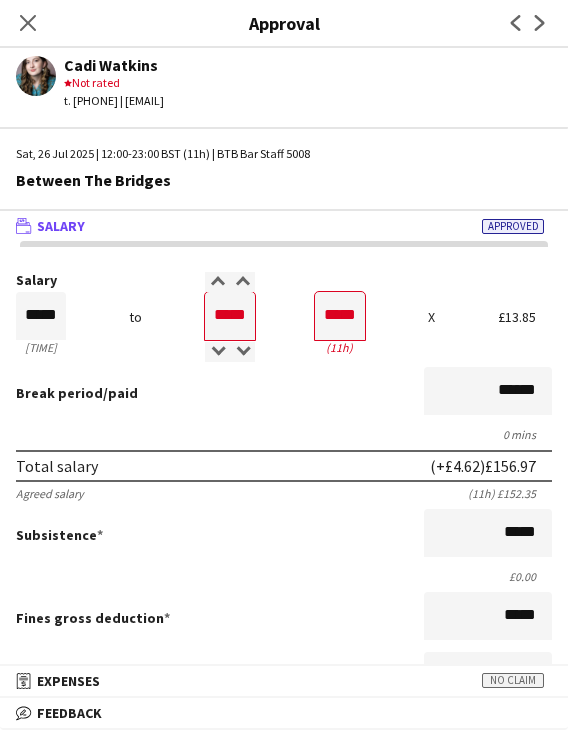 click on "Break period   /paid  ******" at bounding box center [284, 393] 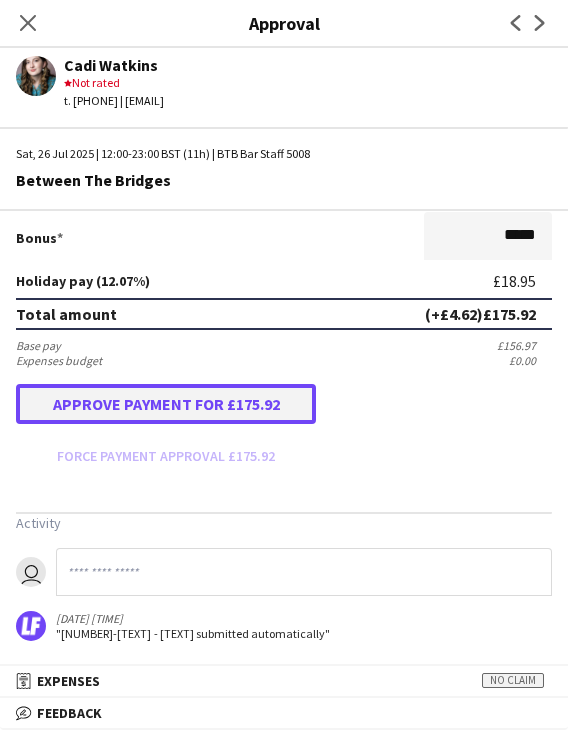 click on "Approve payment for £175.92" at bounding box center (166, 404) 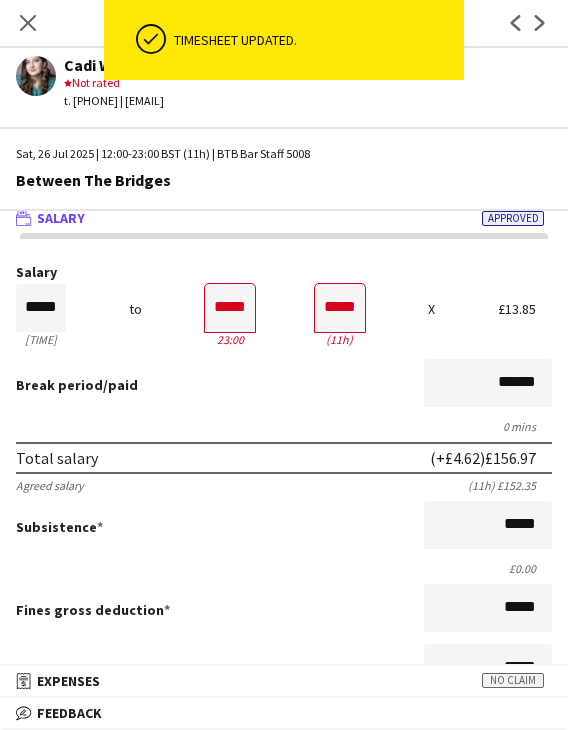 scroll, scrollTop: 0, scrollLeft: 0, axis: both 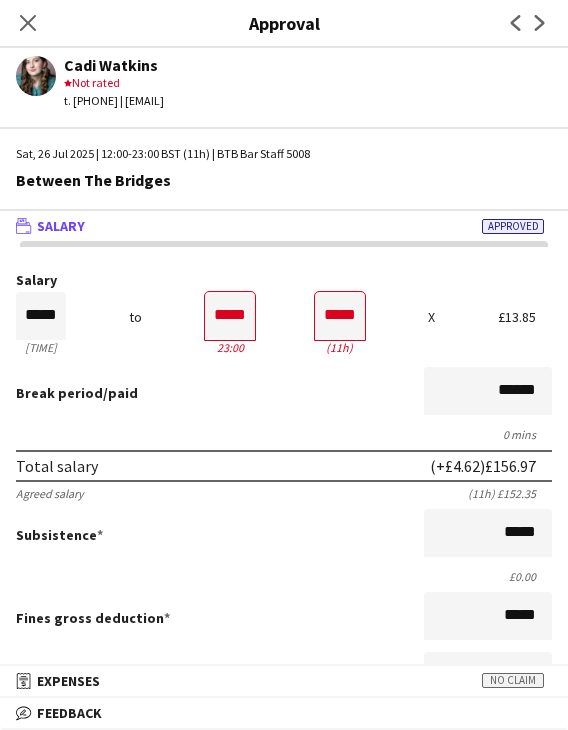 drag, startPoint x: 20, startPoint y: 18, endPoint x: 91, endPoint y: 45, distance: 75.96052 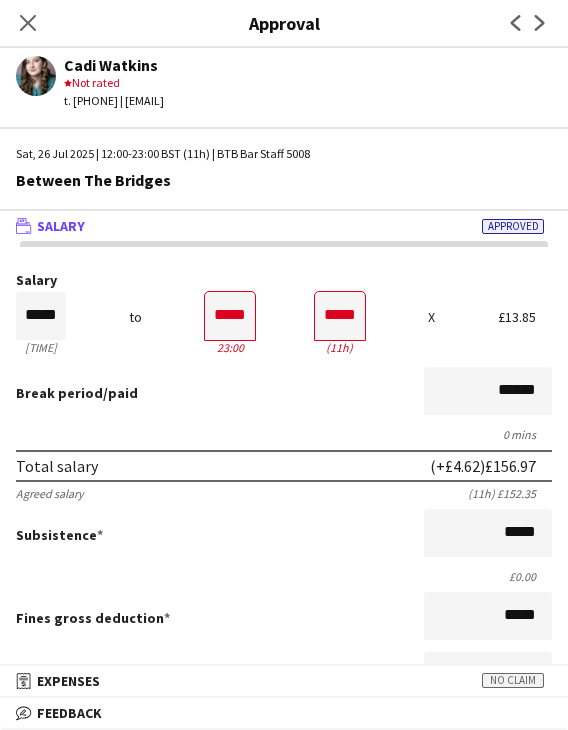 click on "Close pop-in" 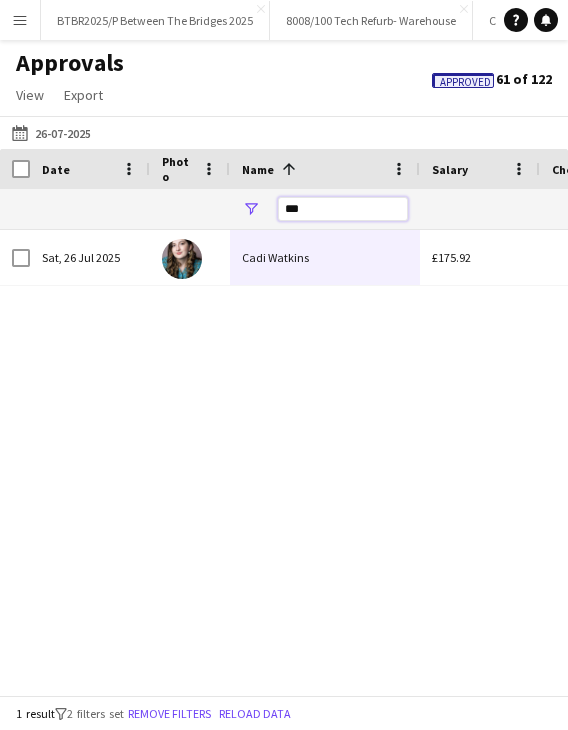 click on "***" at bounding box center [343, 209] 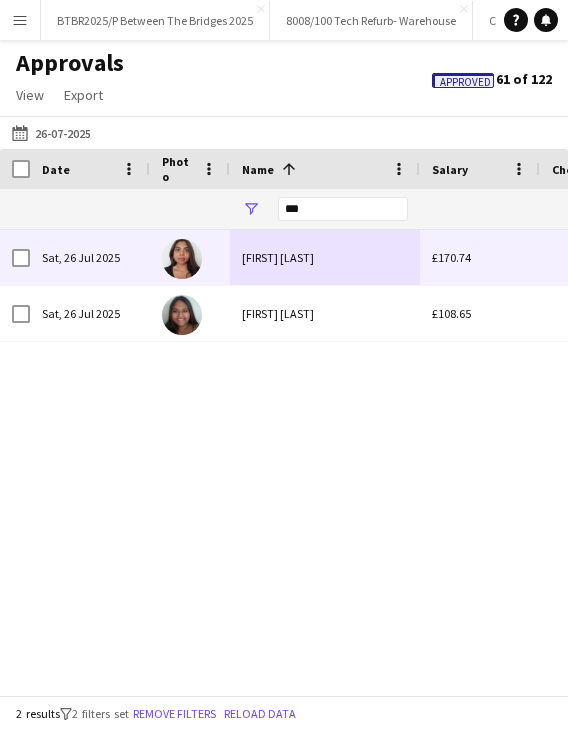click on "[FIRST] [LAST]" at bounding box center (325, 257) 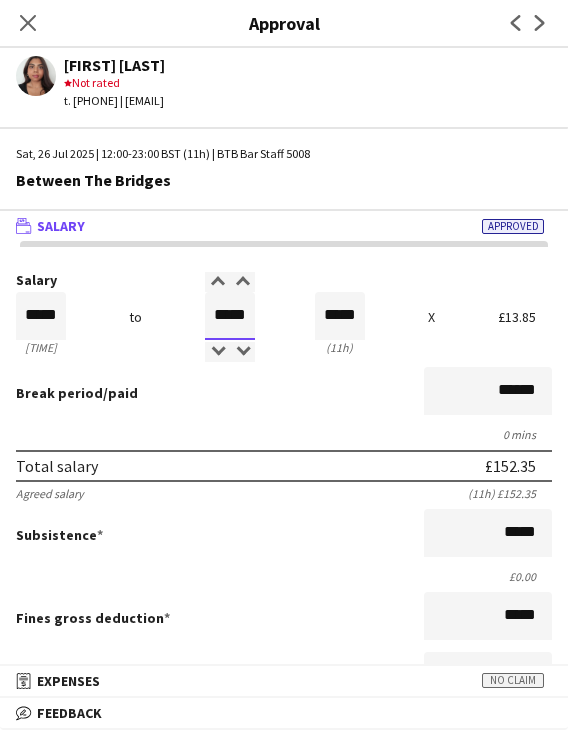 drag, startPoint x: 205, startPoint y: 317, endPoint x: 247, endPoint y: 317, distance: 42 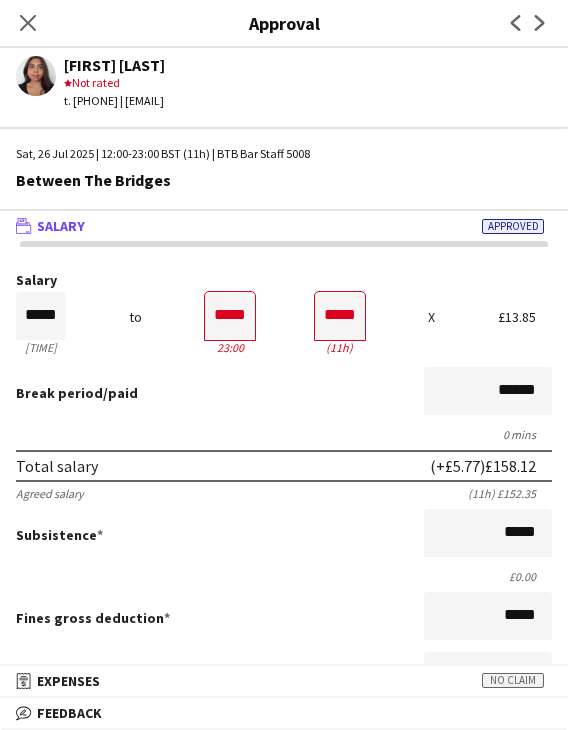 click on "Salary  *****  12:00   to  *****  23:00  *****  (11h)   X   £13.85   Break period   /paid  ******  0 mins   Total salary   (+£5.77)   £158.12   Agreed salary   (11h) £152.35   Subsistence  *****  £0.00   Fines gross deduction  *****  Fines net deduction  *****  Bonus  *****  Holiday pay (12.07%)   £19.09   Total amount   (+£5.77)   £177.21   Base pay   £158.12   Expenses budget   £0.00   Approve payment for £177.21   Force payment approval £177.21" at bounding box center [284, 622] 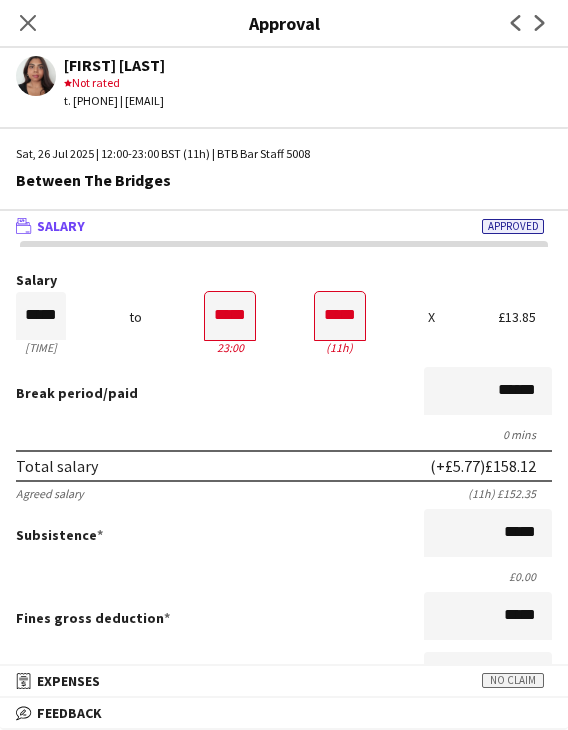 scroll, scrollTop: 500, scrollLeft: 0, axis: vertical 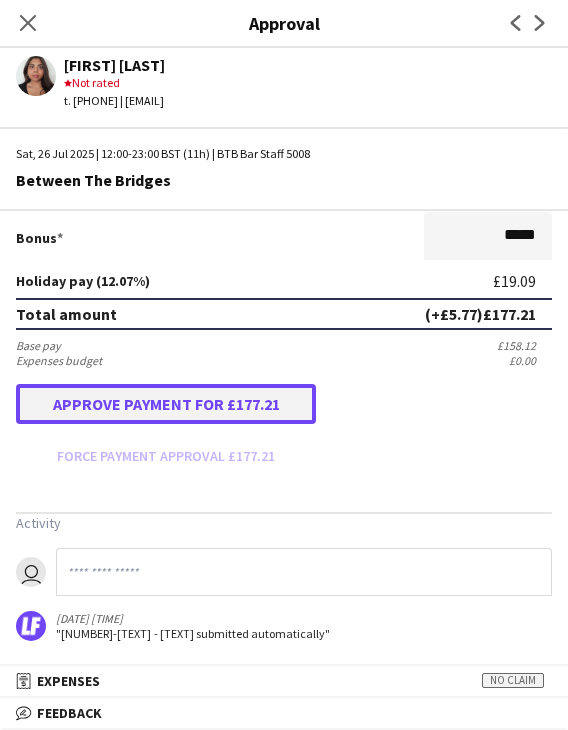click on "Approve payment for £177.21" at bounding box center [166, 404] 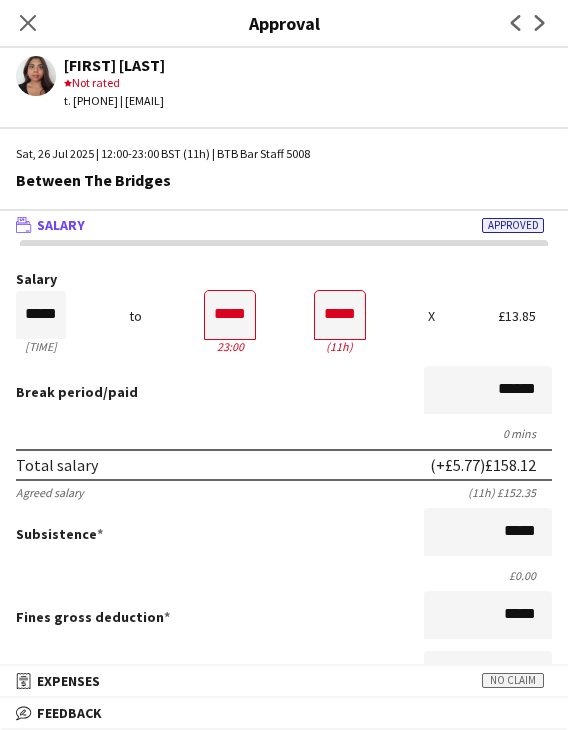 scroll, scrollTop: 0, scrollLeft: 0, axis: both 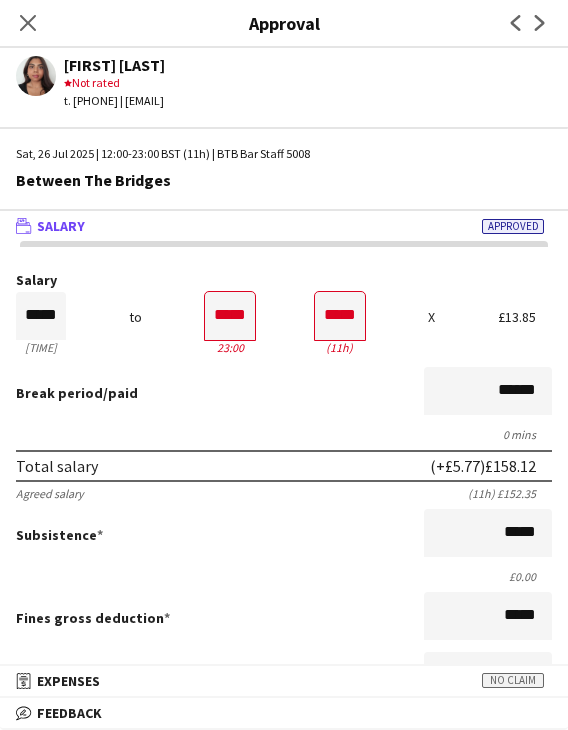 click on "Close pop-in" 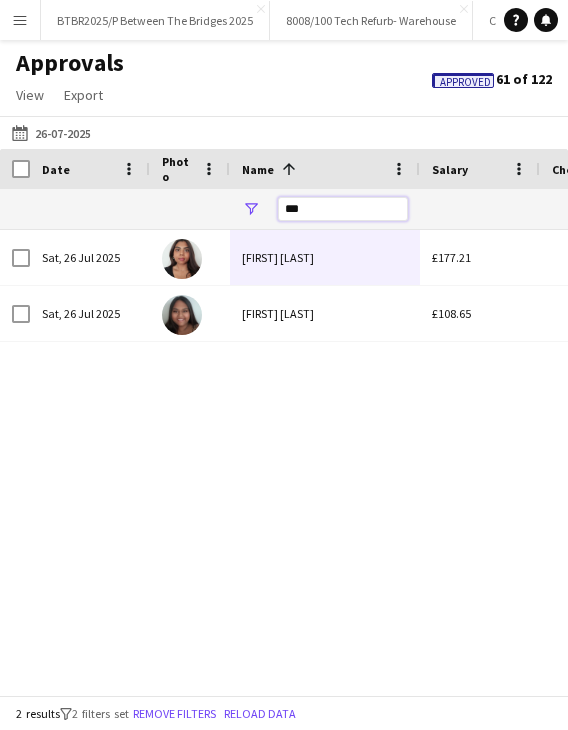 click on "***" at bounding box center (343, 209) 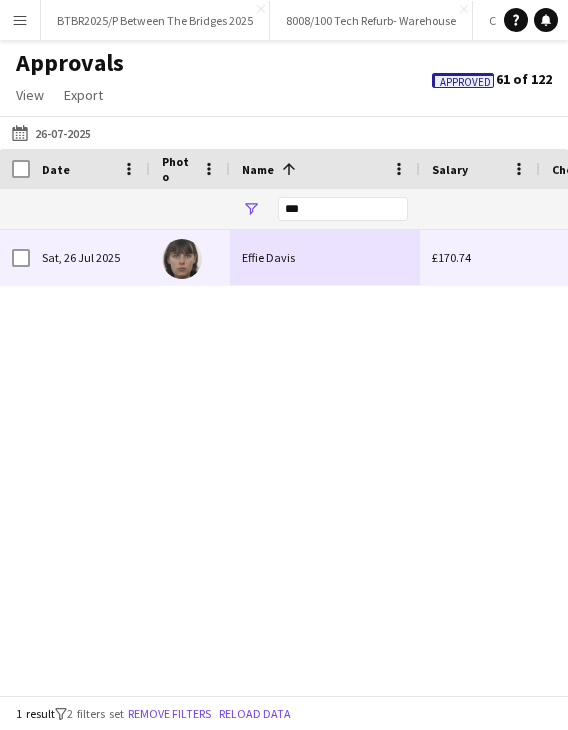 click on "Effie Davis" at bounding box center (325, 257) 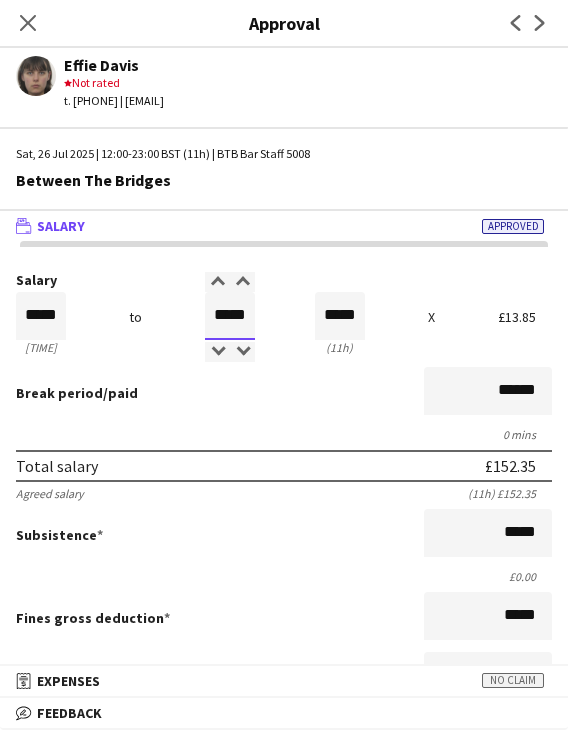 click on "*****" at bounding box center [230, 316] 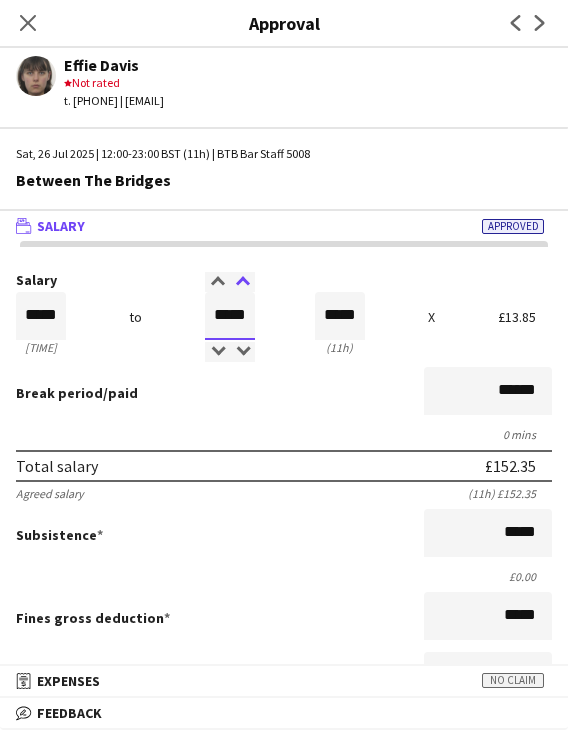 click at bounding box center [242, 282] 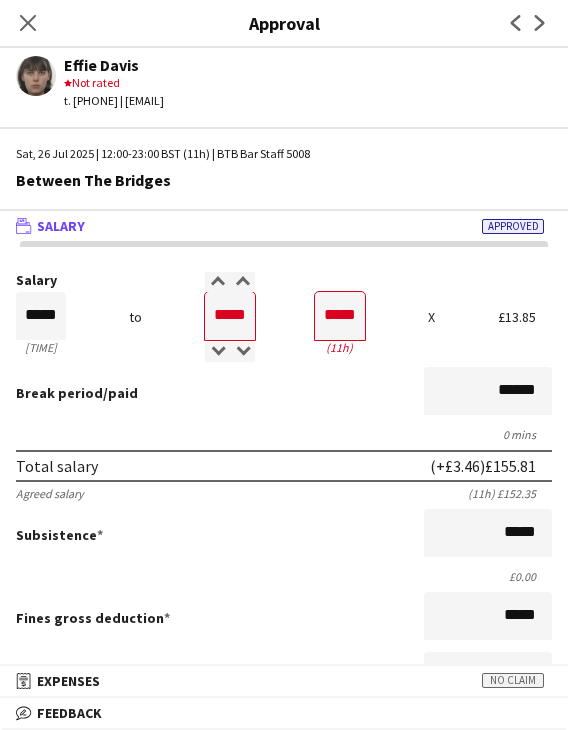 click on "Break period   /paid  ******" at bounding box center (284, 393) 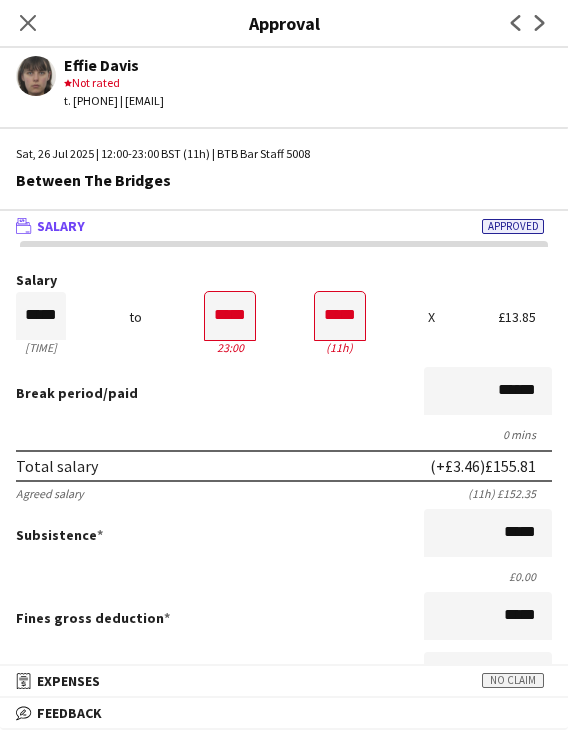 scroll, scrollTop: 500, scrollLeft: 0, axis: vertical 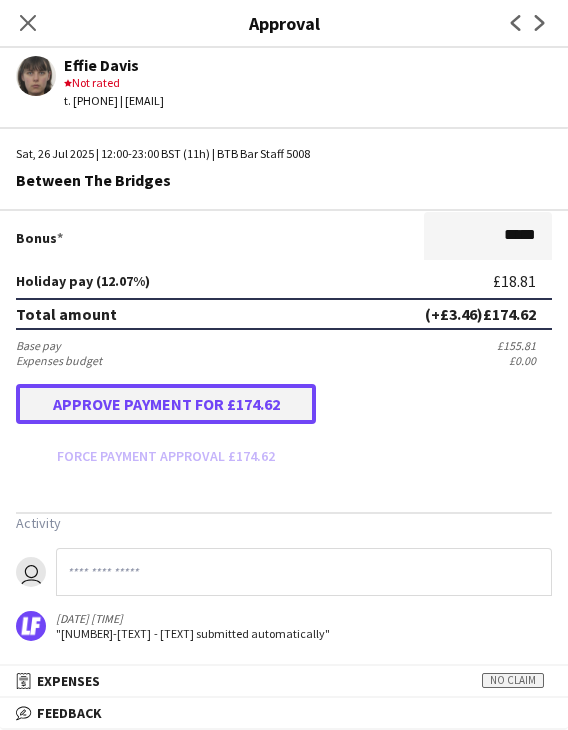 click on "Approve payment for £174.62" at bounding box center (166, 404) 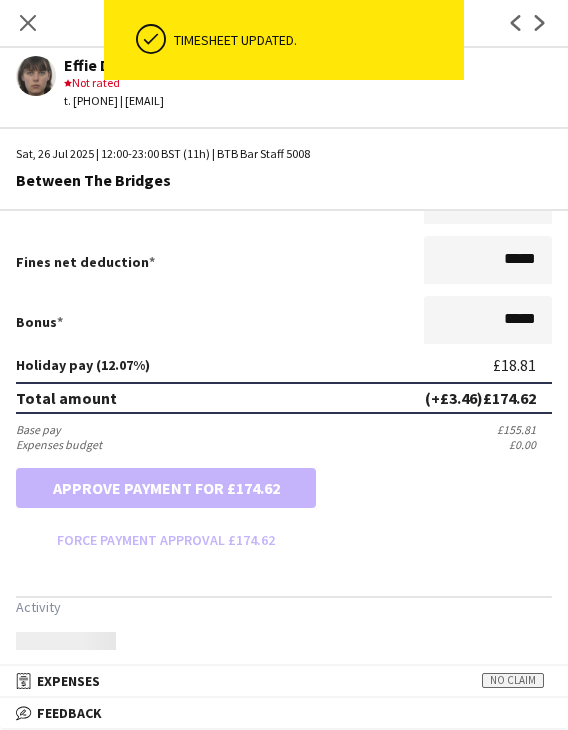 scroll, scrollTop: 500, scrollLeft: 0, axis: vertical 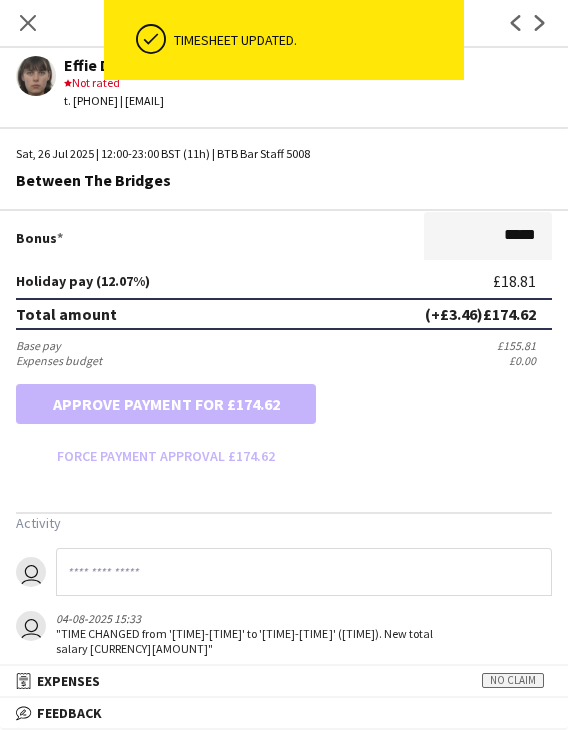 drag, startPoint x: 36, startPoint y: 12, endPoint x: 247, endPoint y: 139, distance: 246.2722 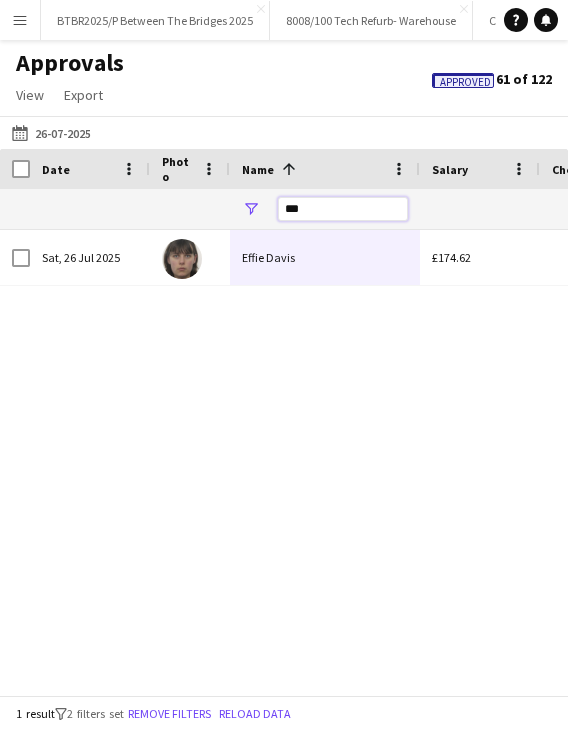 click on "***" at bounding box center (343, 209) 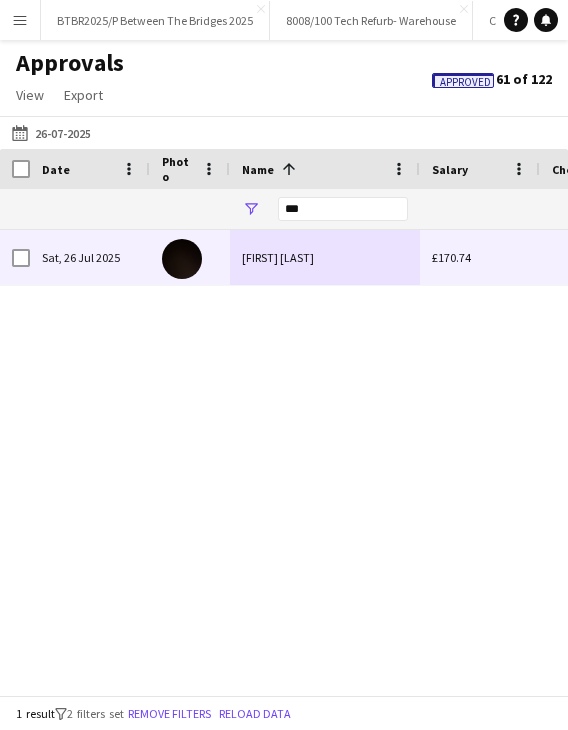 click on "Lucy Kowalski" at bounding box center [325, 257] 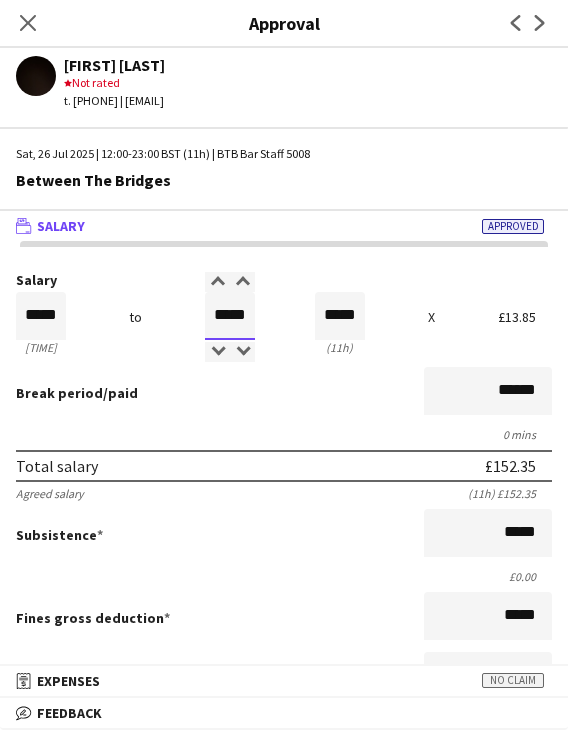drag, startPoint x: 200, startPoint y: 317, endPoint x: 367, endPoint y: 314, distance: 167.02695 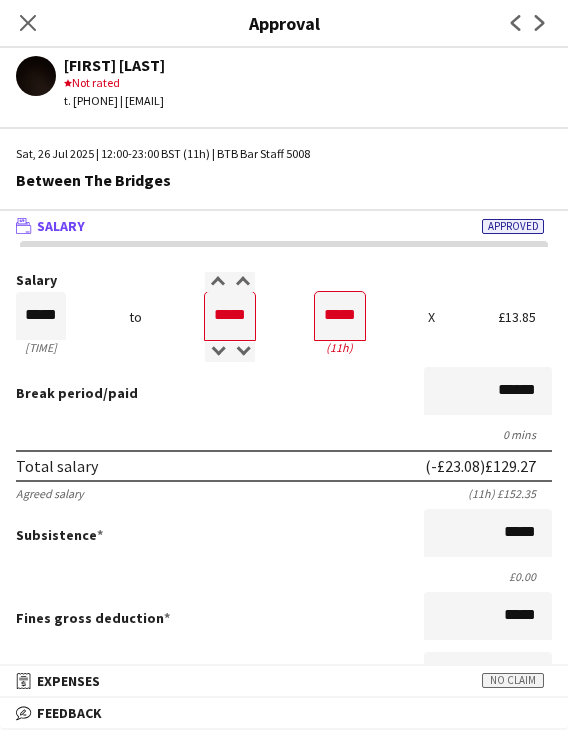 click on "Break period   /paid  ******" at bounding box center (284, 393) 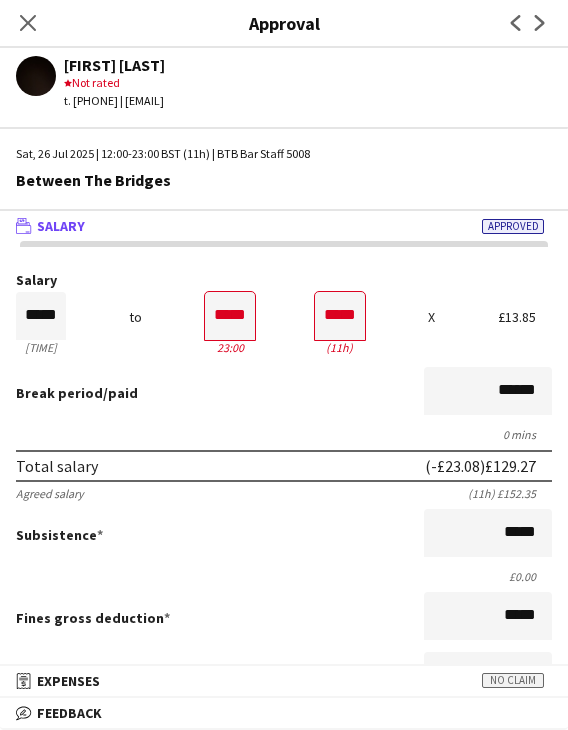 scroll, scrollTop: 500, scrollLeft: 0, axis: vertical 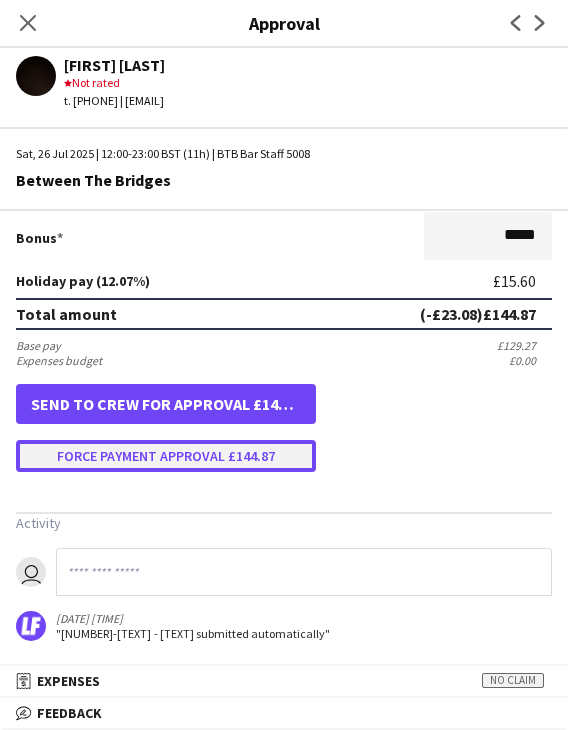 click on "Force payment approval £144.87" at bounding box center (166, 456) 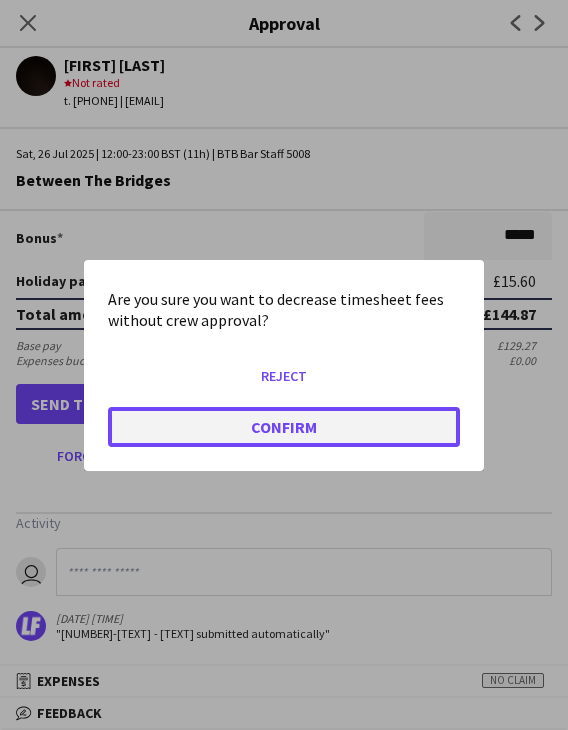 click on "Confirm" 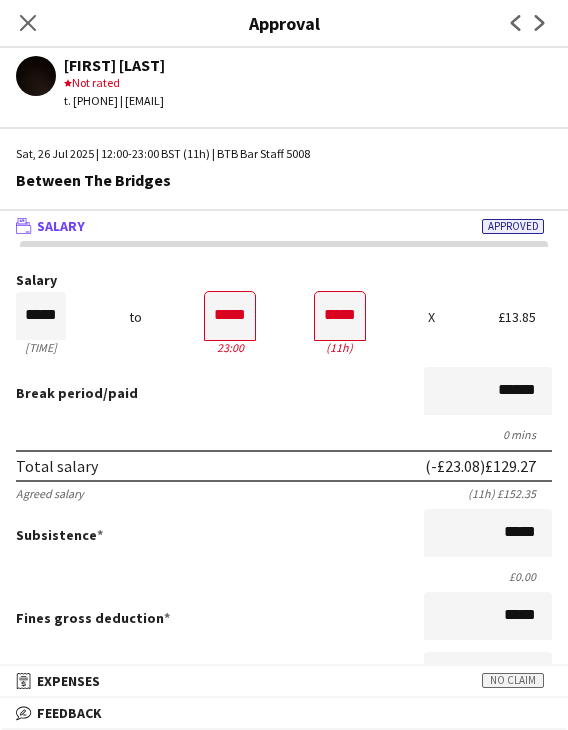 scroll, scrollTop: 0, scrollLeft: 0, axis: both 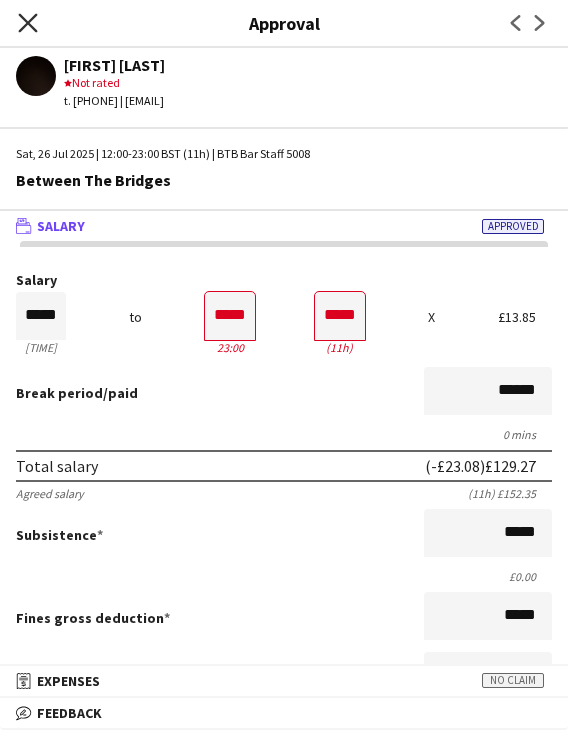 click 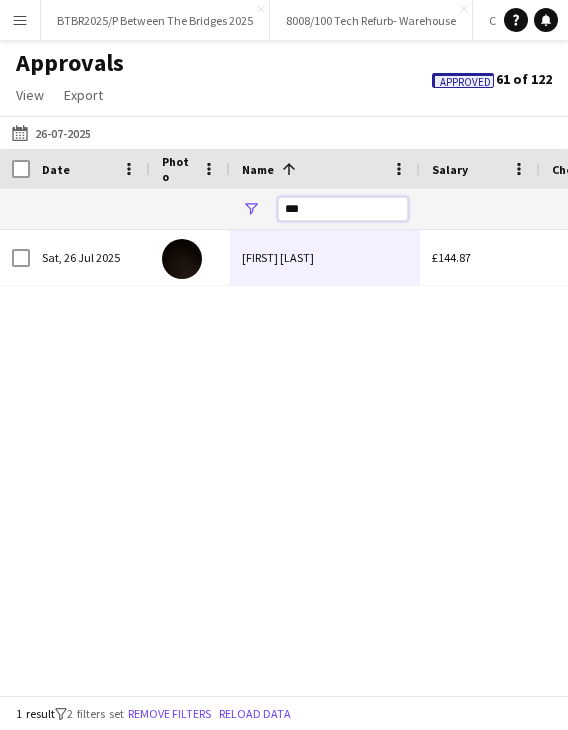 click on "***" at bounding box center (343, 209) 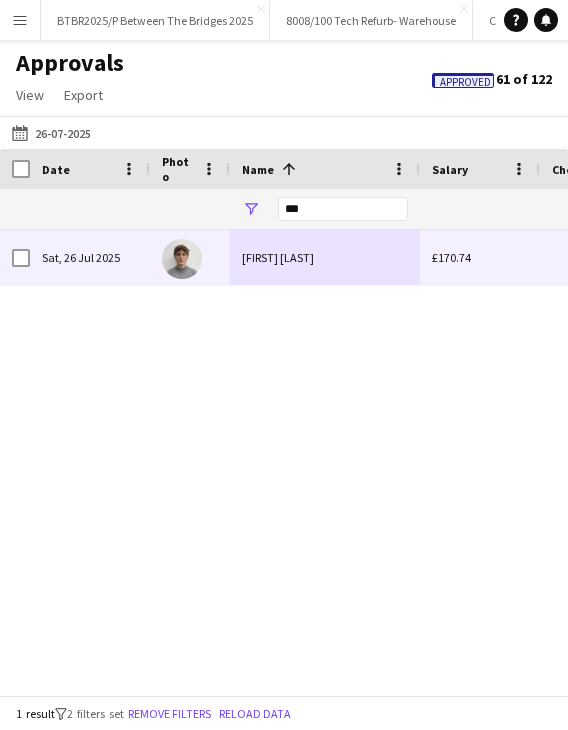 click on "Maximillian Tickner" at bounding box center (325, 257) 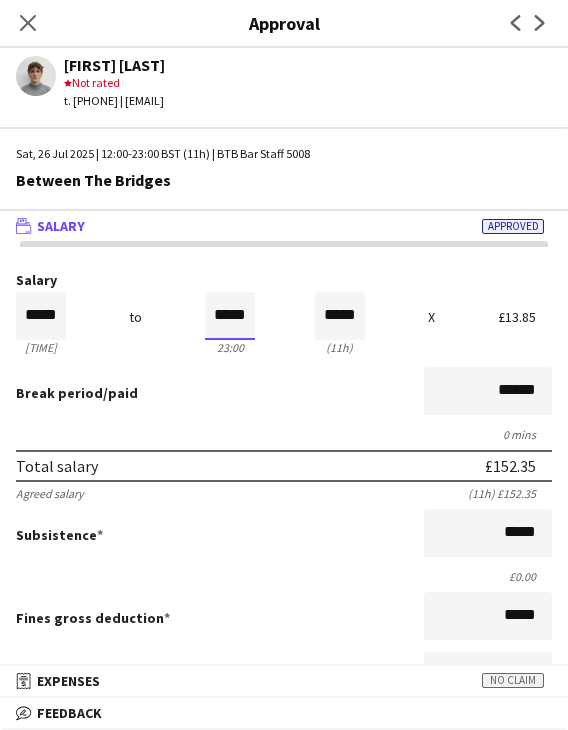 click on "*****" at bounding box center [230, 316] 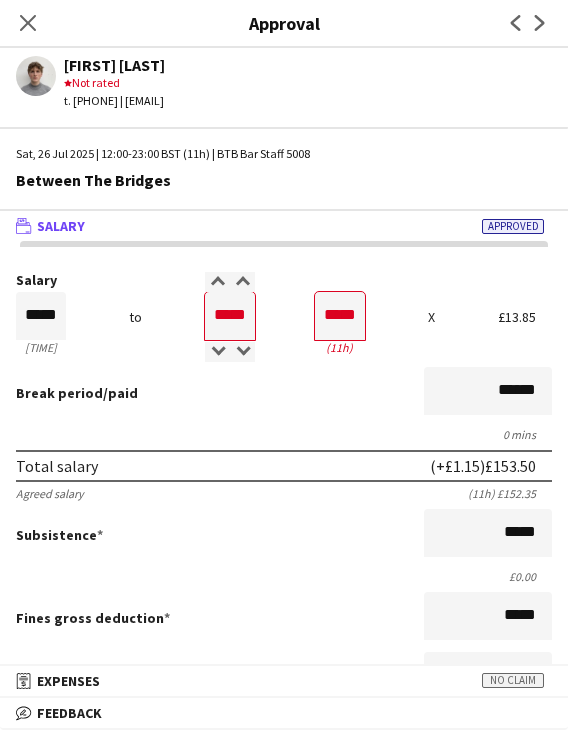 click on "Salary  *****  12:00   to  *****  23:00  *****  (11h)   X   £13.85   Break period   /paid  ******  0 mins   Total salary   (+£1.15)   £153.50   Agreed salary   (11h) £152.35   Subsistence  *****  £0.00   Fines gross deduction  *****  Fines net deduction  *****  Bonus  *****  Holiday pay (12.07%)   £18.53   Total amount   (+£1.15)   £172.03   Base pay   £153.50   Expenses budget   £0.00   Approve payment for £172.03   Force payment approval £172.03" at bounding box center (284, 622) 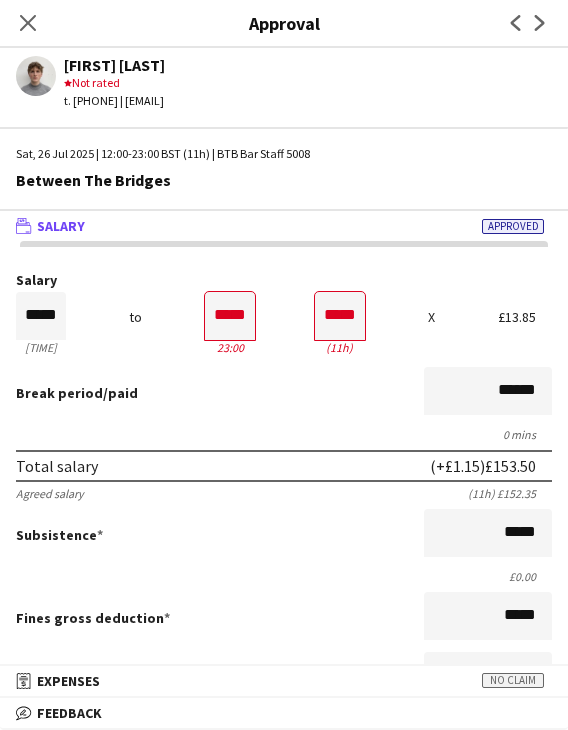 scroll, scrollTop: 400, scrollLeft: 0, axis: vertical 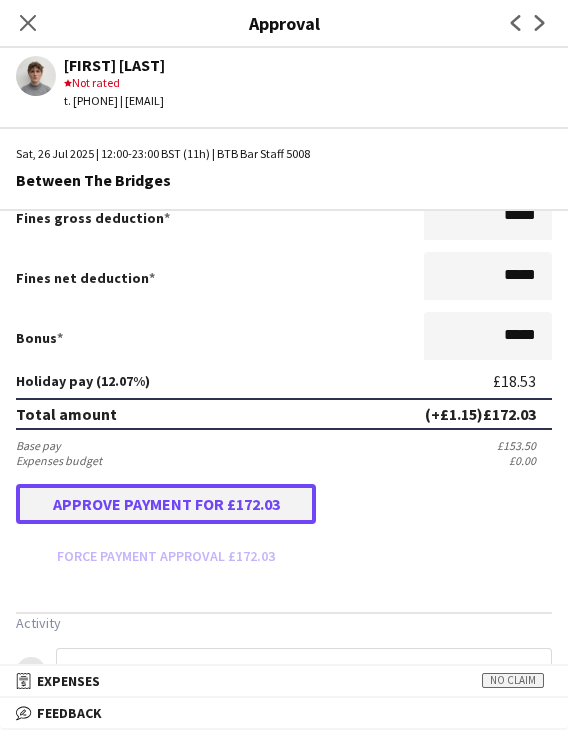 click on "Approve payment for £172.03" at bounding box center [166, 504] 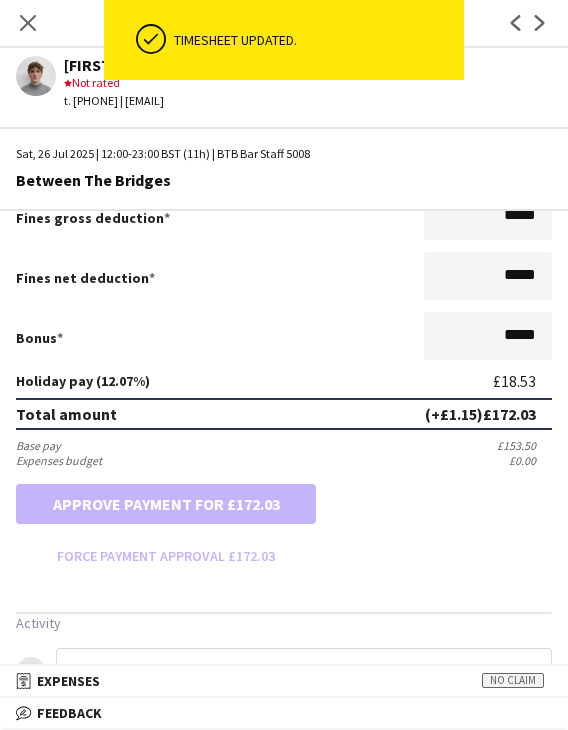 scroll, scrollTop: 0, scrollLeft: 0, axis: both 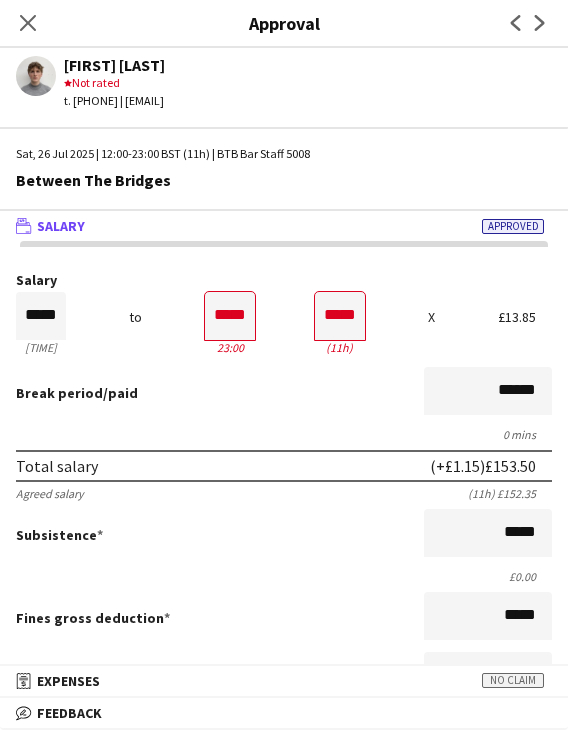 drag, startPoint x: 21, startPoint y: 20, endPoint x: 49, endPoint y: 25, distance: 28.442924 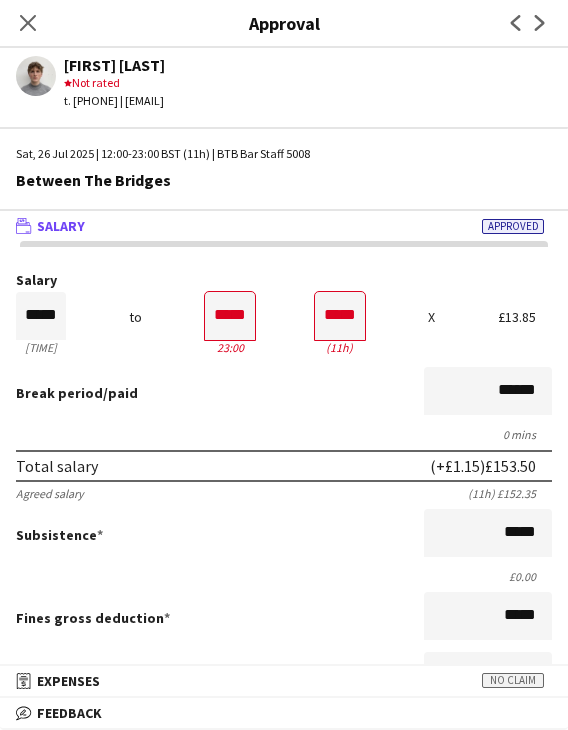 click on "Close pop-in" 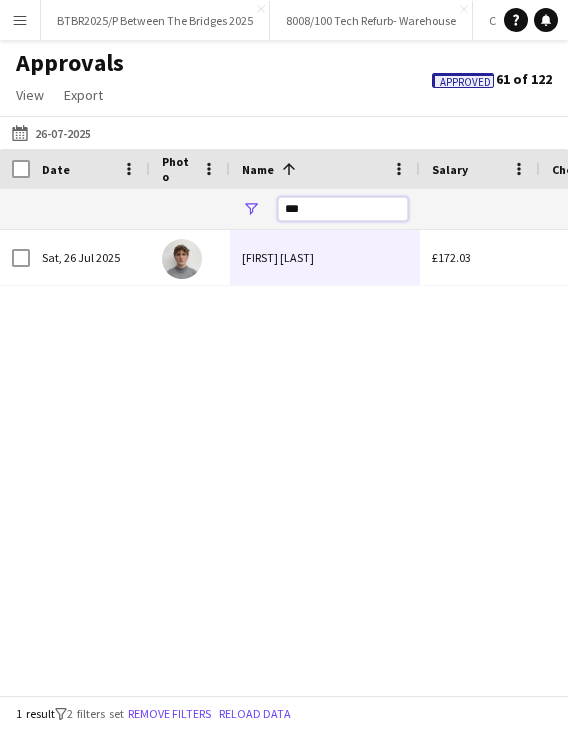click on "***" at bounding box center (343, 209) 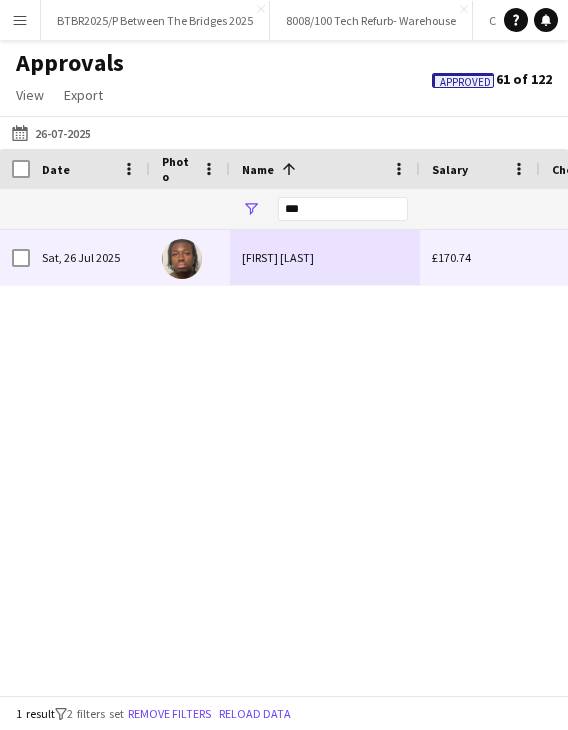 click on "Raphael Okorokpokpo" at bounding box center (325, 257) 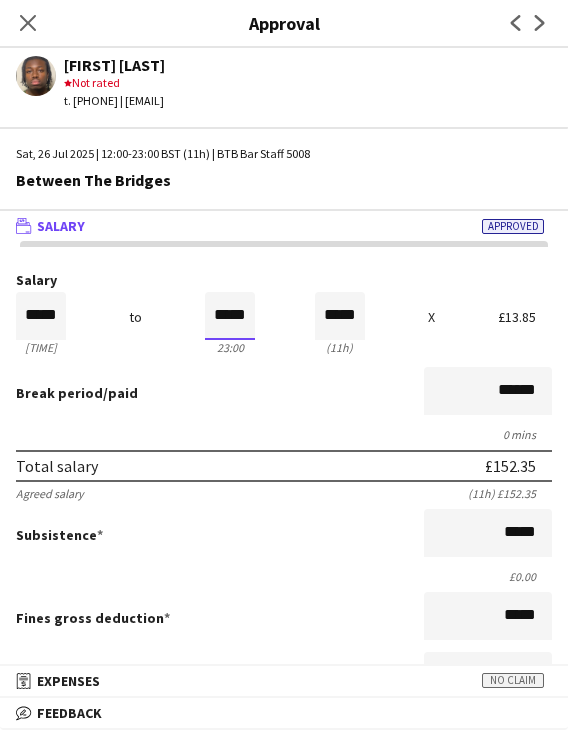 click on "*****" at bounding box center (230, 316) 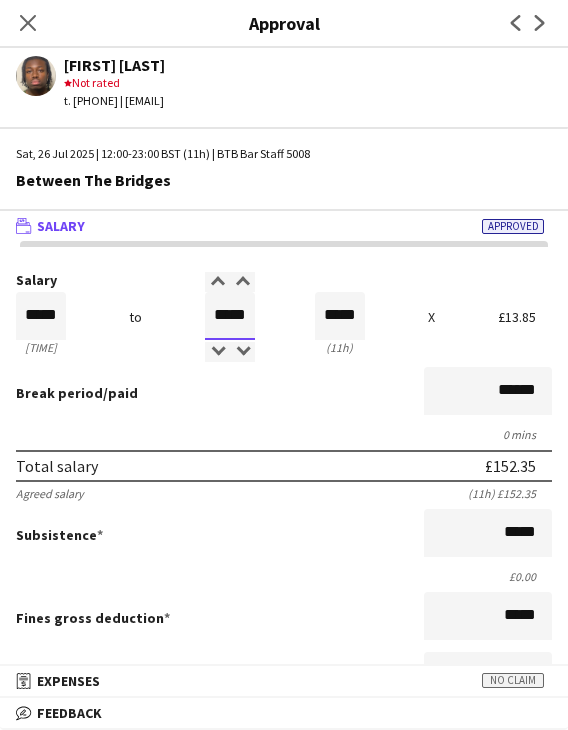 click on "*****" at bounding box center (230, 316) 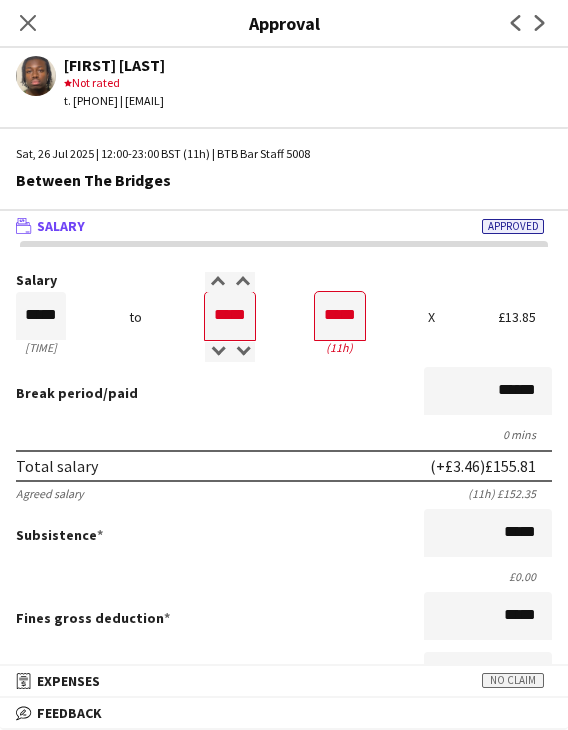 click on "Break period   /paid  ******" at bounding box center (284, 393) 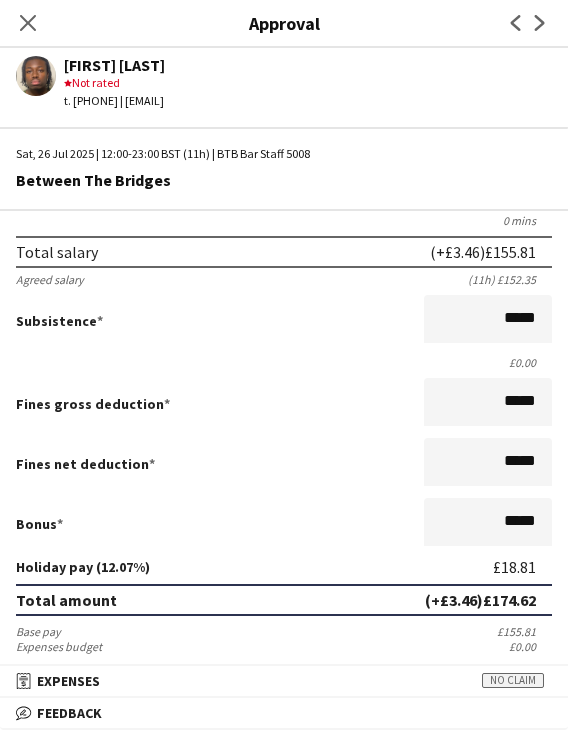 scroll, scrollTop: 400, scrollLeft: 0, axis: vertical 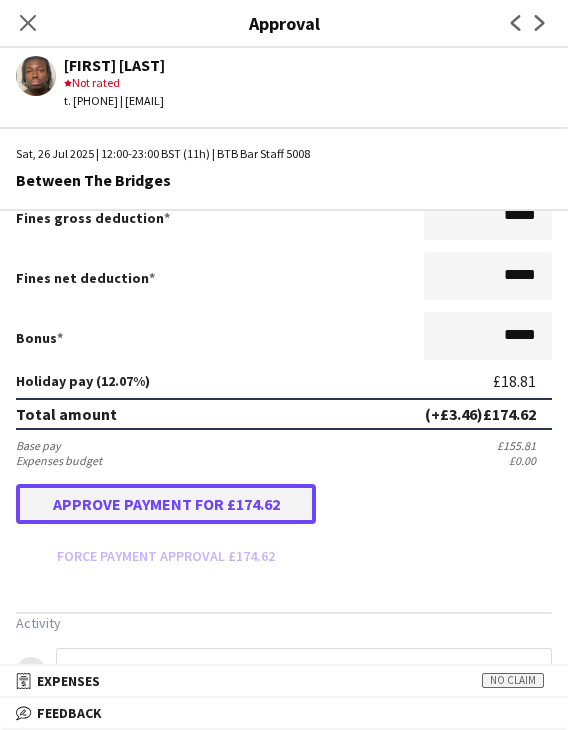 click on "Approve payment for £174.62" at bounding box center [166, 504] 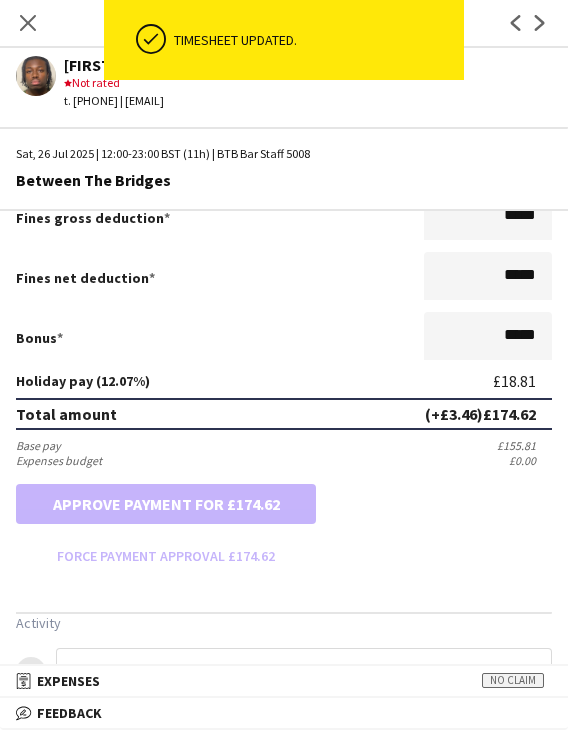 drag, startPoint x: 25, startPoint y: 39, endPoint x: 29, endPoint y: 29, distance: 10.770329 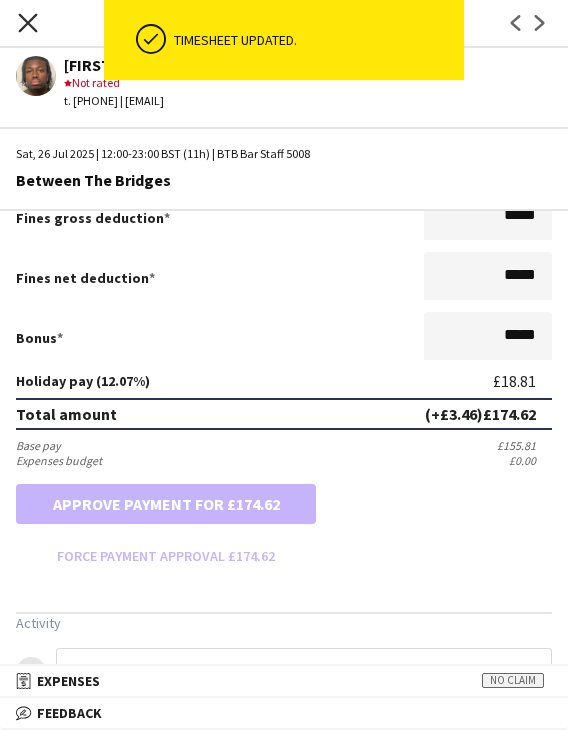click on "Close pop-in" 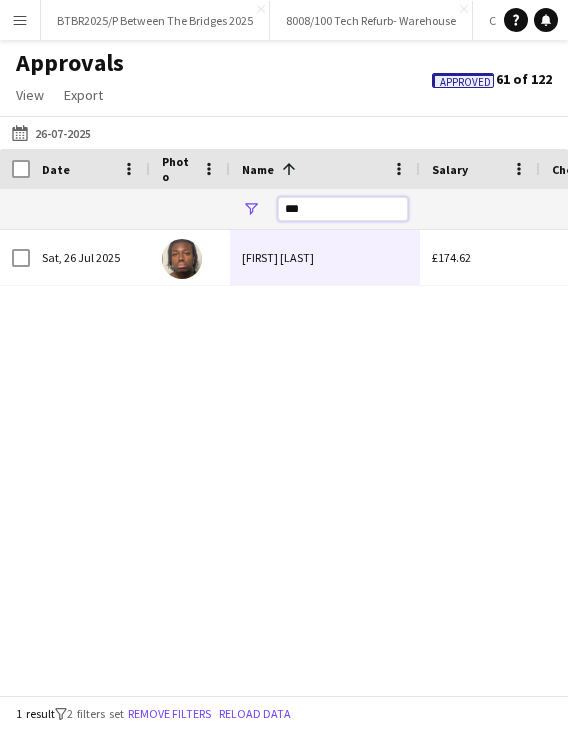 click on "***" at bounding box center [343, 209] 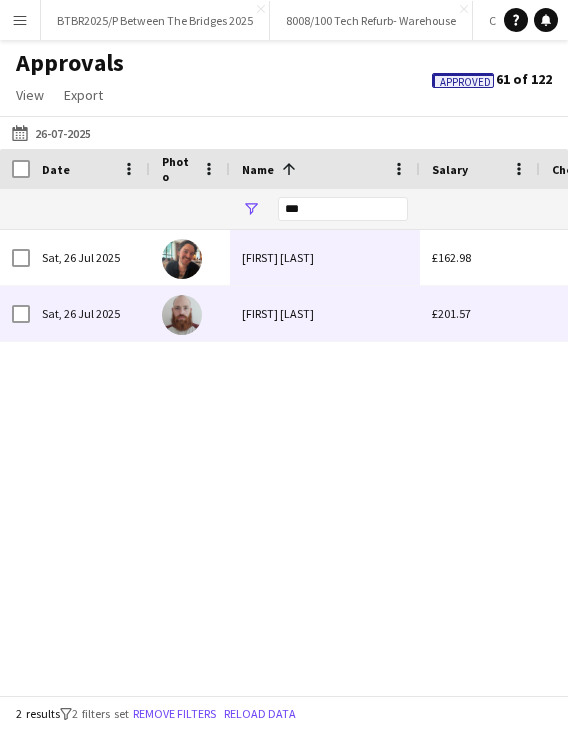 click on "Luke Childs" at bounding box center (325, 313) 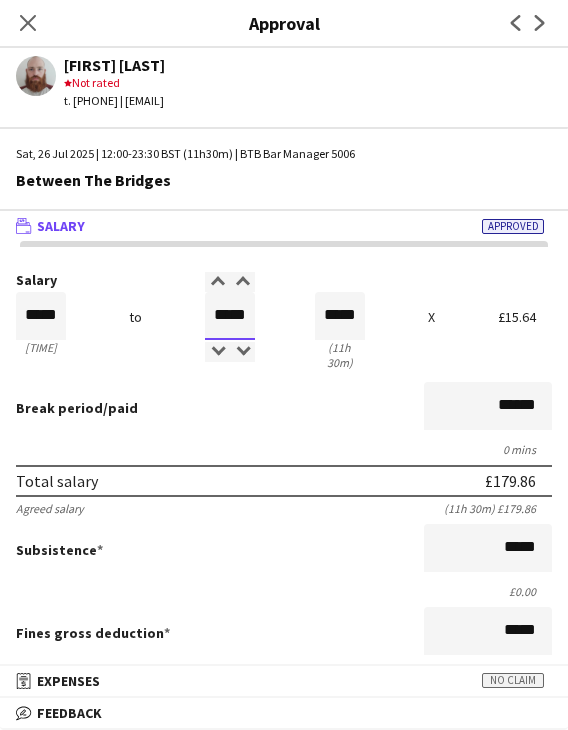click on "*****" at bounding box center [230, 316] 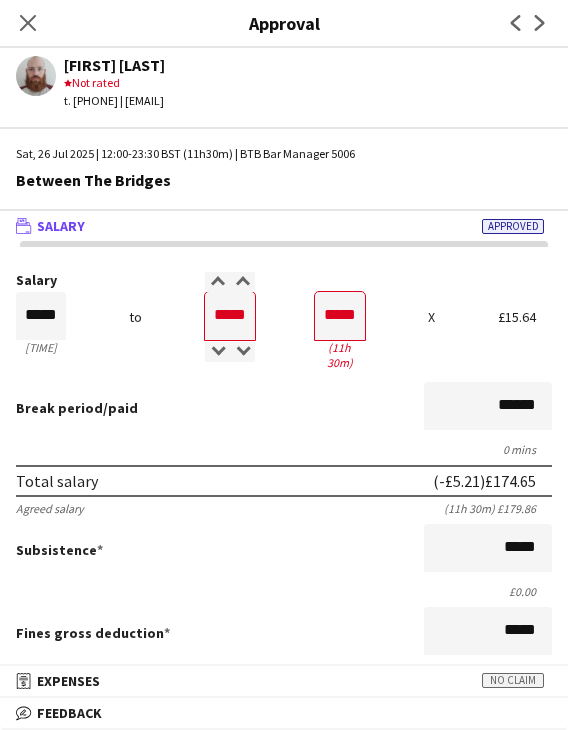 click on "Break period   /paid  ******" at bounding box center [284, 408] 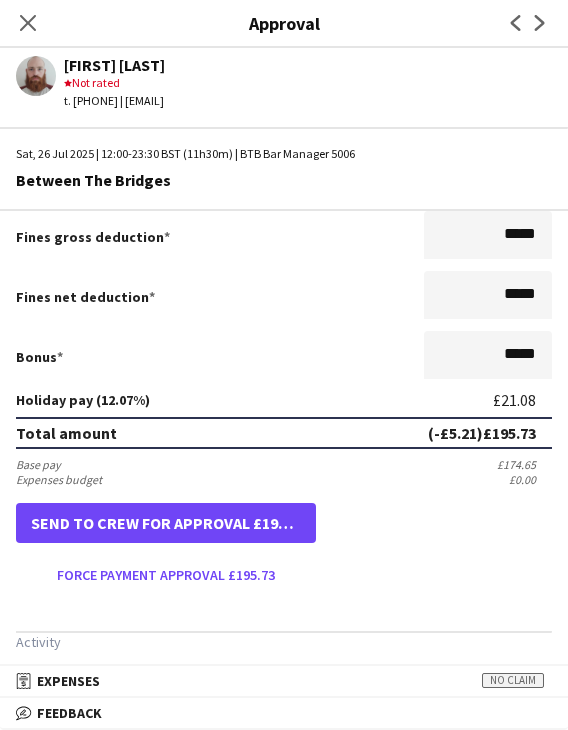 scroll, scrollTop: 400, scrollLeft: 0, axis: vertical 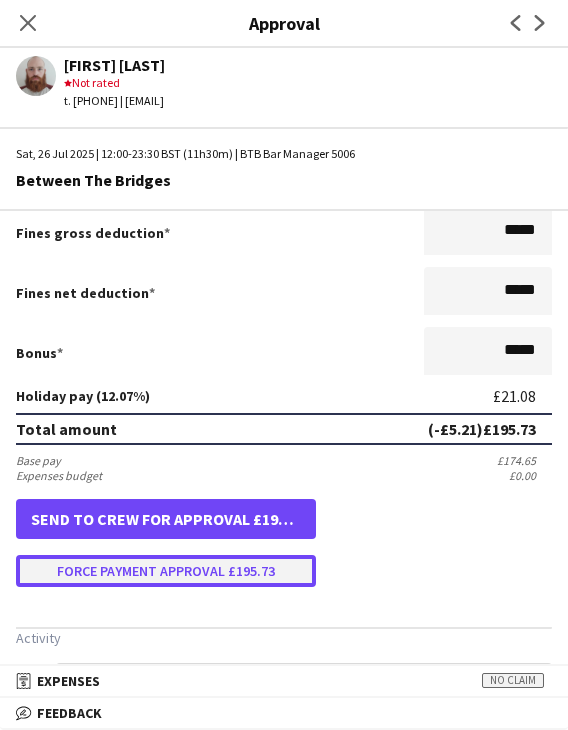 click on "Force payment approval £195.73" at bounding box center [166, 571] 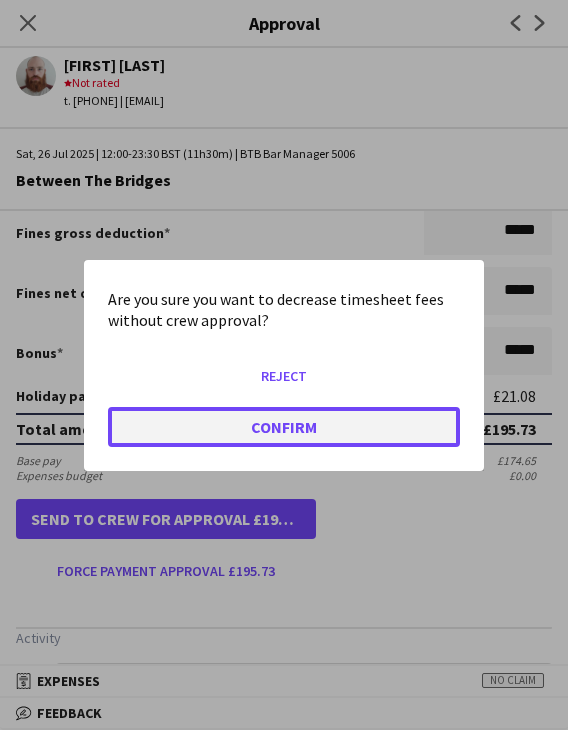 click on "Confirm" 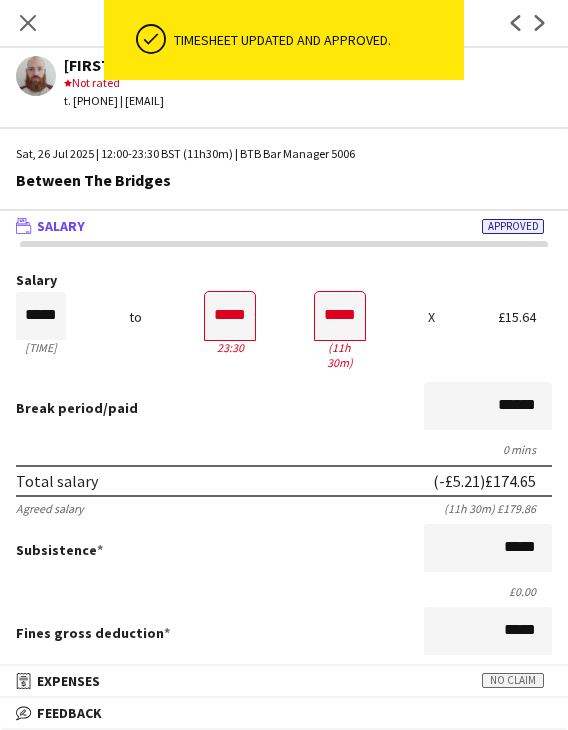 scroll, scrollTop: 0, scrollLeft: 0, axis: both 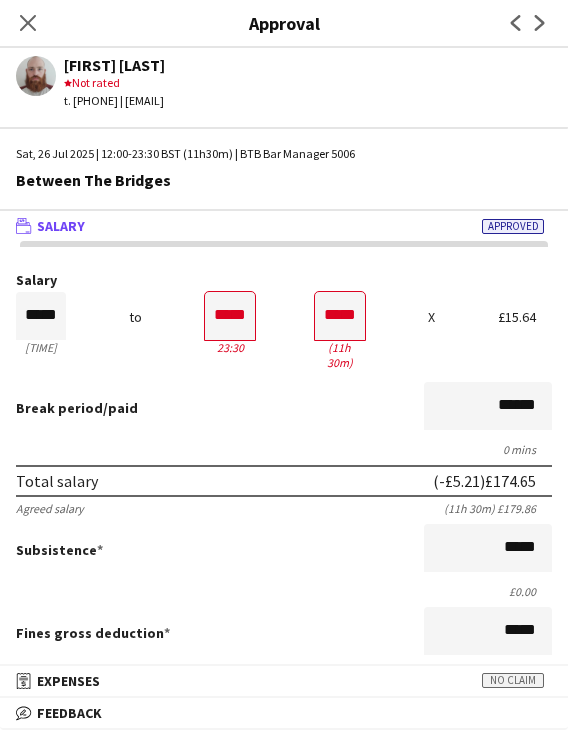 drag, startPoint x: 21, startPoint y: 13, endPoint x: 32, endPoint y: 19, distance: 12.529964 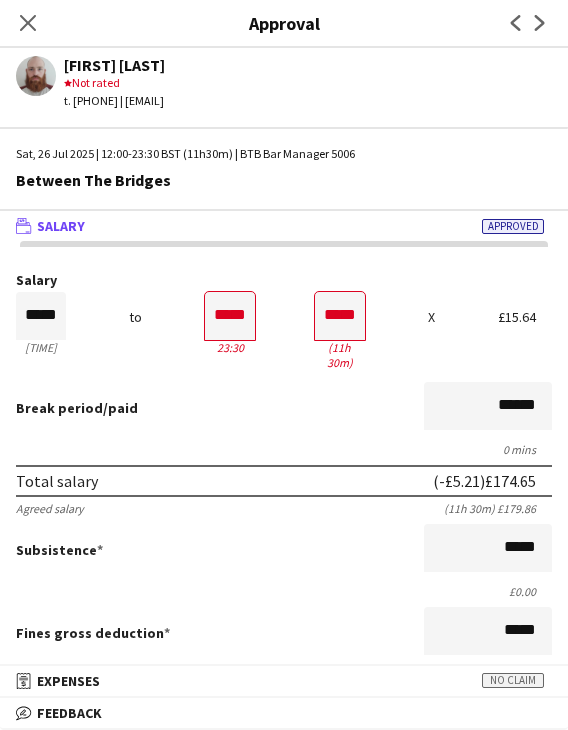 click on "Close pop-in" 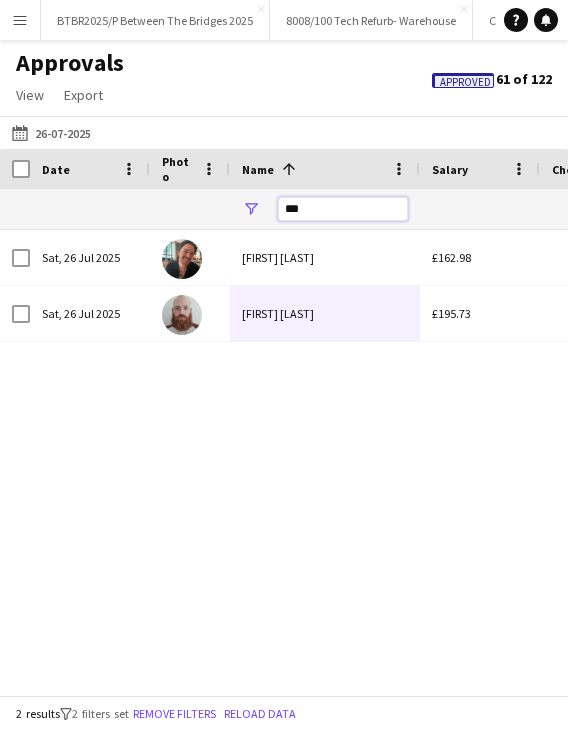 click on "***" at bounding box center [343, 209] 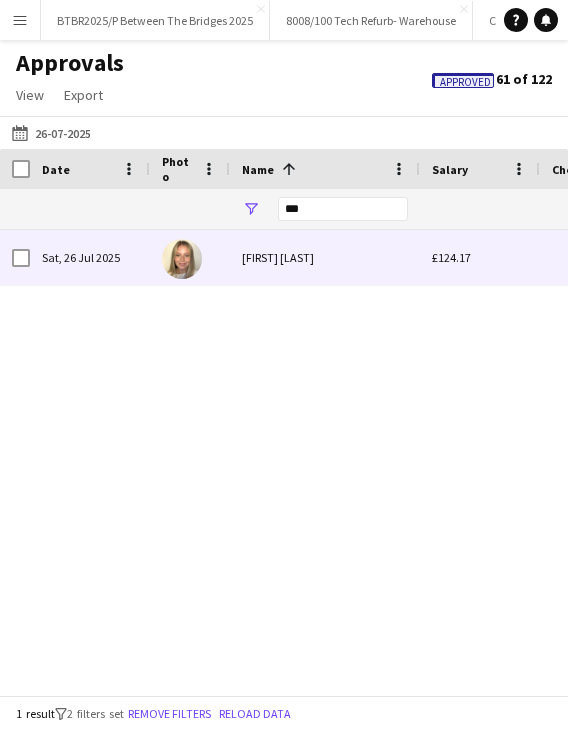click on "Ellie Watherston" at bounding box center [325, 257] 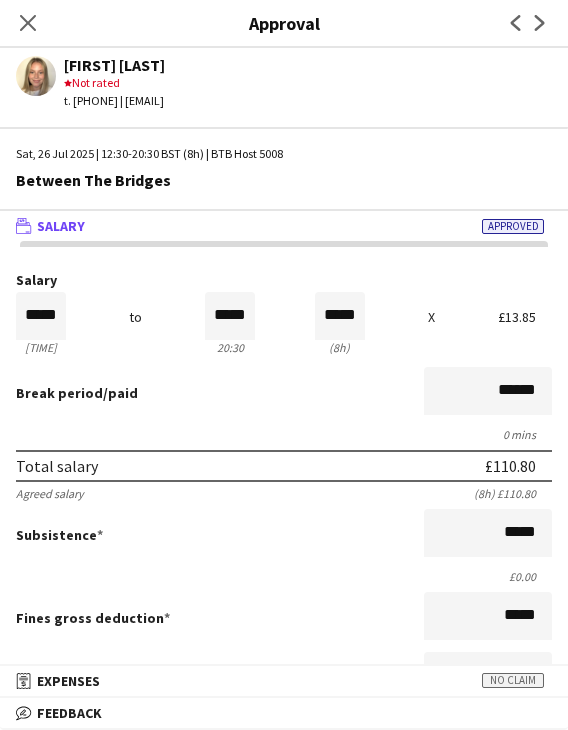 drag, startPoint x: 37, startPoint y: 15, endPoint x: 149, endPoint y: 63, distance: 121.85237 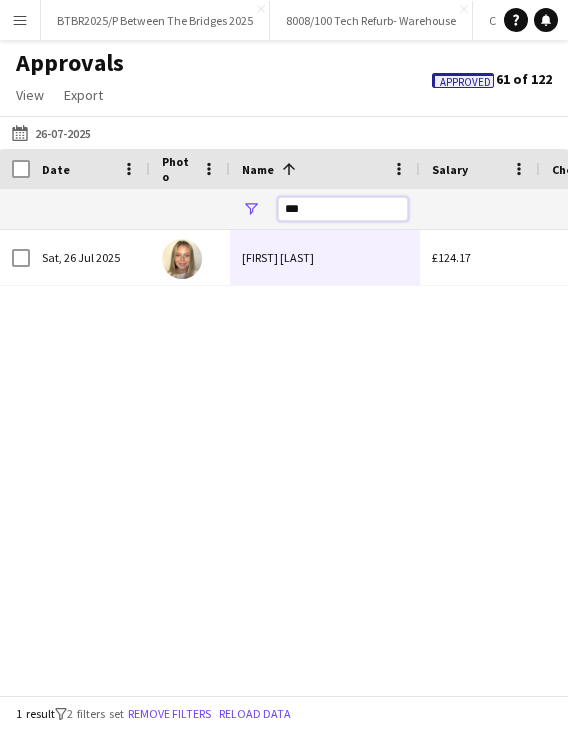 click on "***" at bounding box center (343, 209) 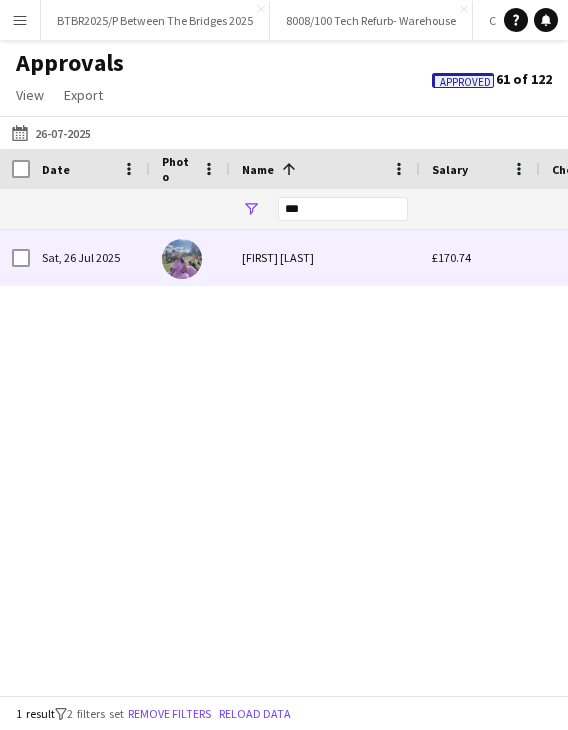 click on "Bec Kay" at bounding box center [325, 257] 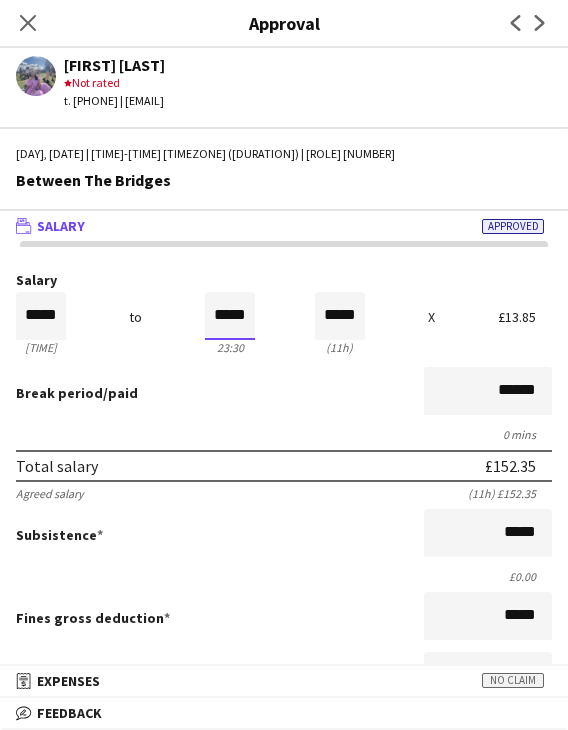 click on "*****" at bounding box center [230, 316] 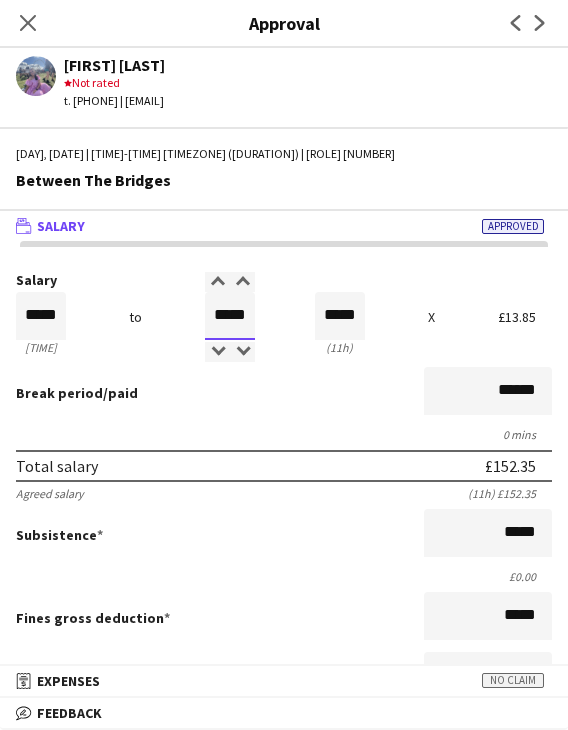 click on "*****" at bounding box center (230, 316) 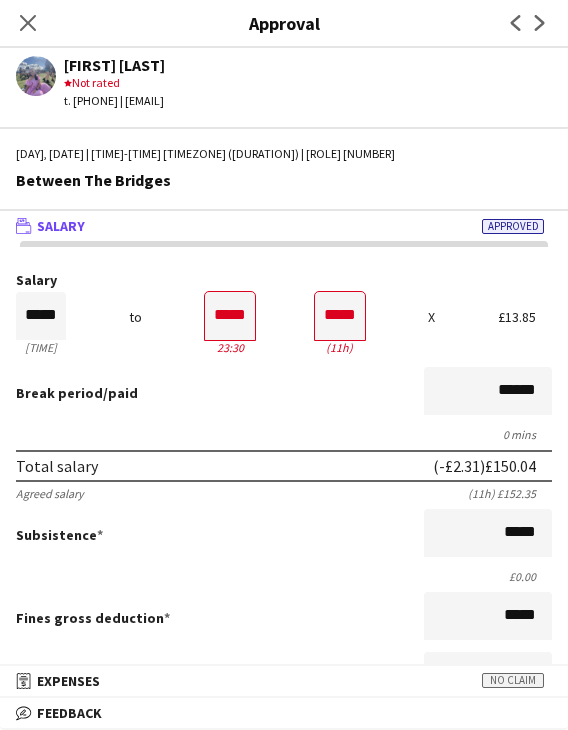 click on "Salary  *****  12:30   to  *****  23:30  *****  (11h)   X   £13.85   Break period   /paid  ******  0 mins   Total salary   (-£2.31)   £150.04   Agreed salary   (11h) £152.35   Subsistence  *****  £0.00   Fines gross deduction  *****  Fines net deduction  *****  Bonus  *****  Holiday pay (12.07%)   £18.11   Total amount   (-£2.31)   £168.15   Base pay   £150.04   Expenses budget   £0.00   Send to crew for approval £168.15   Force payment approval £168.15" at bounding box center (284, 622) 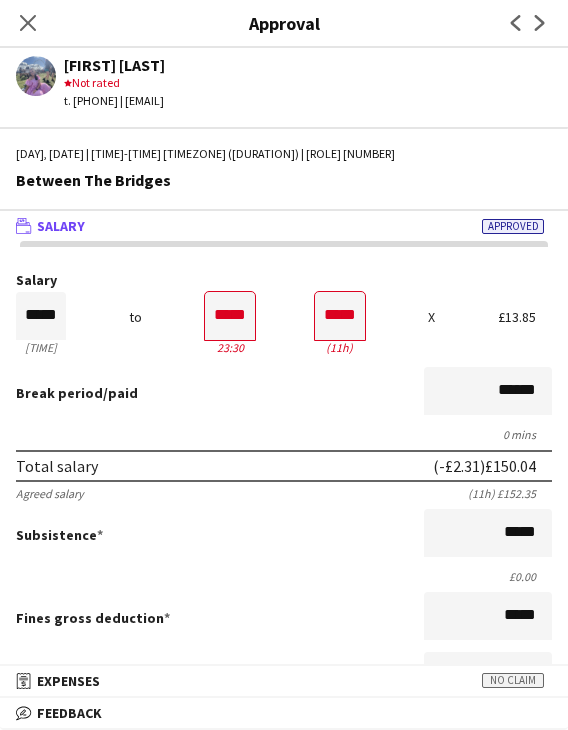 scroll, scrollTop: 400, scrollLeft: 0, axis: vertical 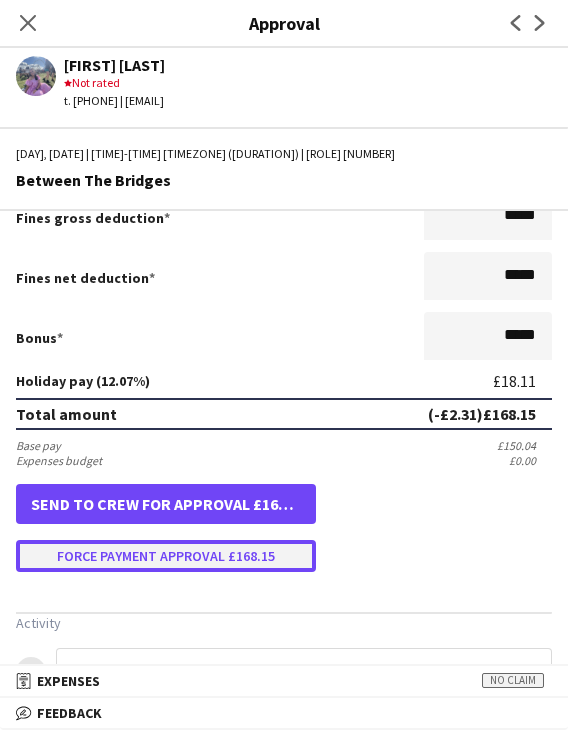 click on "Force payment approval £168.15" at bounding box center (166, 556) 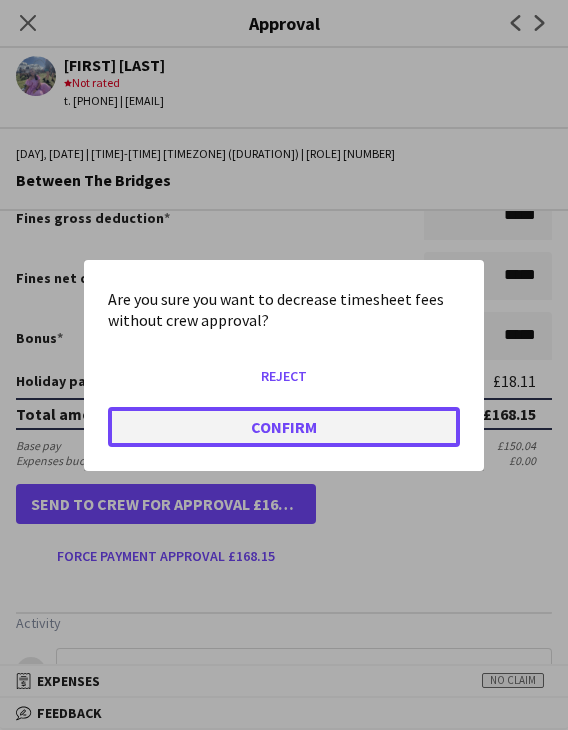 click on "Confirm" 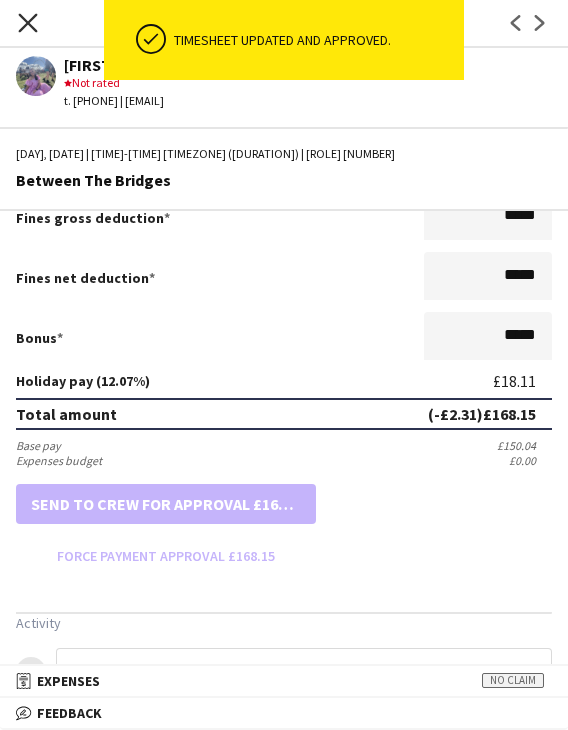 drag, startPoint x: 35, startPoint y: 21, endPoint x: 70, endPoint y: 42, distance: 40.81666 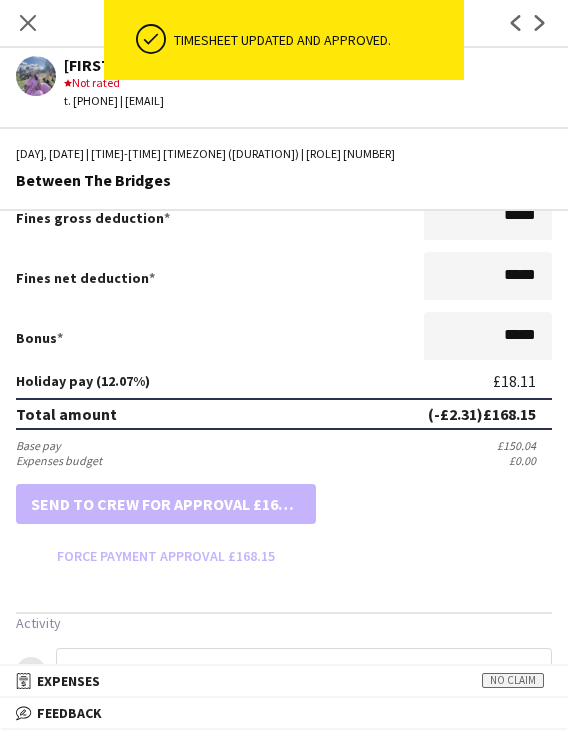 click on "Close pop-in" 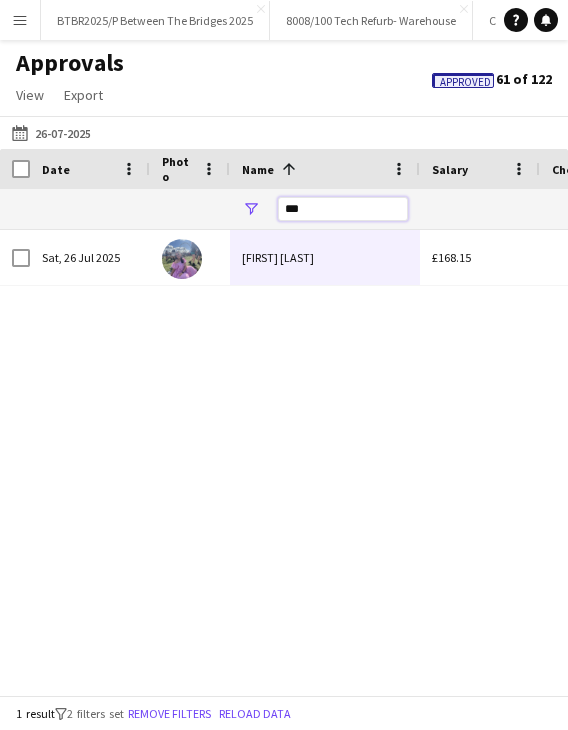 click on "***" at bounding box center (343, 209) 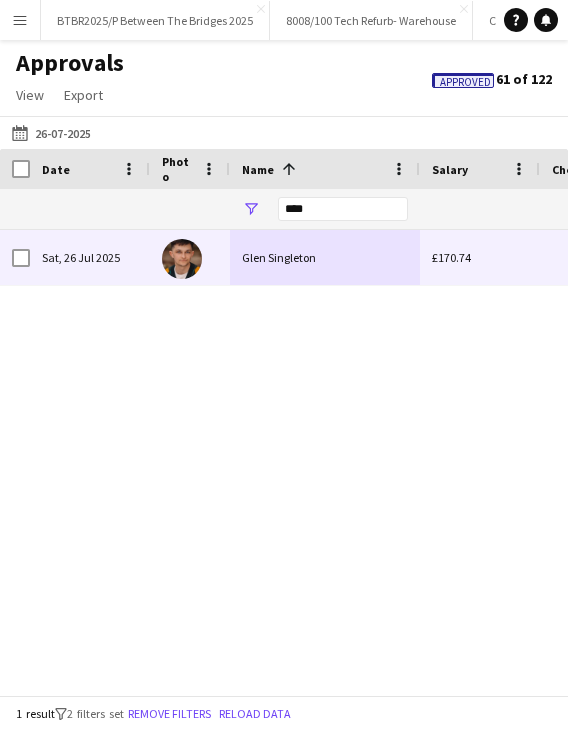 click on "Glen Singleton" at bounding box center (325, 257) 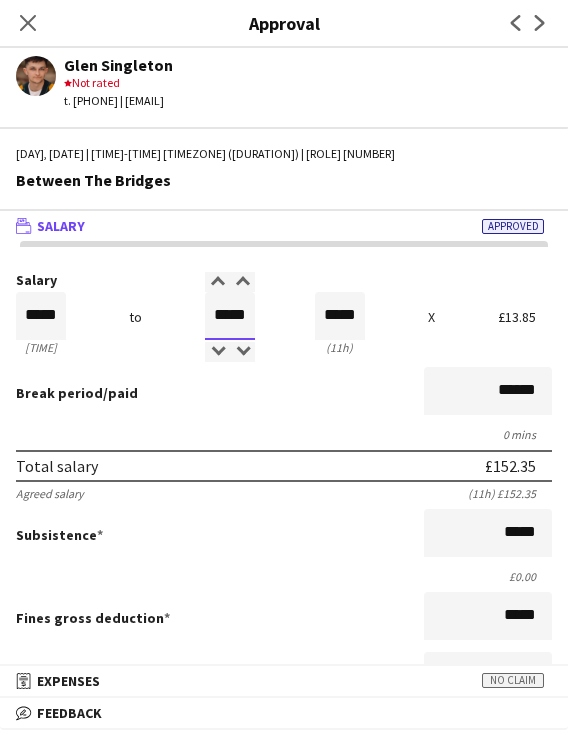 click on "*****" at bounding box center (230, 316) 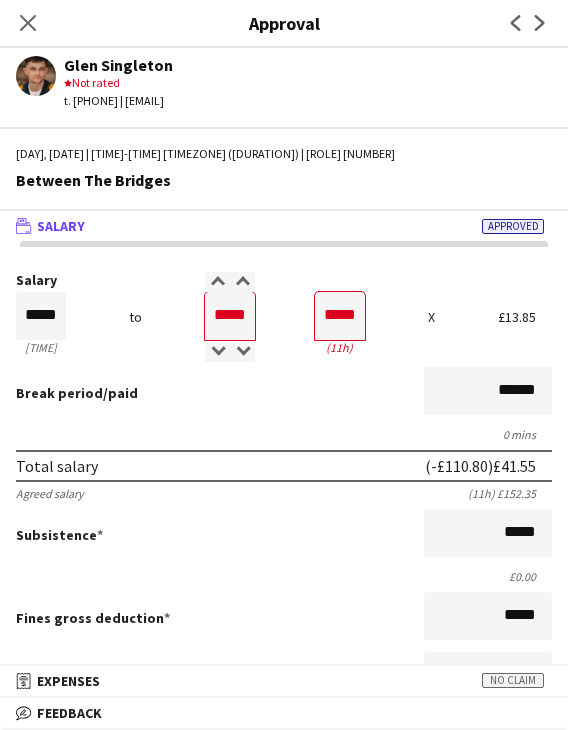 click on "Break period   /paid  ******" at bounding box center (284, 393) 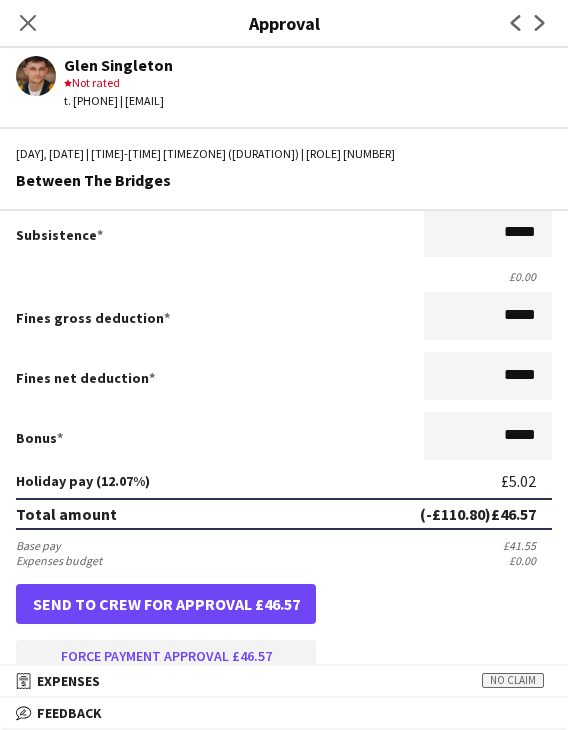 scroll, scrollTop: 500, scrollLeft: 0, axis: vertical 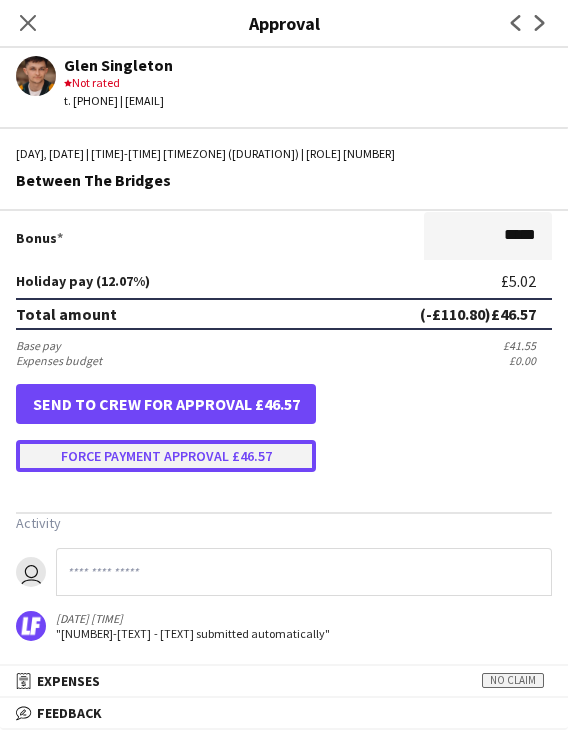 click on "Force payment approval £46.57" at bounding box center (166, 456) 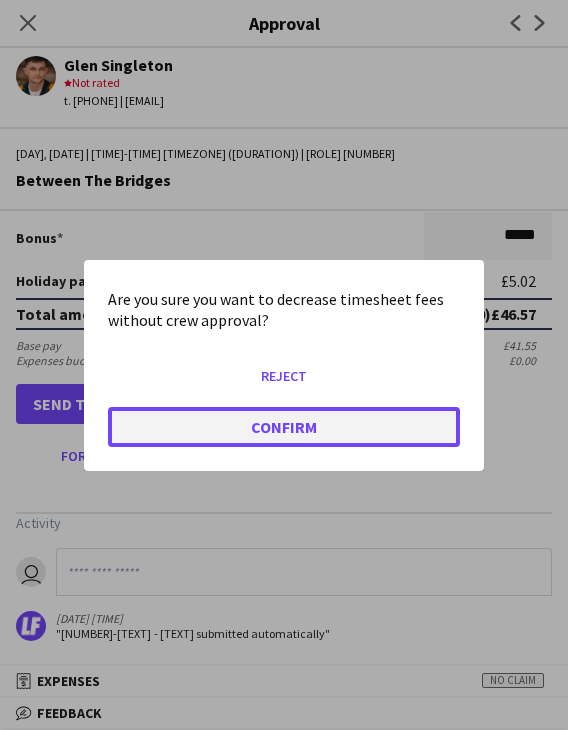 click on "Confirm" 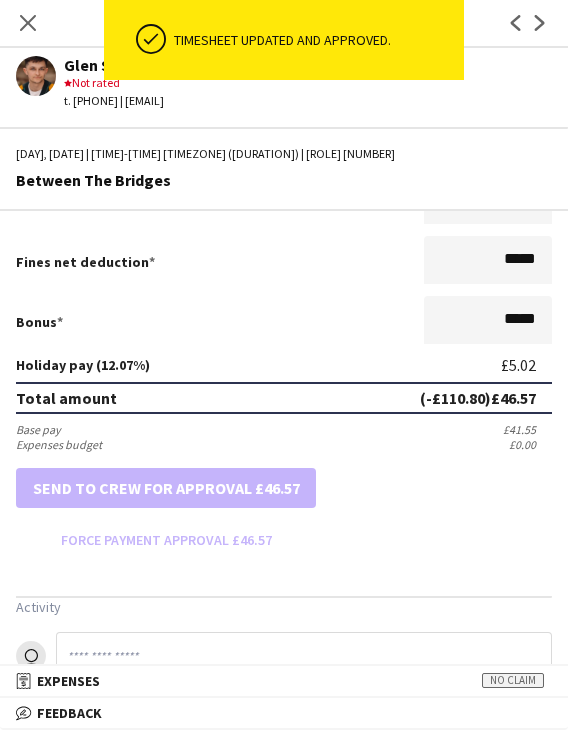 scroll, scrollTop: 500, scrollLeft: 0, axis: vertical 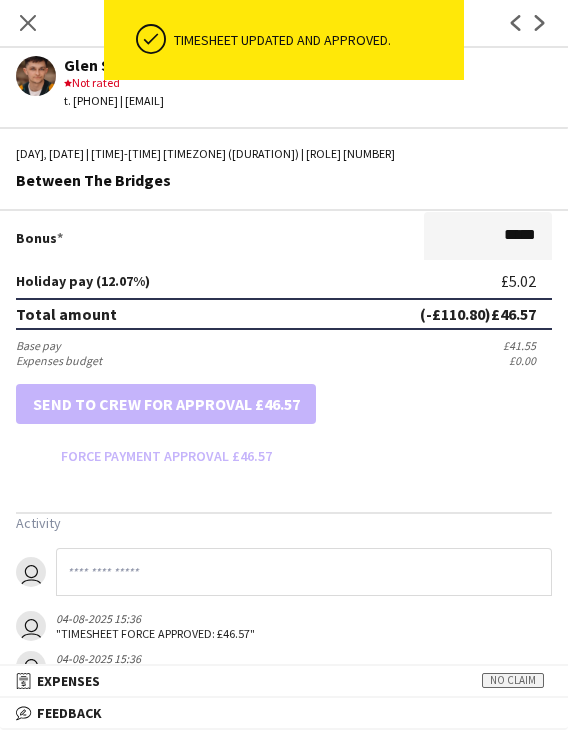 click on "Close pop-in" 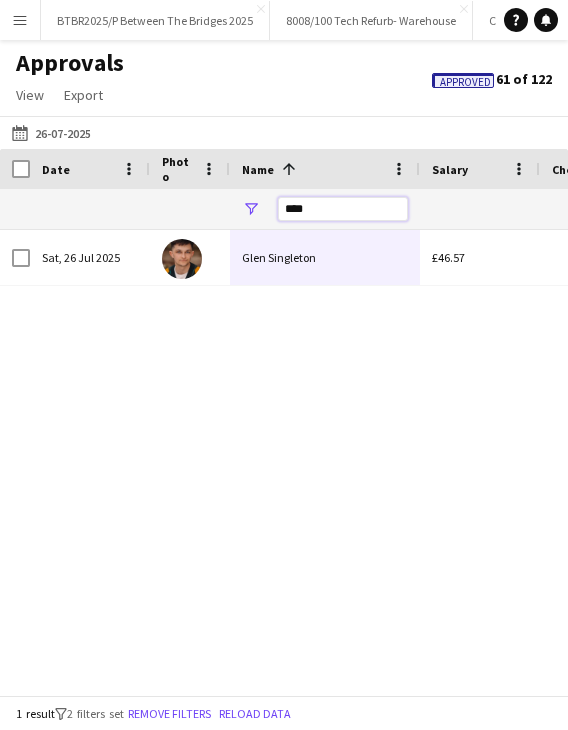 click on "****" at bounding box center [343, 209] 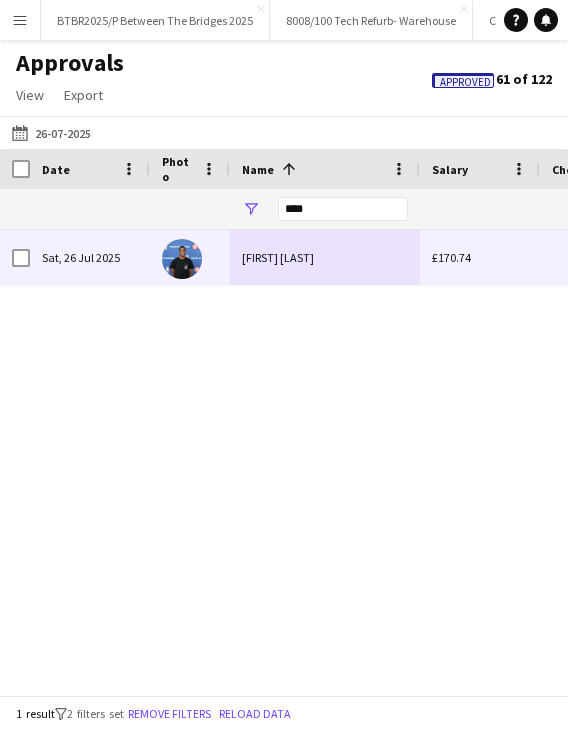 click on "Jaiden Baker" at bounding box center (325, 257) 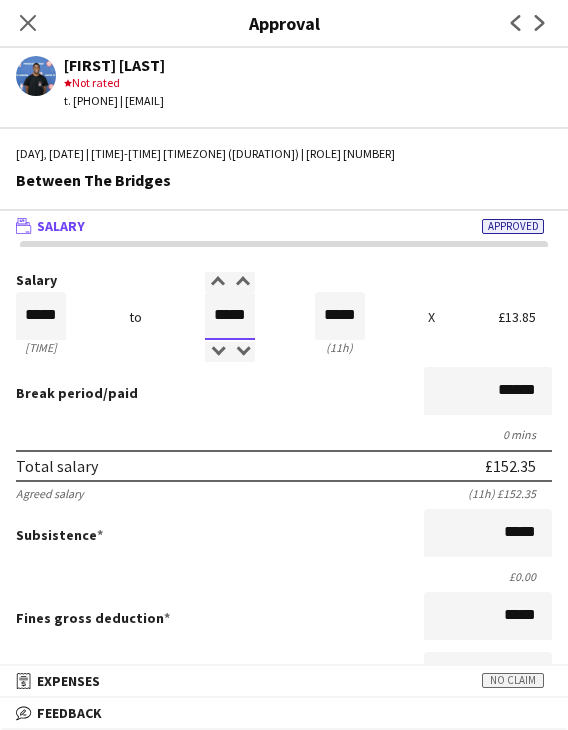 drag, startPoint x: 202, startPoint y: 317, endPoint x: 252, endPoint y: 317, distance: 50 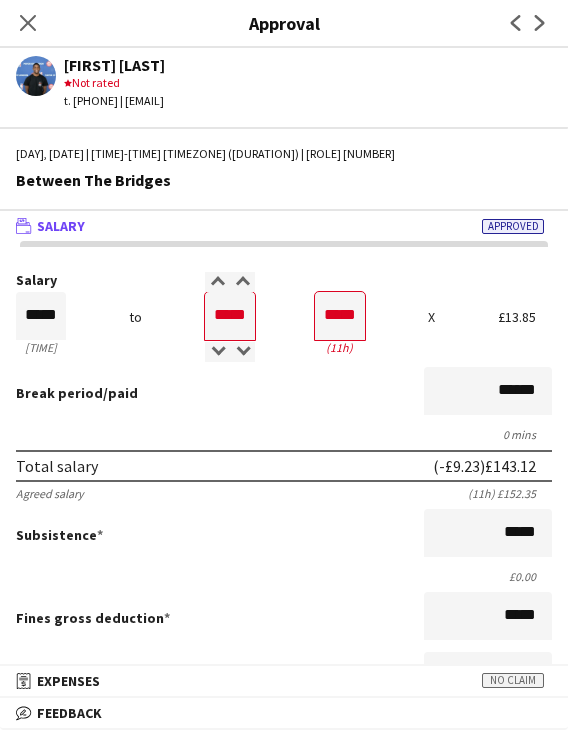 click on "0 mins" at bounding box center (284, 434) 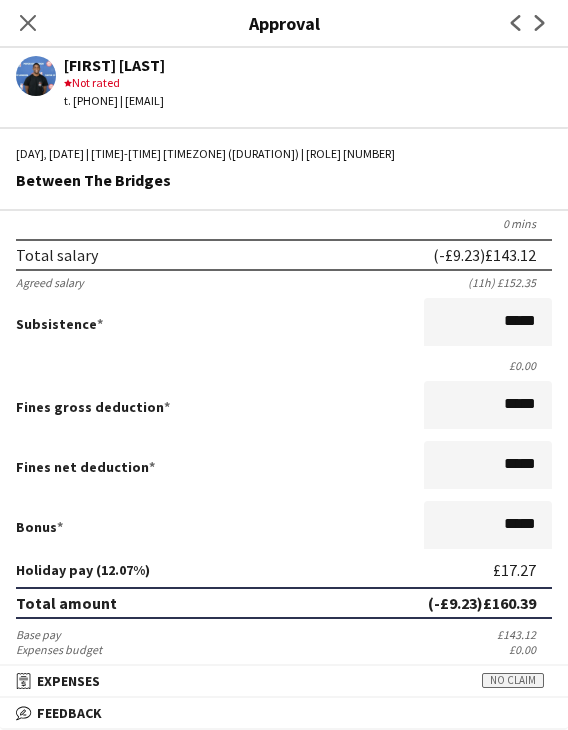 scroll, scrollTop: 500, scrollLeft: 0, axis: vertical 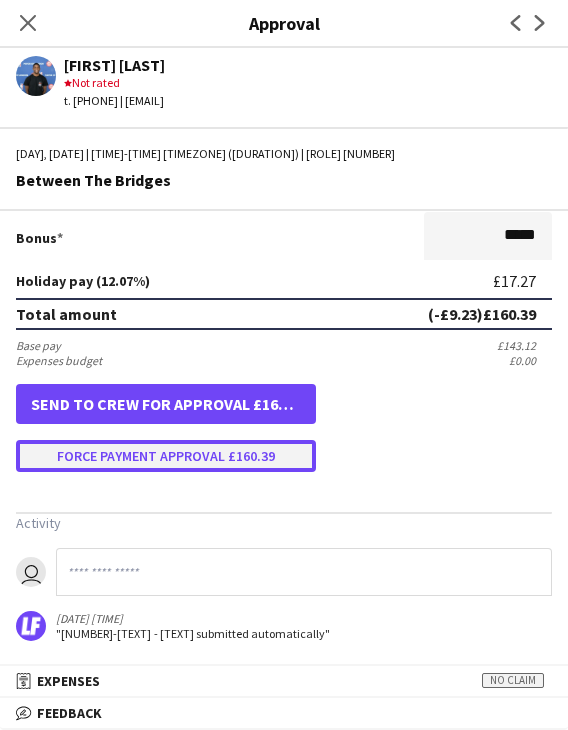 click on "Force payment approval £160.39" at bounding box center (166, 456) 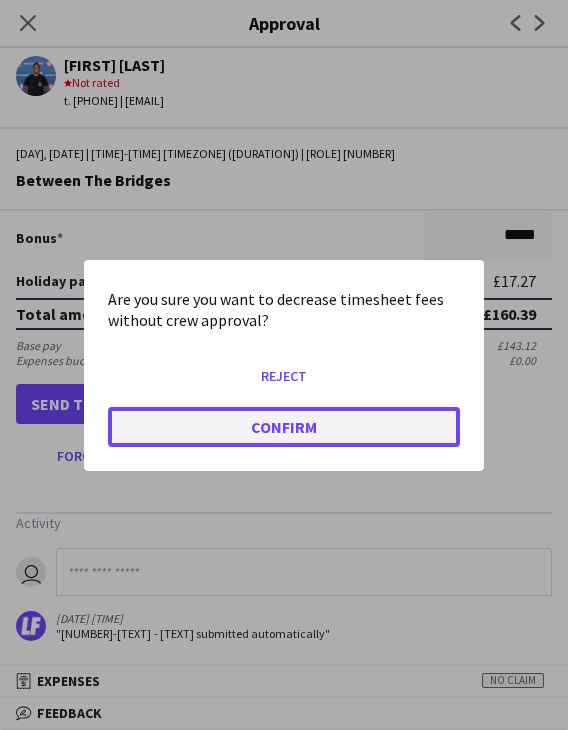 click on "Confirm" 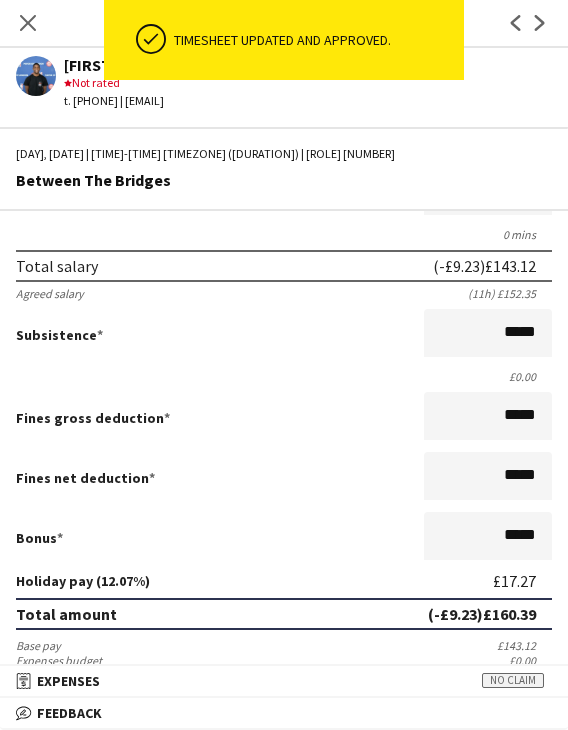 scroll, scrollTop: 0, scrollLeft: 0, axis: both 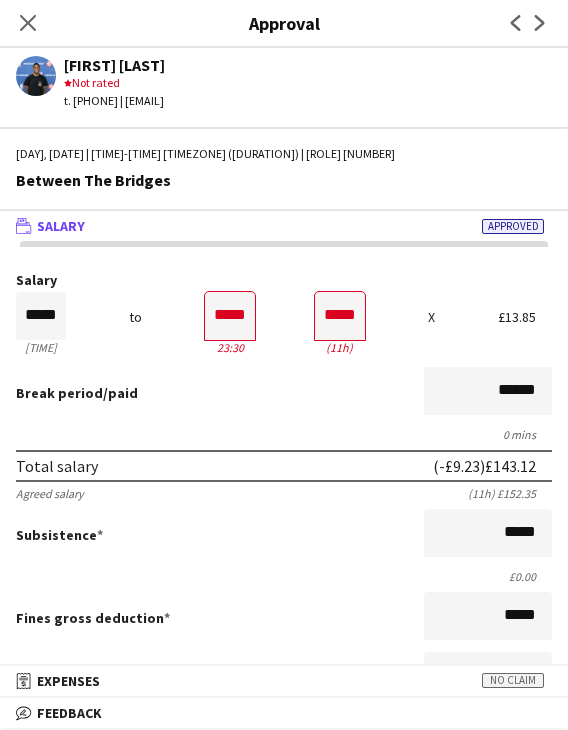 click on "Close pop-in" 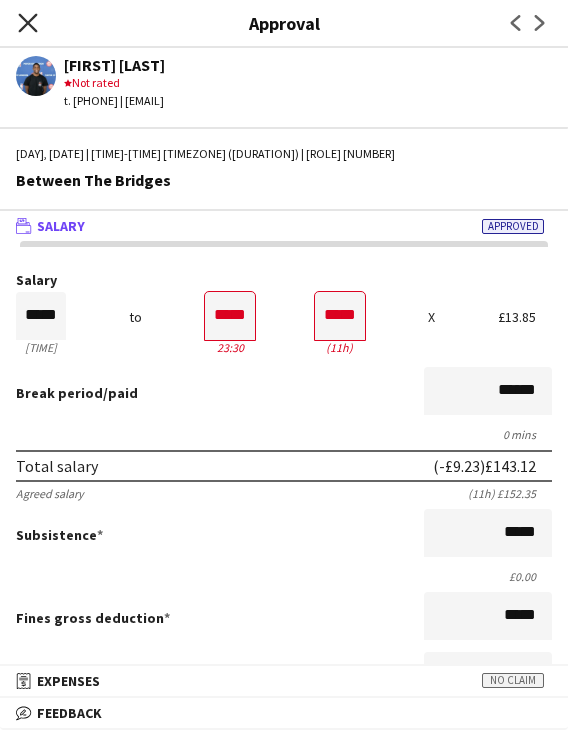 click 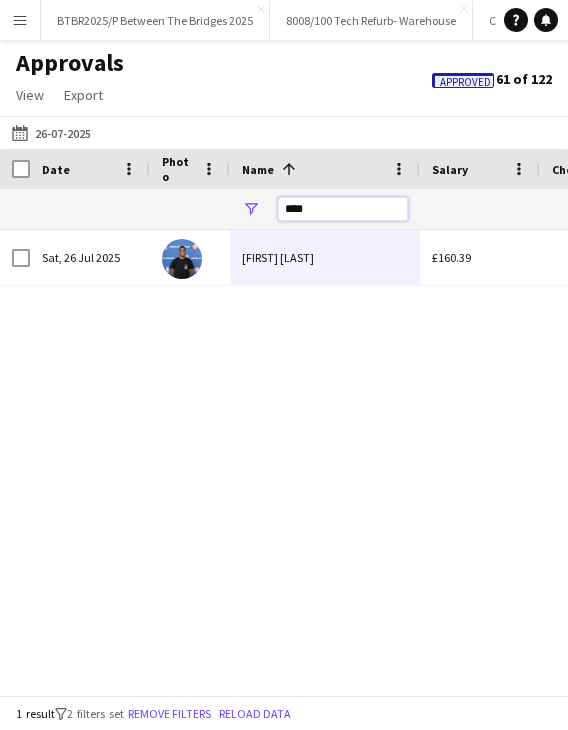 click on "****" at bounding box center (343, 209) 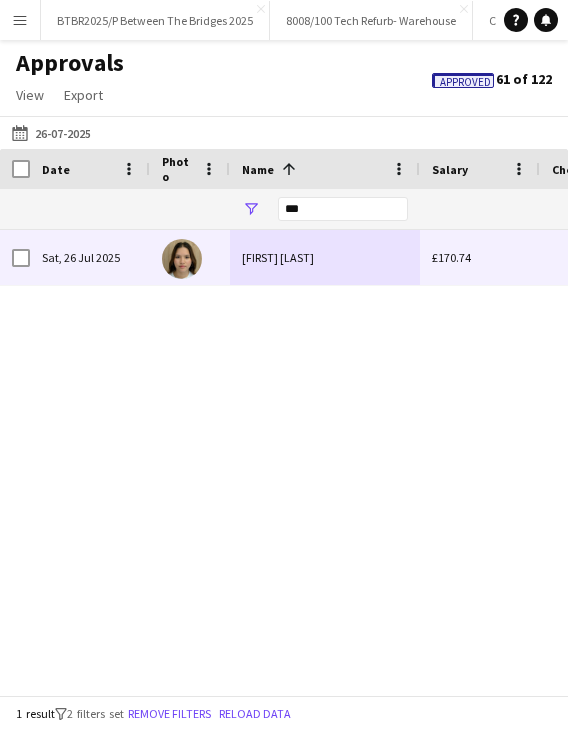 click on "Naomi Lim" at bounding box center (325, 257) 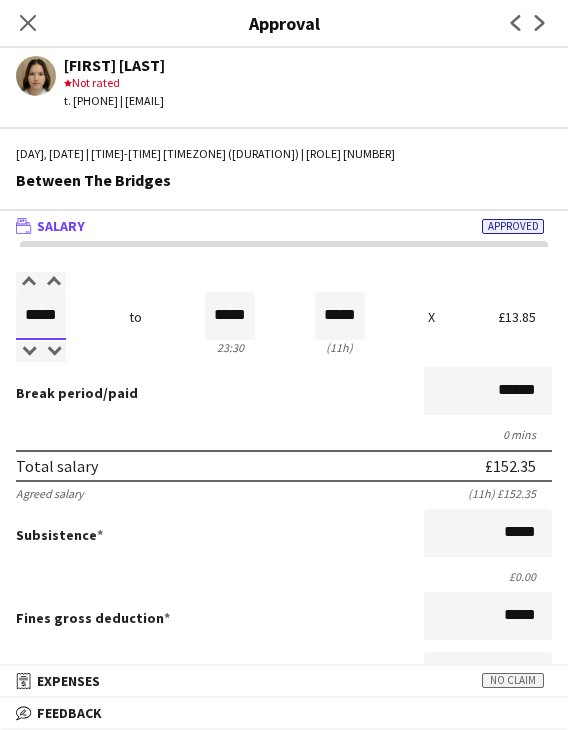 click on "*****" at bounding box center [41, 316] 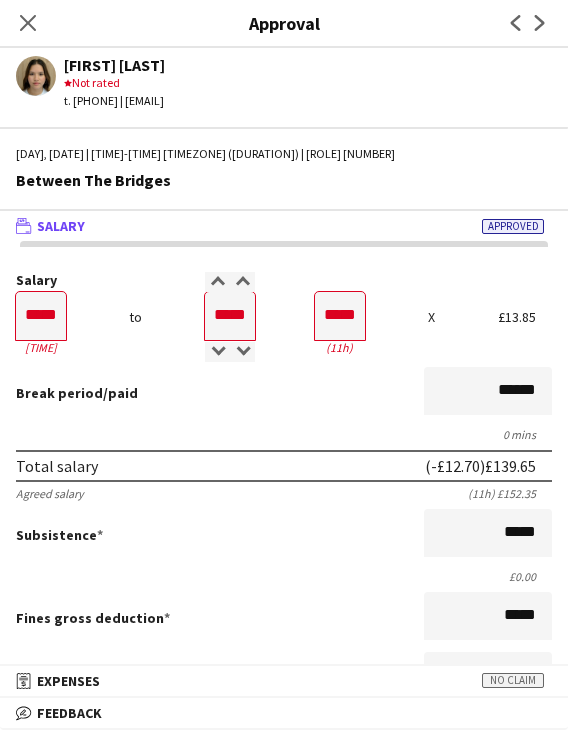 click on "Salary  *****  12:30   to  *****  23:30  *****  (11h)   X   £13.85   Break period   /paid  ******  0 mins   Total salary   (-£12.70)   £139.65   Agreed salary   (11h) £152.35   Subsistence  *****  £0.00   Fines gross deduction  *****  Fines net deduction  *****  Bonus  *****  Holiday pay (12.07%)   £16.86   Total amount   (-£12.70)   £156.51   Base pay   £139.65   Expenses budget   £0.00   Send to crew for approval £156.51   Force payment approval £156.51" at bounding box center [284, 622] 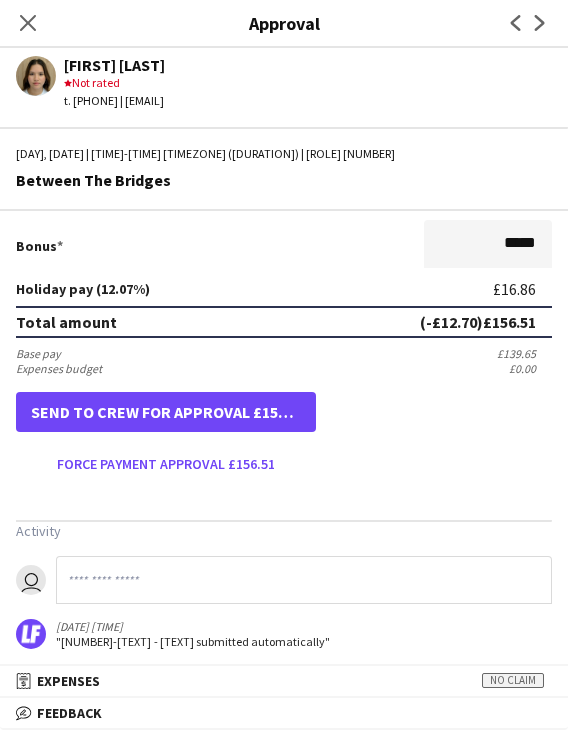 scroll, scrollTop: 501, scrollLeft: 0, axis: vertical 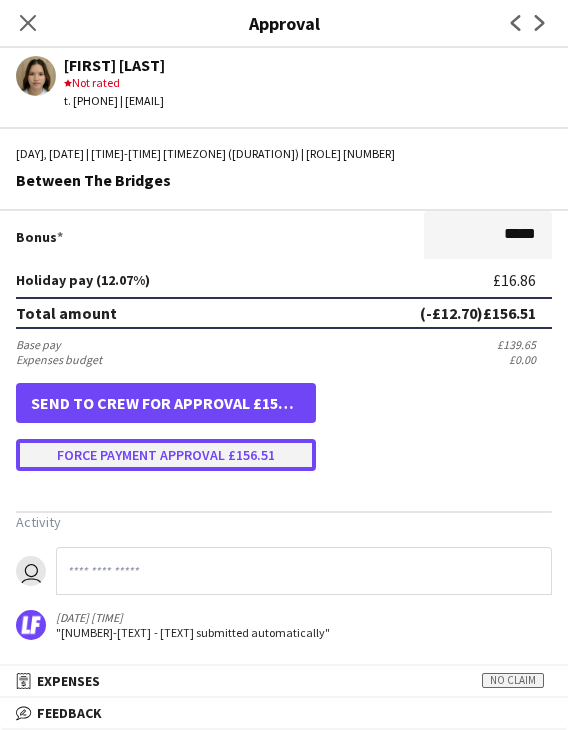 click on "Force payment approval £156.51" at bounding box center (166, 455) 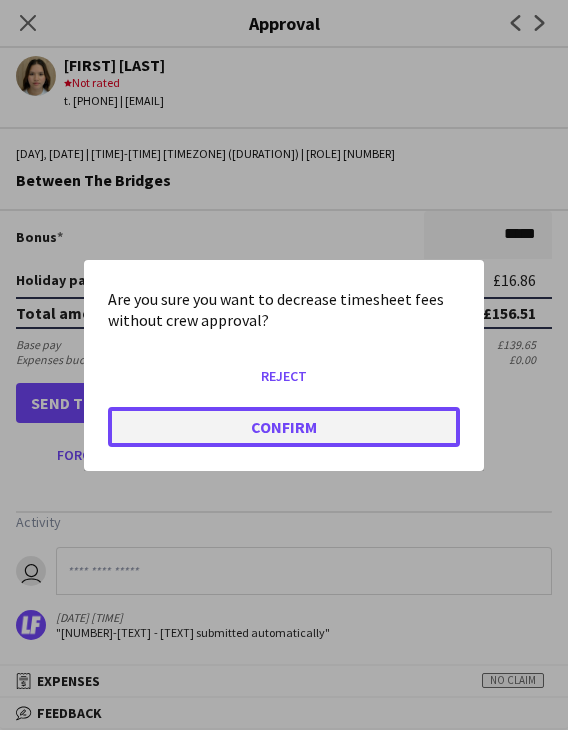 click on "Confirm" 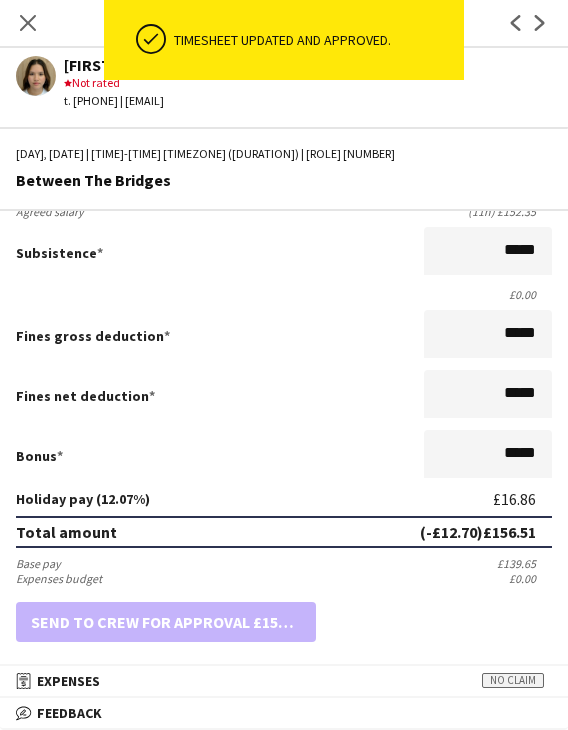 scroll, scrollTop: 301, scrollLeft: 0, axis: vertical 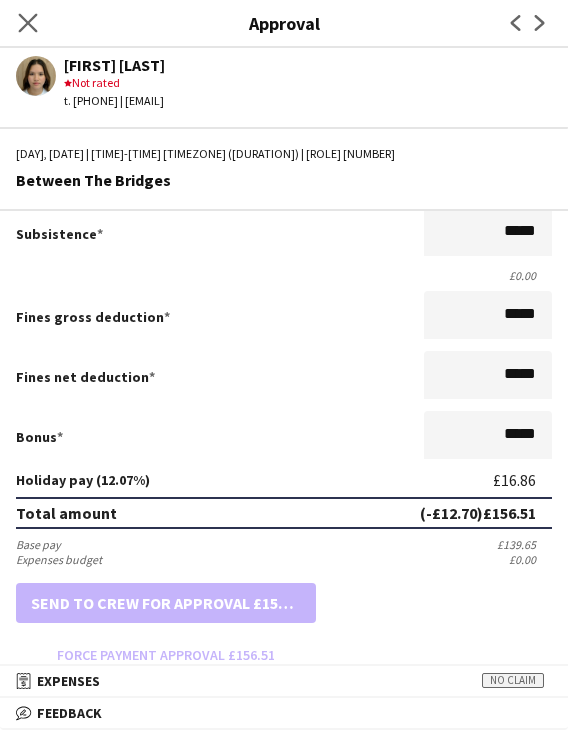 click on "Close pop-in" 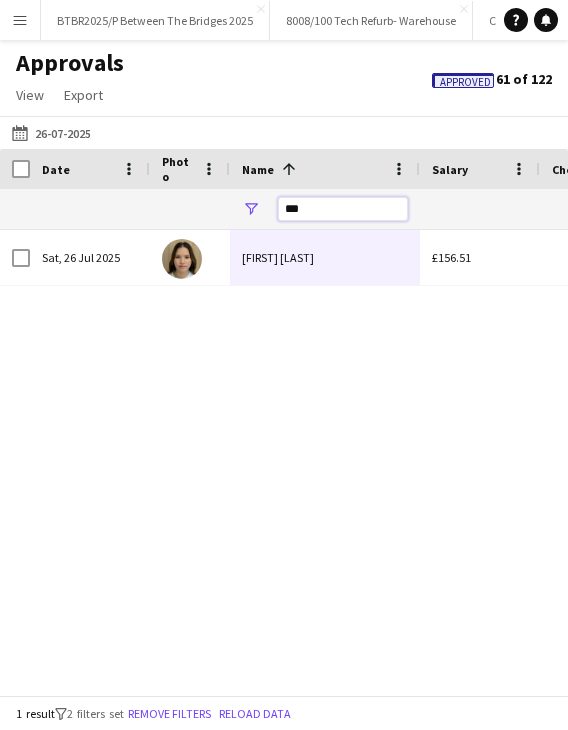 click on "***" at bounding box center [343, 209] 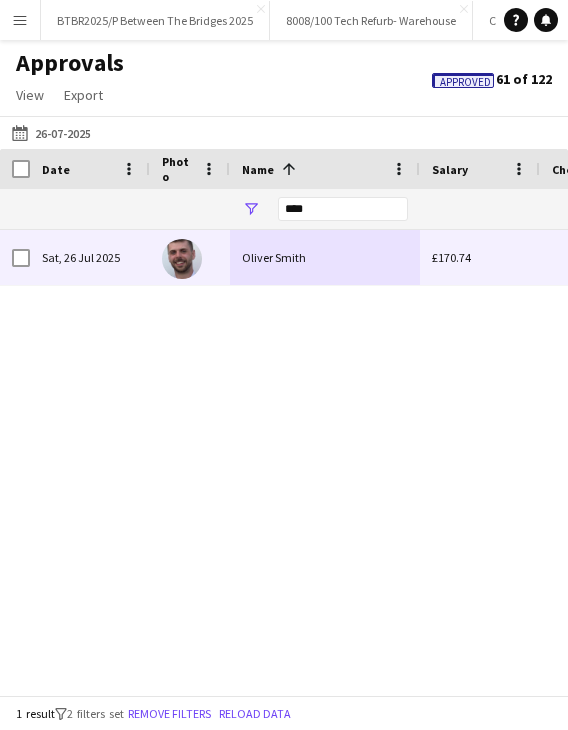 click on "Oliver Smith" at bounding box center (325, 257) 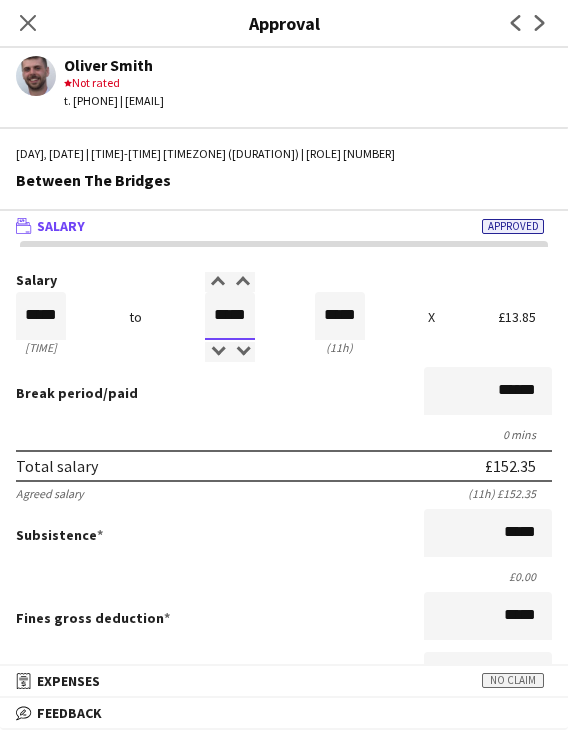 drag, startPoint x: 204, startPoint y: 318, endPoint x: 248, endPoint y: 317, distance: 44.011364 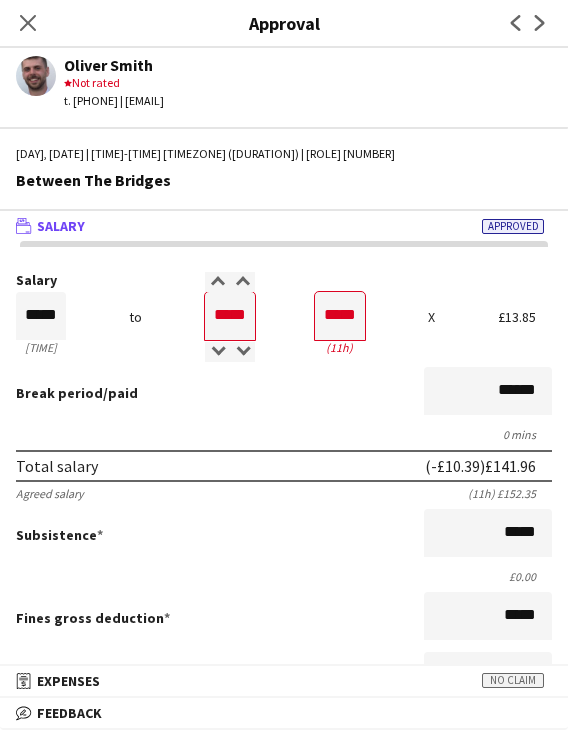 click on "Salary  *****  12:30   to  *****  23:30  *****  (11h)   X   £13.85   Break period   /paid  ******  0 mins   Total salary   (-£10.39)   £141.96   Agreed salary   (11h) £152.35   Subsistence  *****  £0.00   Fines gross deduction  *****  Fines net deduction  *****  Bonus  *****  Holiday pay (12.07%)   £17.13   Total amount   (-£10.39)   £159.09   Base pay   £141.96   Expenses budget   £0.00   Send to crew for approval £159.09   Force payment approval £159.09" at bounding box center (284, 622) 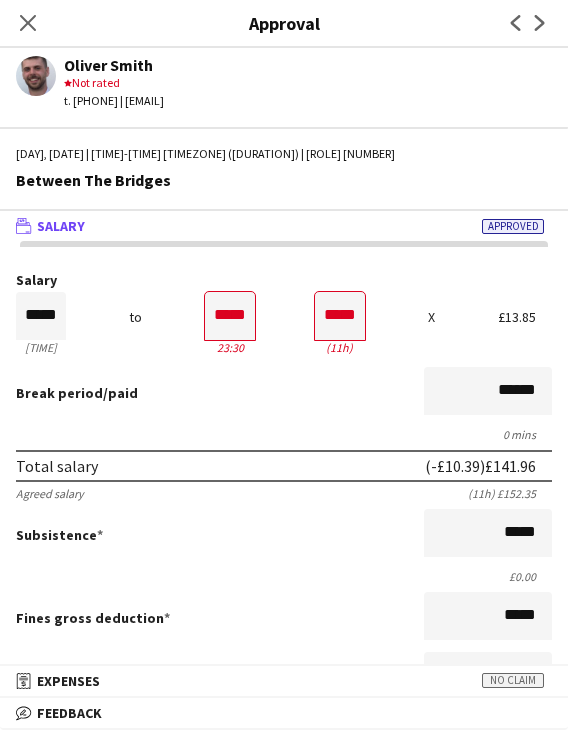 scroll, scrollTop: 500, scrollLeft: 0, axis: vertical 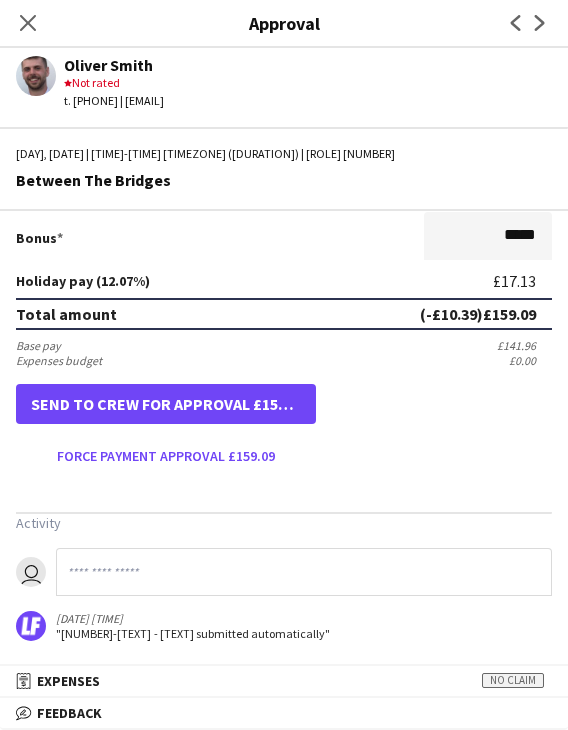 click on "Salary  *****  12:30   to  *****  23:30  *****  (11h)   X   £13.85   Break period   /paid  ******  0 mins   Total salary   (-£10.39)   £141.96   Agreed salary   (11h) £152.35   Subsistence  *****  £0.00   Fines gross deduction  *****  Fines net deduction  *****  Bonus  *****  Holiday pay (12.07%)   £17.13   Total amount   (-£10.39)   £159.09   Base pay   £141.96   Expenses budget   £0.00   Send to crew for approval £159.09   Force payment approval £159.09   Activity
user
27-07-2025 23:30   "1-DAY PASSED - NO CLAIM submitted automatically"" at bounding box center (284, 207) 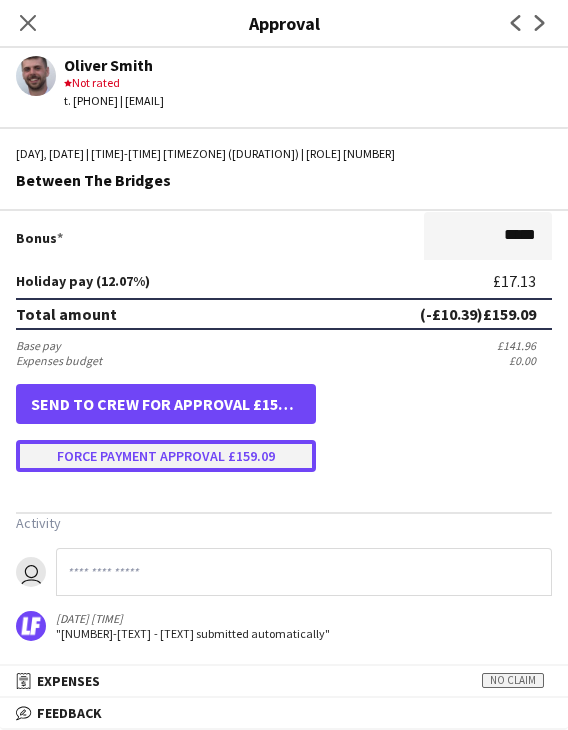 click on "Force payment approval £159.09" at bounding box center [166, 456] 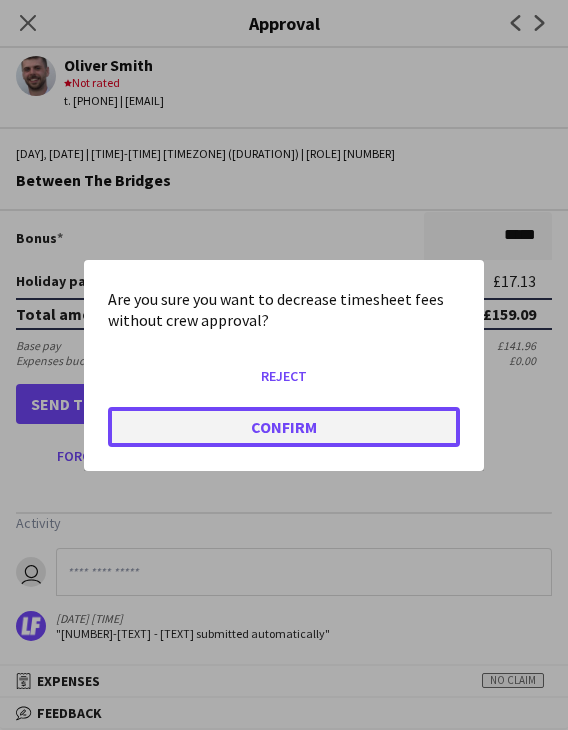 click on "Confirm" 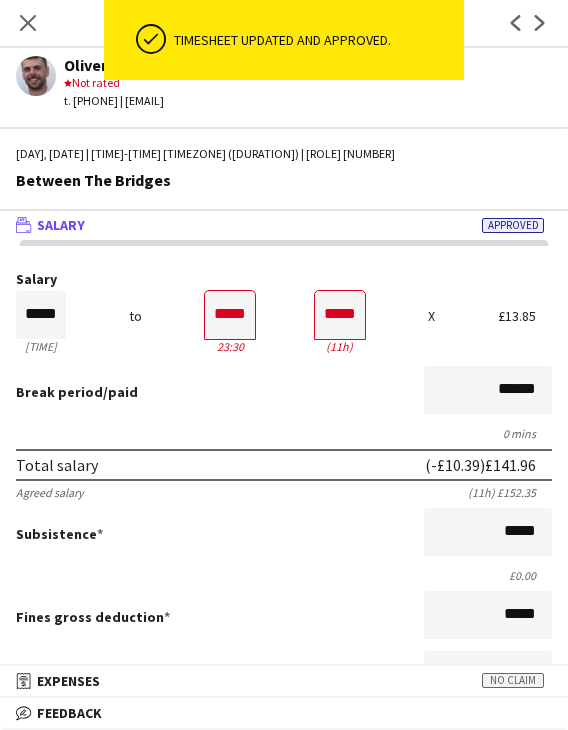 scroll, scrollTop: 0, scrollLeft: 0, axis: both 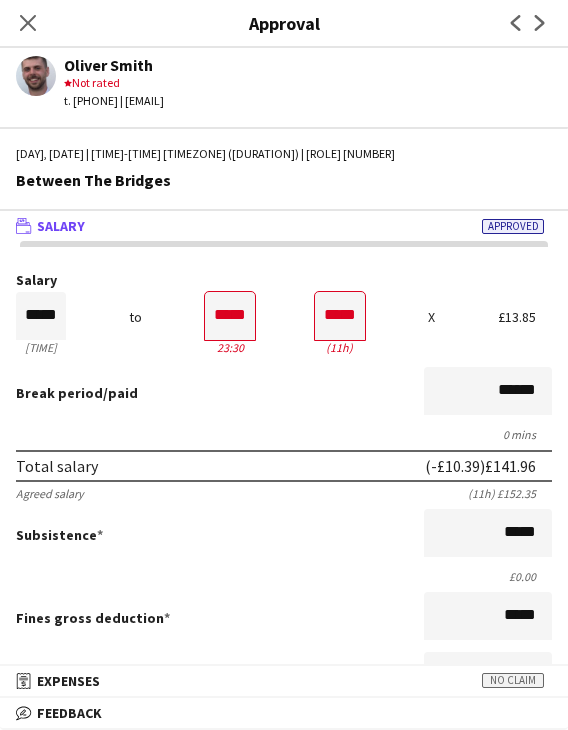 drag, startPoint x: 28, startPoint y: 18, endPoint x: 128, endPoint y: 105, distance: 132.54811 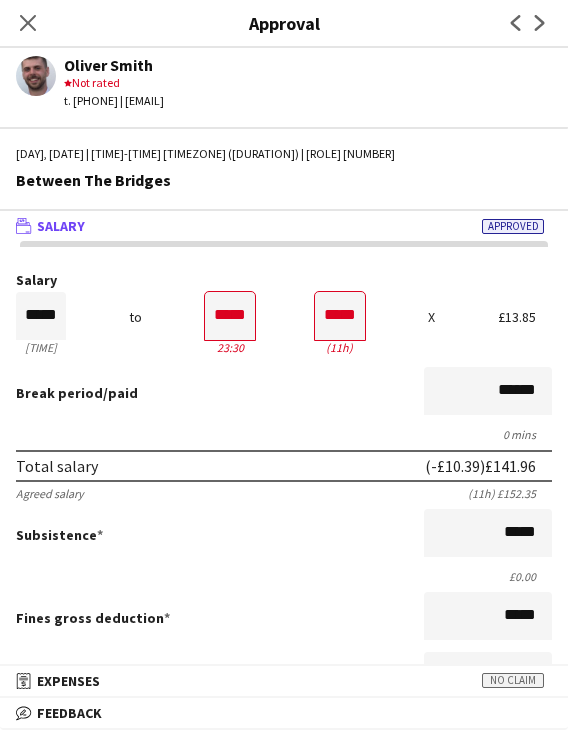 click on "Close pop-in" 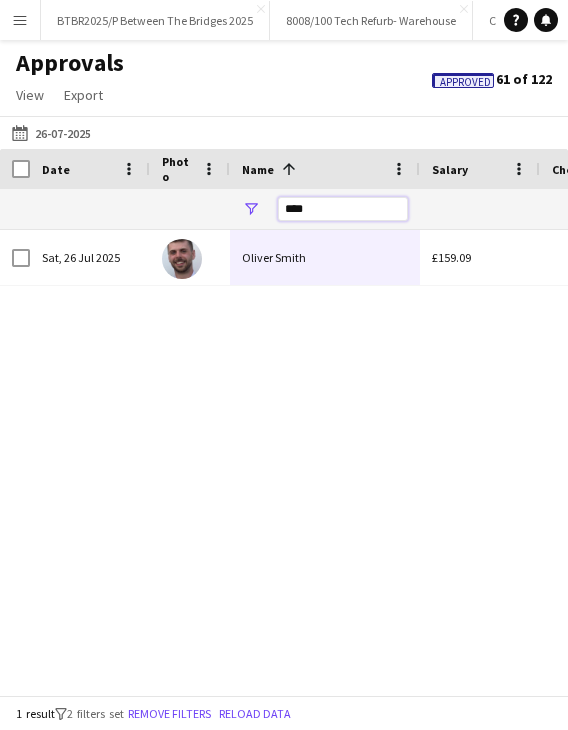 click on "****" at bounding box center (343, 209) 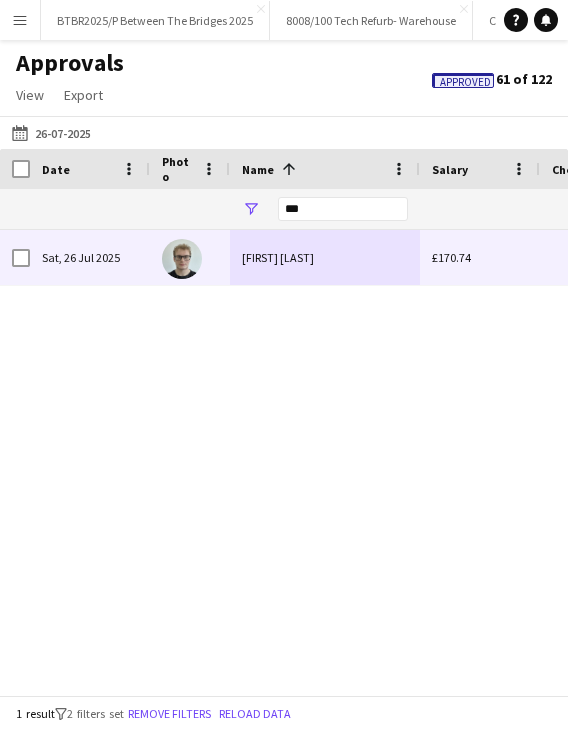 click on "Tyga Bartlett" at bounding box center (325, 257) 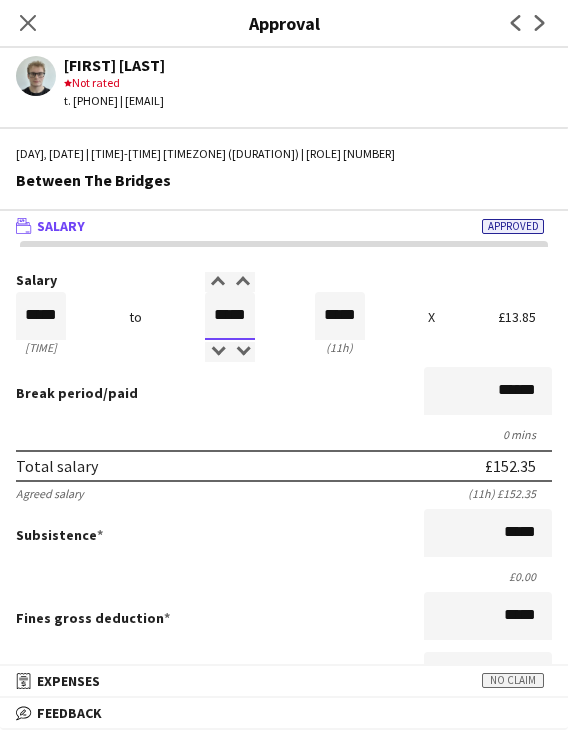 drag, startPoint x: 214, startPoint y: 315, endPoint x: 250, endPoint y: 317, distance: 36.05551 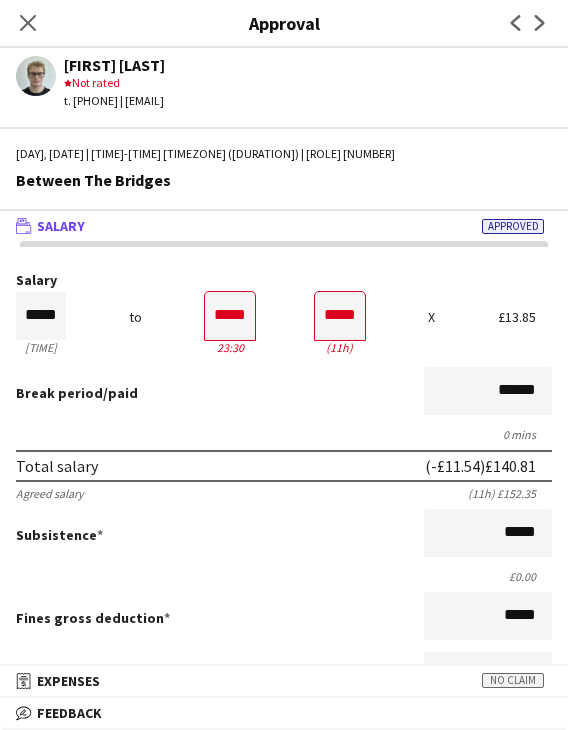 click on "Break period   /paid  ******" at bounding box center [284, 393] 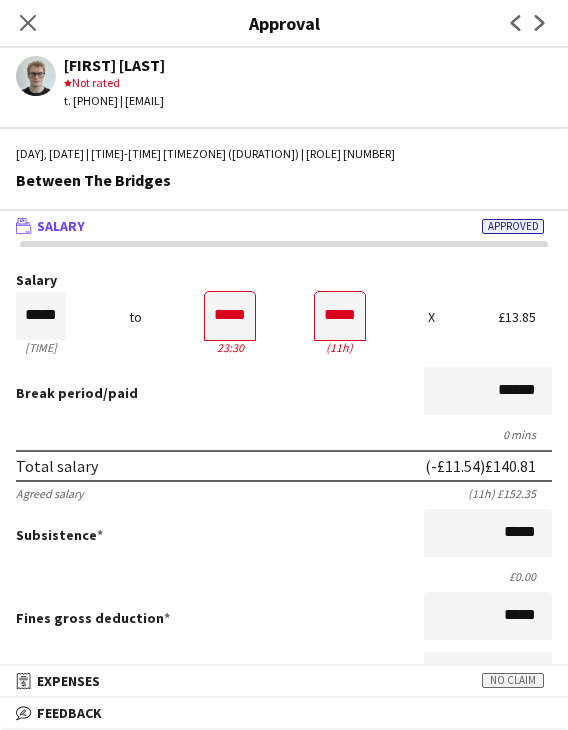 scroll, scrollTop: 400, scrollLeft: 0, axis: vertical 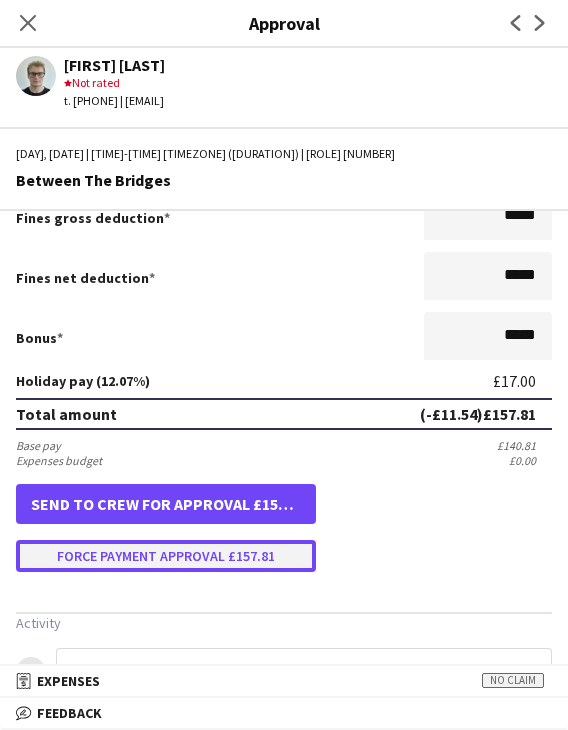 click on "Force payment approval £157.81" at bounding box center (166, 556) 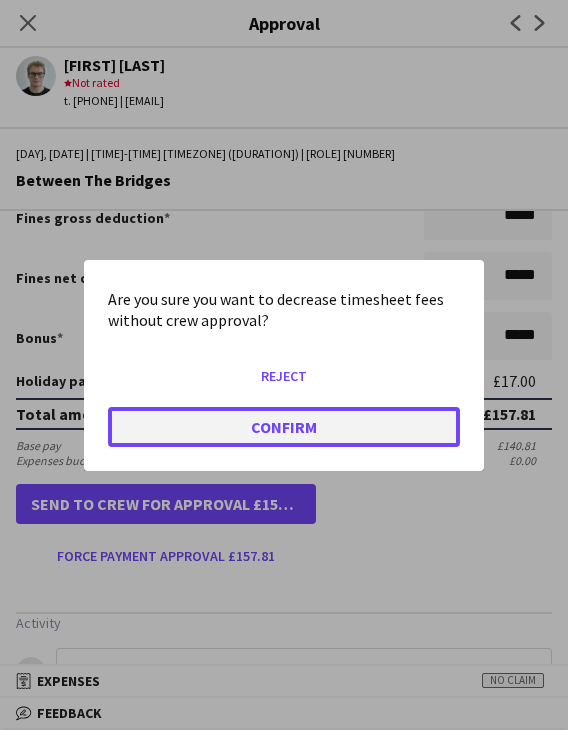 click on "Confirm" 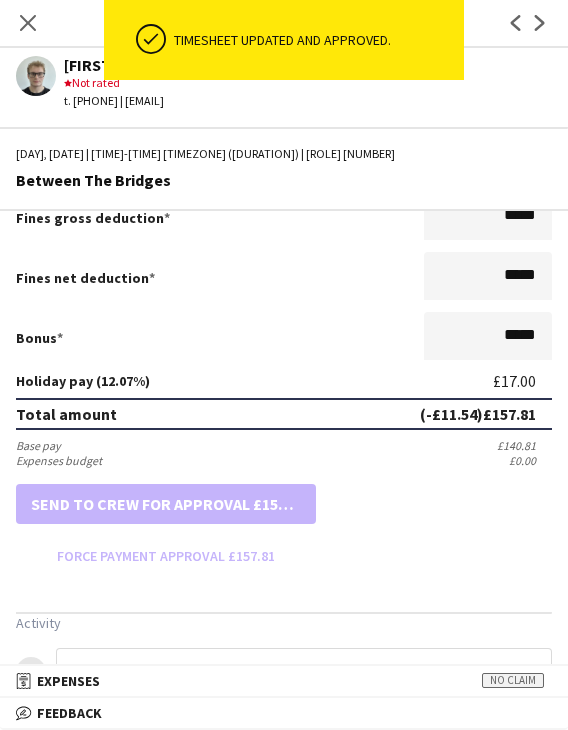 scroll, scrollTop: 0, scrollLeft: 0, axis: both 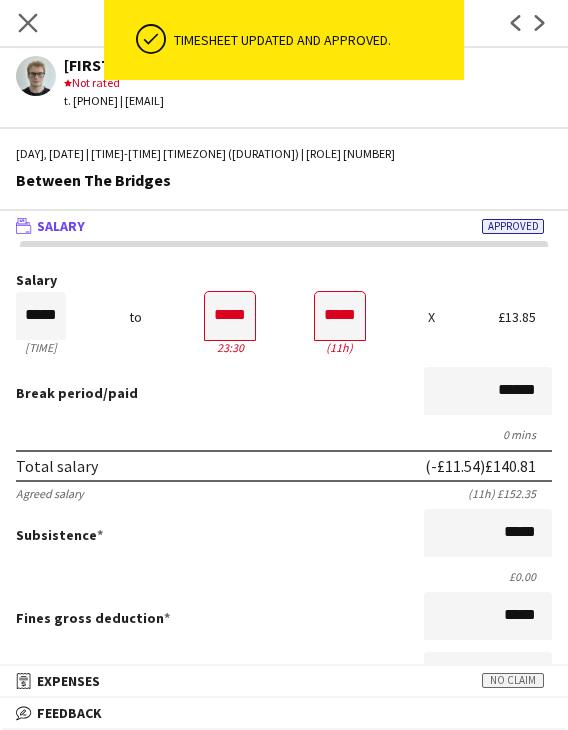 click on "Close pop-in" 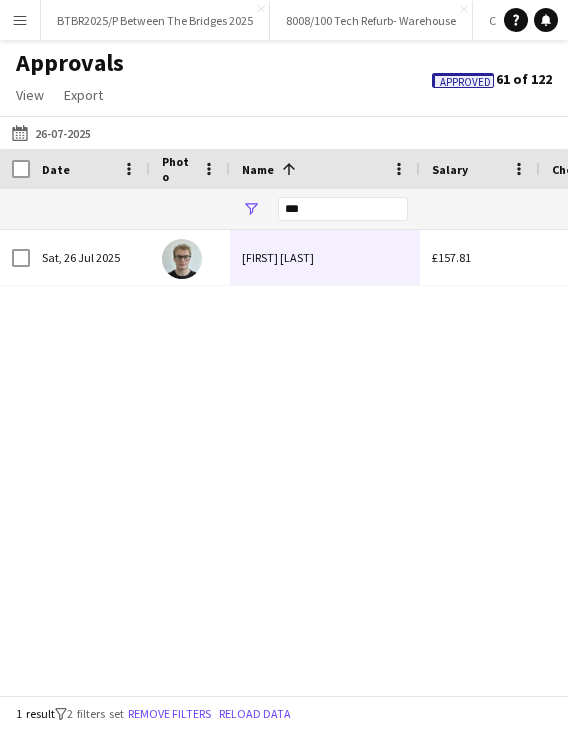 click on "***" at bounding box center [343, 209] 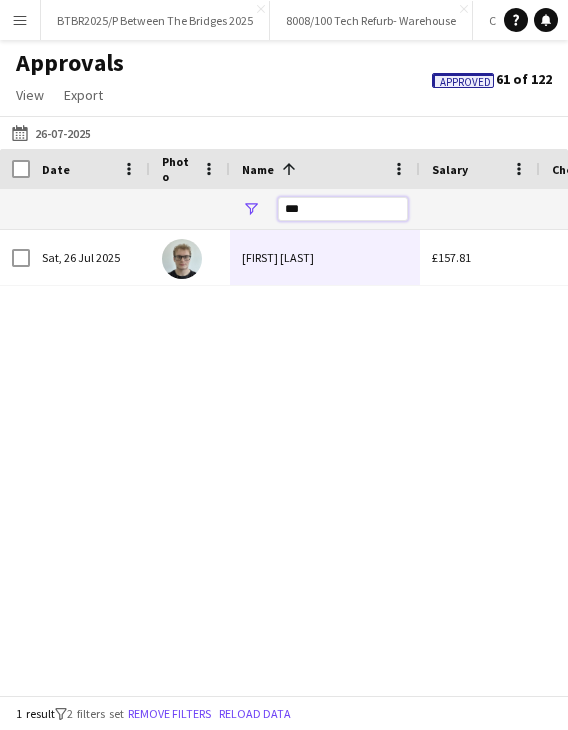 click on "***" at bounding box center [343, 209] 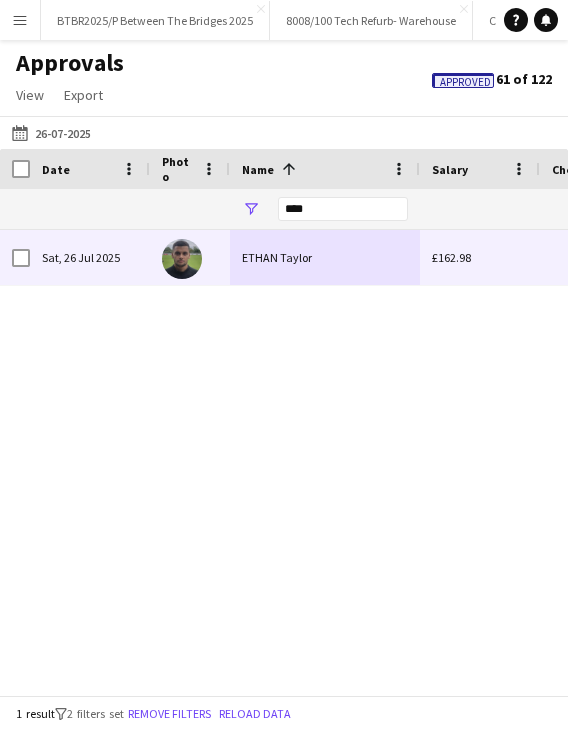 click on "ETHAN Taylor" at bounding box center [325, 257] 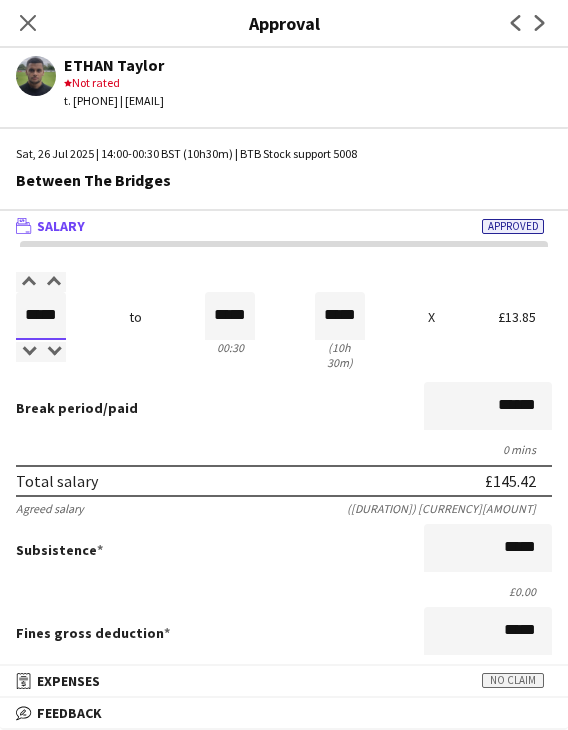 click on "*****" at bounding box center [41, 316] 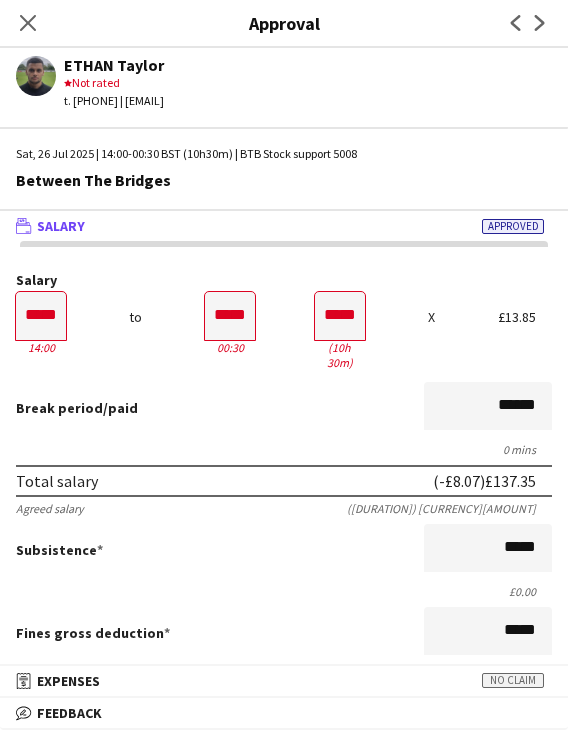 click on "Salary  *****  14:00   to  *****  00:30  *****  (10h 30m)   X   £13.85   Break period   /paid  ******  0 mins   Total salary   (-£8.07)   £137.35   Agreed salary   (10h 30m) £145.42   Subsistence  *****  £0.00   Fines gross deduction  *****  Fines net deduction  *****  Bonus  *****  Holiday pay (12.07%)   £16.58   Total amount   (-£8.07)   £153.93   Base pay   £137.35   Expenses budget   £0.00   Send to crew for approval £153.93   Force payment approval £153.93" at bounding box center [284, 630] 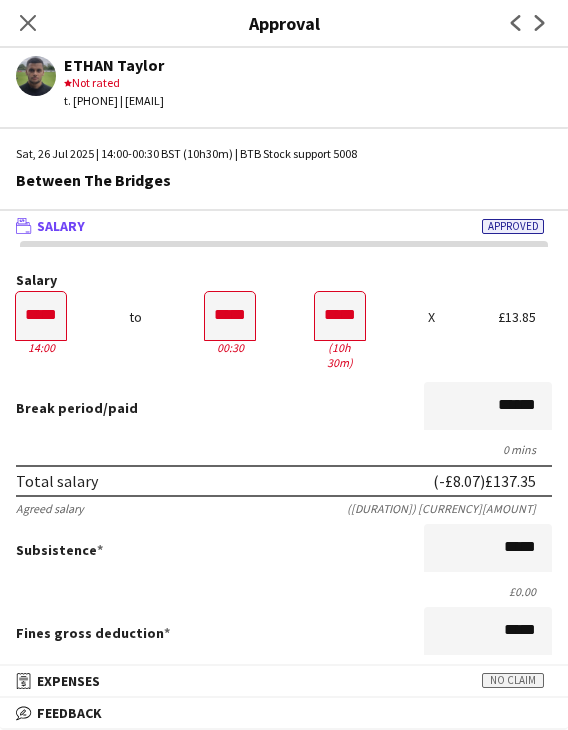 scroll, scrollTop: 400, scrollLeft: 0, axis: vertical 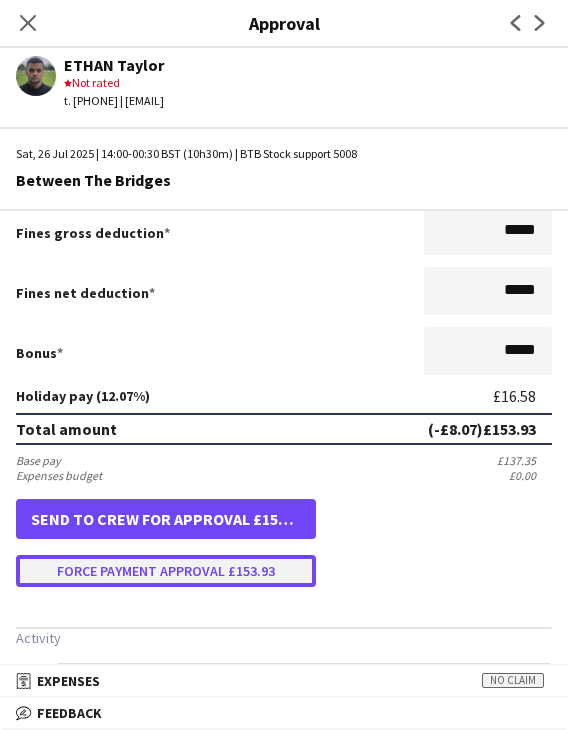 click on "Force payment approval £153.93" at bounding box center [166, 571] 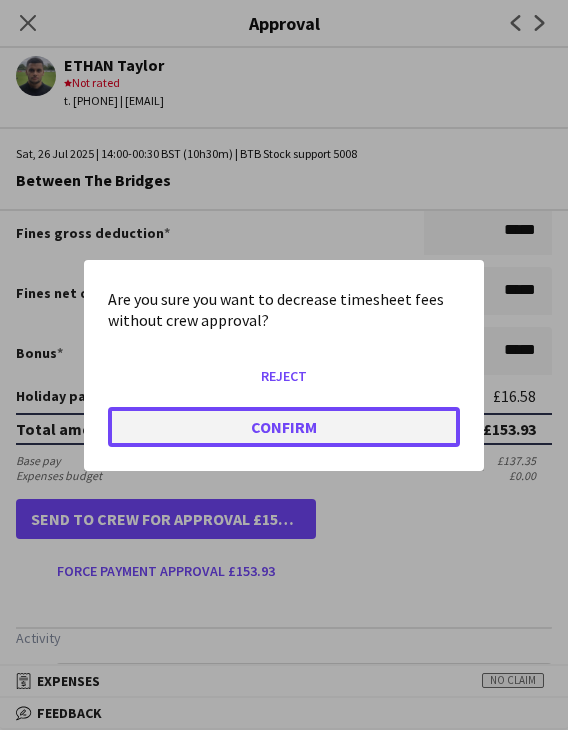 click on "Confirm" 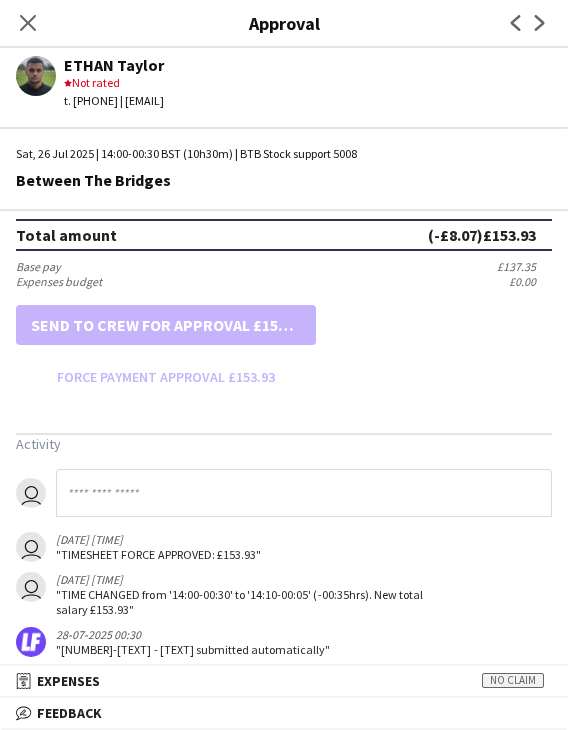 scroll, scrollTop: 596, scrollLeft: 0, axis: vertical 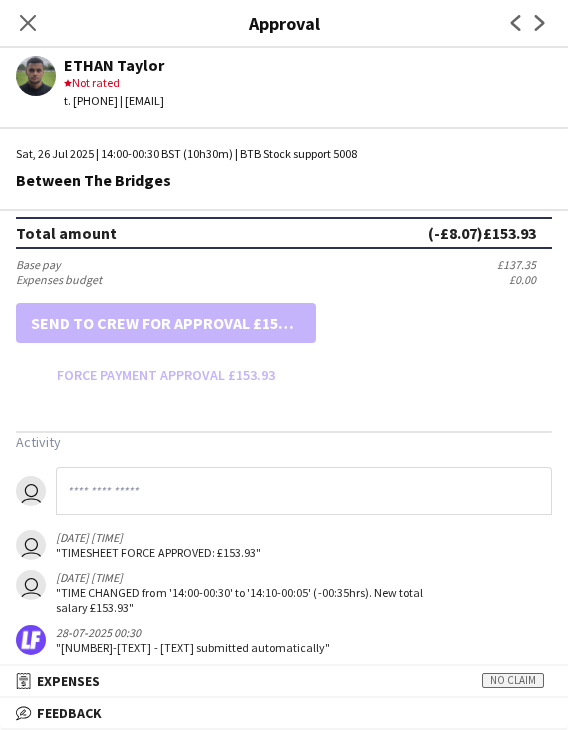click 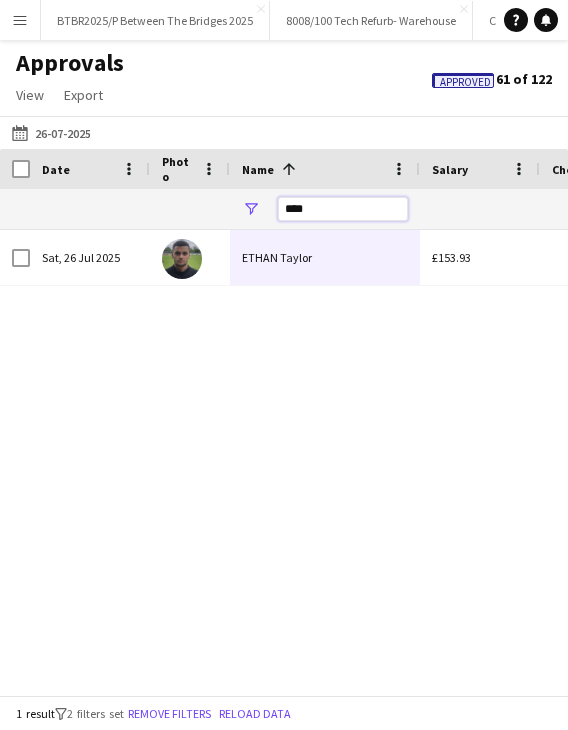 click on "****" at bounding box center (343, 209) 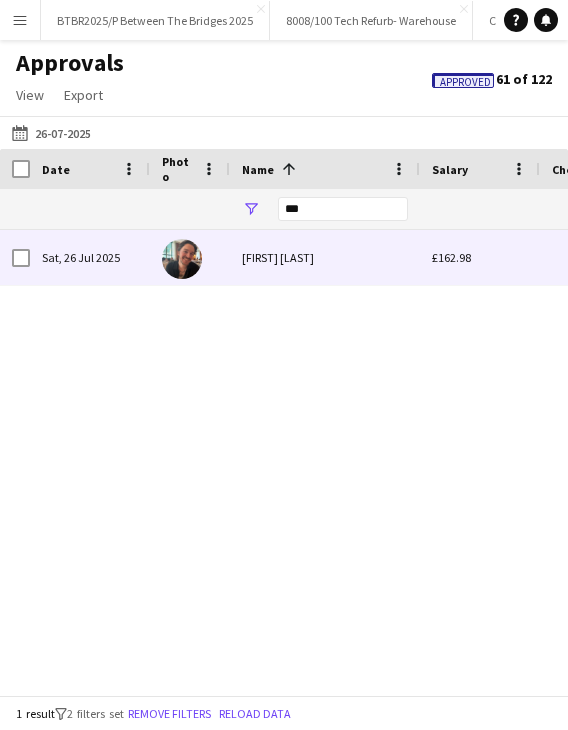 click on "Jacob Chittenden" at bounding box center [325, 257] 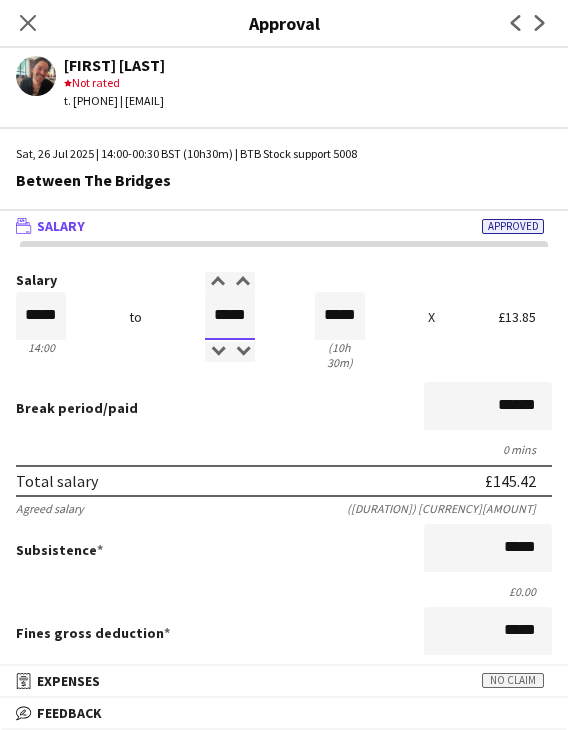 click on "*****" at bounding box center (230, 316) 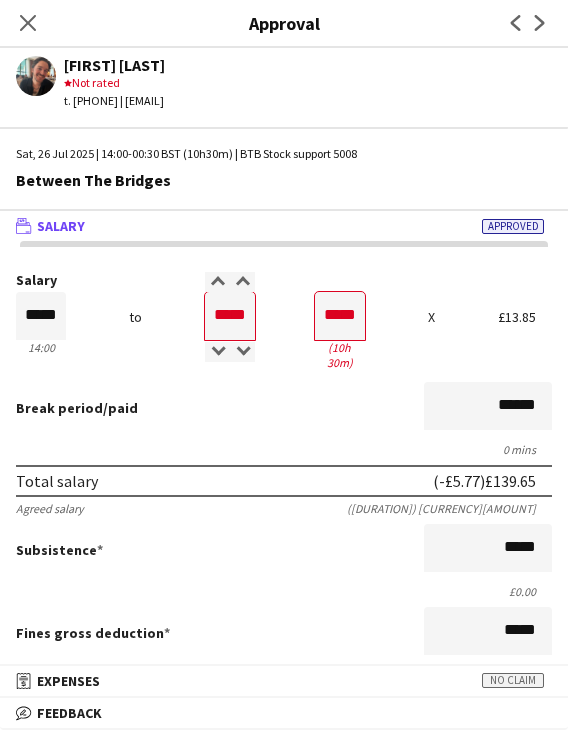 click on "Break period   /paid  ******" at bounding box center [284, 408] 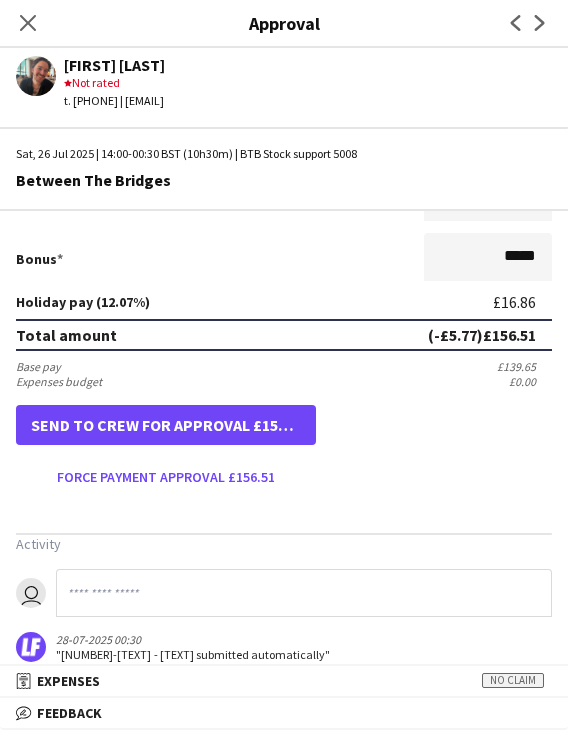scroll, scrollTop: 500, scrollLeft: 0, axis: vertical 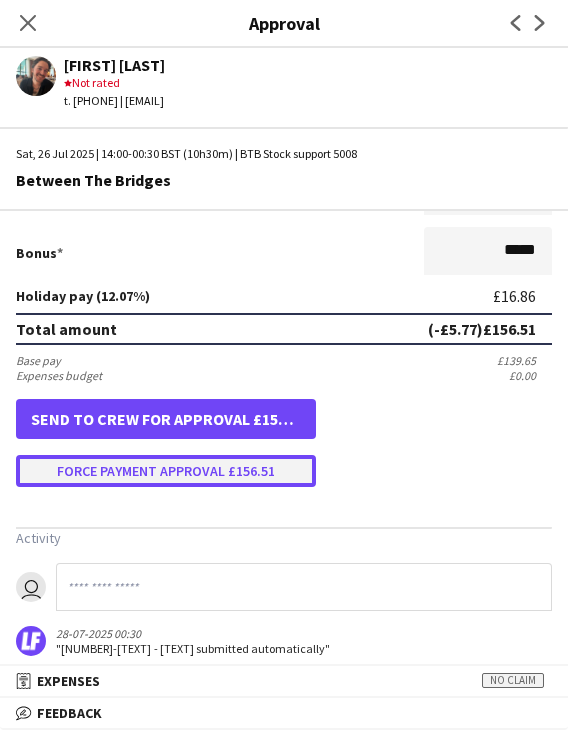click on "Force payment approval £156.51" at bounding box center [166, 471] 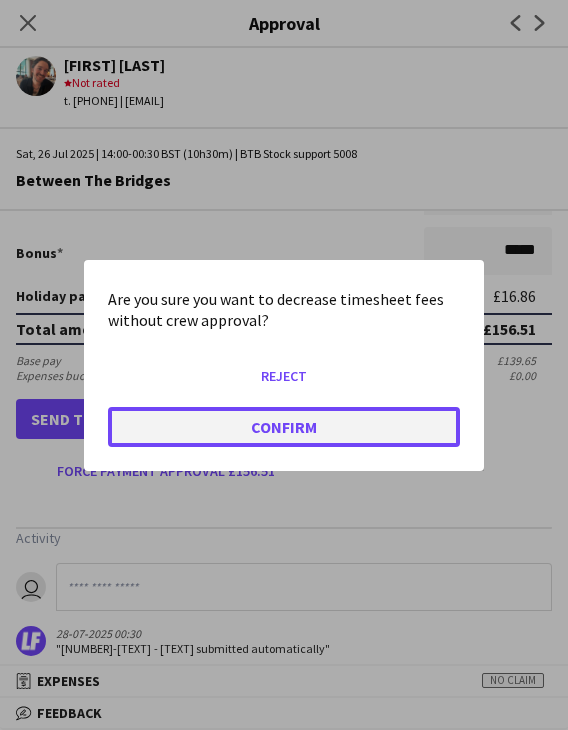 click on "Confirm" 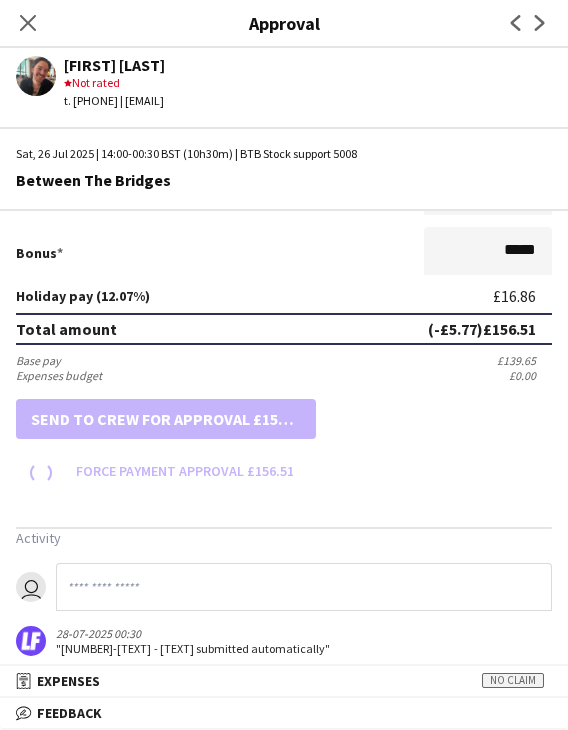 scroll, scrollTop: 500, scrollLeft: 0, axis: vertical 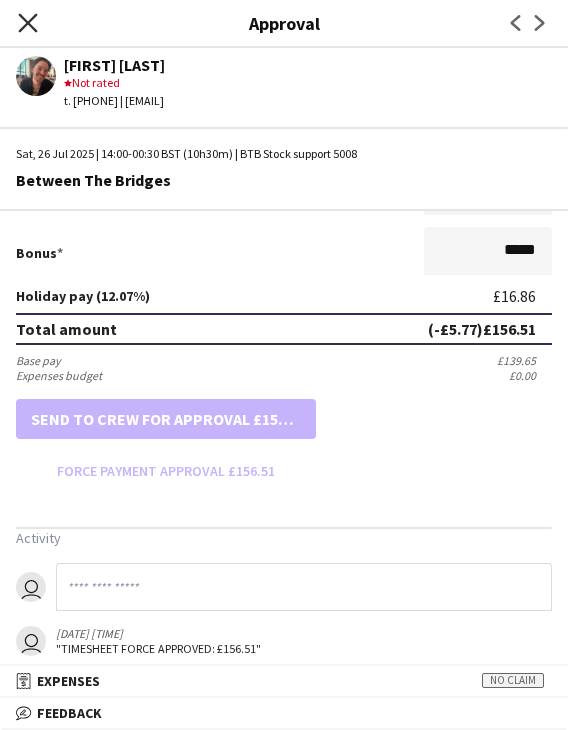 click on "Close pop-in" 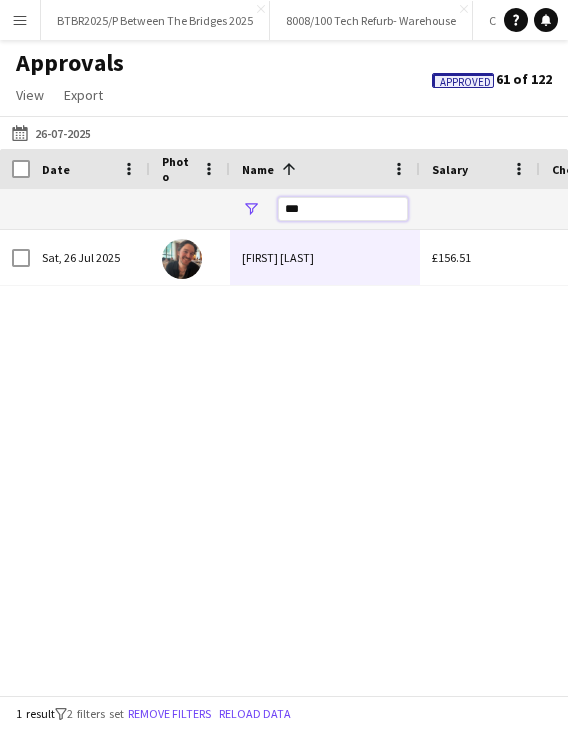 click on "***" at bounding box center (343, 209) 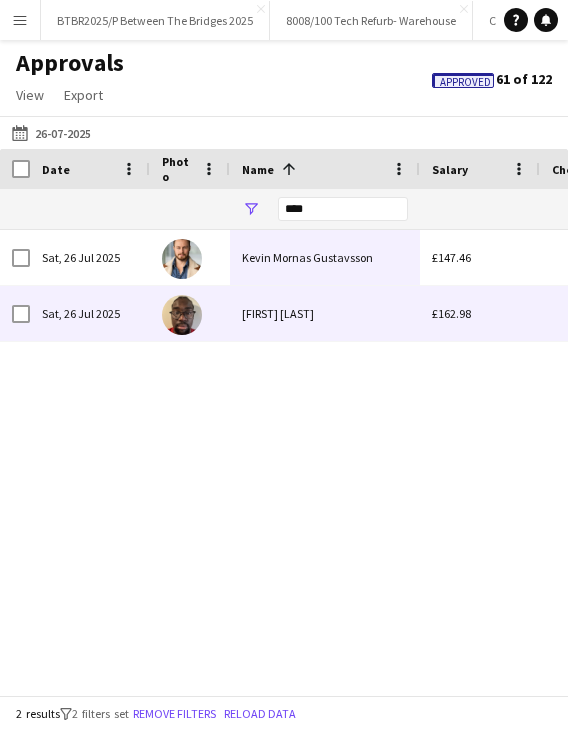 click on "Kevin Nkweini" at bounding box center (325, 313) 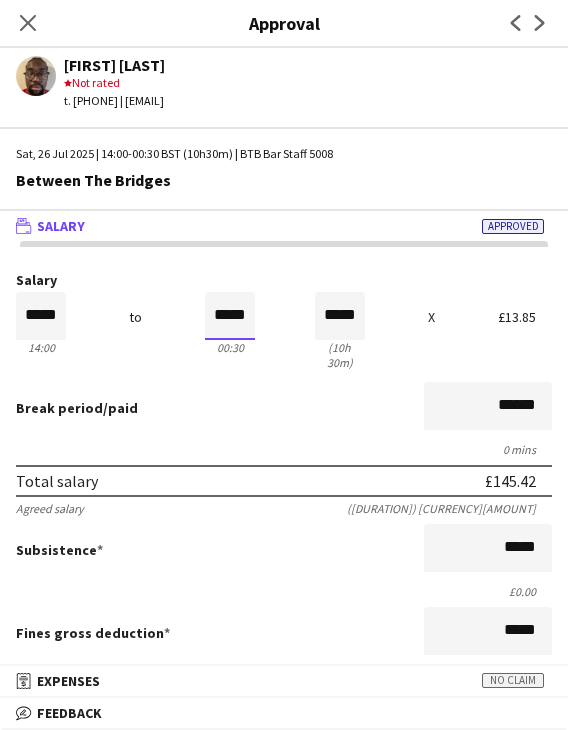 click on "*****" at bounding box center [230, 316] 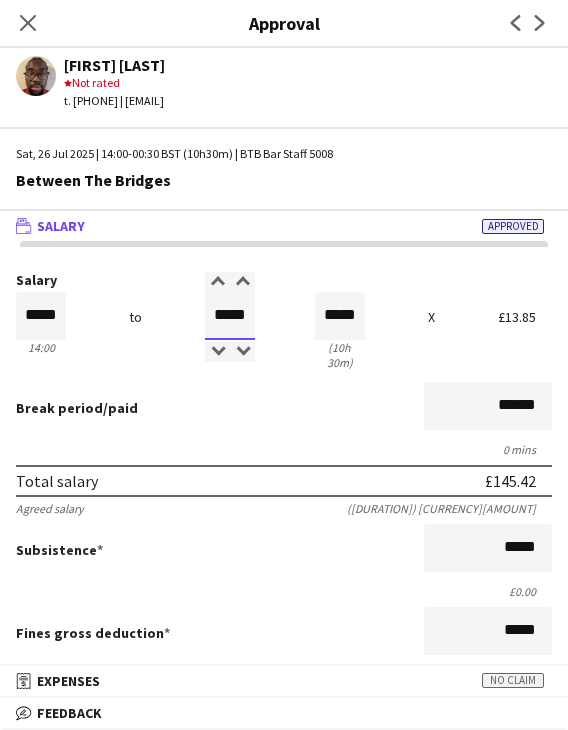 click on "*****" at bounding box center (230, 316) 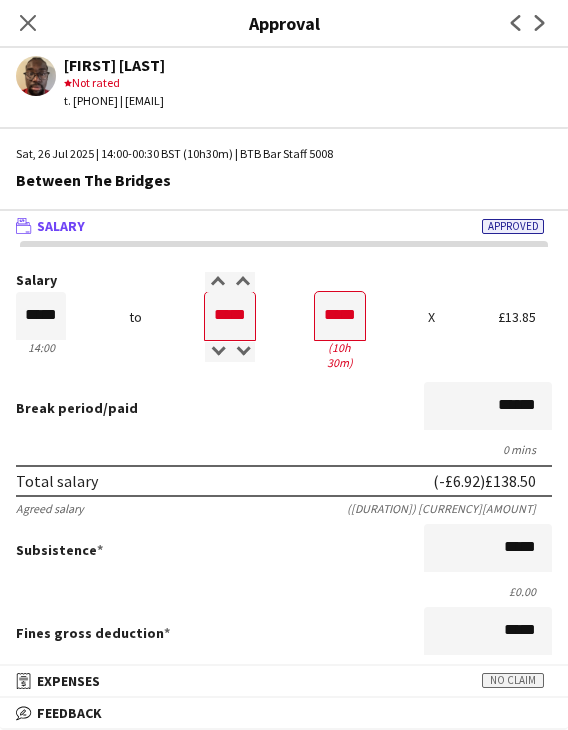 click on "Total salary   (-£6.92)   £138.50" at bounding box center (284, 481) 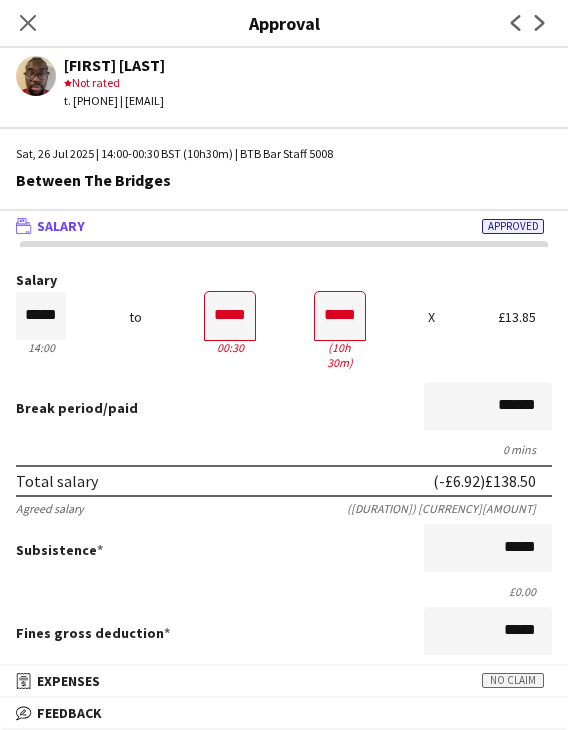 scroll, scrollTop: 501, scrollLeft: 0, axis: vertical 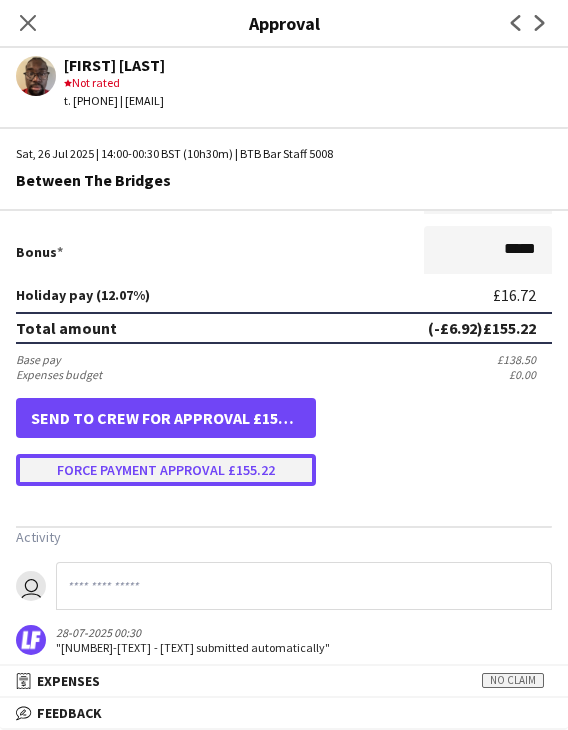 click on "Force payment approval £155.22" at bounding box center (166, 470) 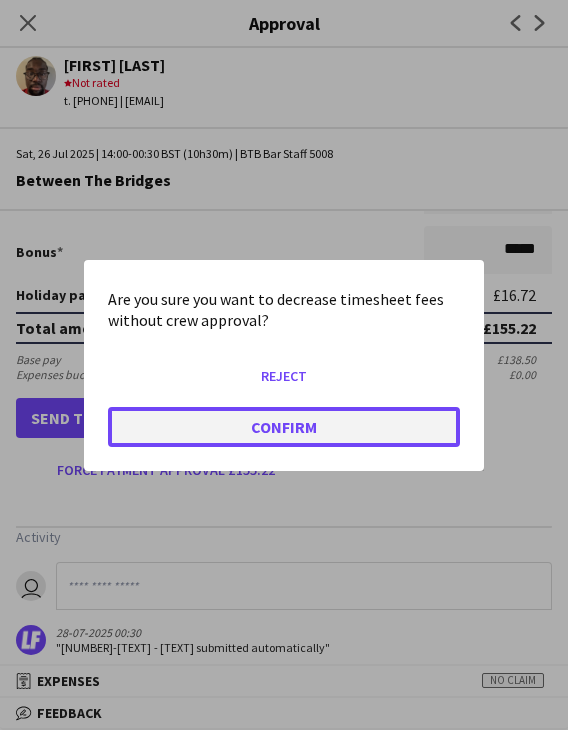 click on "Confirm" 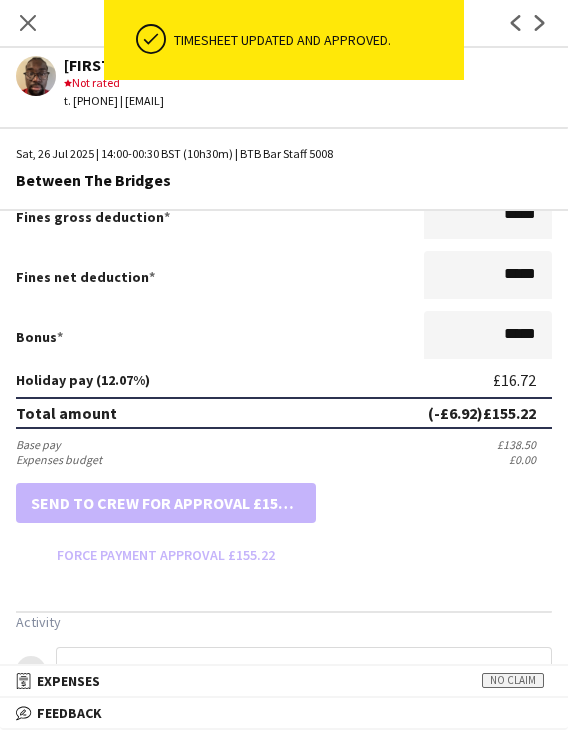 scroll, scrollTop: 501, scrollLeft: 0, axis: vertical 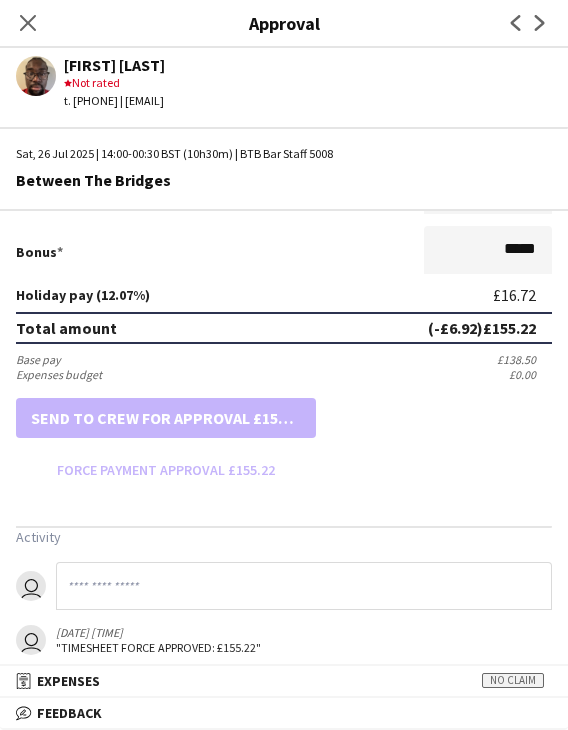 drag, startPoint x: 28, startPoint y: 12, endPoint x: 202, endPoint y: 144, distance: 218.40329 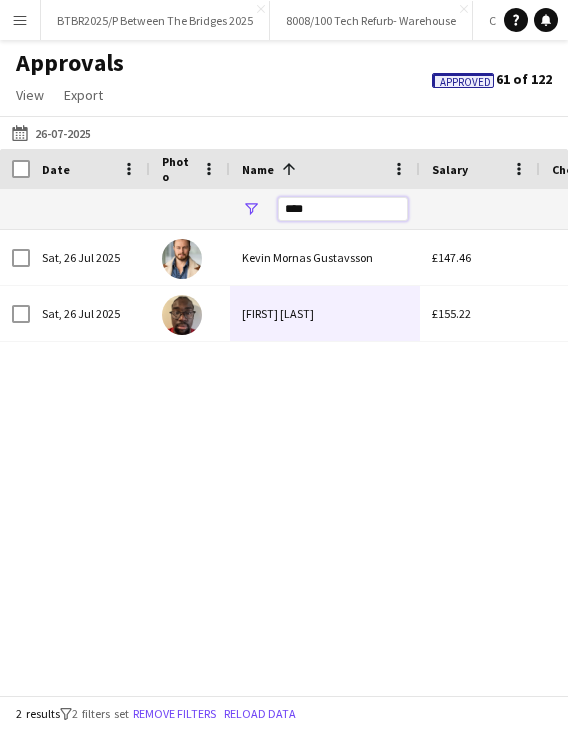 click on "****" at bounding box center [343, 209] 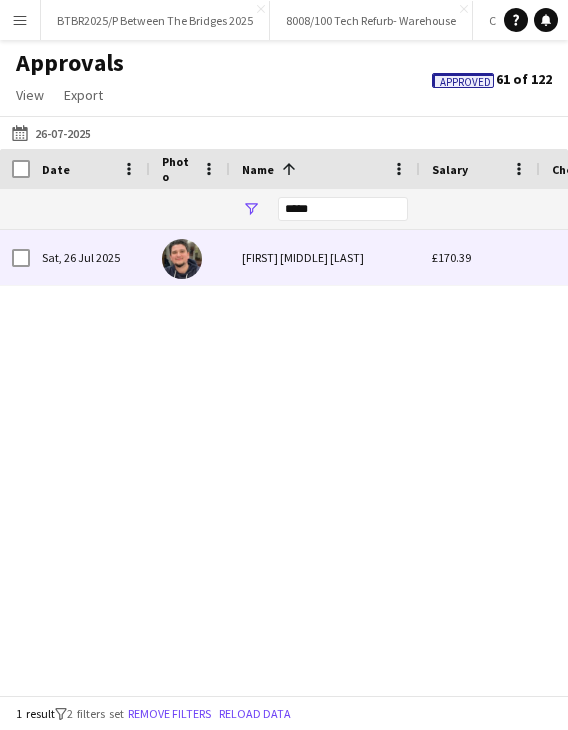 click on "Thomas Luke Garry" at bounding box center (325, 257) 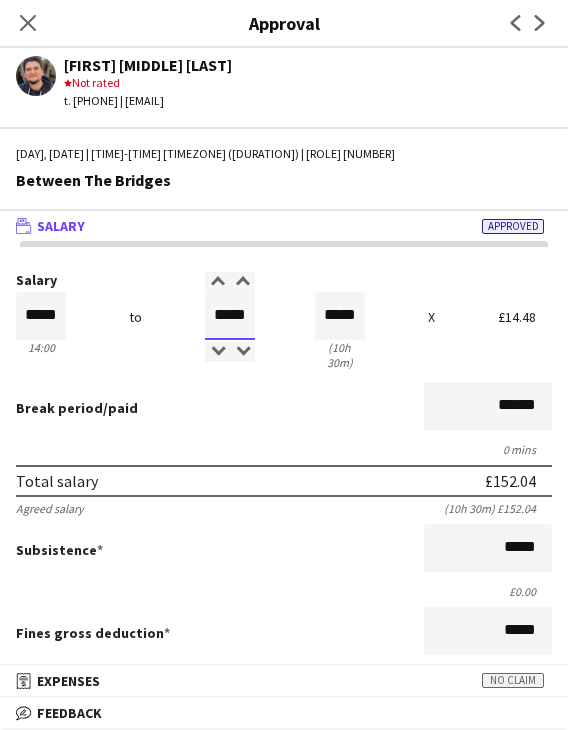 click on "*****" at bounding box center (230, 316) 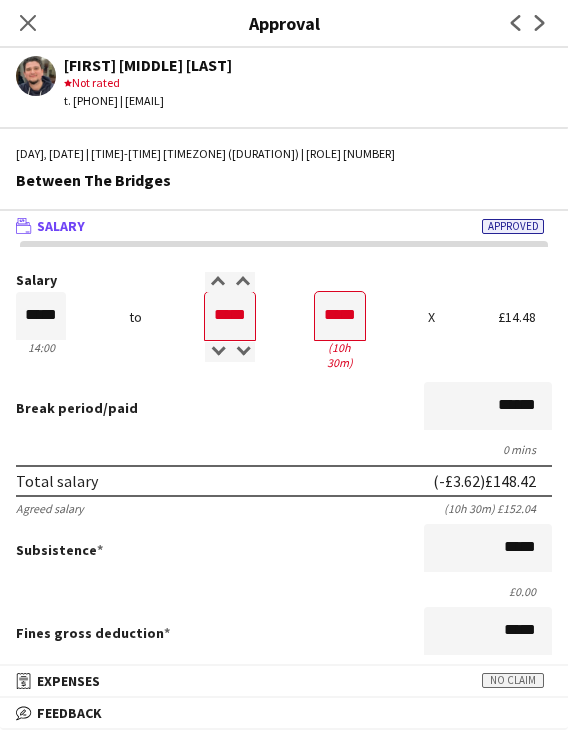 click on "Break period   /paid  ******" at bounding box center (284, 408) 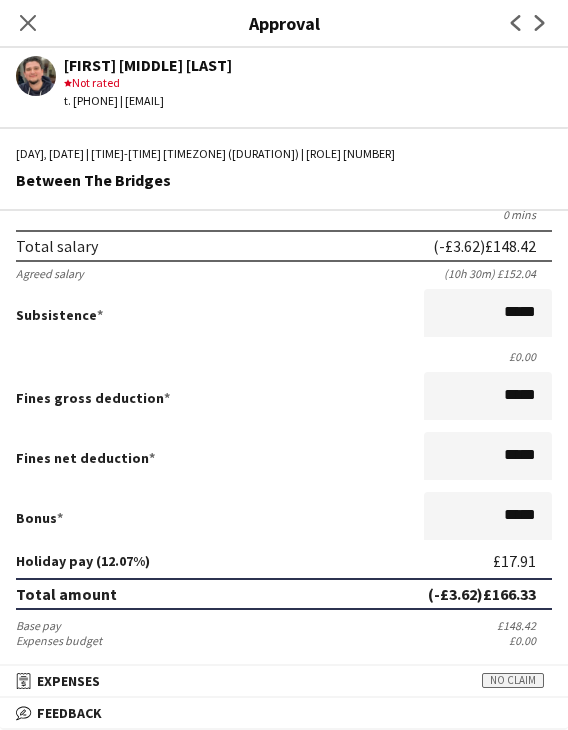 scroll, scrollTop: 500, scrollLeft: 0, axis: vertical 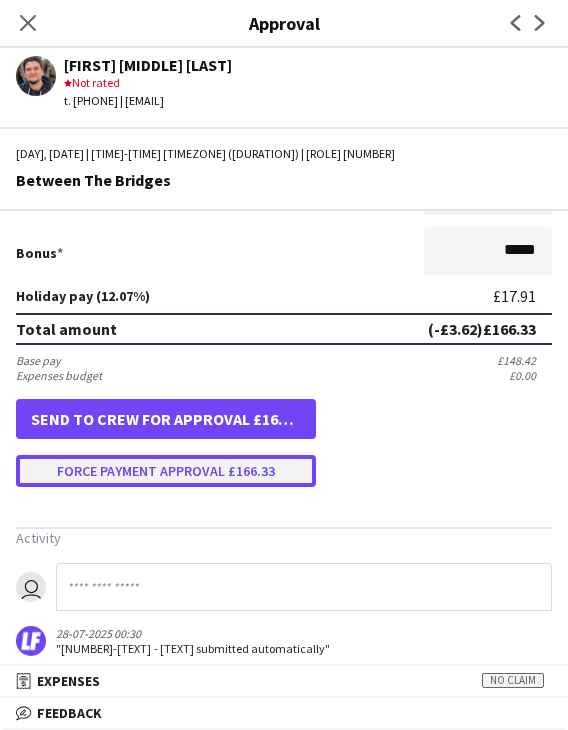 click on "Force payment approval £166.33" at bounding box center [166, 471] 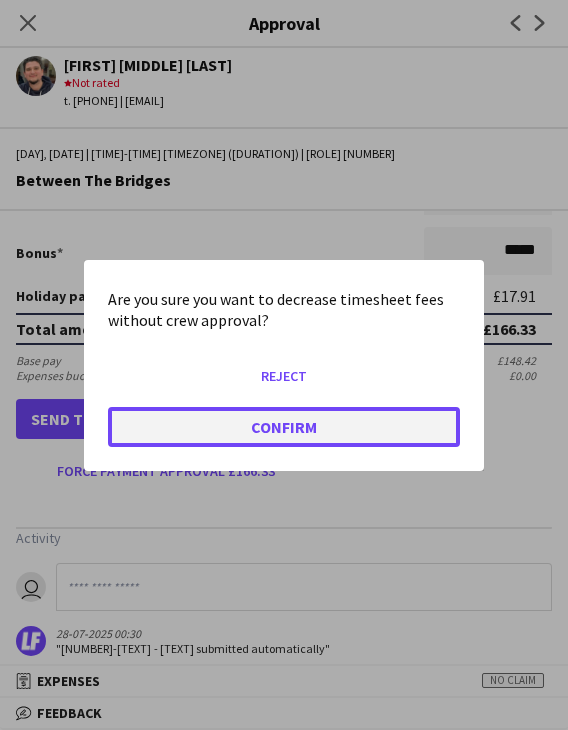 click on "Confirm" 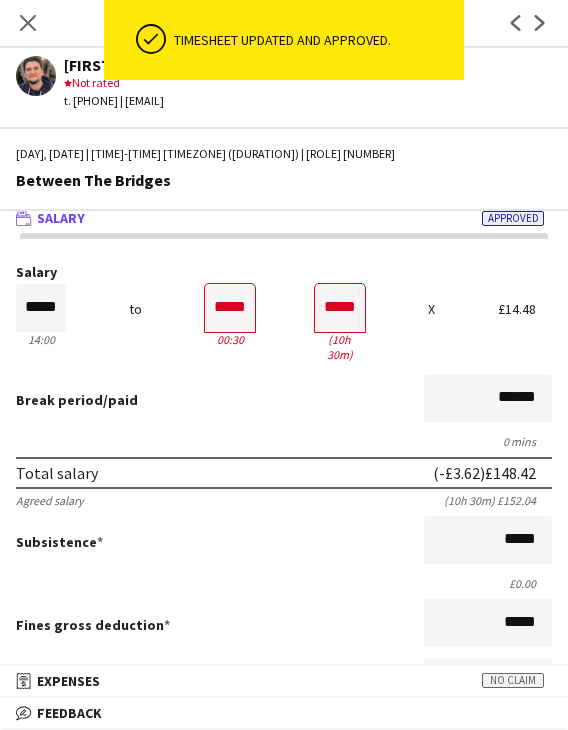 scroll, scrollTop: 0, scrollLeft: 0, axis: both 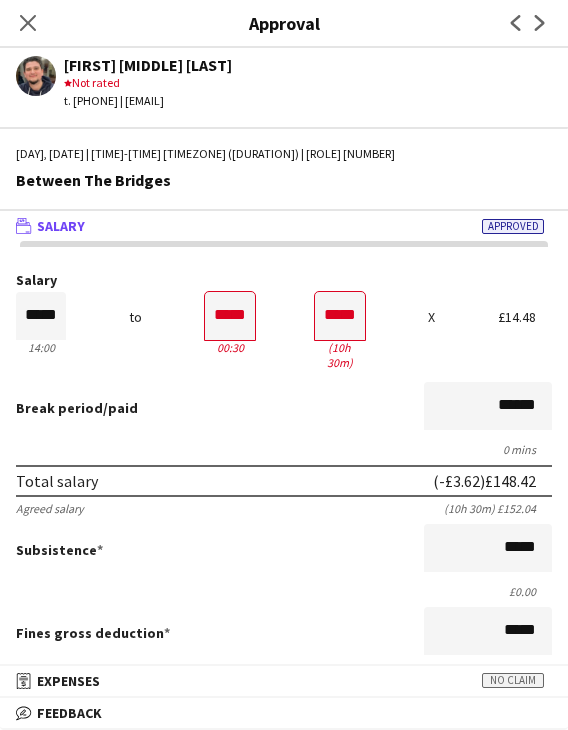 drag, startPoint x: 37, startPoint y: 17, endPoint x: 72, endPoint y: 38, distance: 40.81666 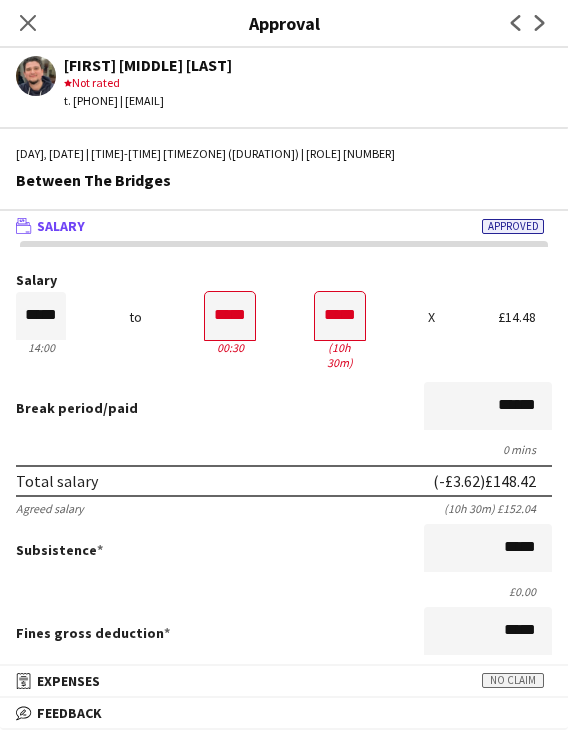 click on "Close pop-in" 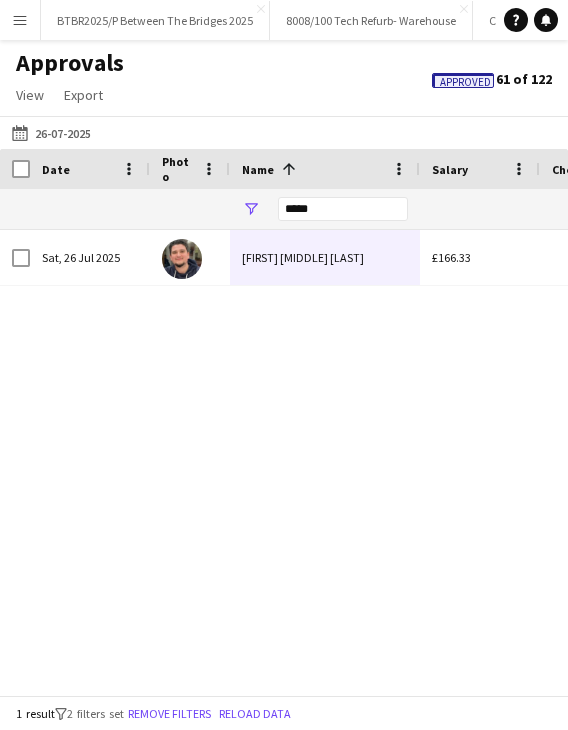 click on "*****" at bounding box center (343, 209) 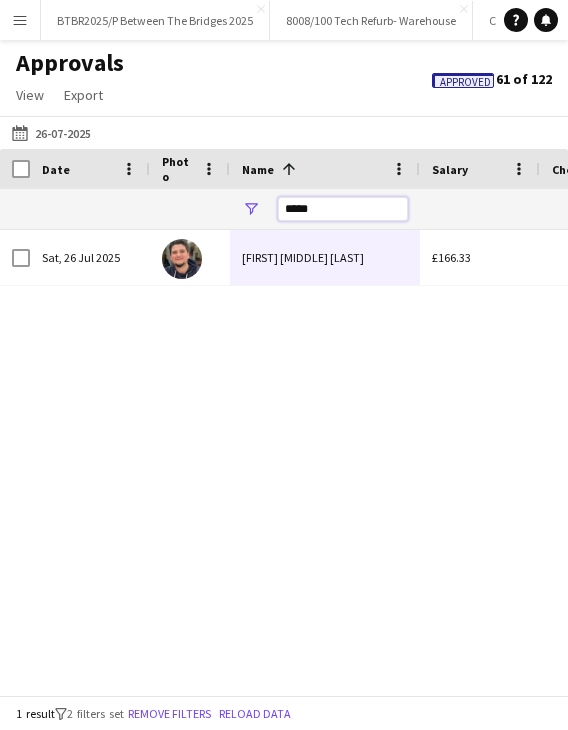 click on "*****" at bounding box center [343, 209] 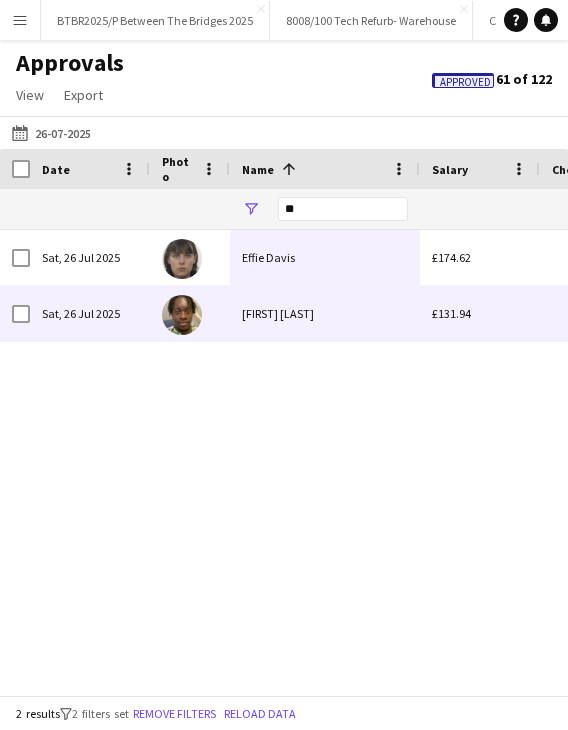 click on "Efosa Ogbeide-Ihama" at bounding box center [325, 313] 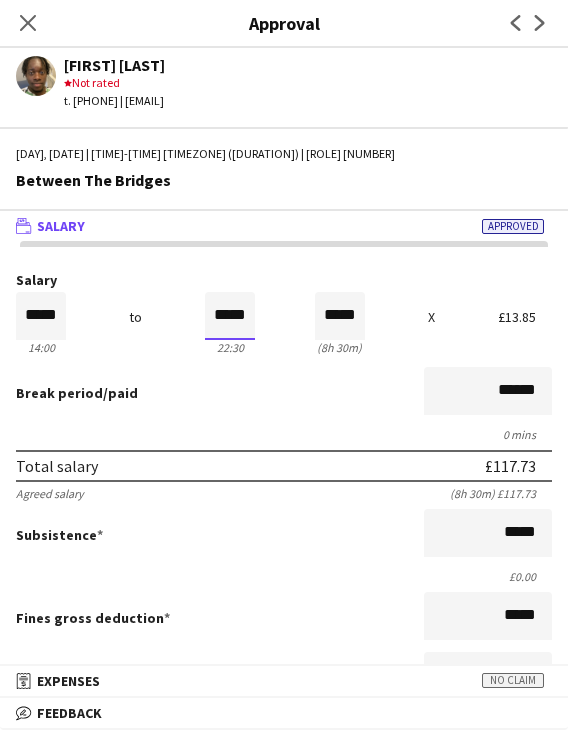 click on "*****" at bounding box center (230, 316) 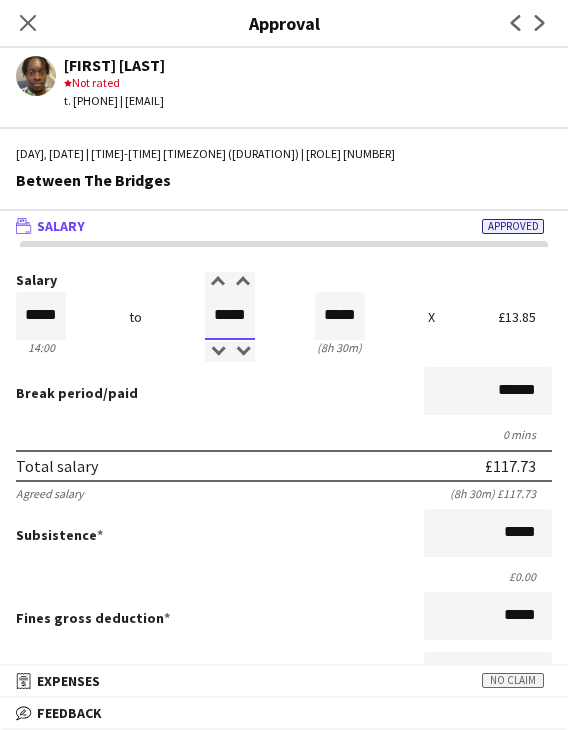 click on "*****" at bounding box center (230, 316) 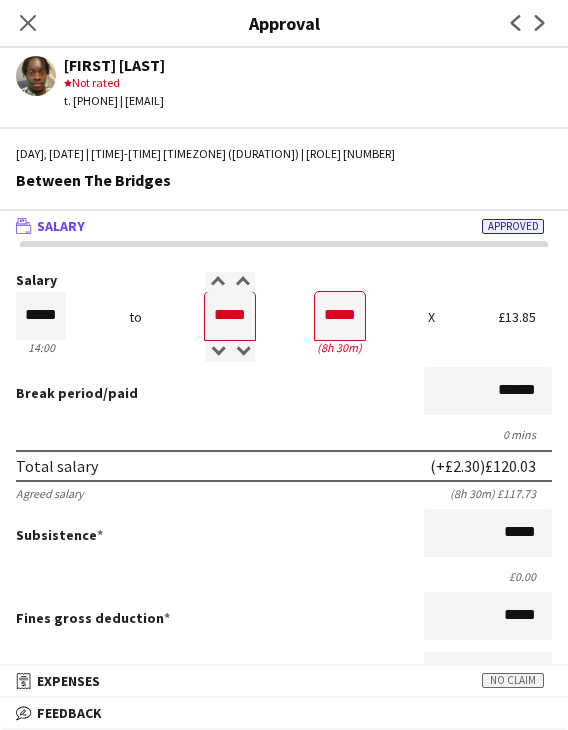 click on "Total salary   (+£2.30)   £120.03" at bounding box center [284, 466] 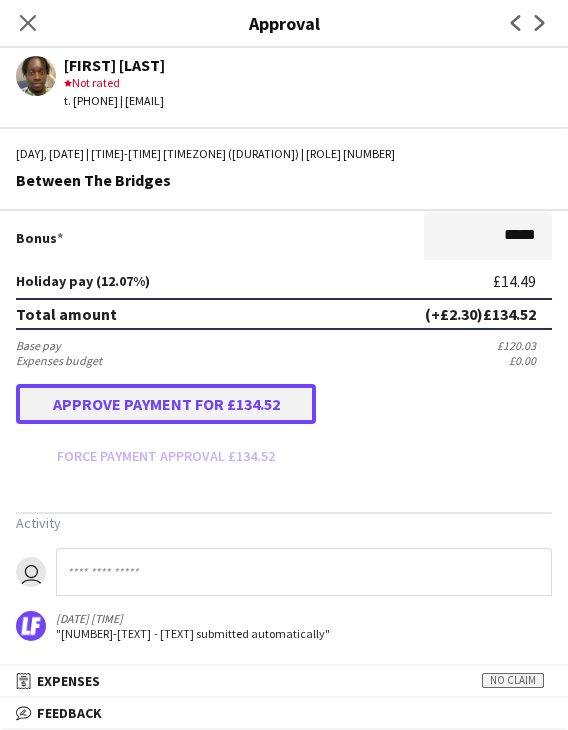 click on "Approve payment for £134.52" at bounding box center [166, 404] 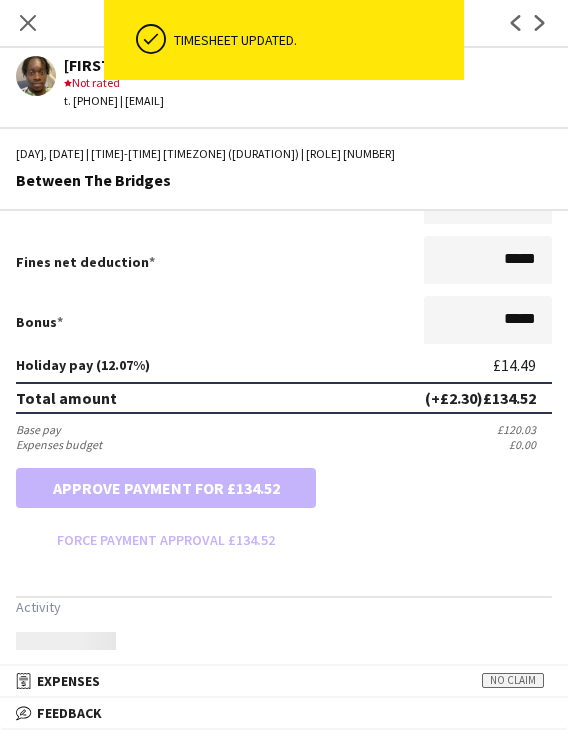 scroll, scrollTop: 500, scrollLeft: 0, axis: vertical 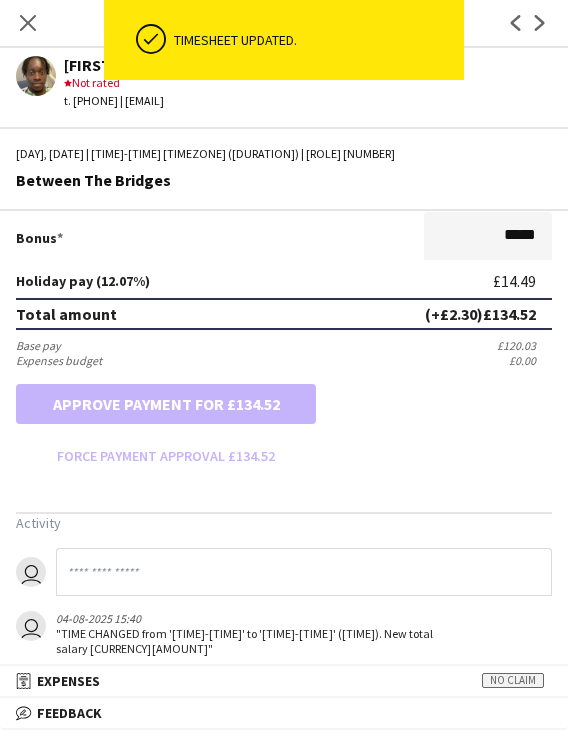drag, startPoint x: 36, startPoint y: 24, endPoint x: 64, endPoint y: 45, distance: 35 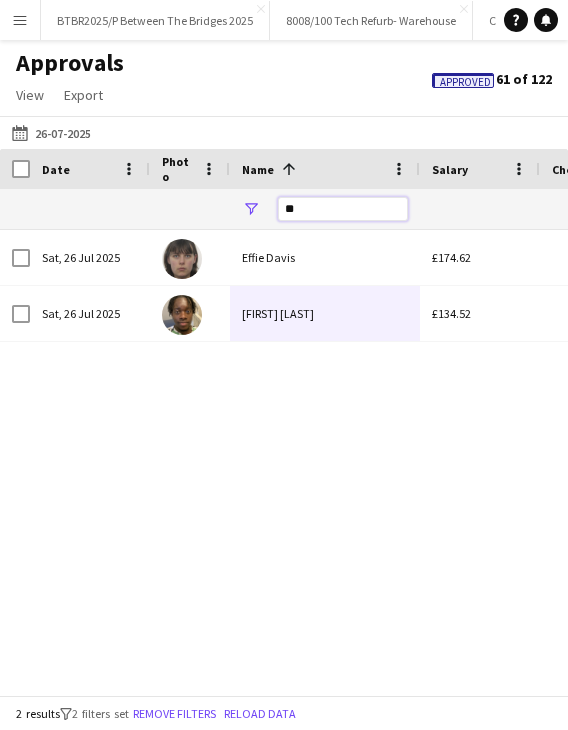 click on "**" at bounding box center [343, 209] 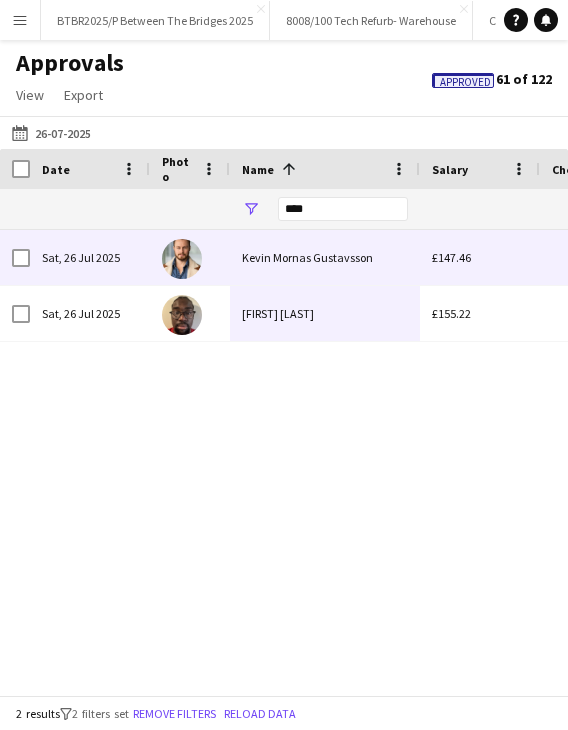 click on "Kevin Mornas Gustavsson" at bounding box center (325, 257) 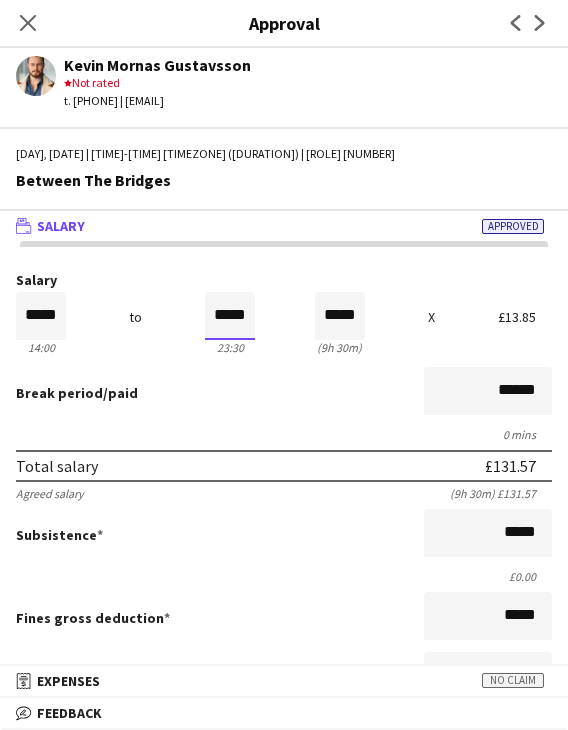 click on "*****" at bounding box center [230, 316] 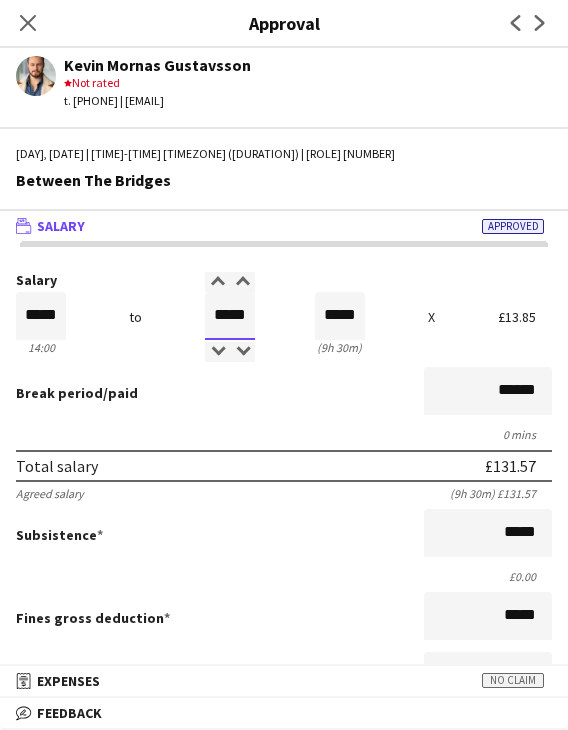 click on "*****" at bounding box center (230, 316) 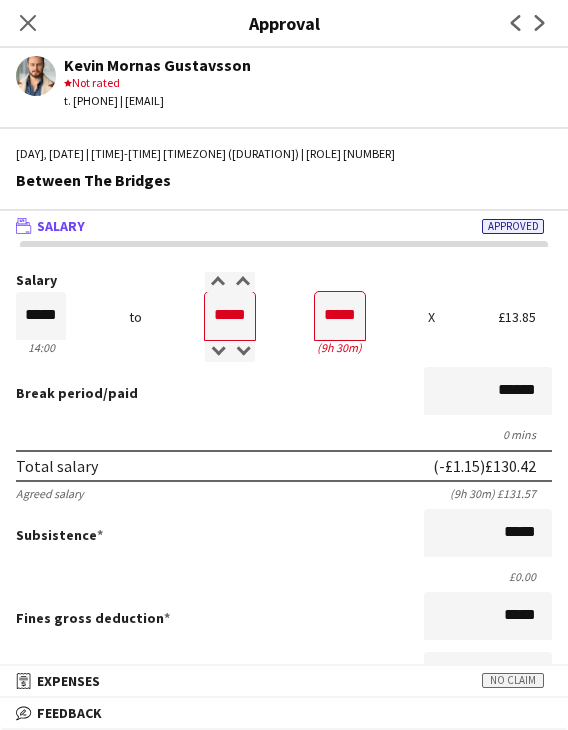 click on "Break period   /paid  ******" at bounding box center (284, 393) 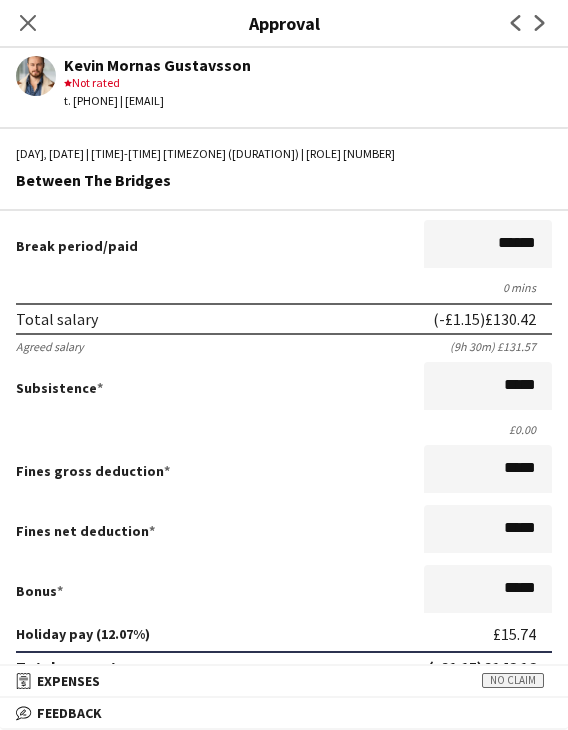 scroll, scrollTop: 500, scrollLeft: 0, axis: vertical 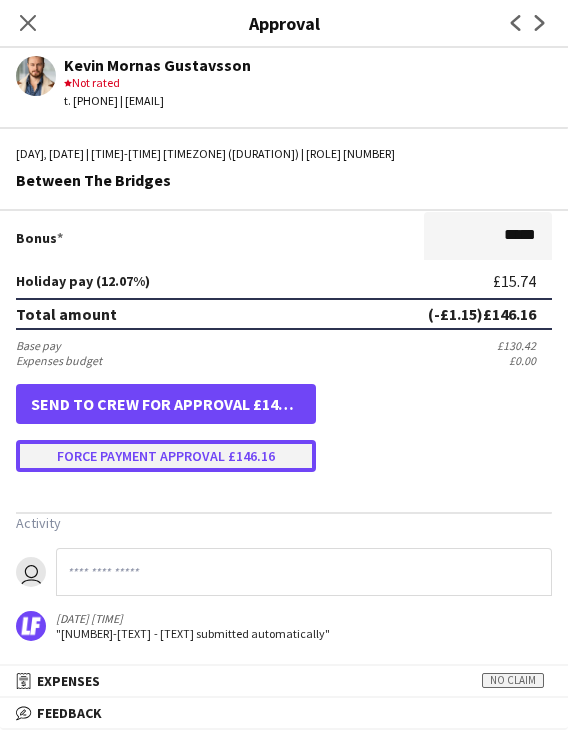 click on "Force payment approval £146.16" at bounding box center [166, 456] 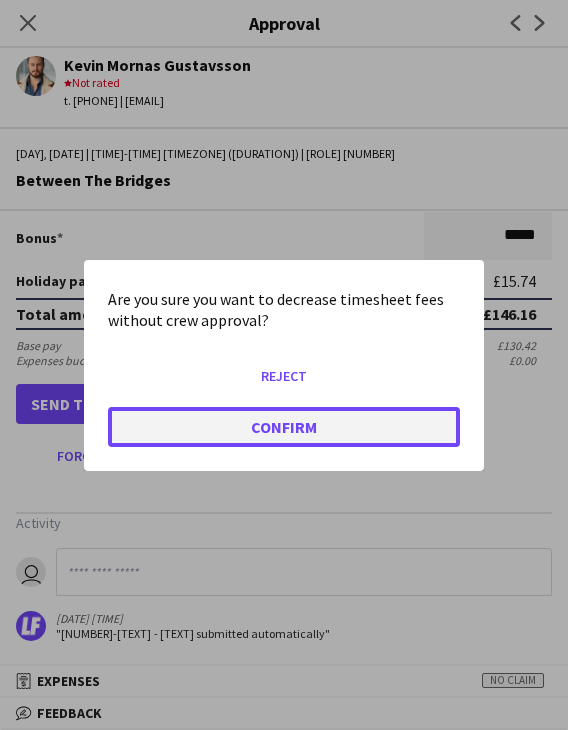 click on "Confirm" 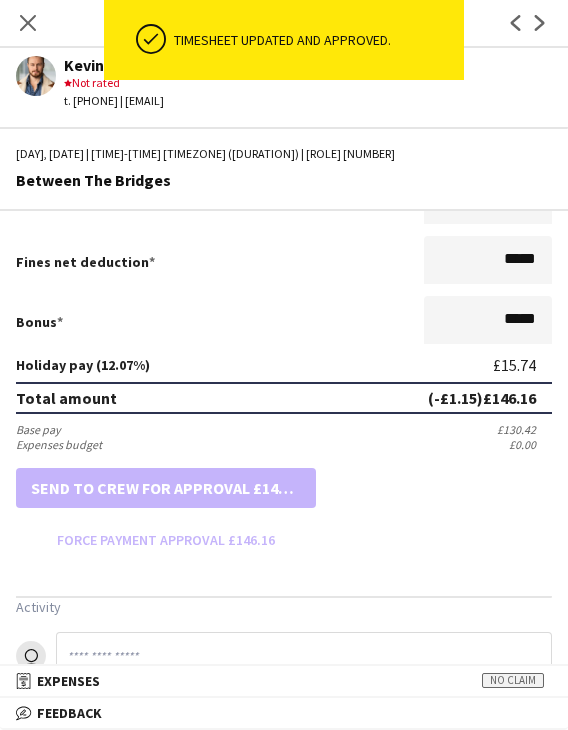 scroll, scrollTop: 500, scrollLeft: 0, axis: vertical 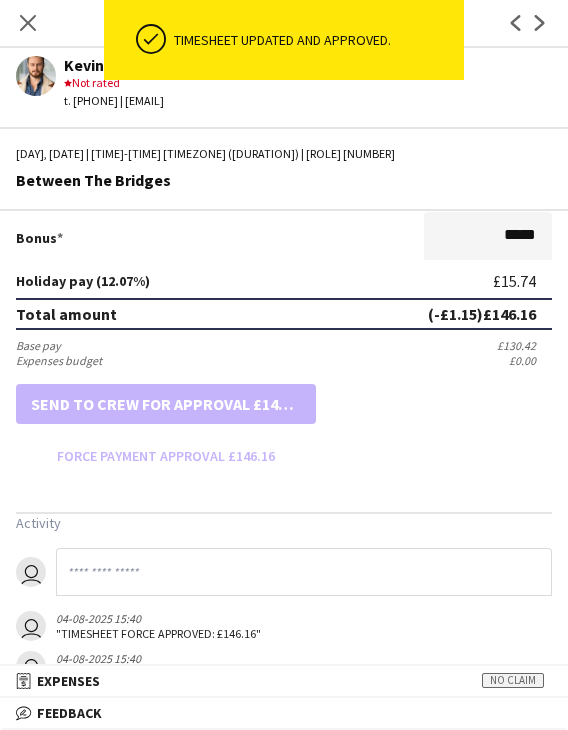 drag, startPoint x: 29, startPoint y: 29, endPoint x: 227, endPoint y: 173, distance: 244.82646 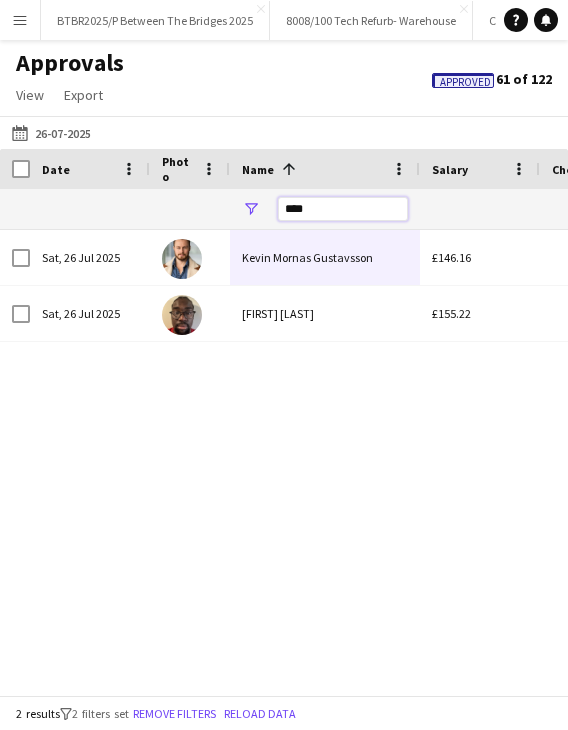 click on "****" at bounding box center (343, 209) 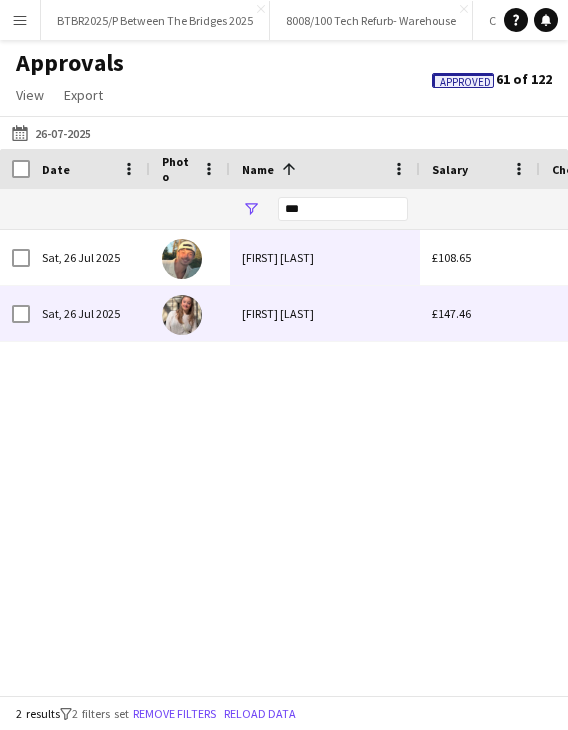 click on "Sara Jordan" at bounding box center (325, 313) 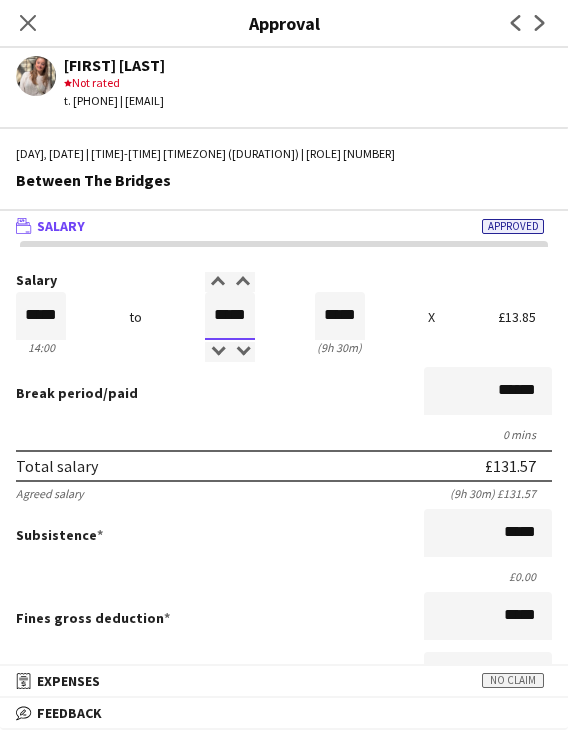 click on "*****" at bounding box center (230, 316) 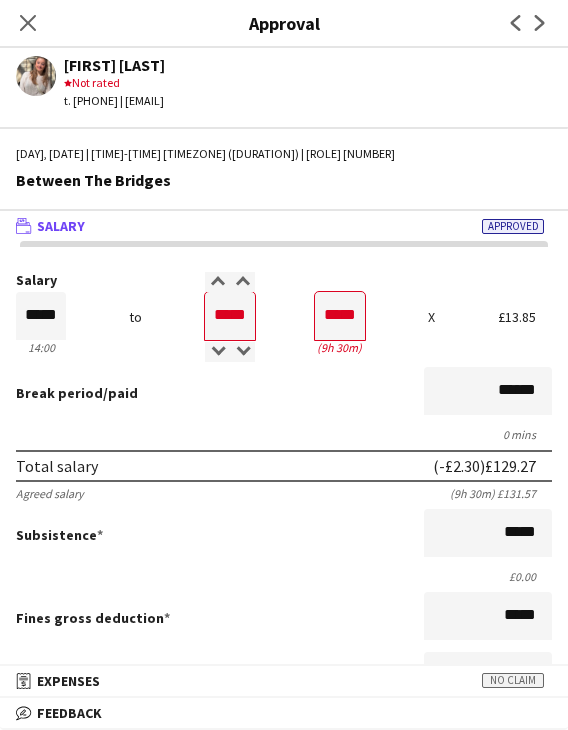 click on "Break period   /paid  ******" at bounding box center [284, 393] 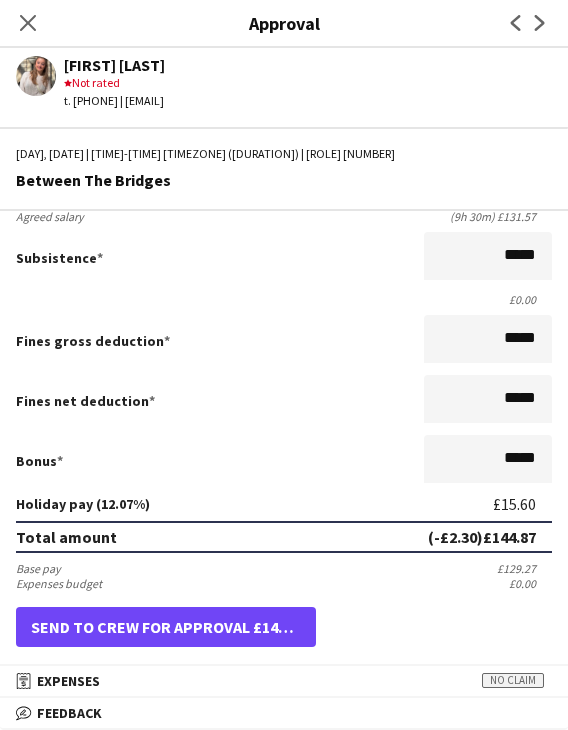 scroll, scrollTop: 400, scrollLeft: 0, axis: vertical 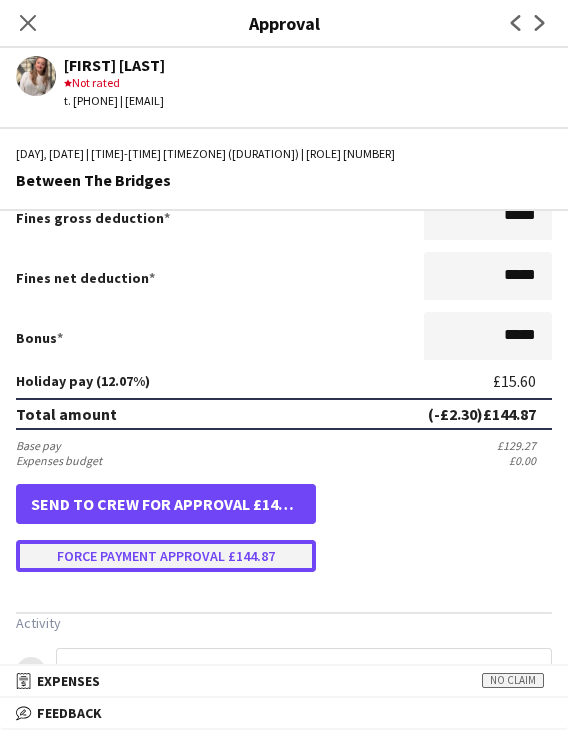click on "Force payment approval £144.87" at bounding box center [166, 556] 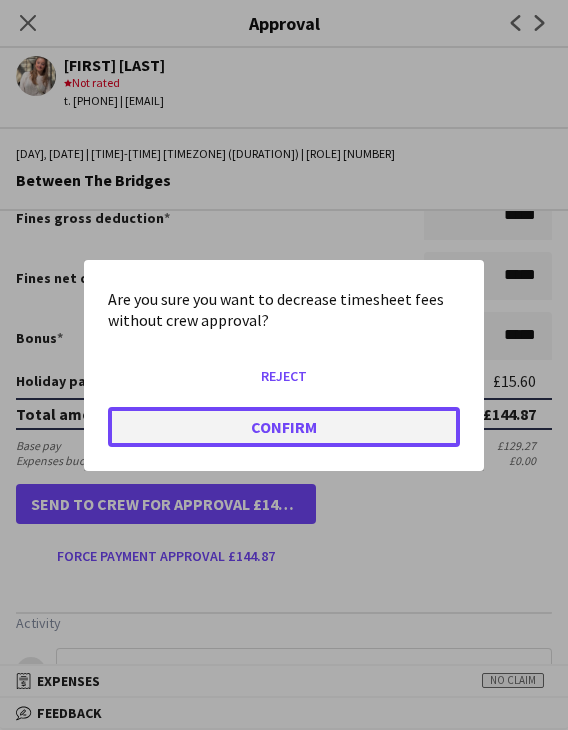 click on "Confirm" 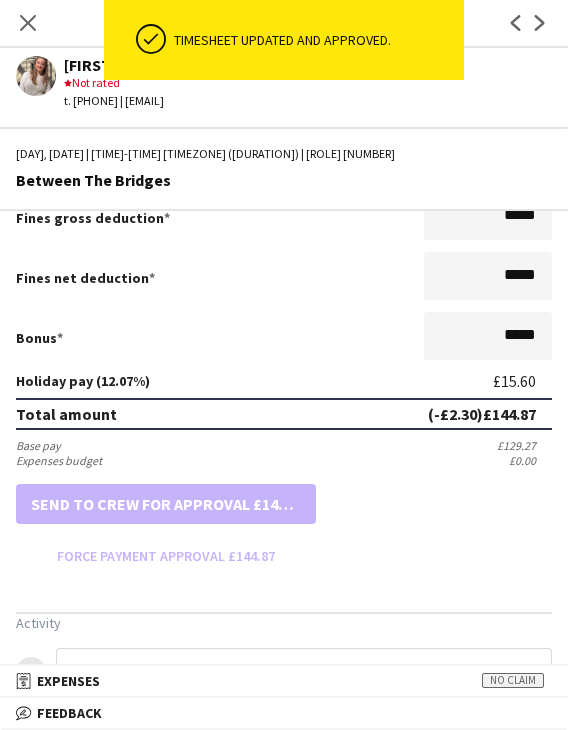 click 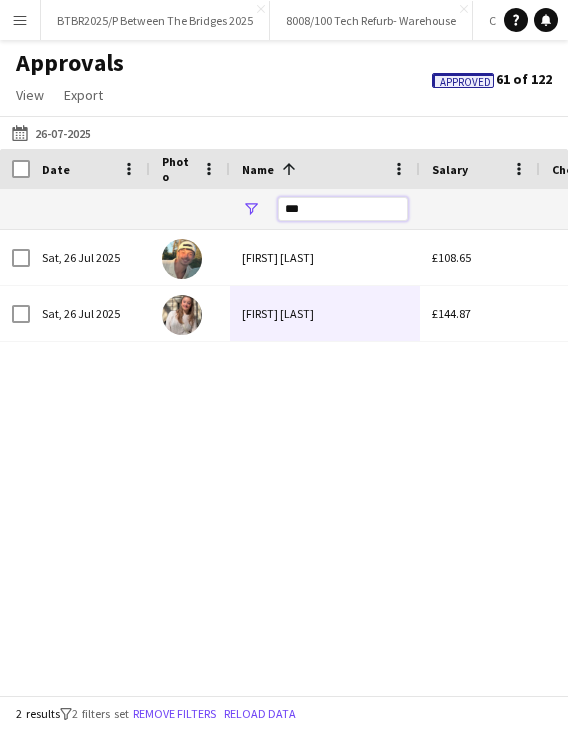 click on "***" at bounding box center (343, 209) 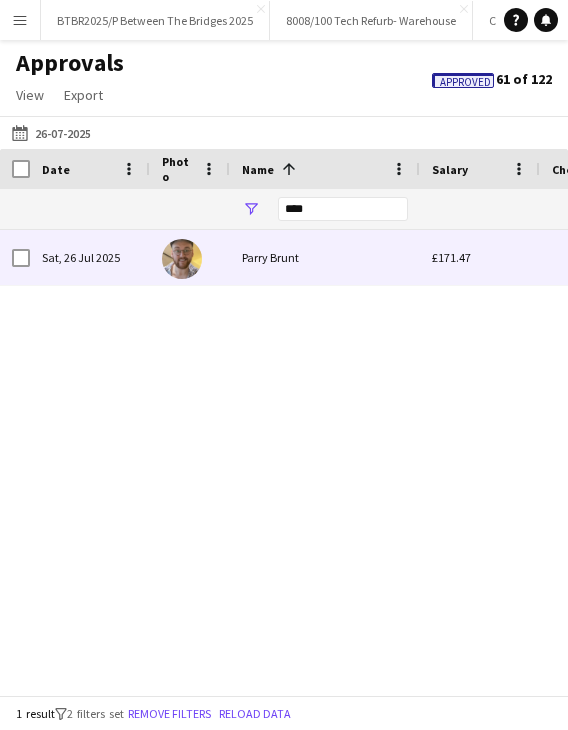 click on "Parry Brunt" at bounding box center (325, 257) 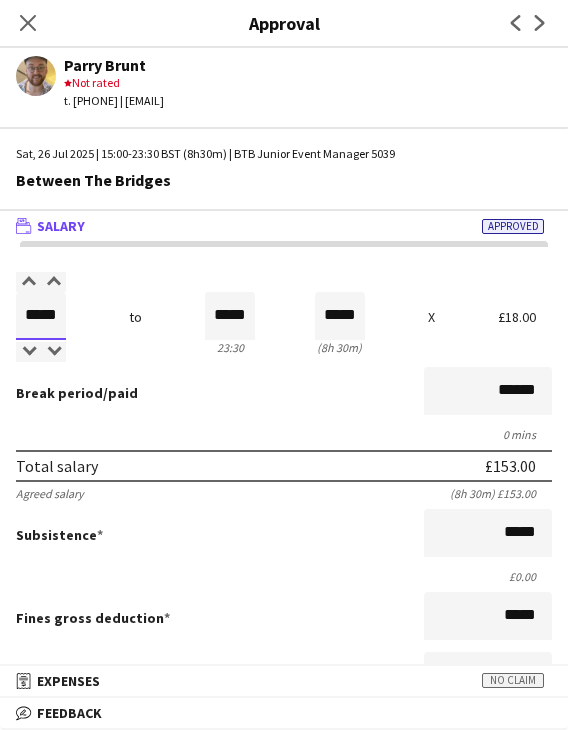 drag, startPoint x: 31, startPoint y: 319, endPoint x: 85, endPoint y: 324, distance: 54.230988 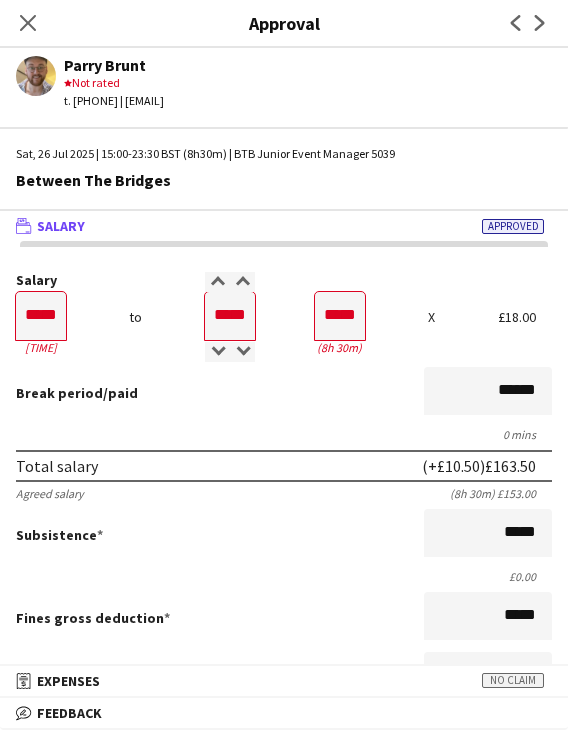 click on "Break period   /paid  ******" at bounding box center (284, 393) 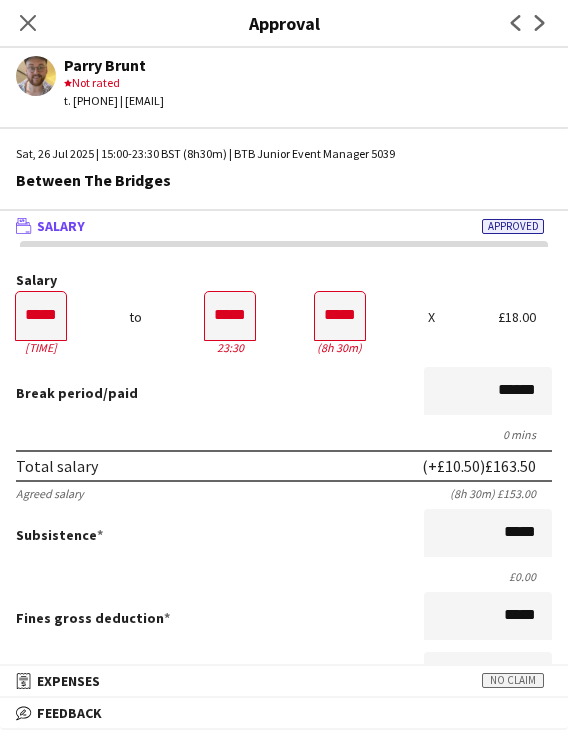 scroll, scrollTop: 400, scrollLeft: 0, axis: vertical 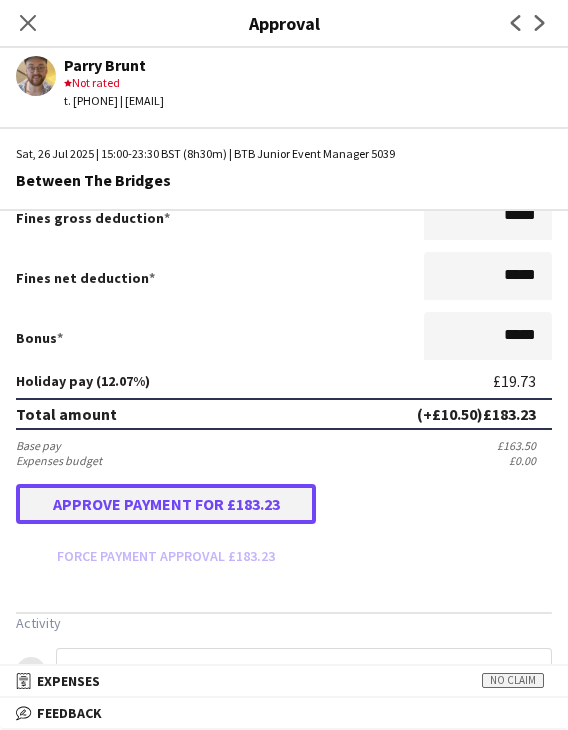 click on "Approve payment for £183.23" at bounding box center [166, 504] 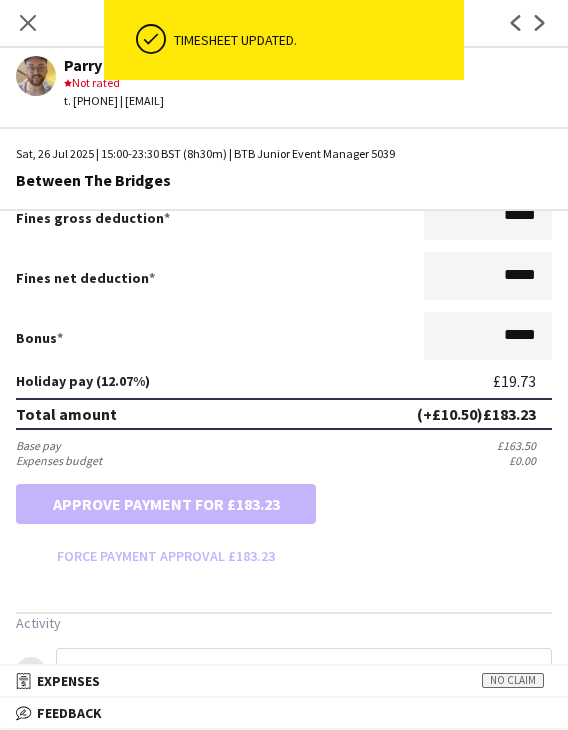 click on "Close pop-in" 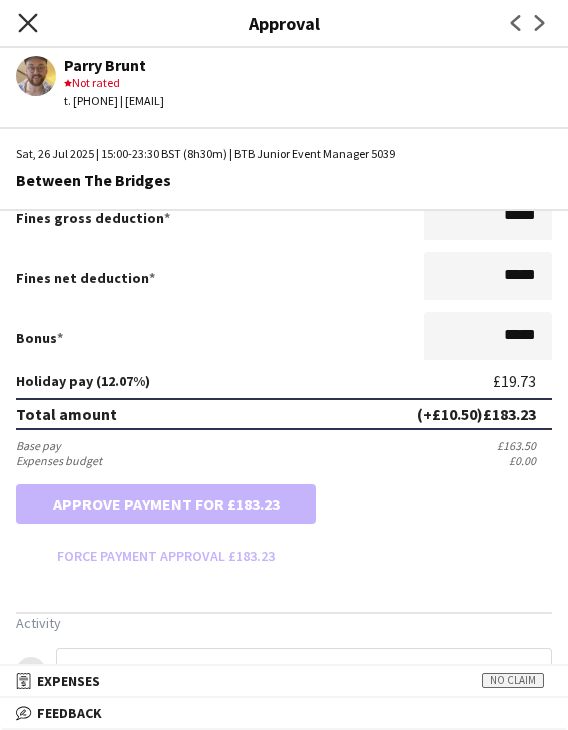 click on "Close pop-in" 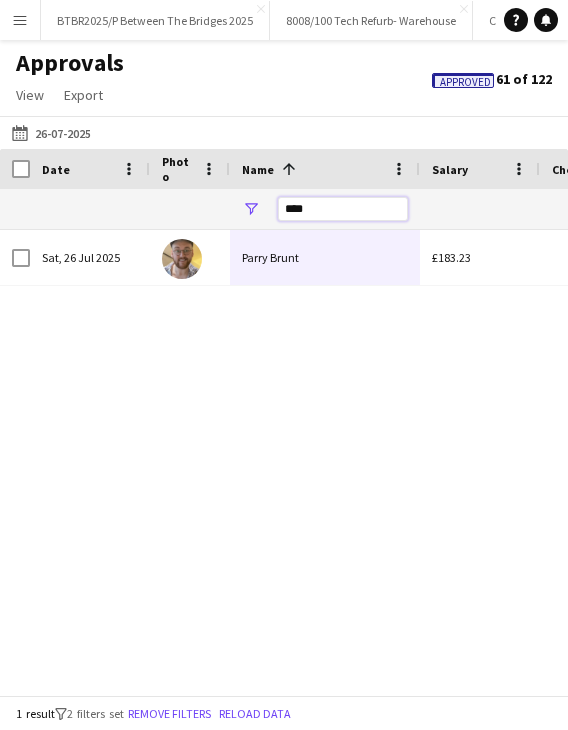 drag, startPoint x: 324, startPoint y: 214, endPoint x: 287, endPoint y: 214, distance: 37 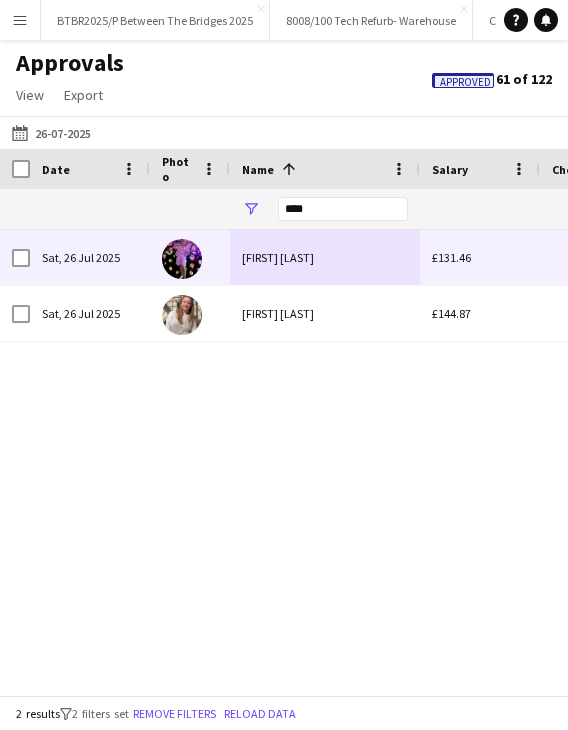click on "Jordana Conybeare" at bounding box center (325, 257) 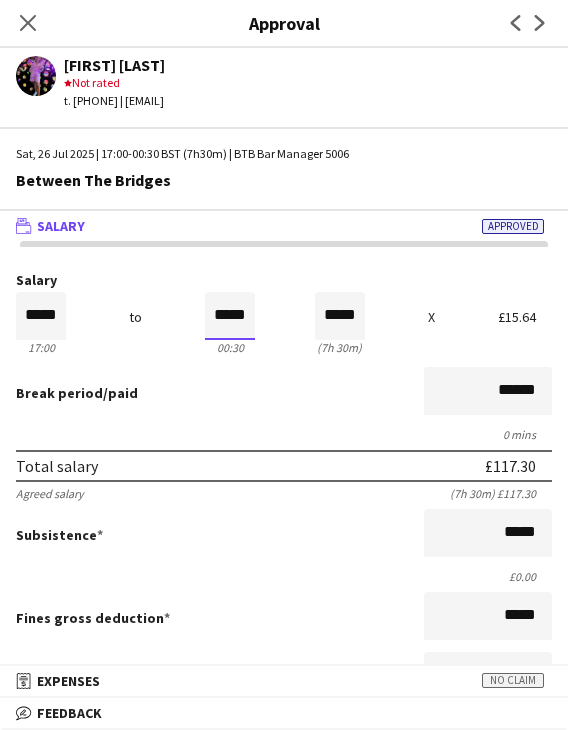 click on "*****" at bounding box center (230, 316) 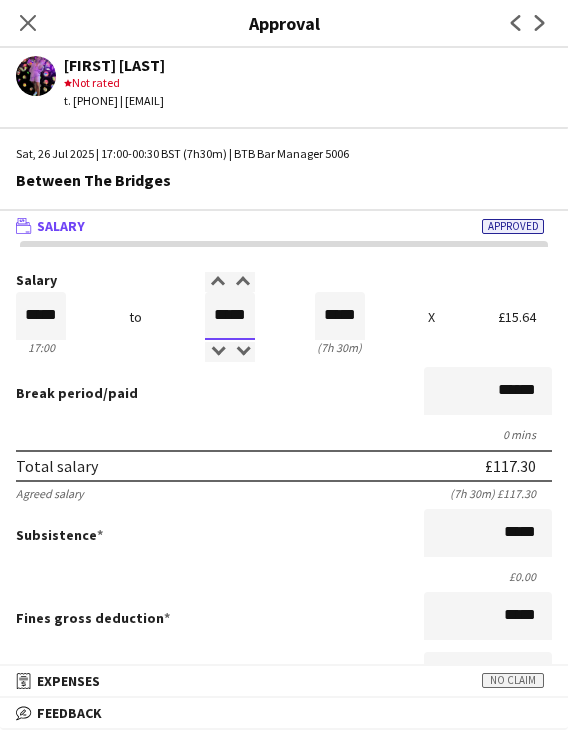 click on "*****" at bounding box center [230, 316] 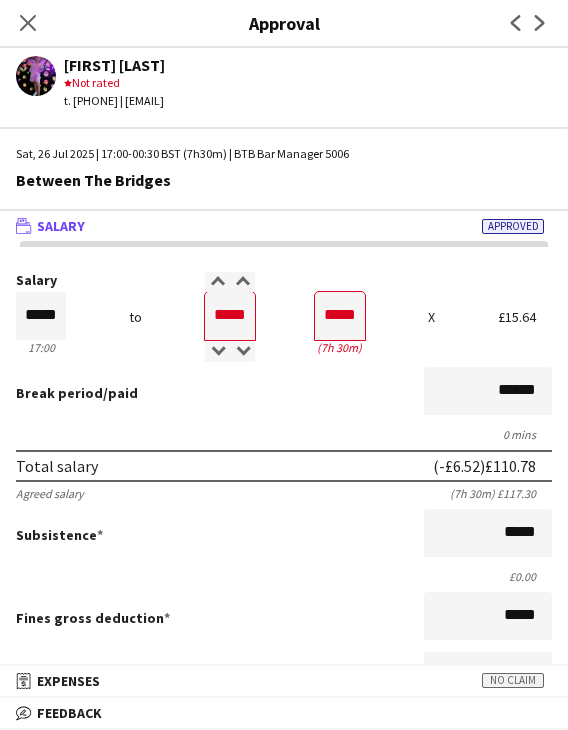 click on "Salary  *****  17:00   to  *****  00:30  *****  (7h 30m)   X   £15.64   Break period   /paid  ******  0 mins   Total salary   (-£6.52)   £110.78   Agreed salary   (7h 30m) £117.30   Subsistence  *****  £0.00   Fines gross deduction  *****  Fines net deduction  *****  Bonus  *****  Holiday pay (12.07%)   £13.37   Total amount   (-£6.52)   £124.15   Base pay   £110.78   Expenses budget   £0.00   Send to crew for approval £124.15   Force payment approval £124.15" at bounding box center (284, 622) 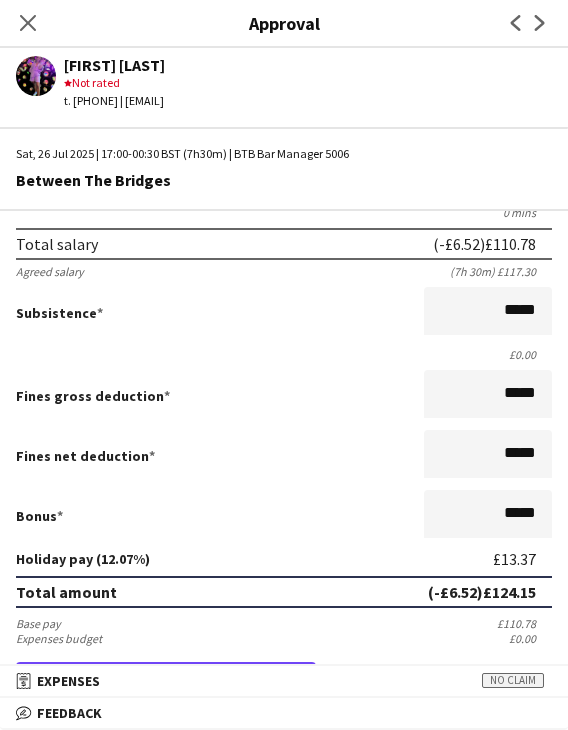 scroll, scrollTop: 500, scrollLeft: 0, axis: vertical 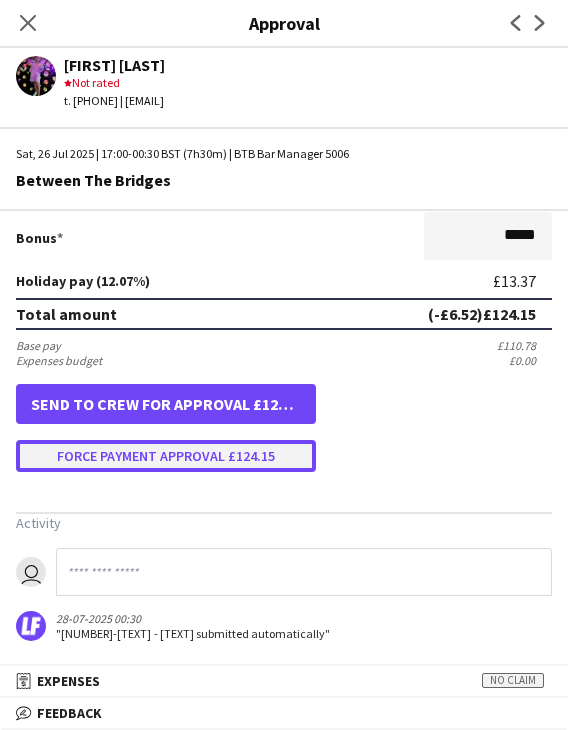 click on "Force payment approval £124.15" at bounding box center [166, 456] 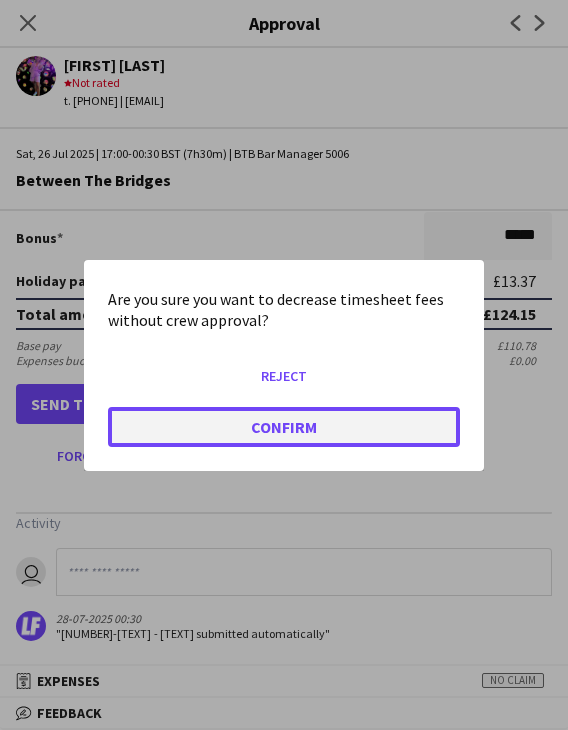 click on "Confirm" 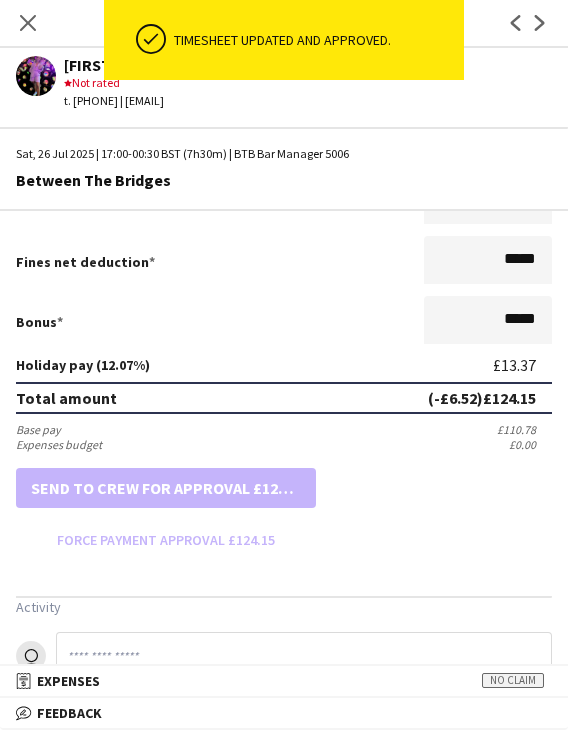 scroll, scrollTop: 500, scrollLeft: 0, axis: vertical 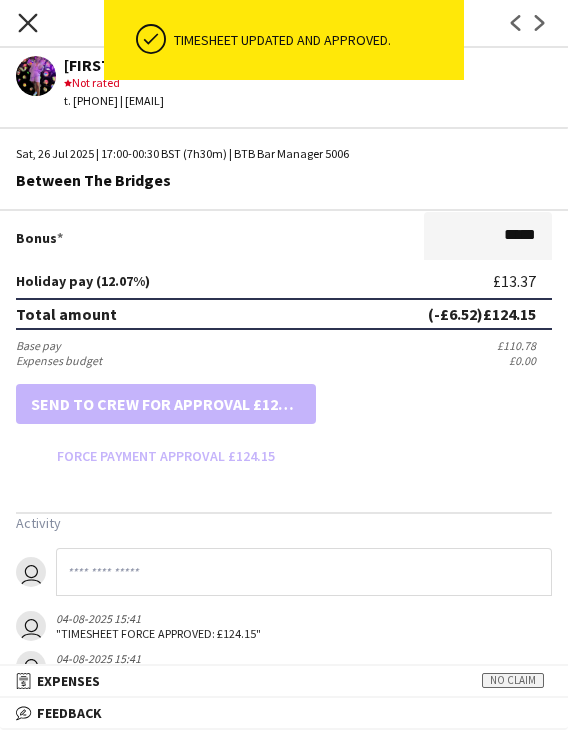 click on "Close pop-in" 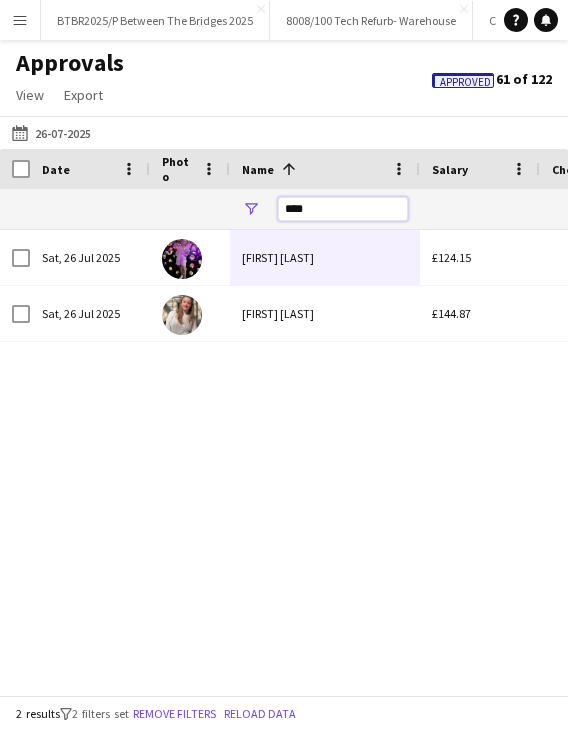 click on "****" at bounding box center [343, 209] 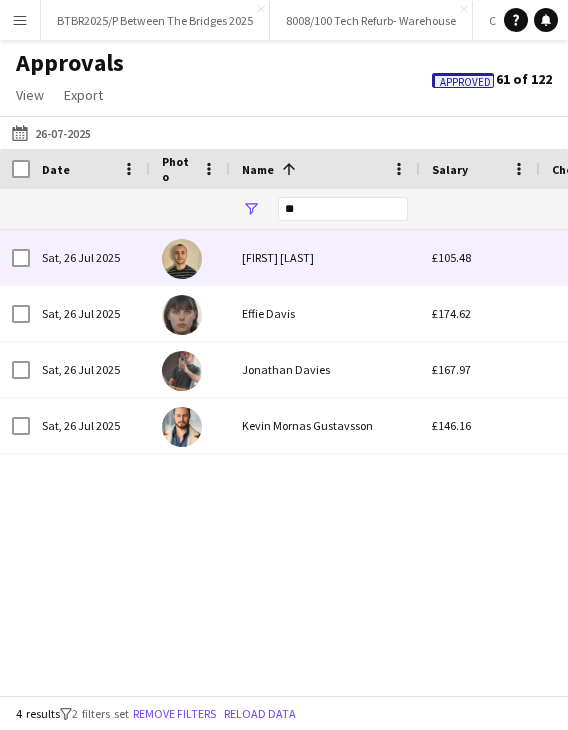 click on "Avital Veng-Christensen" at bounding box center (325, 257) 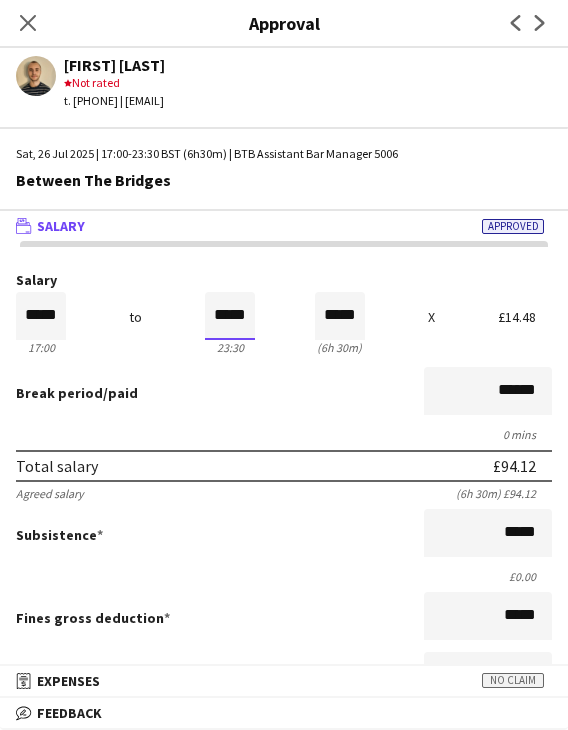 click on "*****" at bounding box center (230, 316) 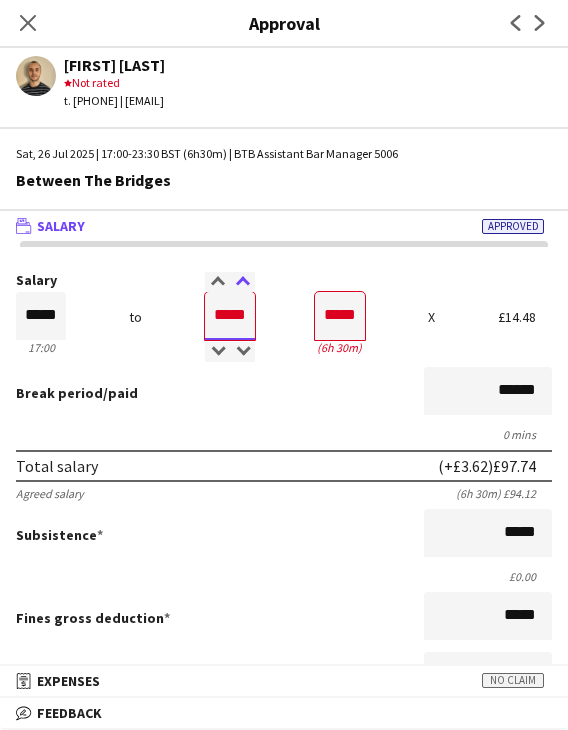 click at bounding box center (242, 282) 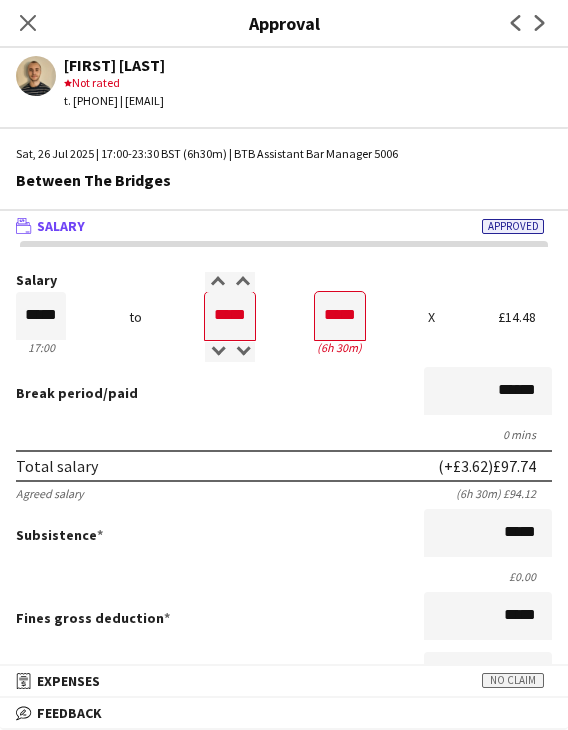 click on "Break period   /paid  ******" at bounding box center [284, 393] 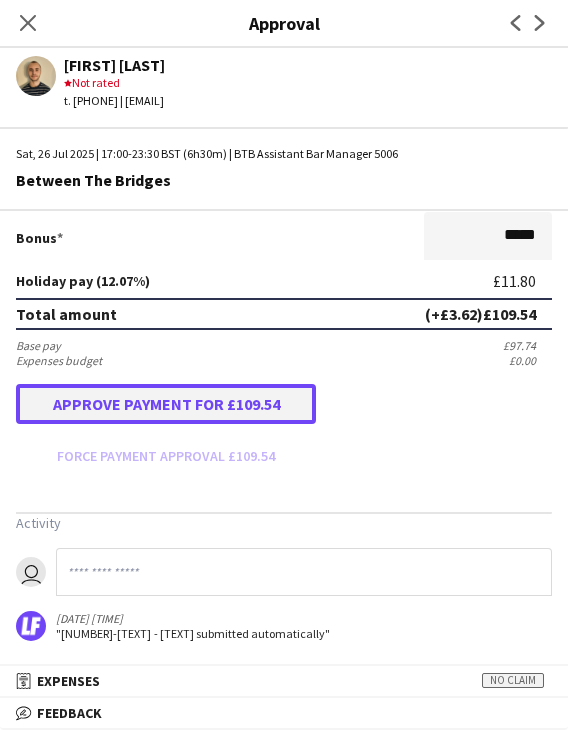 click on "Approve payment for £109.54" at bounding box center [166, 404] 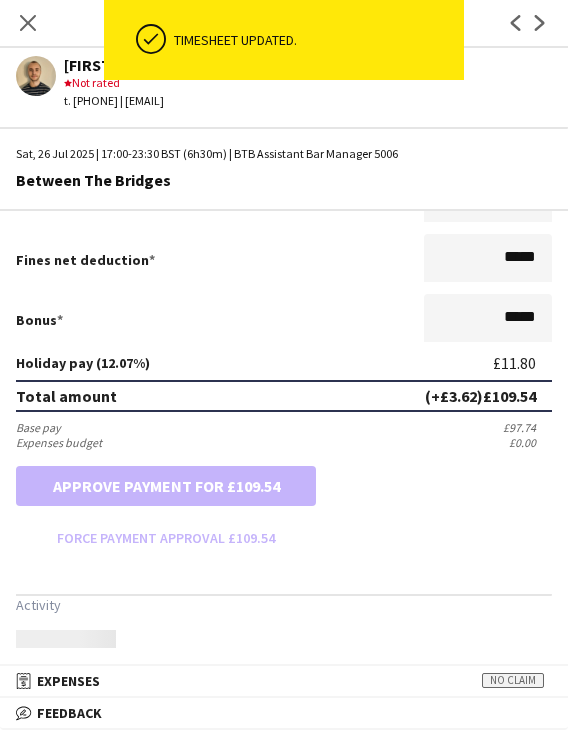 scroll, scrollTop: 500, scrollLeft: 0, axis: vertical 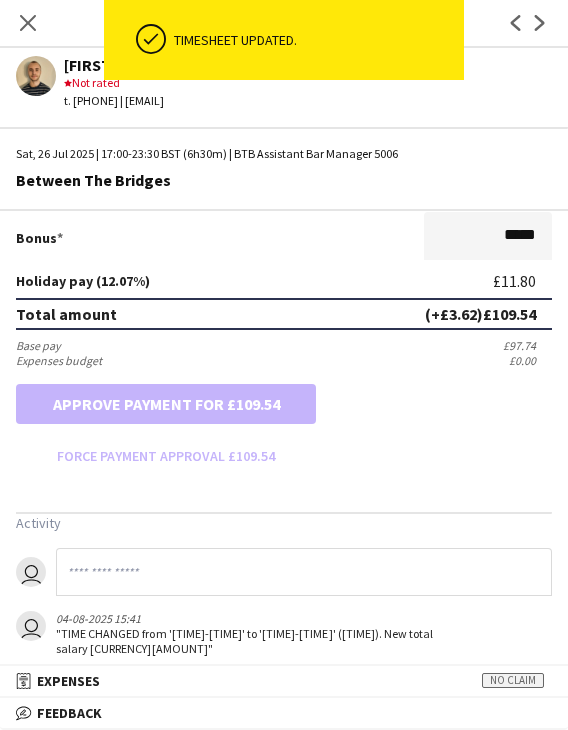 click on "Close pop-in" 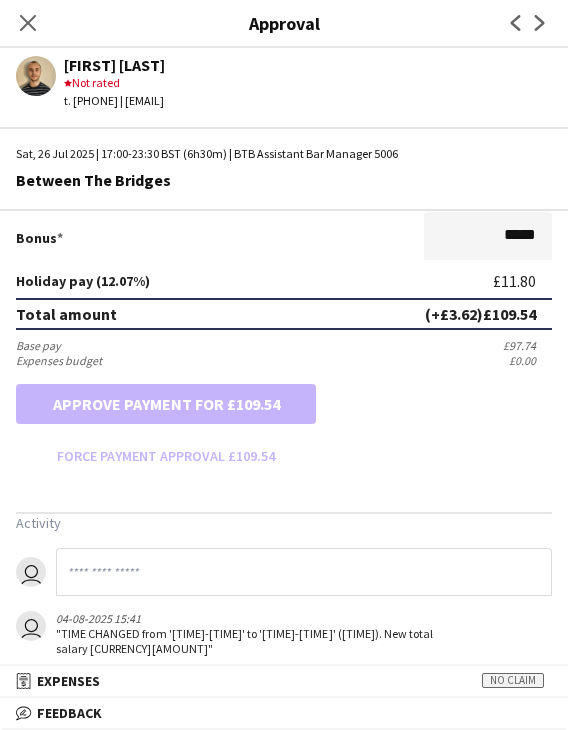 drag, startPoint x: 37, startPoint y: 24, endPoint x: 100, endPoint y: 55, distance: 70.21396 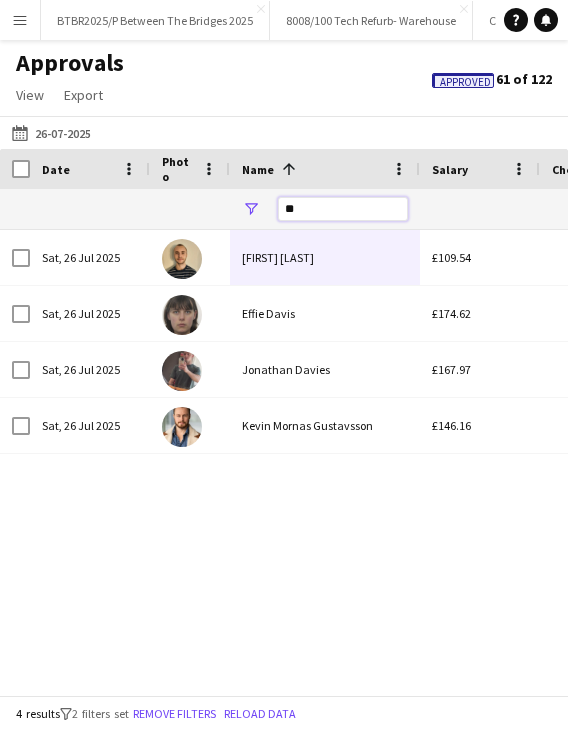 click on "**" at bounding box center (343, 209) 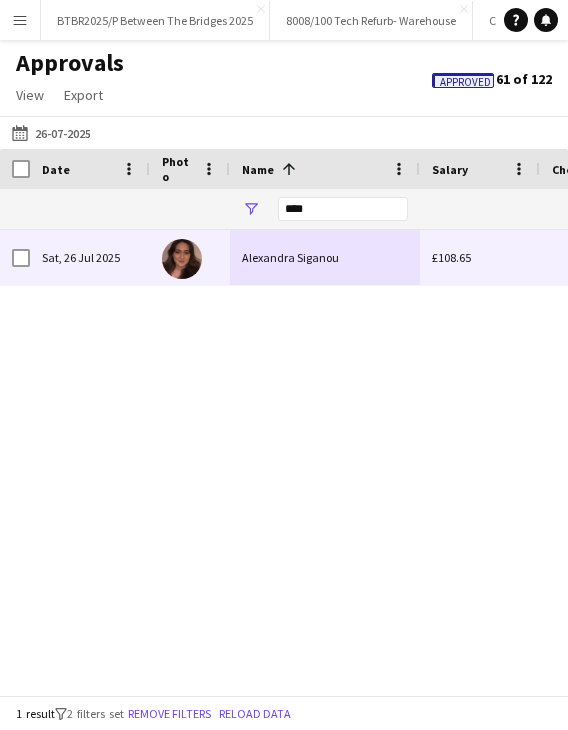 click on "Alexandra Siganou" at bounding box center [325, 257] 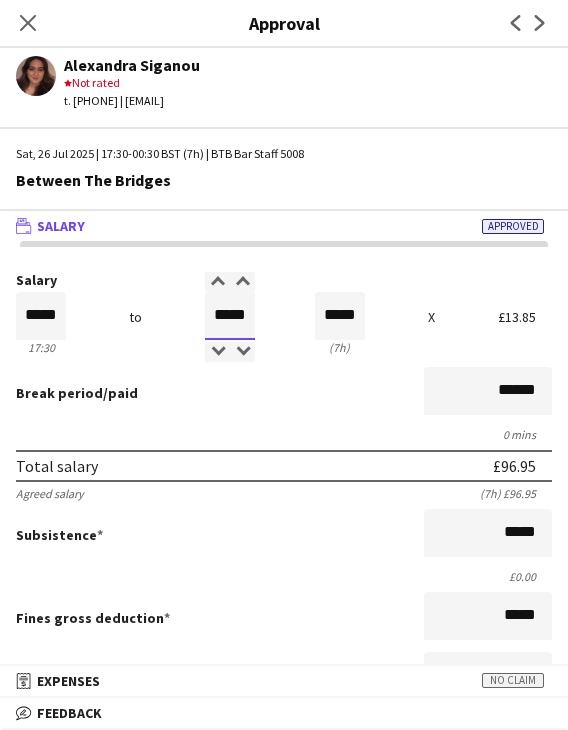 click on "*****" at bounding box center (230, 316) 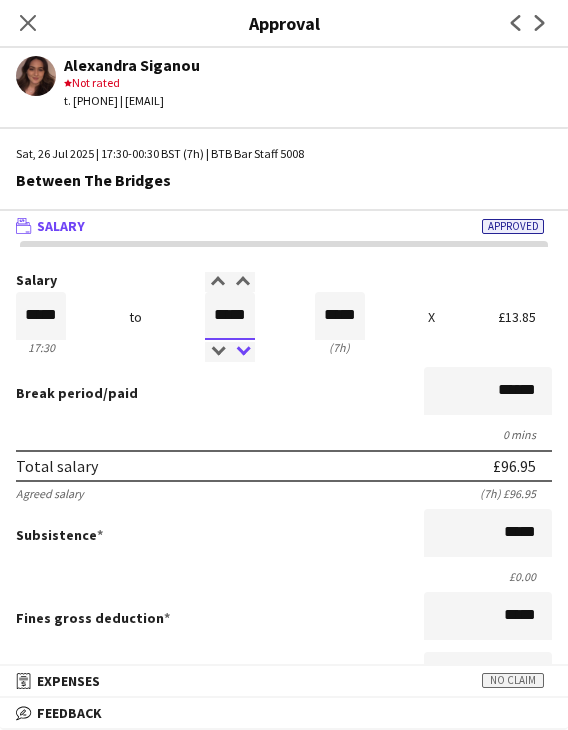 click at bounding box center (242, 352) 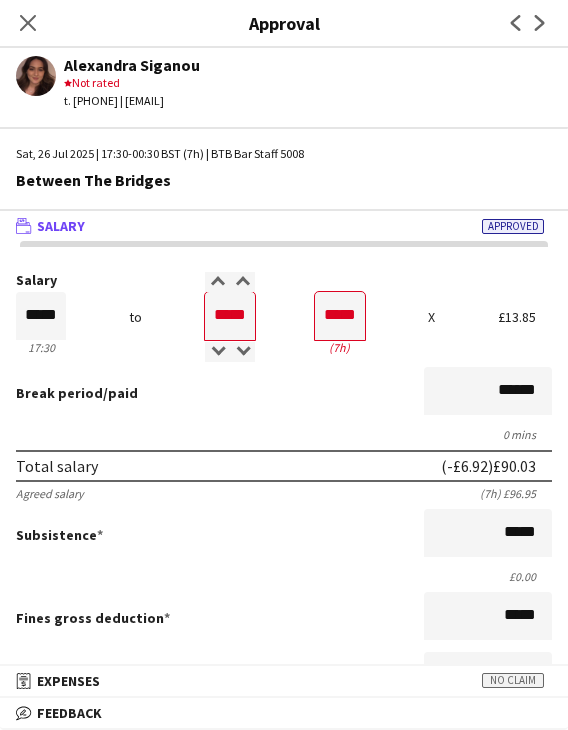 click on "Break period   /paid  ******" at bounding box center [284, 393] 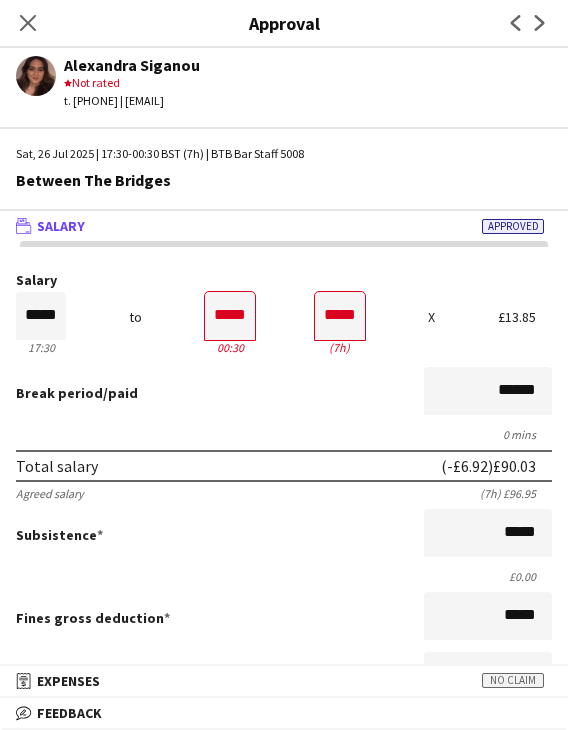 scroll, scrollTop: 500, scrollLeft: 0, axis: vertical 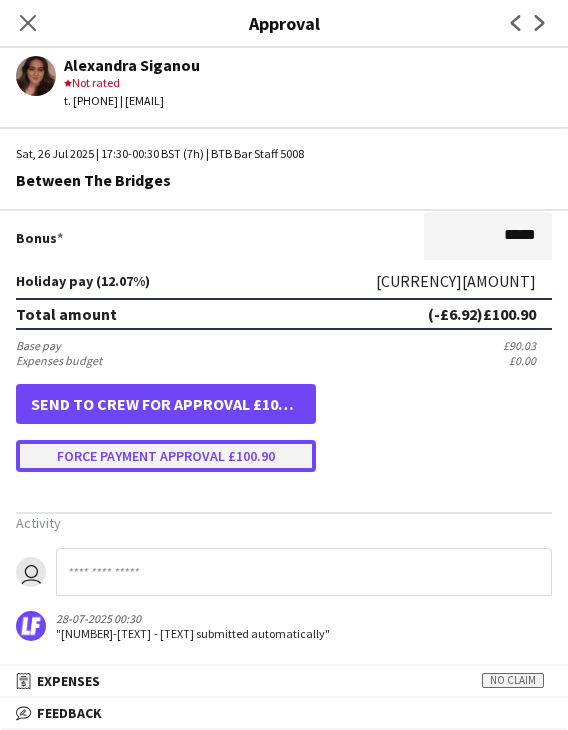 click on "Force payment approval £100.90" at bounding box center [166, 456] 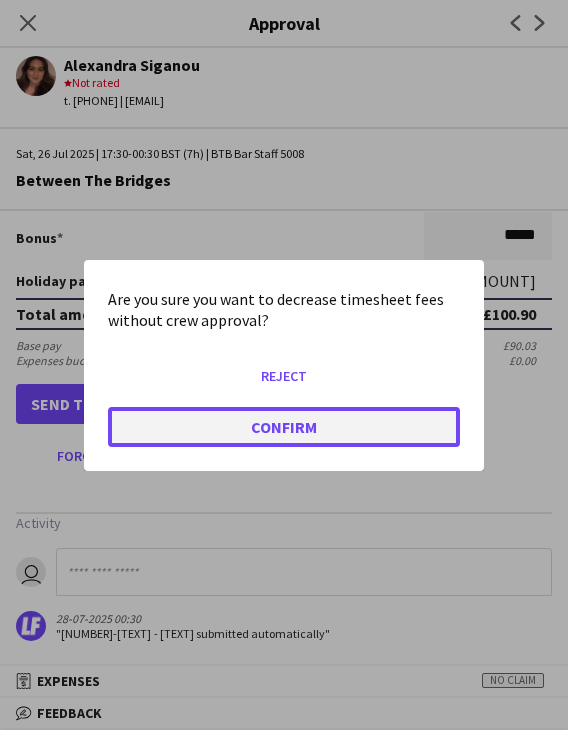 click on "Confirm" 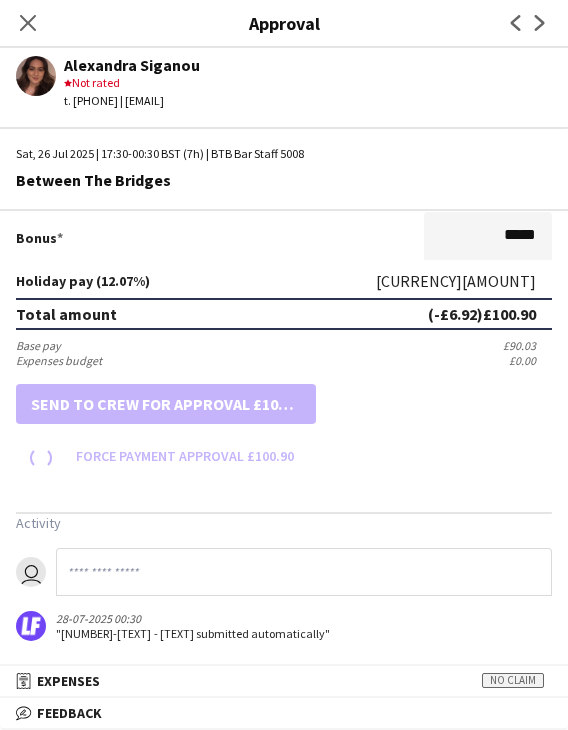 scroll, scrollTop: 500, scrollLeft: 0, axis: vertical 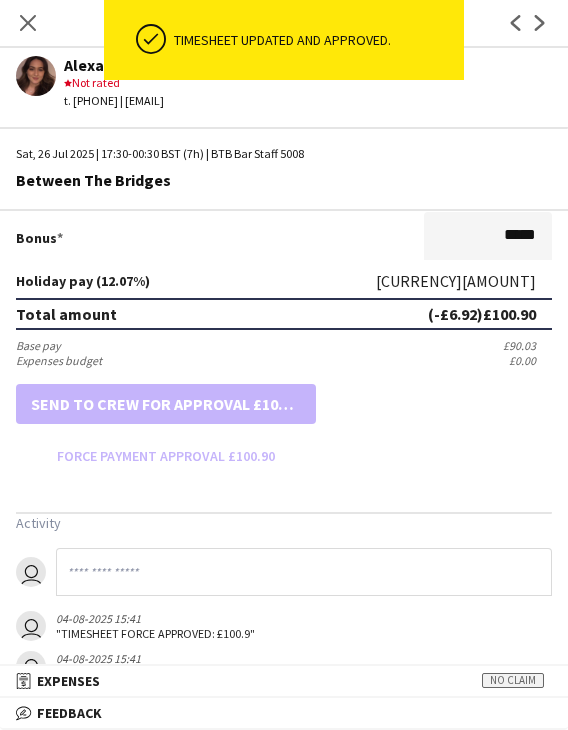 click on "Close pop-in" 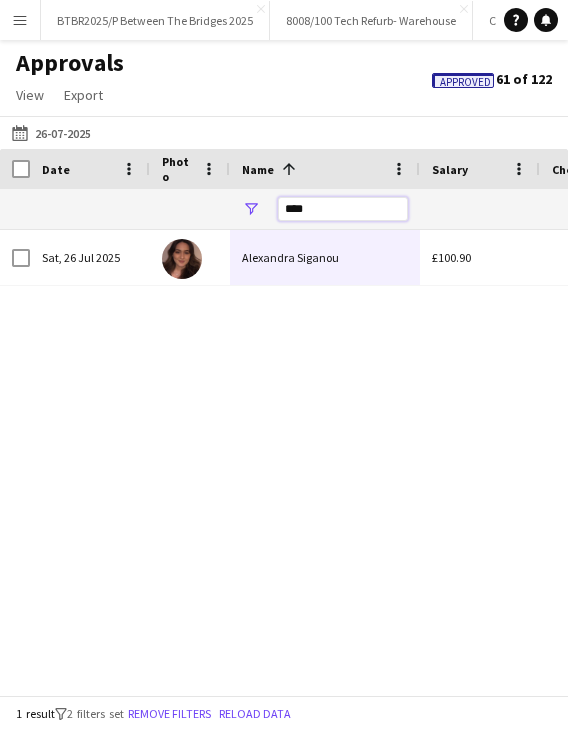 click on "****" at bounding box center [343, 209] 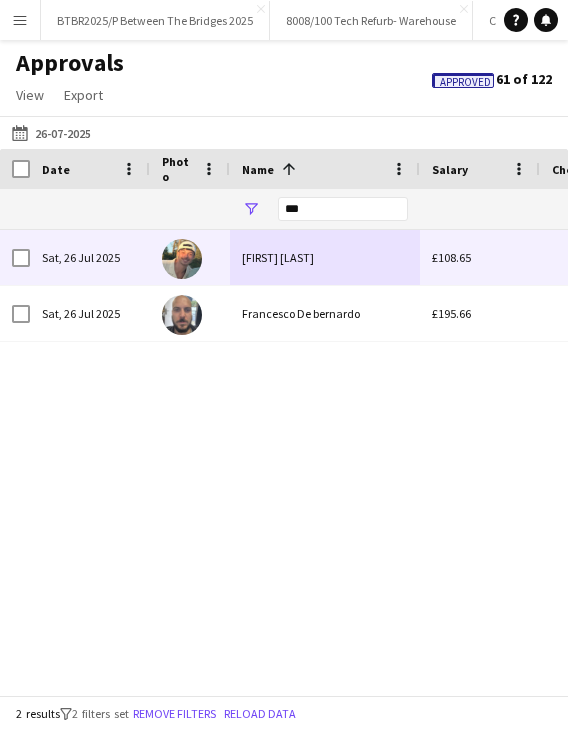 click on "Cesar Charpin" at bounding box center [325, 257] 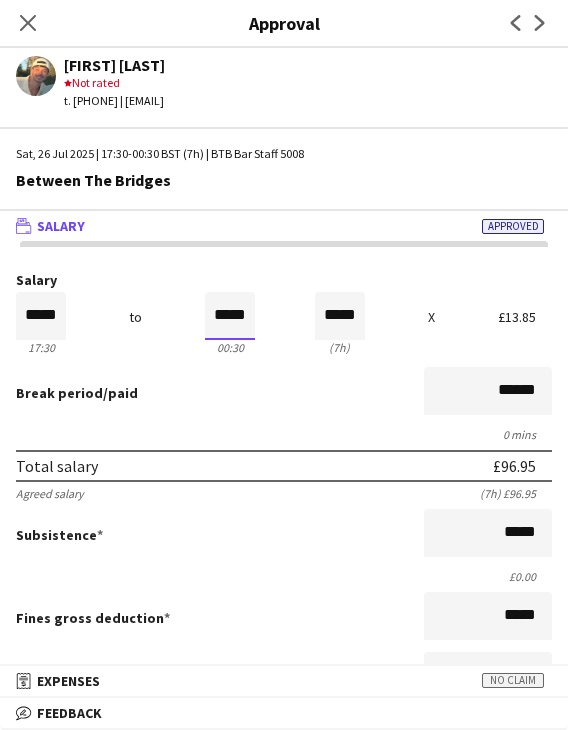 click on "*****" at bounding box center (230, 316) 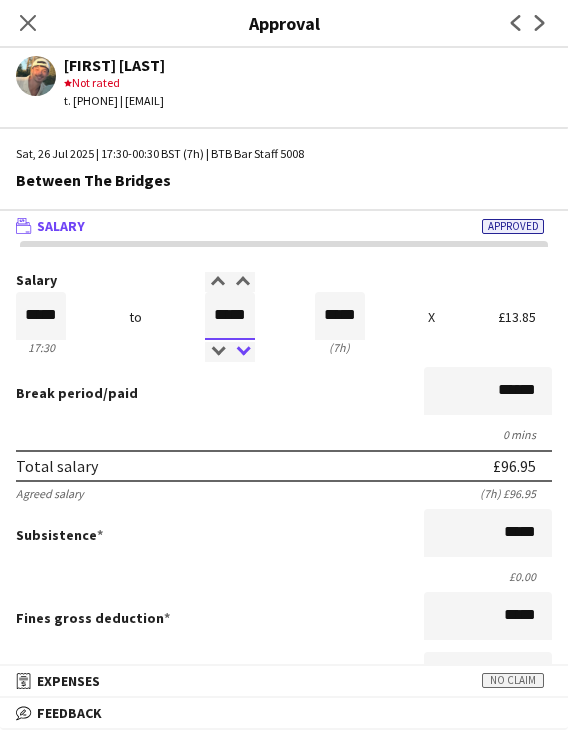 click at bounding box center (242, 352) 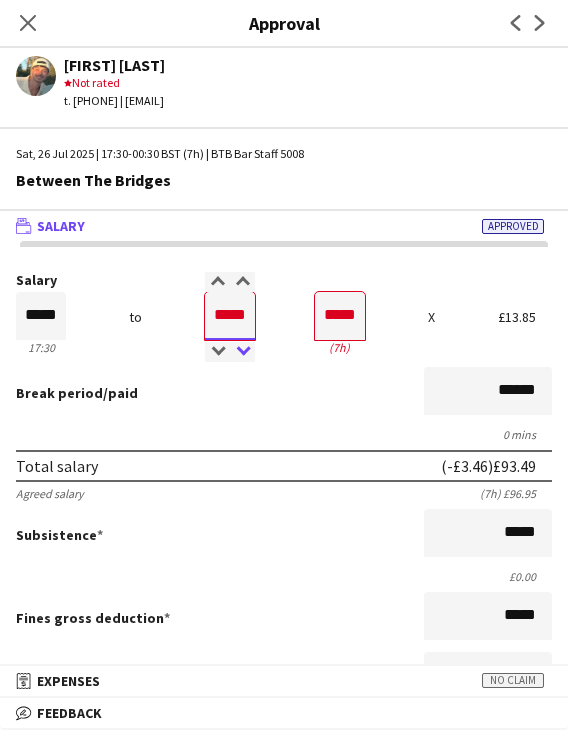 click at bounding box center [242, 352] 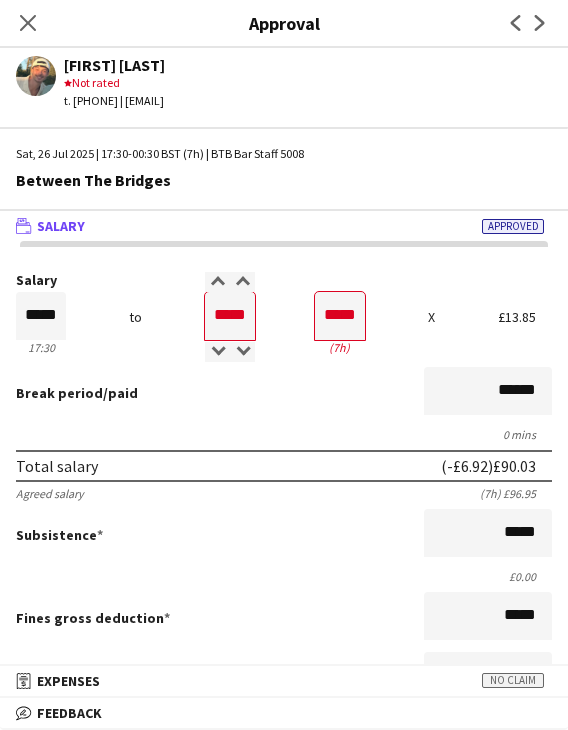 click on "Break period   /paid  ******" at bounding box center (284, 393) 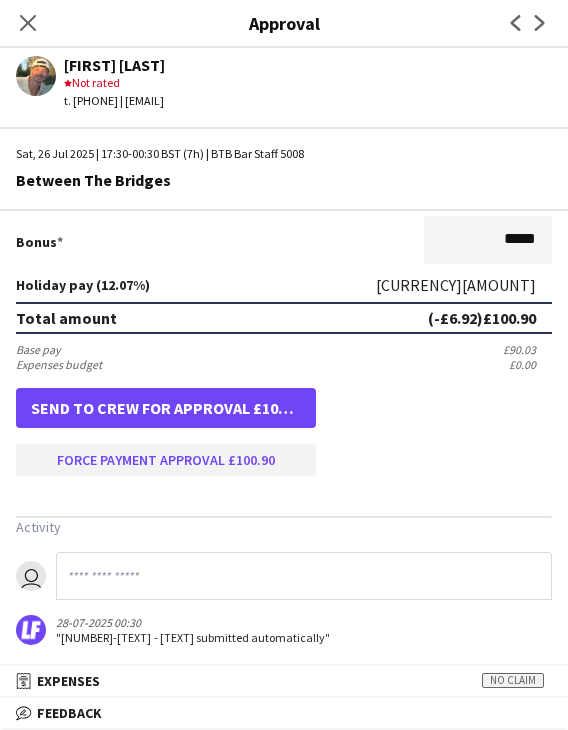 scroll, scrollTop: 501, scrollLeft: 0, axis: vertical 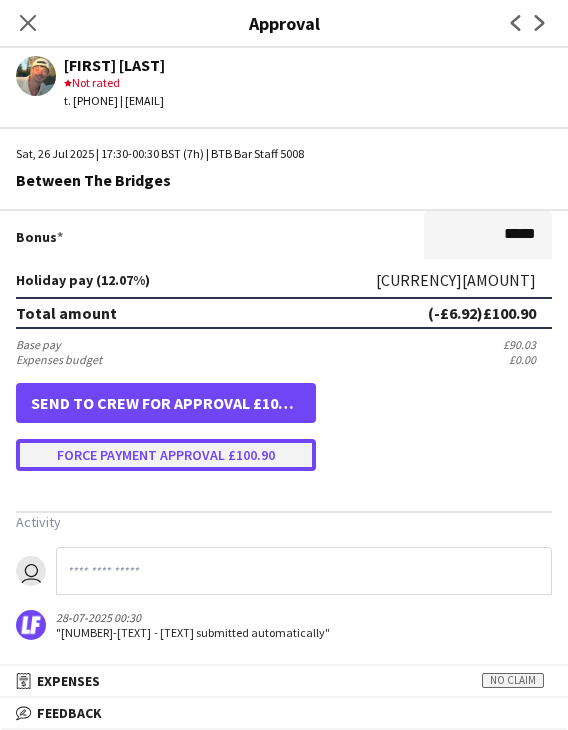 click on "Force payment approval £100.90" at bounding box center [166, 455] 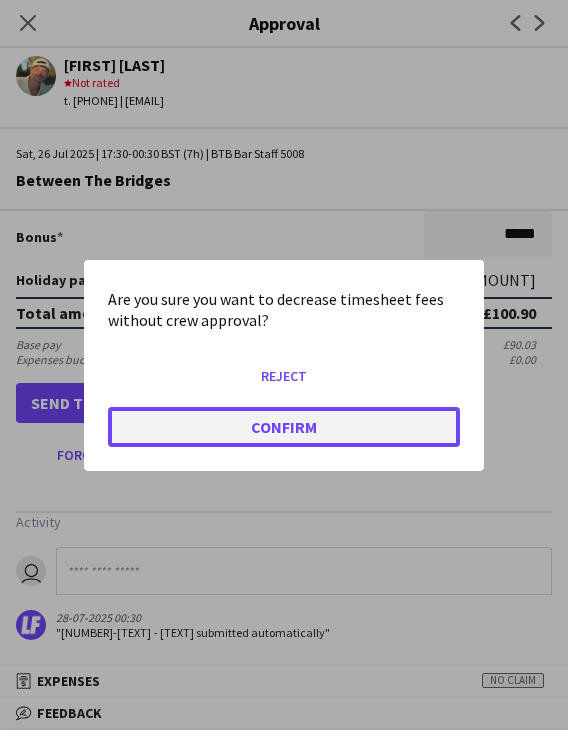 click on "Confirm" 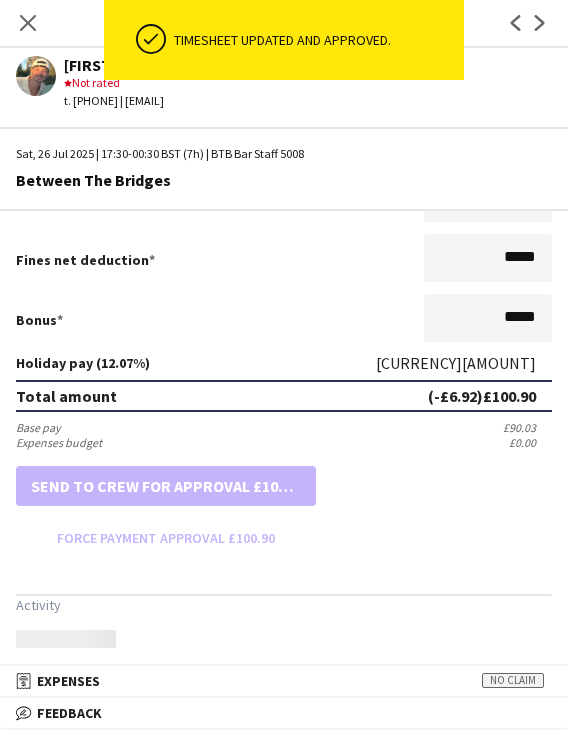 scroll, scrollTop: 501, scrollLeft: 0, axis: vertical 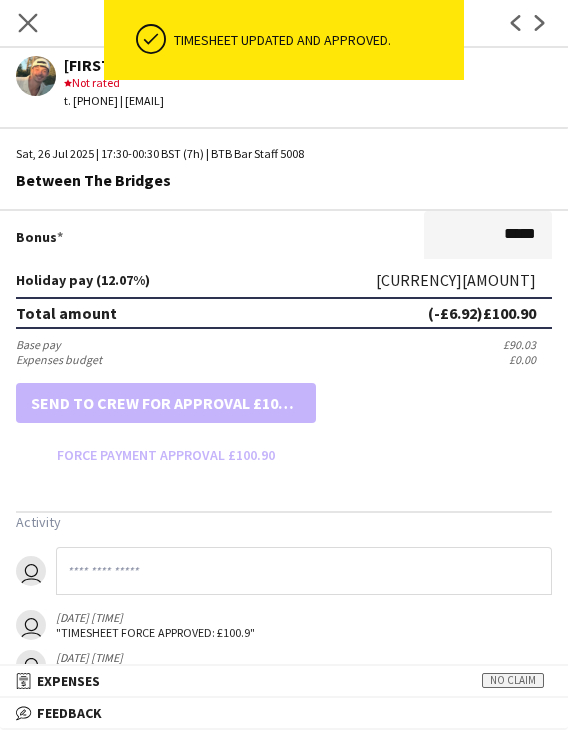 click on "Close pop-in" 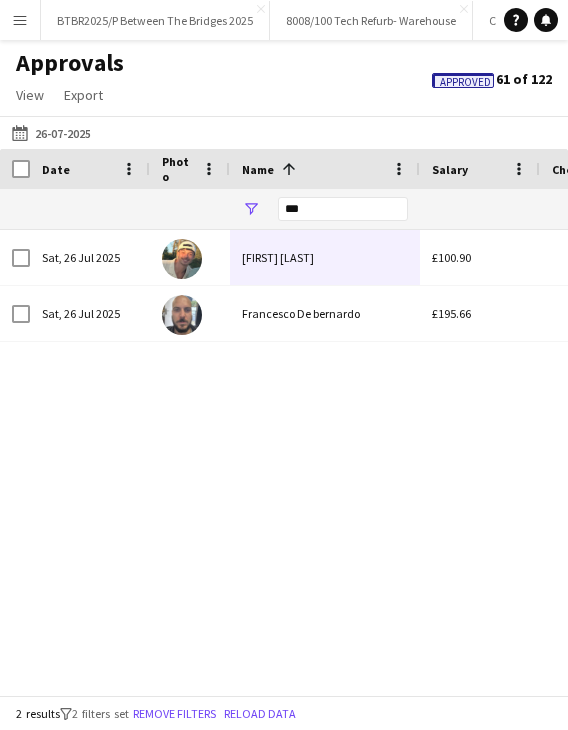 drag, startPoint x: 328, startPoint y: 224, endPoint x: 322, endPoint y: 207, distance: 18.027756 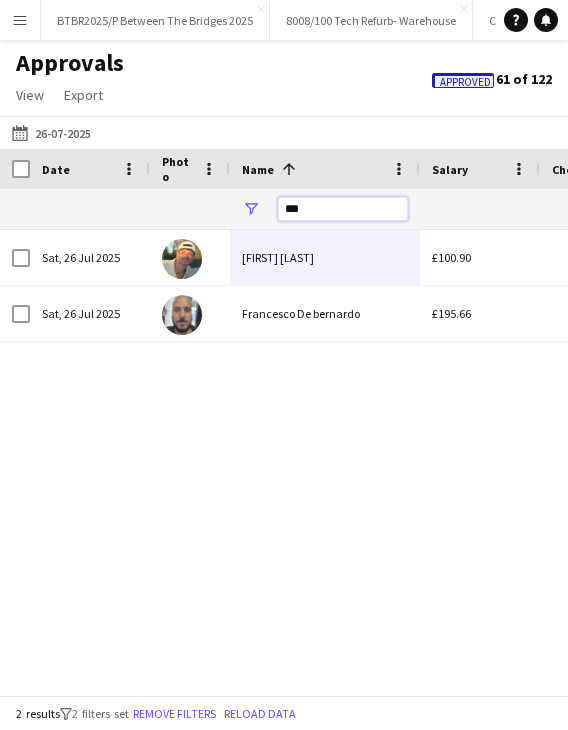 click on "***" at bounding box center [343, 209] 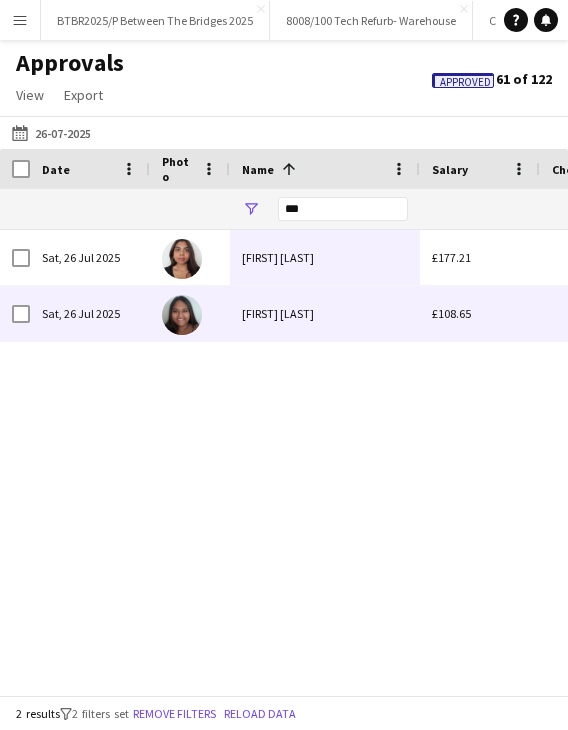 click on "[FIRST] [LAST]" at bounding box center [325, 313] 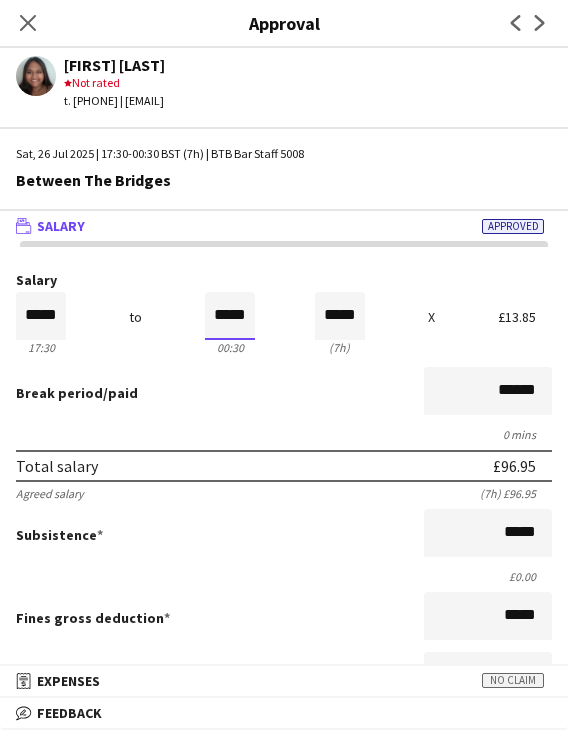 click on "*****" at bounding box center (230, 316) 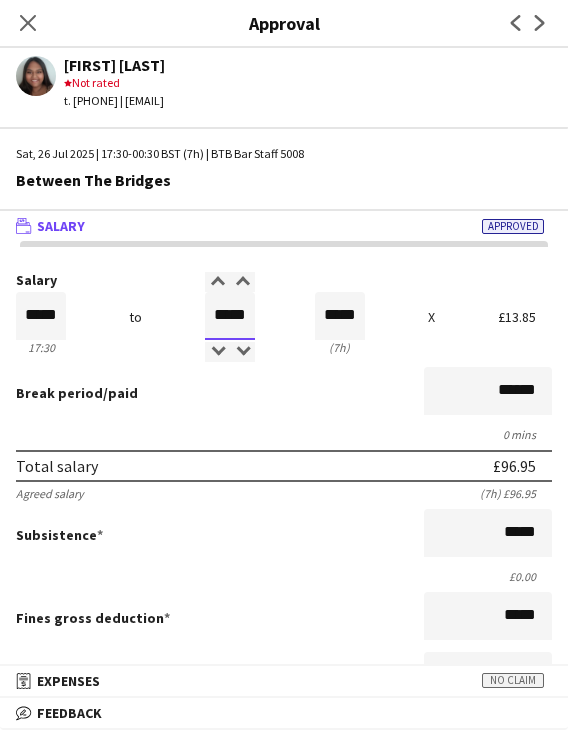 click on "*****" at bounding box center [230, 316] 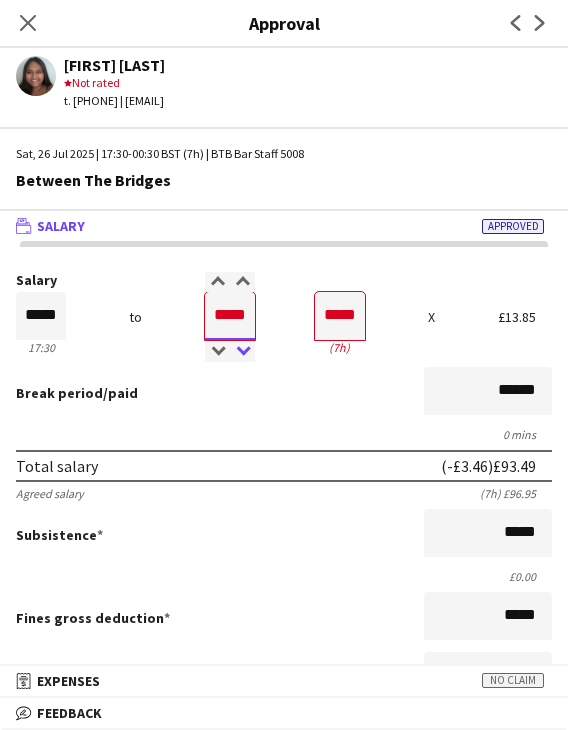 click at bounding box center (242, 352) 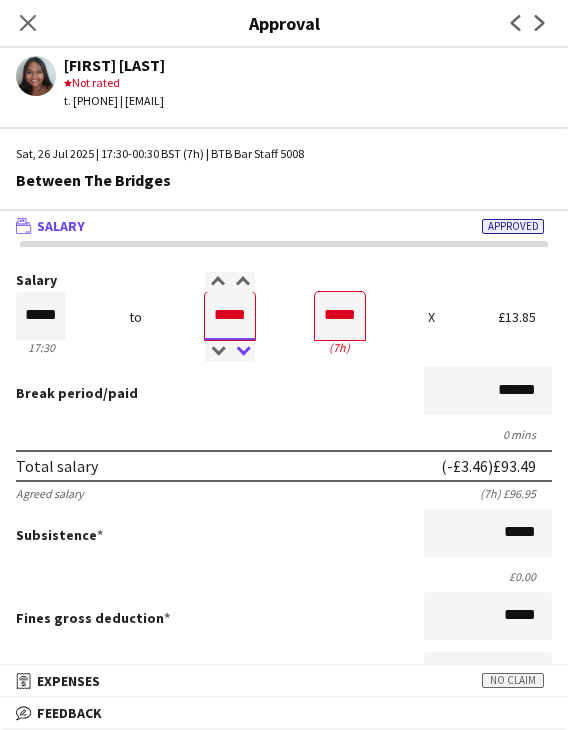click at bounding box center (242, 352) 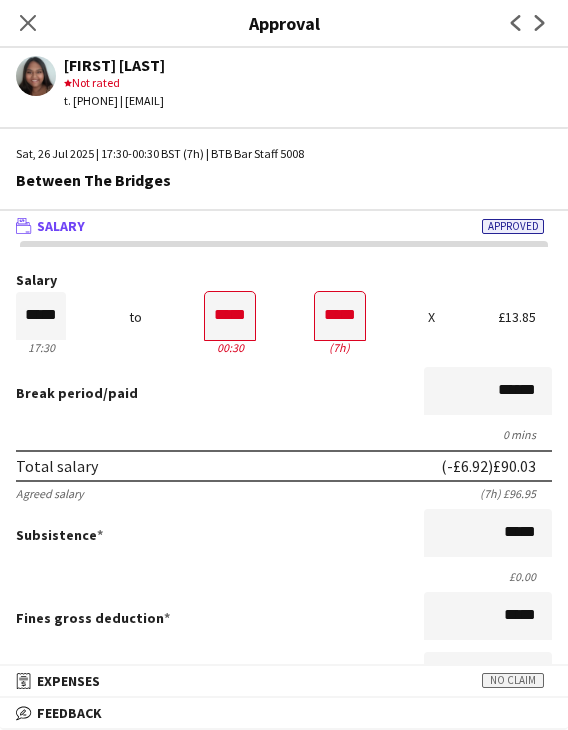 click on "Salary  *****  17:30   to  *****  00:30  *****  (7h)   X   £13.85   Break period   /paid  ******  0 mins   Total salary   (-£6.92)   £90.03   Agreed salary   (7h) £96.95   Subsistence  *****  £0.00   Fines gross deduction  *****  Fines net deduction  *****  Bonus  *****  Holiday pay (12.07%)   £10.87   Total amount   (-£6.92)   £100.90   Base pay   £90.03   Expenses budget   £0.00   Send to crew for approval £100.90   Force payment approval £100.90" at bounding box center [284, 622] 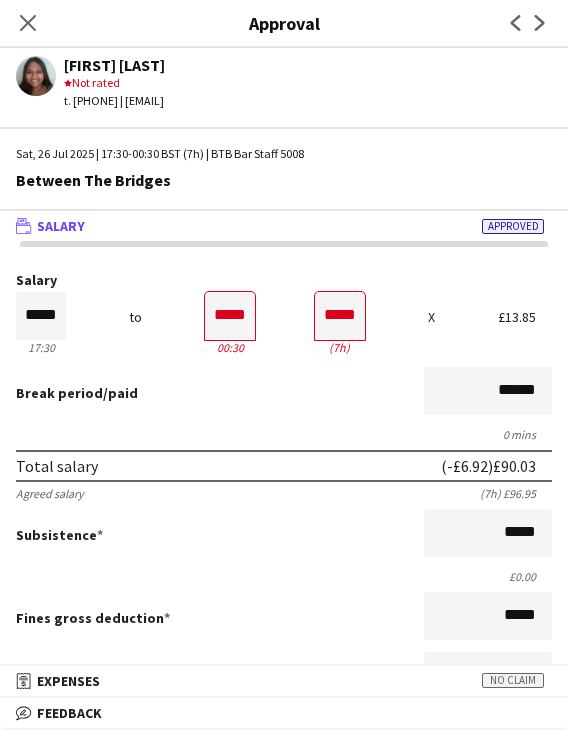 scroll, scrollTop: 400, scrollLeft: 0, axis: vertical 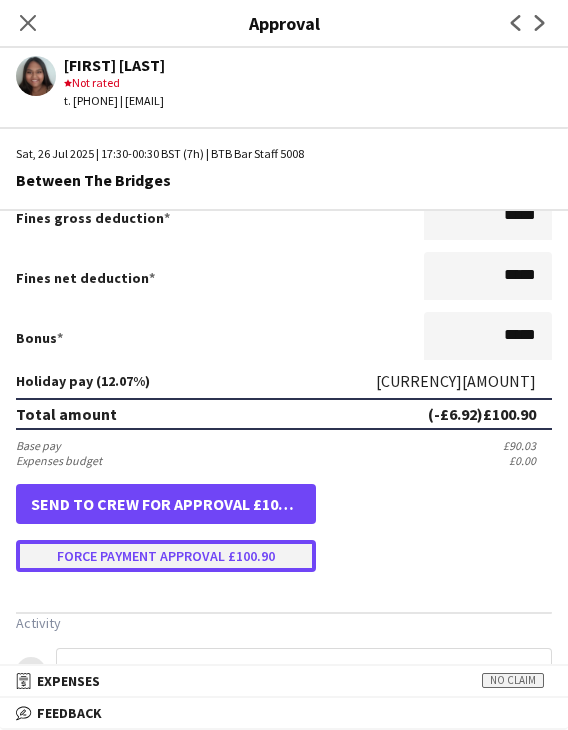 click on "Force payment approval £100.90" at bounding box center (166, 556) 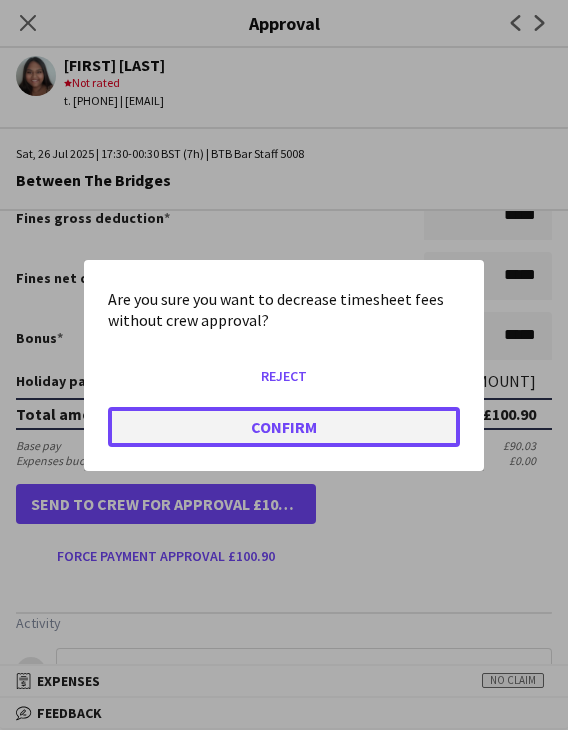 click on "Confirm" 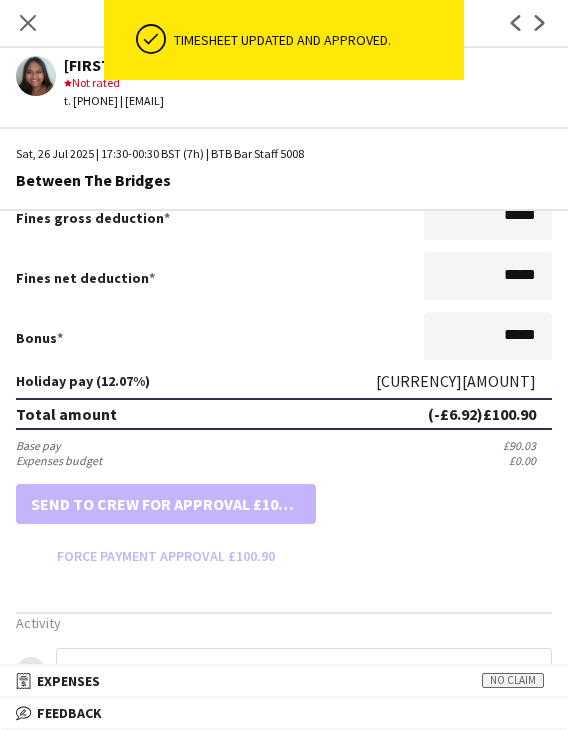 drag, startPoint x: 24, startPoint y: 12, endPoint x: 33, endPoint y: 24, distance: 15 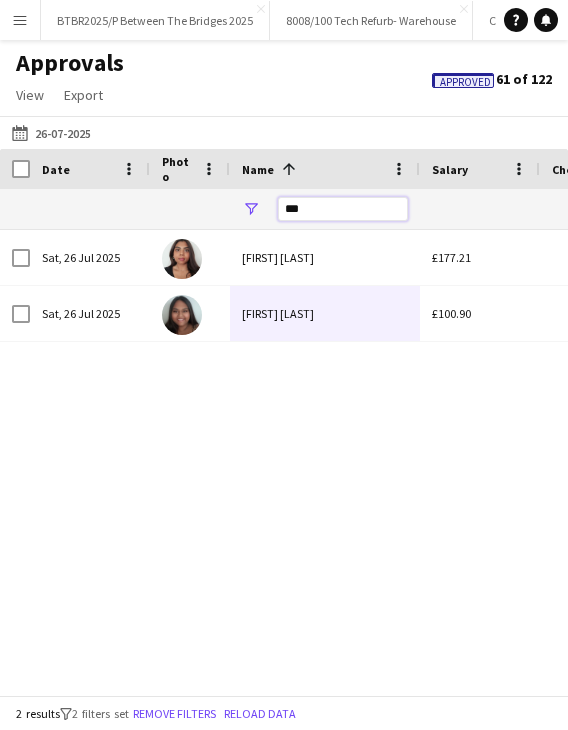 click on "***" at bounding box center [343, 209] 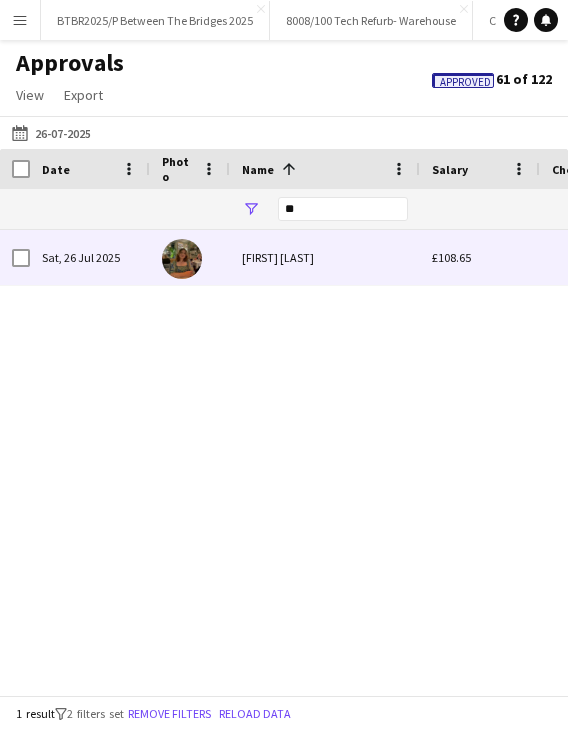 click on "Poppy Porter" at bounding box center (325, 257) 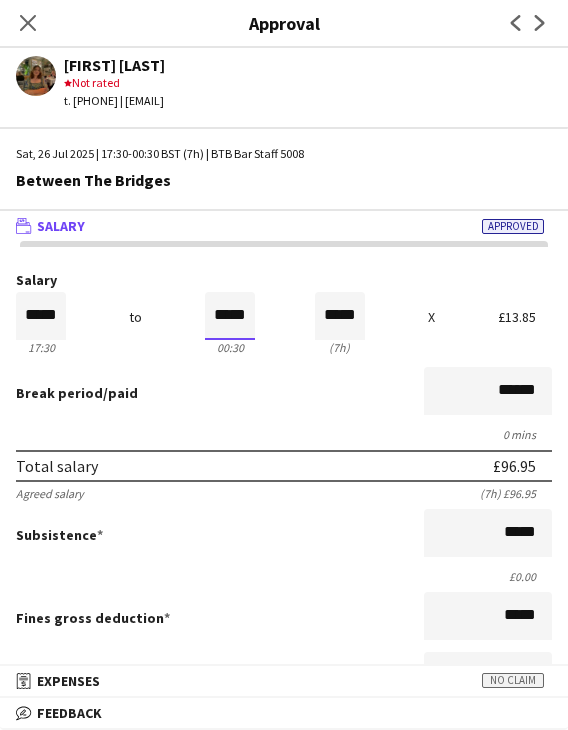 click on "*****" at bounding box center (230, 316) 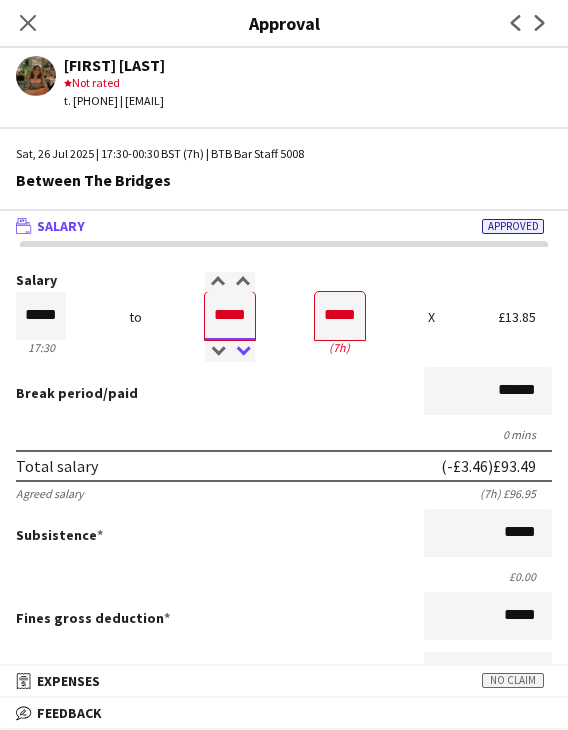 click at bounding box center [242, 352] 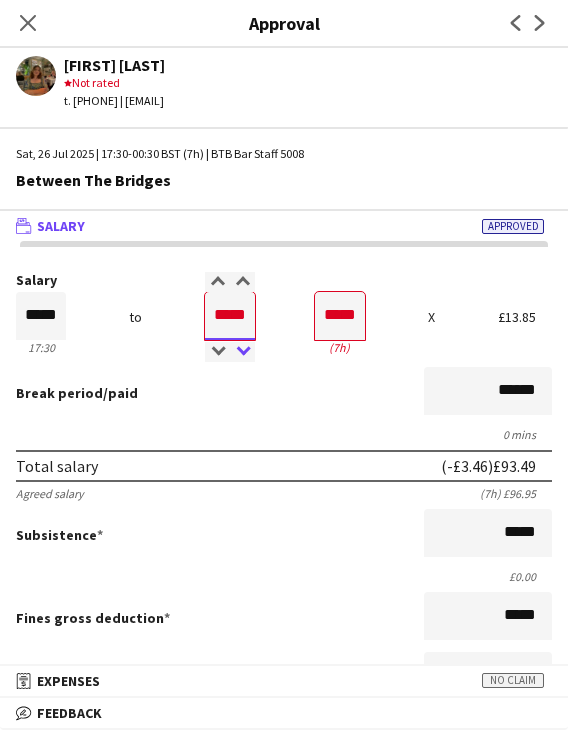 click at bounding box center [242, 352] 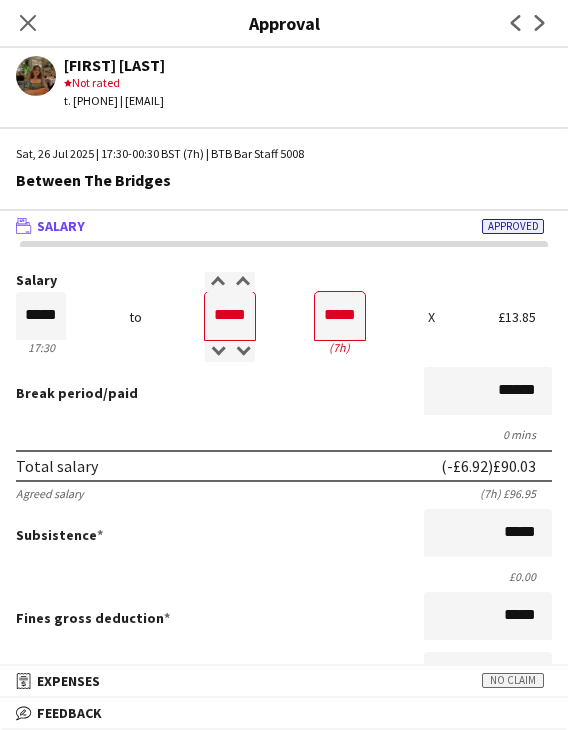 click on "Break period   /paid  ******" at bounding box center (284, 393) 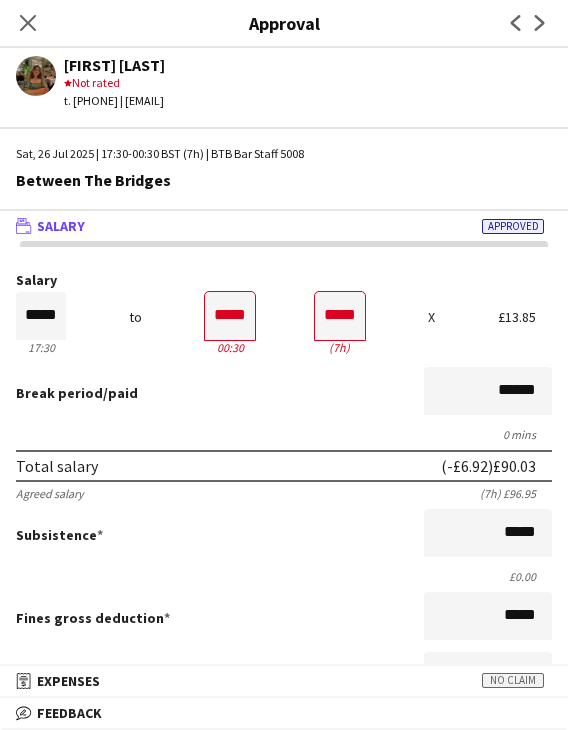 scroll, scrollTop: 500, scrollLeft: 0, axis: vertical 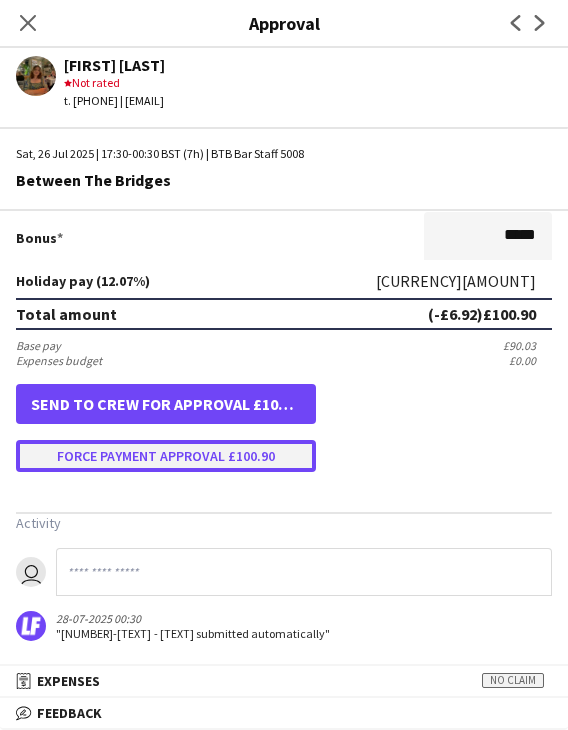 click on "Force payment approval £100.90" at bounding box center [166, 456] 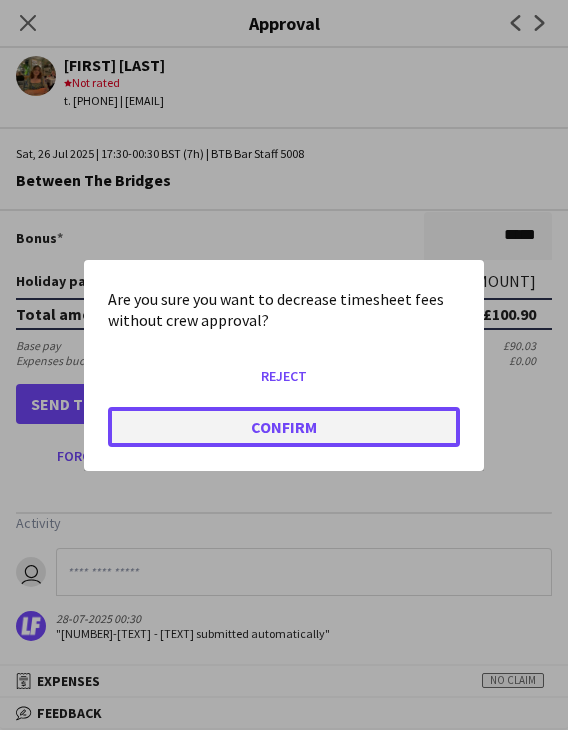 click on "Confirm" 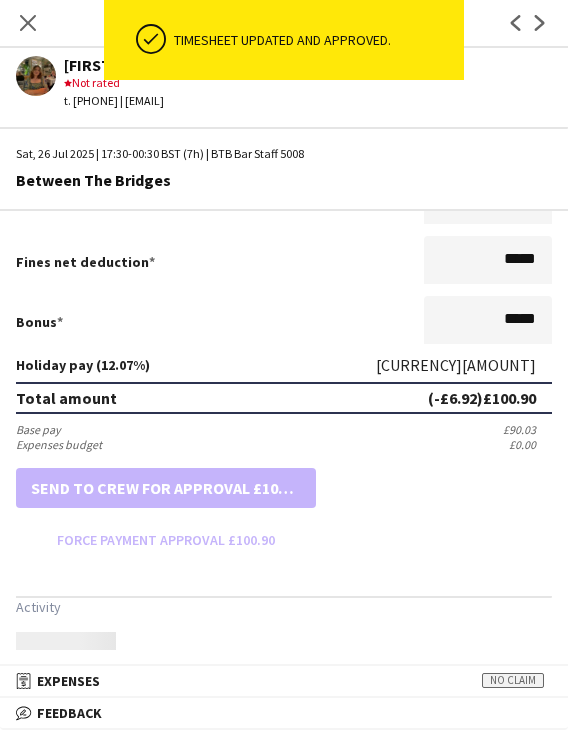 scroll, scrollTop: 500, scrollLeft: 0, axis: vertical 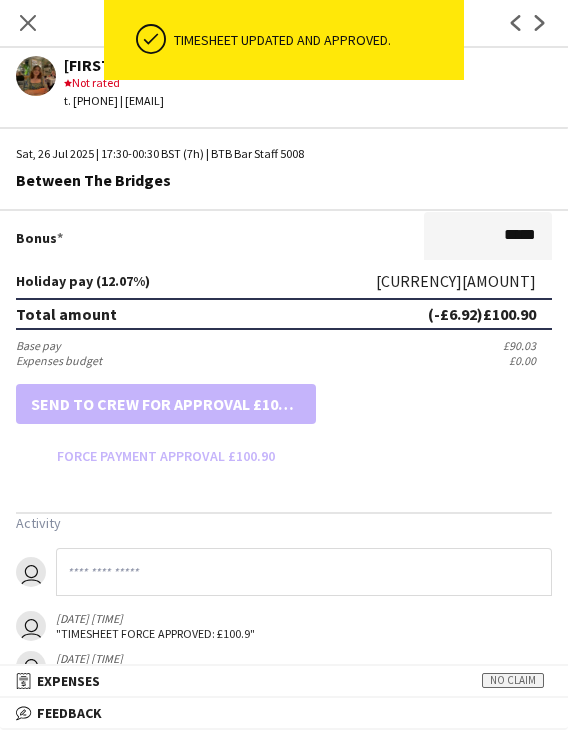 drag, startPoint x: 20, startPoint y: 23, endPoint x: 148, endPoint y: 121, distance: 161.20795 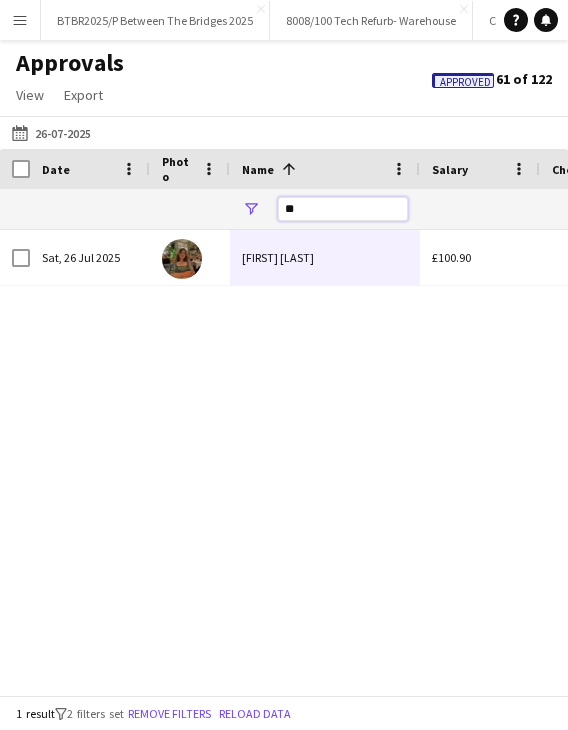 click on "**" at bounding box center (343, 209) 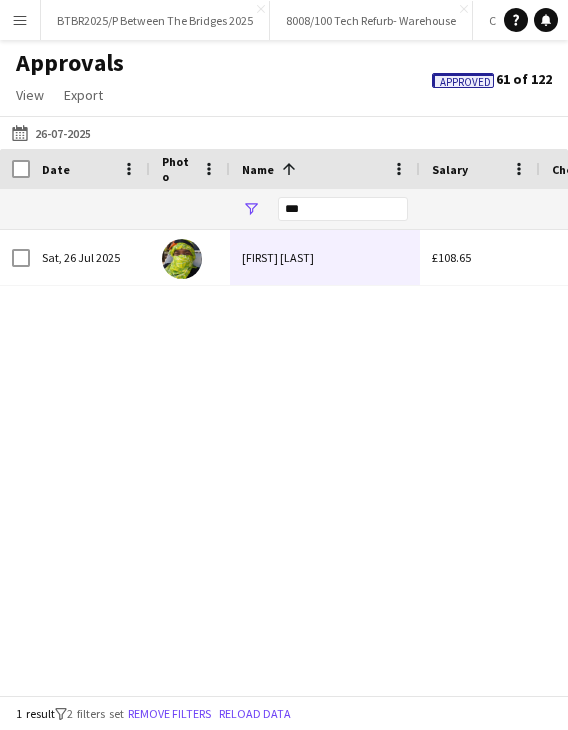 click on "Sat, 26 Jul 2025 Jordana Conybeare £124.15
Sat, 26 Jul 2025 Remeil Kaye £108.65" at bounding box center (284, 455) 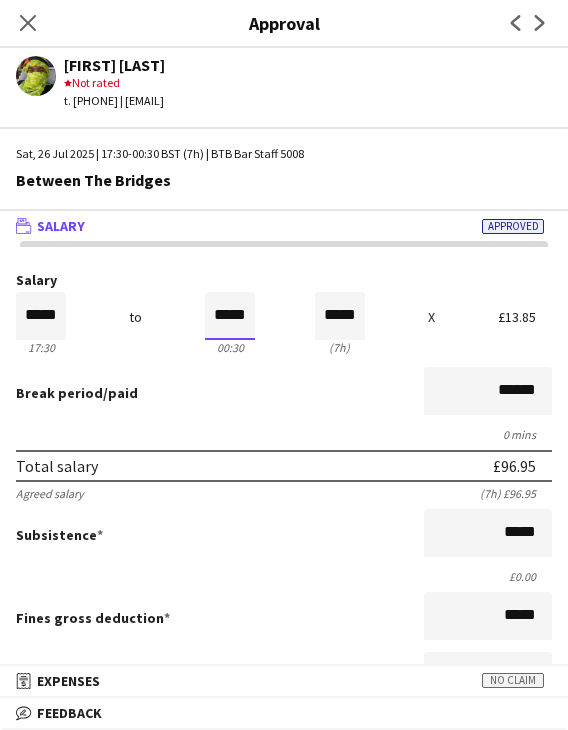 click on "*****" at bounding box center [230, 316] 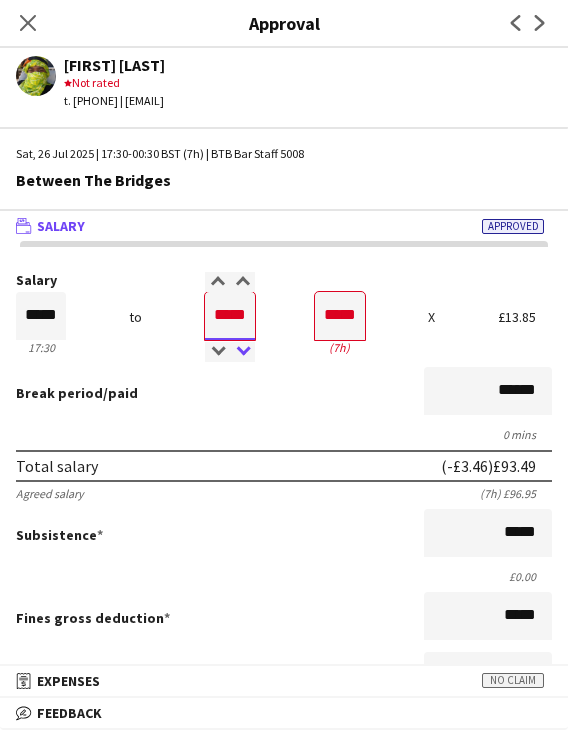 click at bounding box center (242, 352) 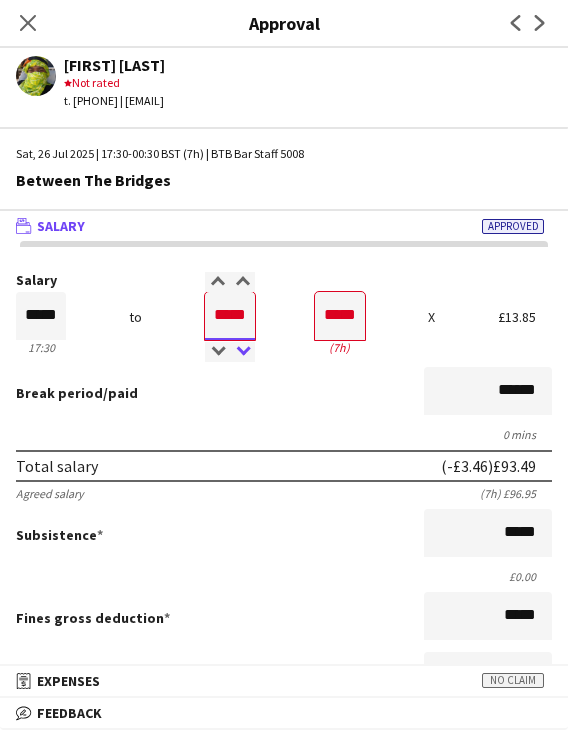 click at bounding box center (242, 352) 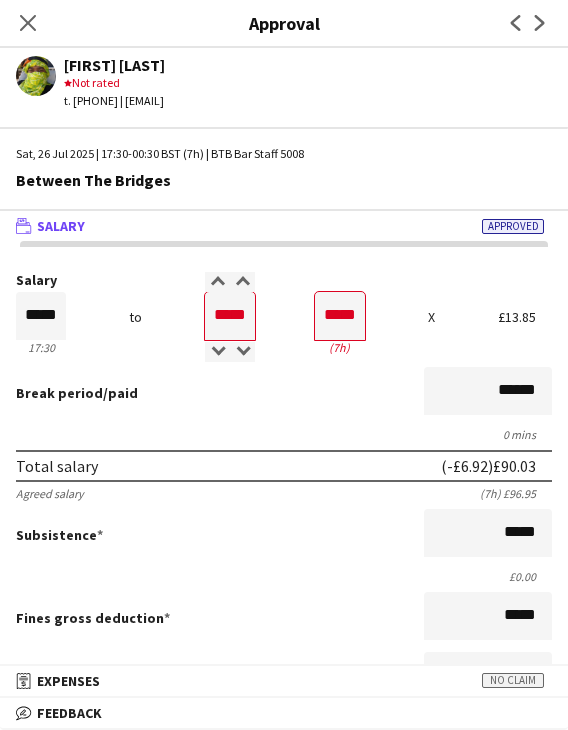 click on "0 mins" at bounding box center [284, 434] 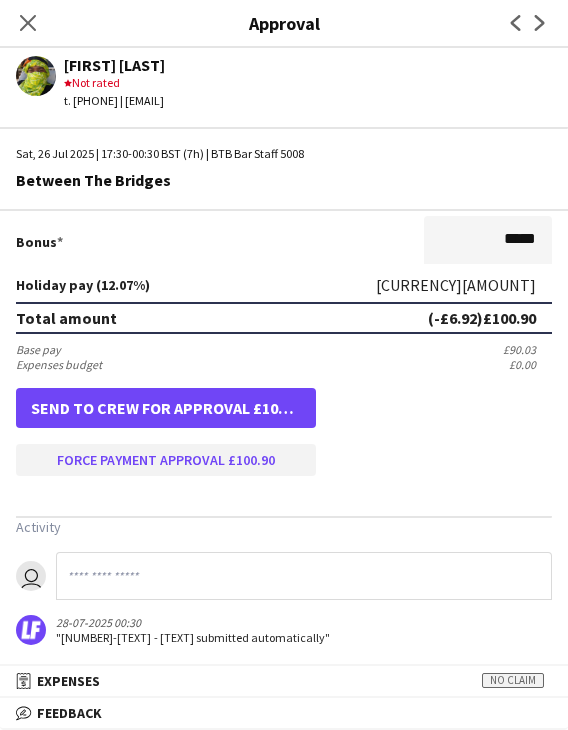 scroll, scrollTop: 501, scrollLeft: 0, axis: vertical 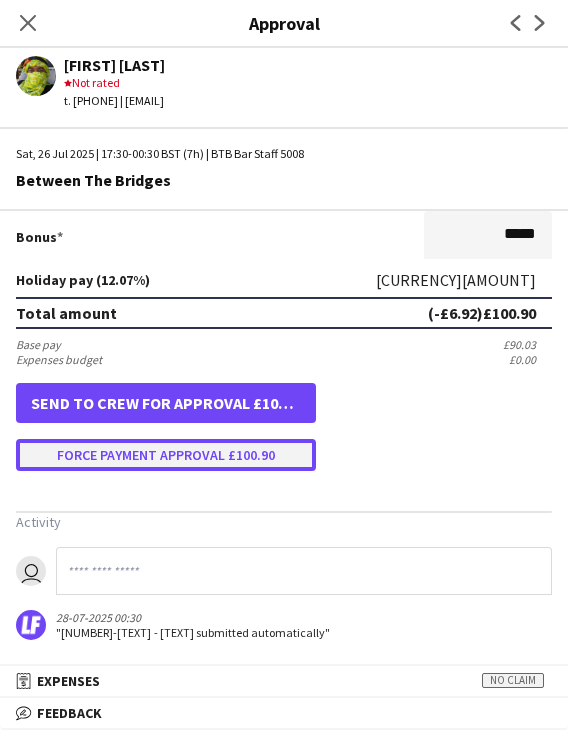 click on "Force payment approval £100.90" at bounding box center [166, 455] 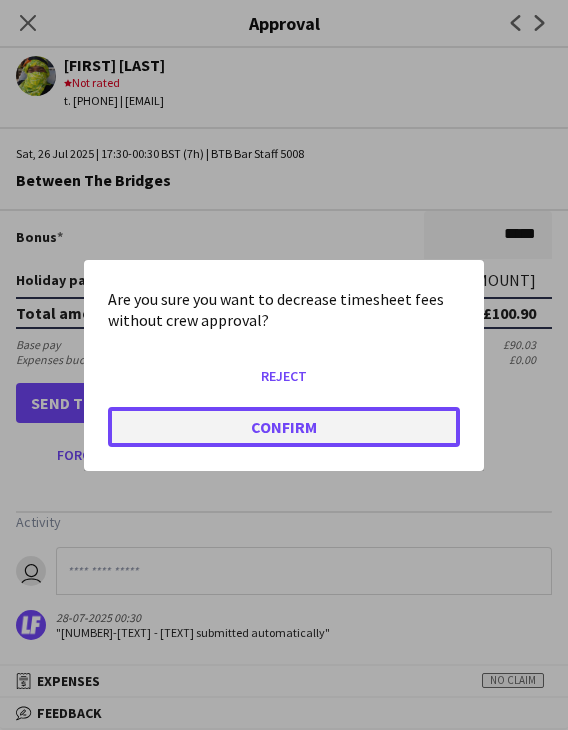 click on "Confirm" 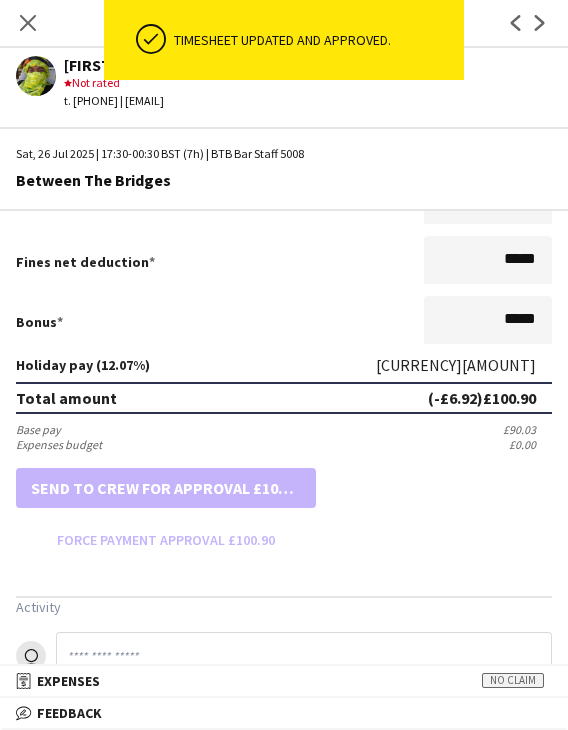 scroll, scrollTop: 501, scrollLeft: 0, axis: vertical 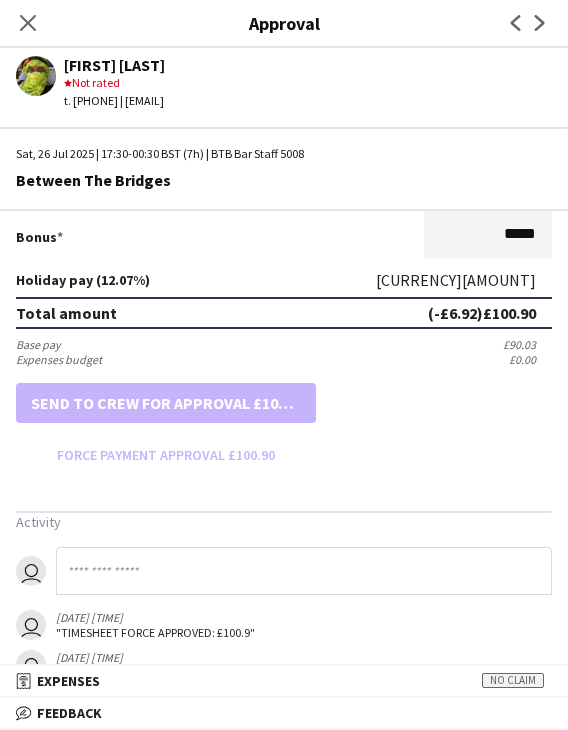 drag, startPoint x: 20, startPoint y: 25, endPoint x: 116, endPoint y: 78, distance: 109.65856 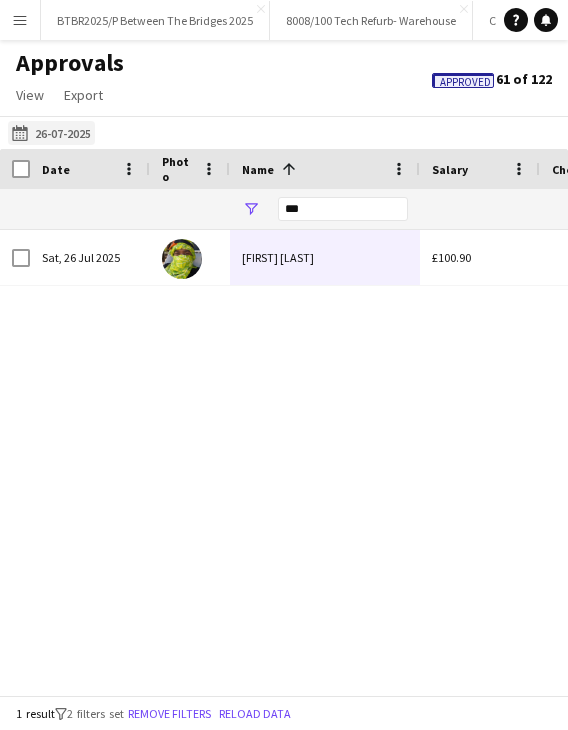 click on "22-07-2025
26-07-2025" 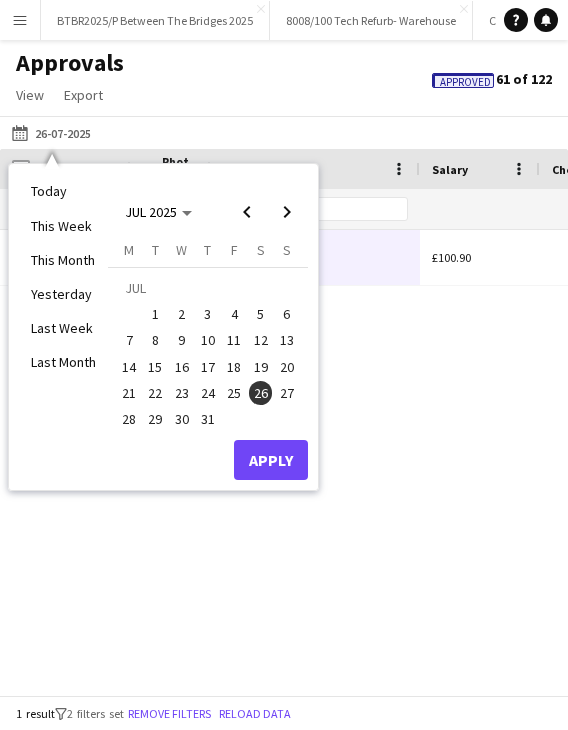 click on "29" at bounding box center [156, 419] 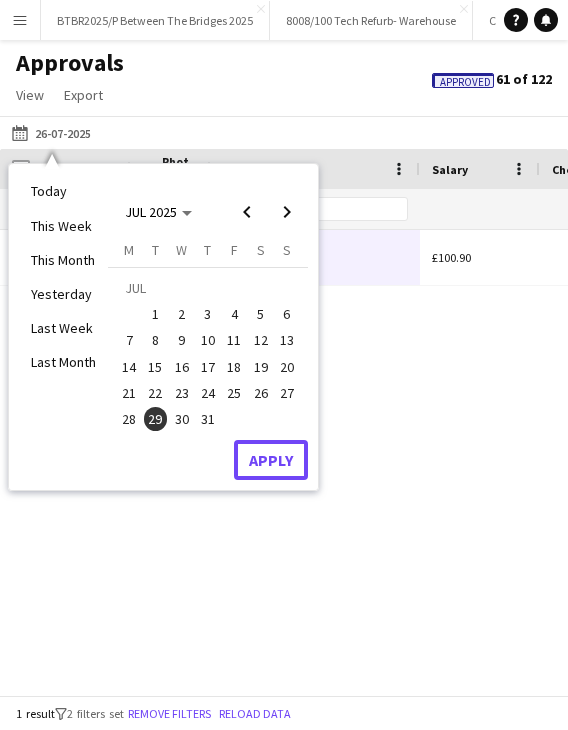 click on "Apply" at bounding box center (271, 460) 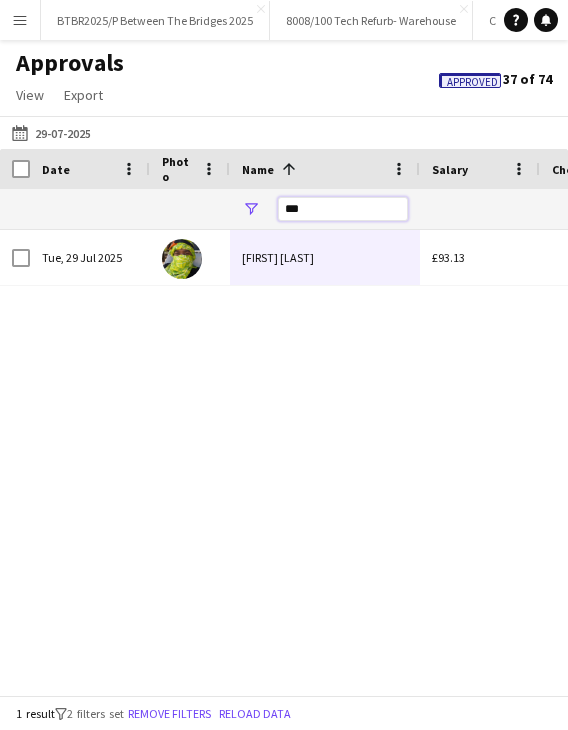 click on "***" at bounding box center [343, 209] 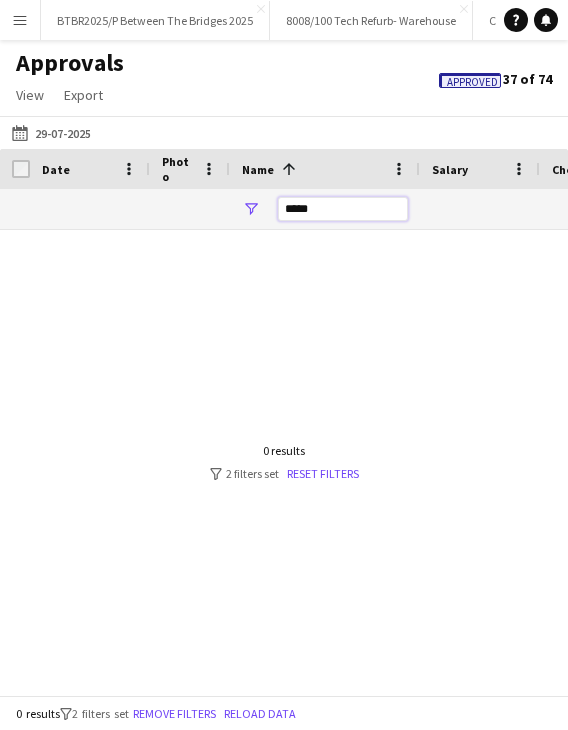 scroll, scrollTop: 0, scrollLeft: 196, axis: horizontal 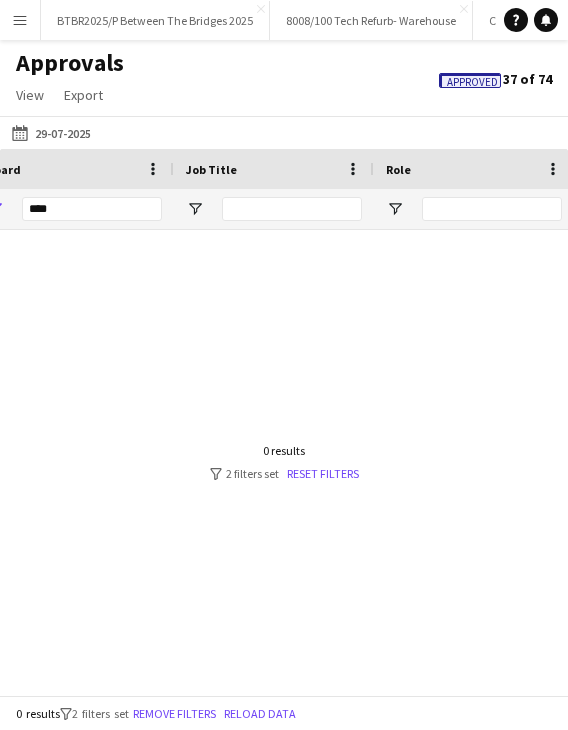 click on "***" at bounding box center [92, 209] 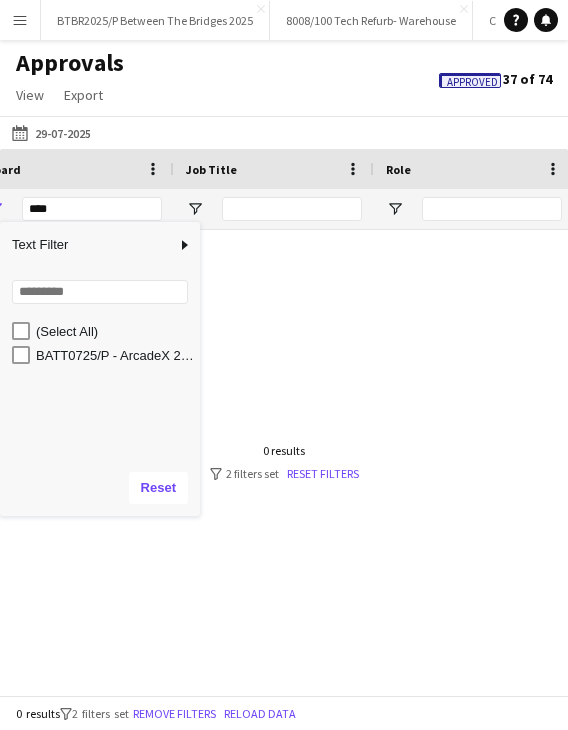 click on "BATT0725/P - ArcadeX 2025" at bounding box center (106, 355) 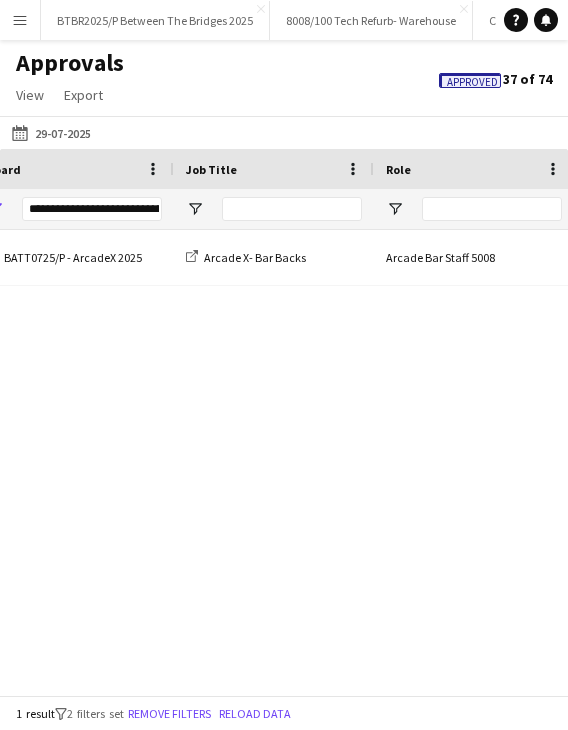 click on "BATT0725/P - ArcadeX 2025
Arcade X- Bar Backs
Arcade Bar Staff 5008" at bounding box center (284, 455) 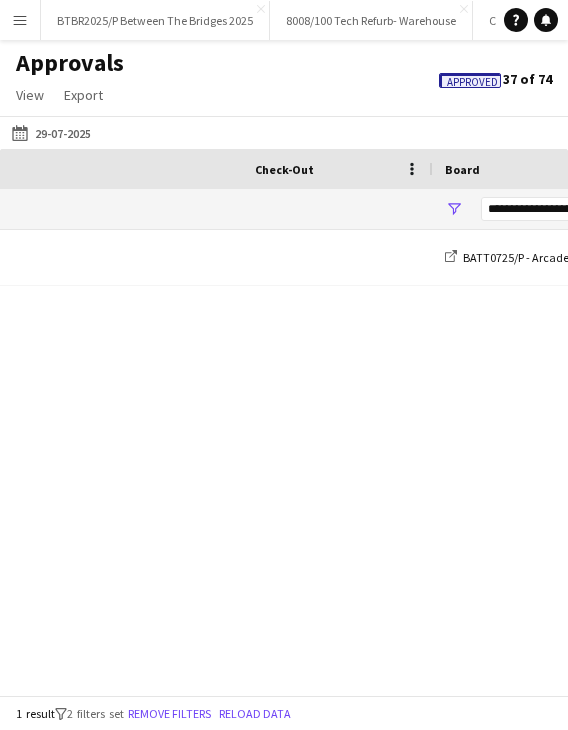 scroll, scrollTop: 0, scrollLeft: 350, axis: horizontal 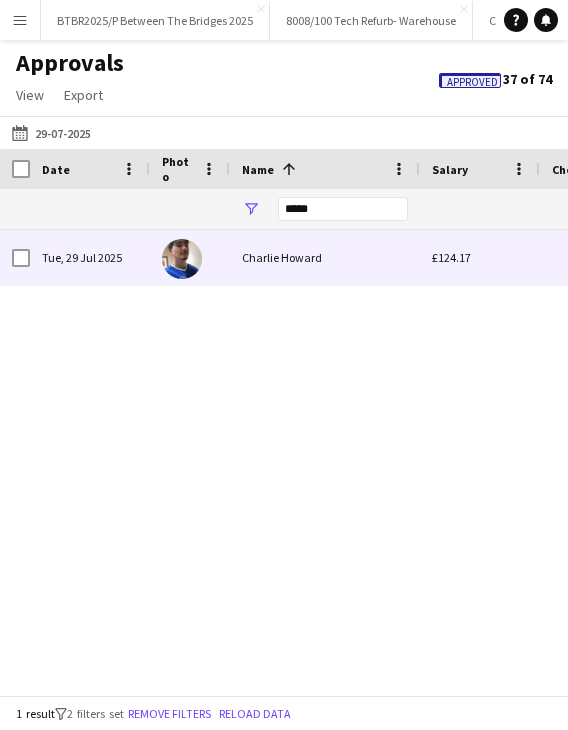 click on "Charlie Howard" at bounding box center (325, 257) 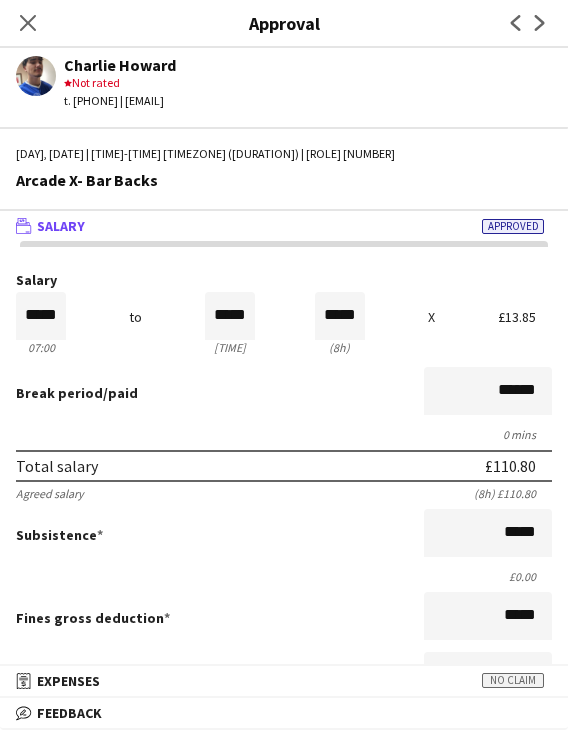 drag, startPoint x: 28, startPoint y: 18, endPoint x: 220, endPoint y: 165, distance: 241.8119 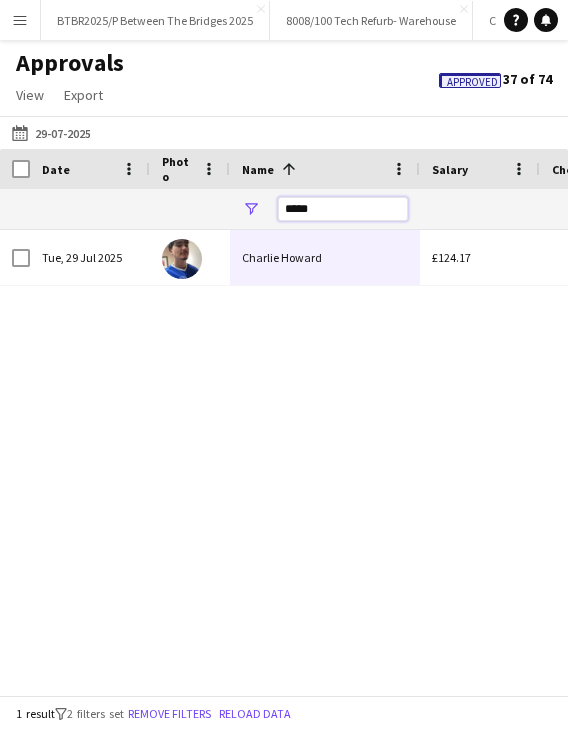 click on "*****" at bounding box center (343, 209) 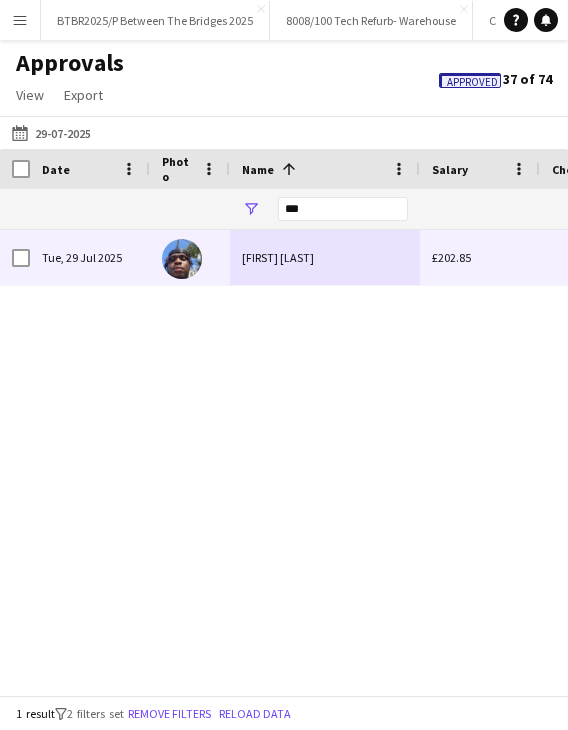click on "[FIRST] [LAST]" at bounding box center (325, 257) 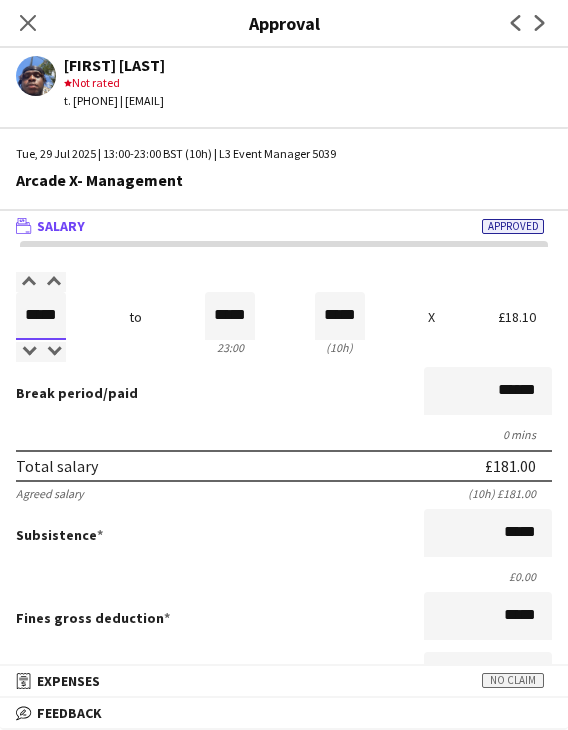 click on "*****" at bounding box center (41, 316) 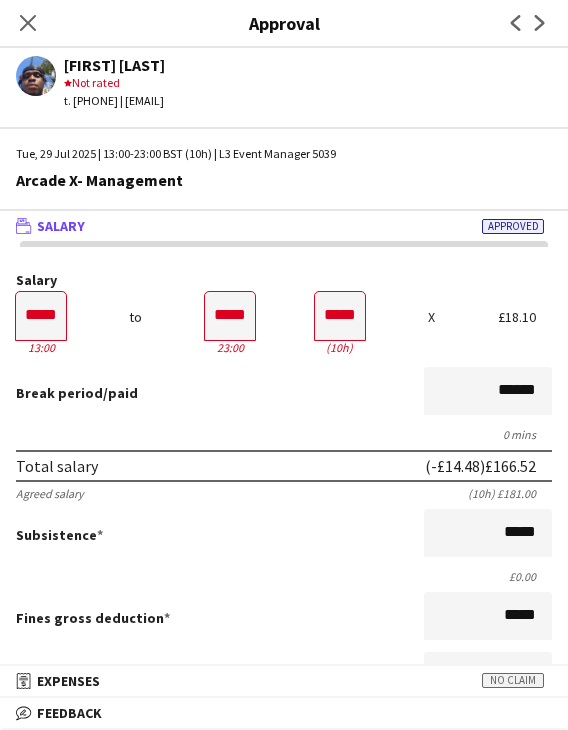 click on "Salary  *****  13:00   to  *****  23:00  *****  (10h)   X   £18.10   Break period   /paid  ******  0 mins   Total salary   (-£14.48)   £166.52   Agreed salary   (10h) £181.00   Subsistence  *****  £0.00   Fines gross deduction  *****  Fines net deduction  *****  Bonus  *****  Holiday pay (12.07%)   £20.10   Total amount   (-£14.48)   £186.62   Base pay   £166.52   Expenses budget   £0.00   Send to crew for approval £186.62   Force payment approval £186.62" at bounding box center (284, 622) 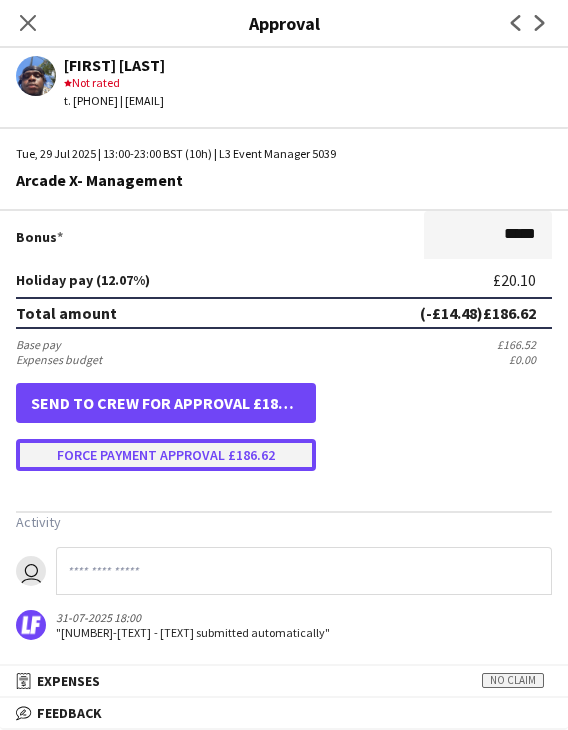click on "Force payment approval £186.62" at bounding box center [166, 455] 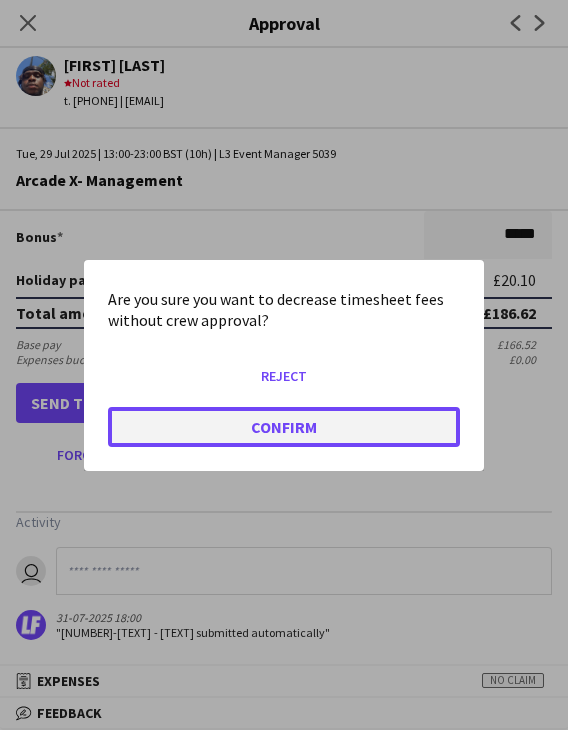 click on "Confirm" 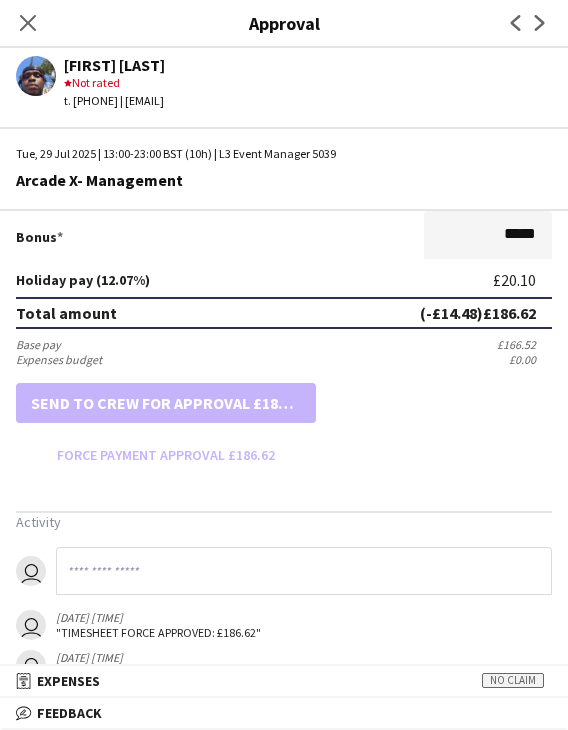 drag, startPoint x: 39, startPoint y: 28, endPoint x: 91, endPoint y: 80, distance: 73.53911 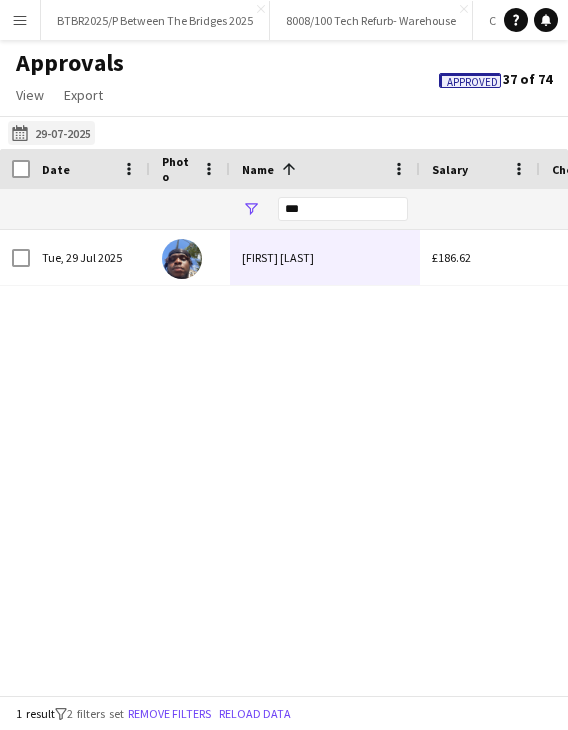 click on "22-07-2025
29-07-2025" 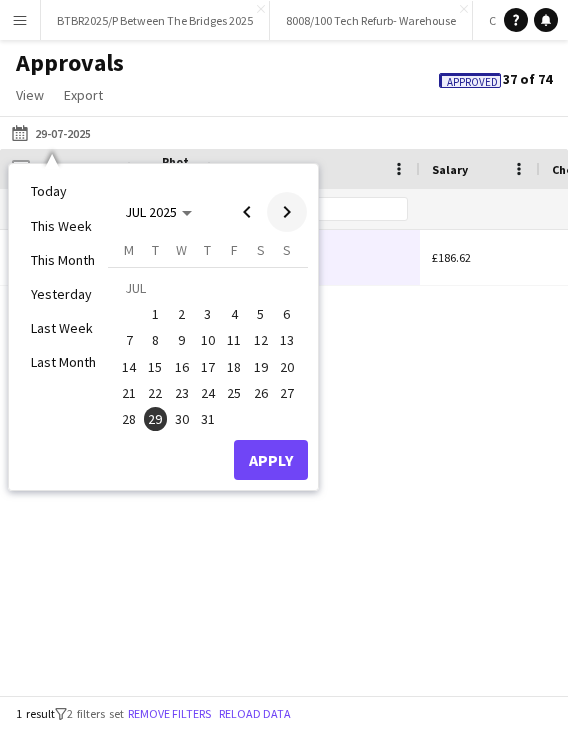 click at bounding box center (287, 212) 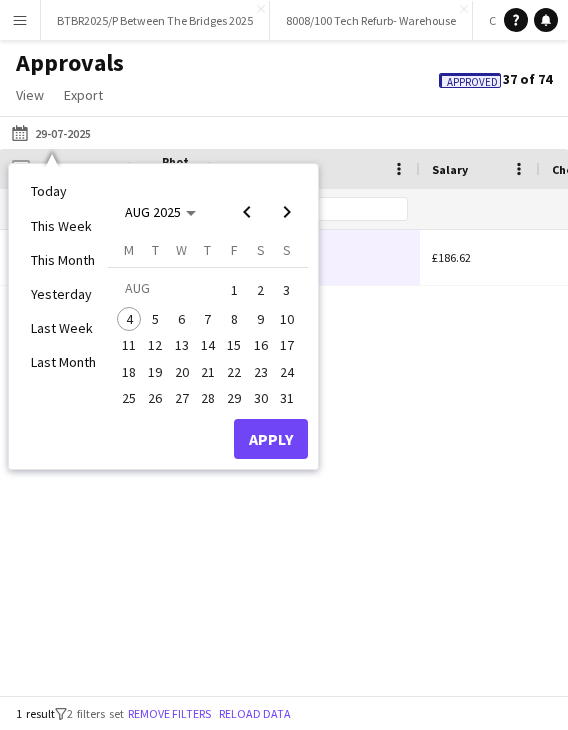 click on "3" at bounding box center [287, 290] 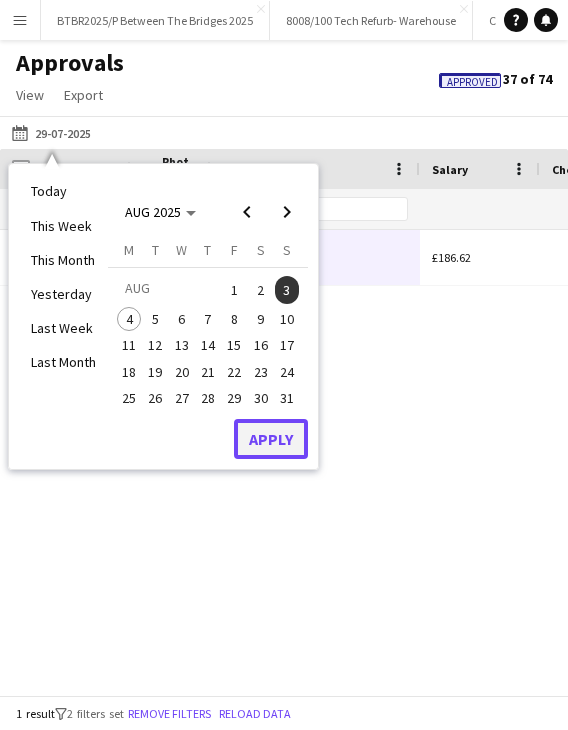 click on "Apply" at bounding box center [271, 439] 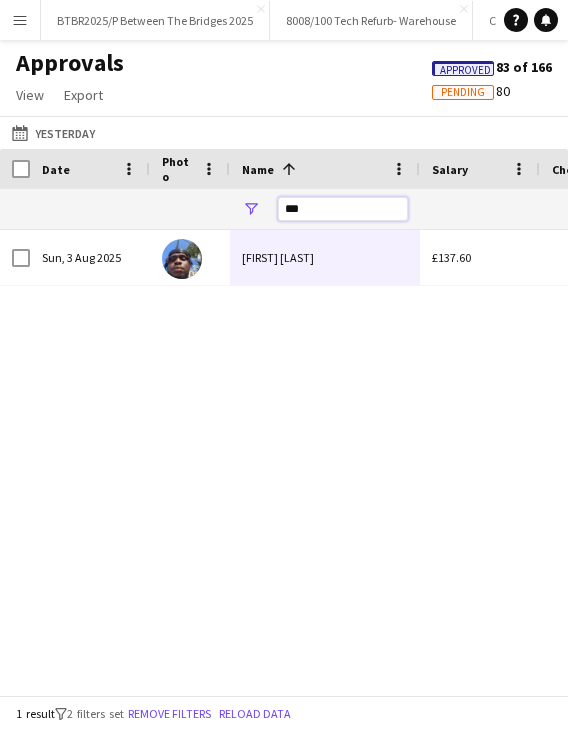 click on "***" at bounding box center [343, 209] 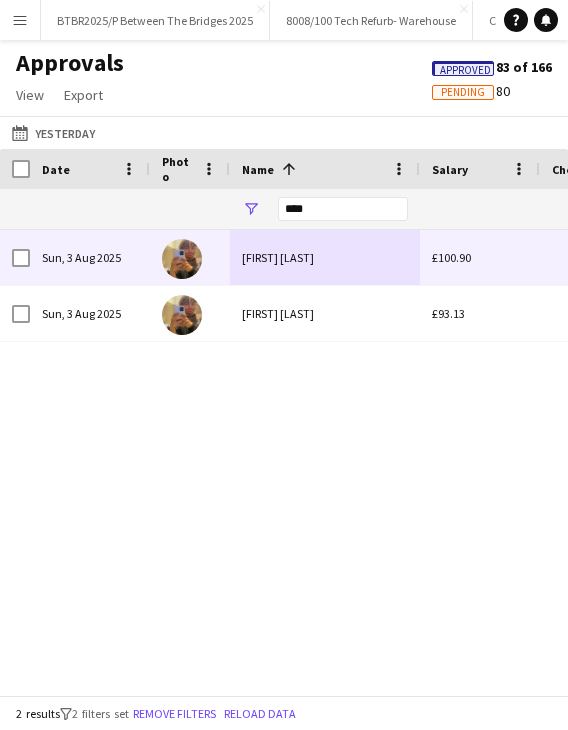 click on "[NAME]" at bounding box center [325, 257] 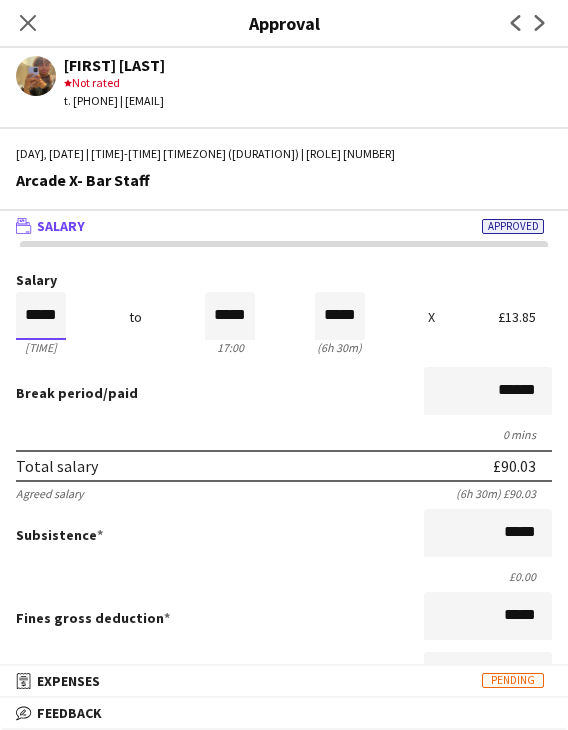 click on "*****" at bounding box center (41, 316) 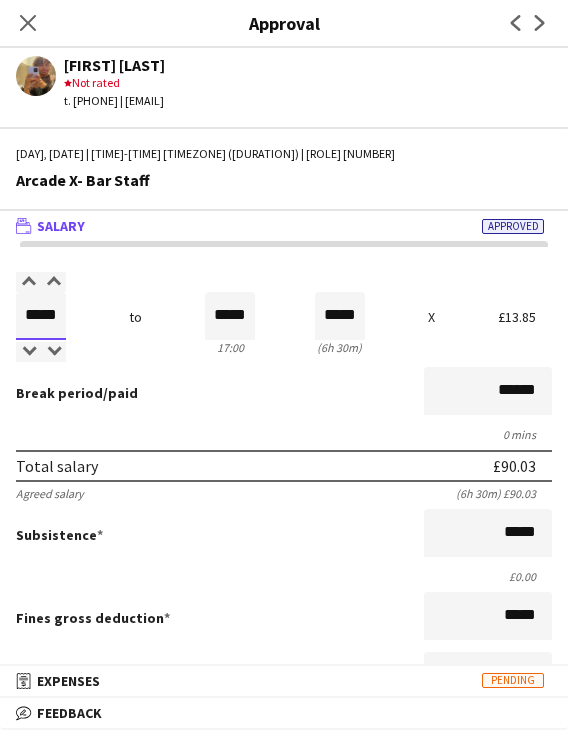 click on "*****" at bounding box center (41, 316) 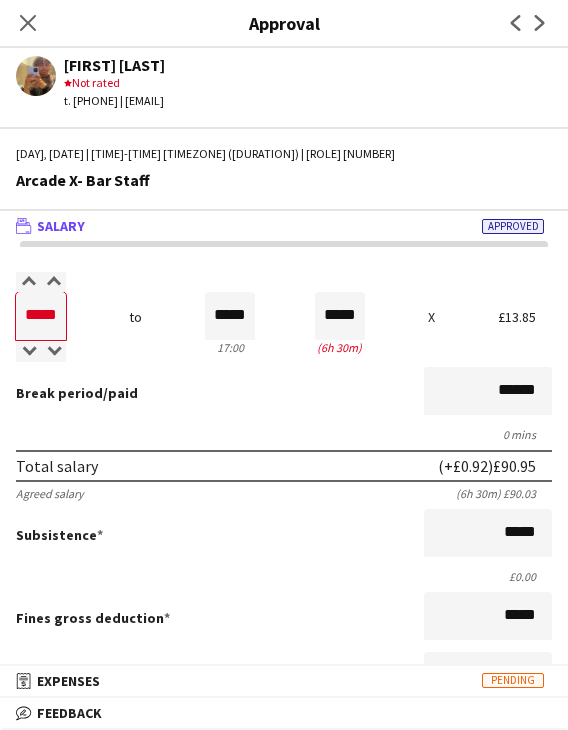 click on "Break period   /paid  ******" at bounding box center [284, 393] 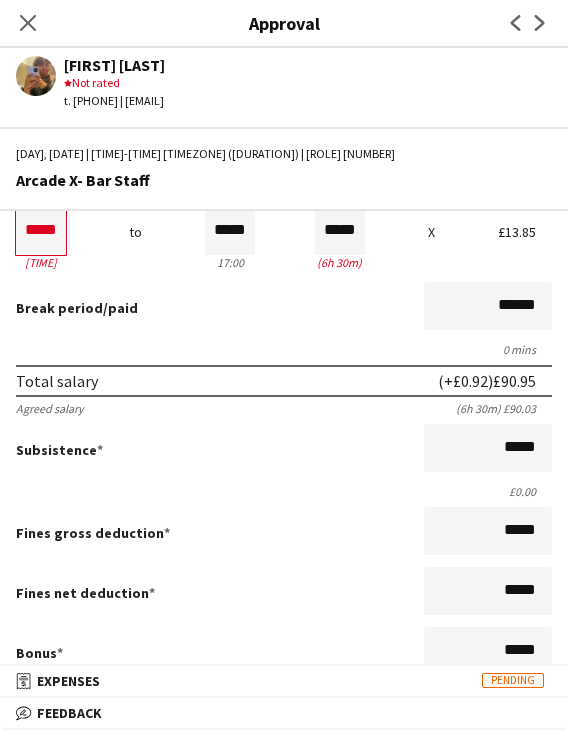 scroll, scrollTop: 400, scrollLeft: 0, axis: vertical 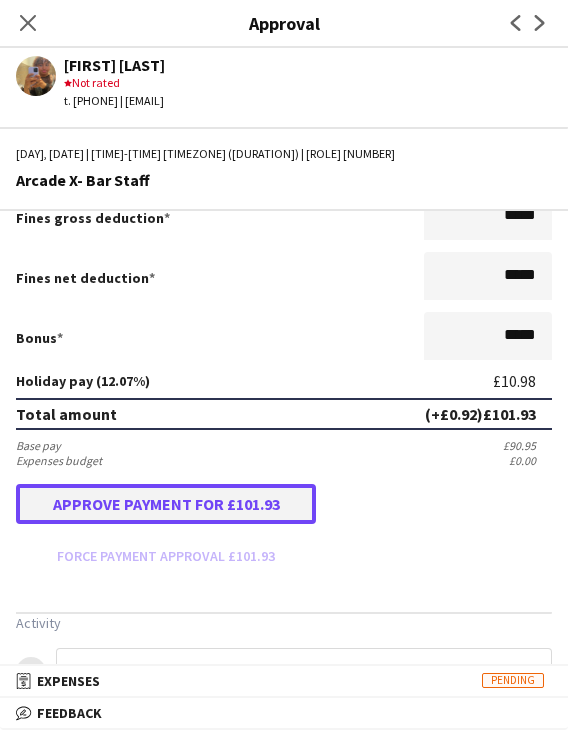 click on "Approve payment for £101.93" at bounding box center (166, 504) 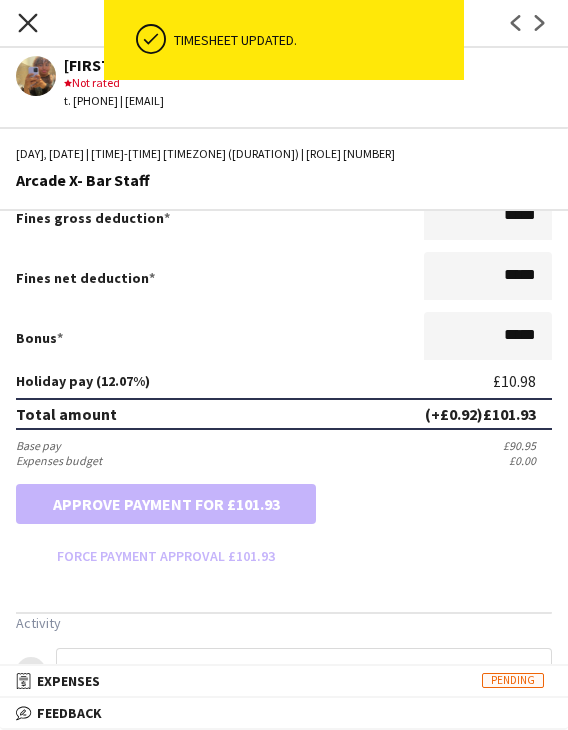 click on "Close pop-in" 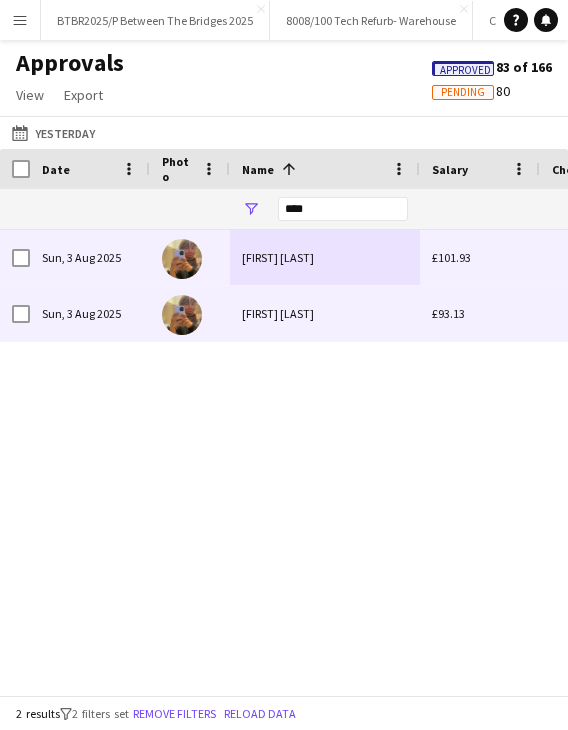 click on "[NAME]" at bounding box center [325, 313] 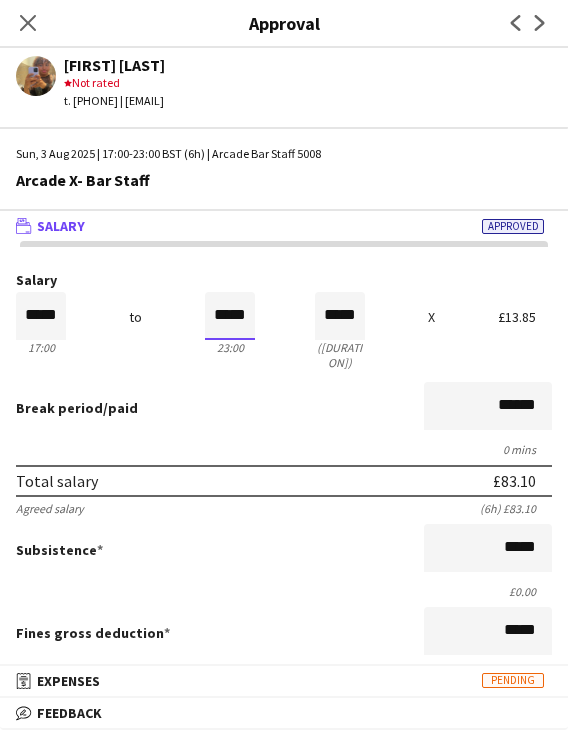 click on "*****" at bounding box center [230, 316] 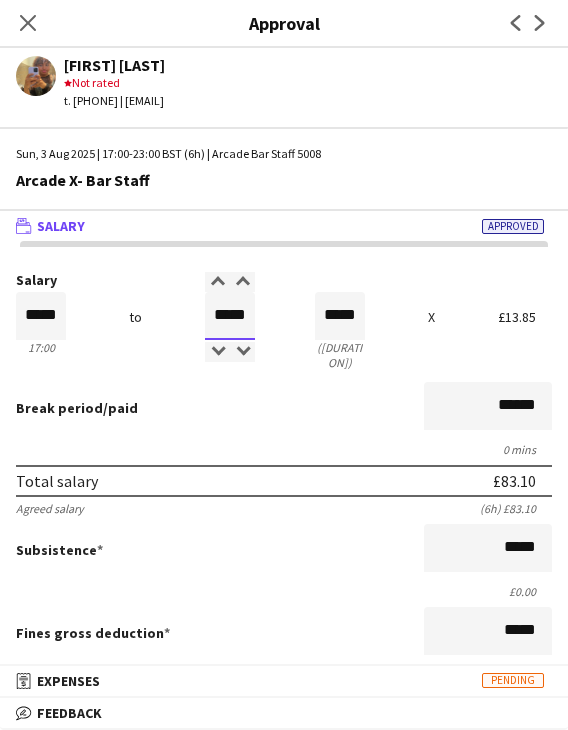 click on "*****" at bounding box center [230, 316] 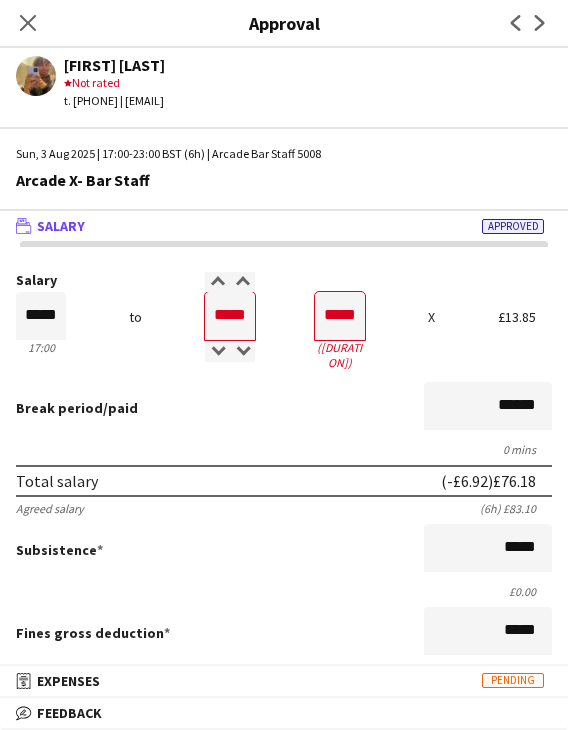 click on "Break period   /paid  ******" at bounding box center [284, 408] 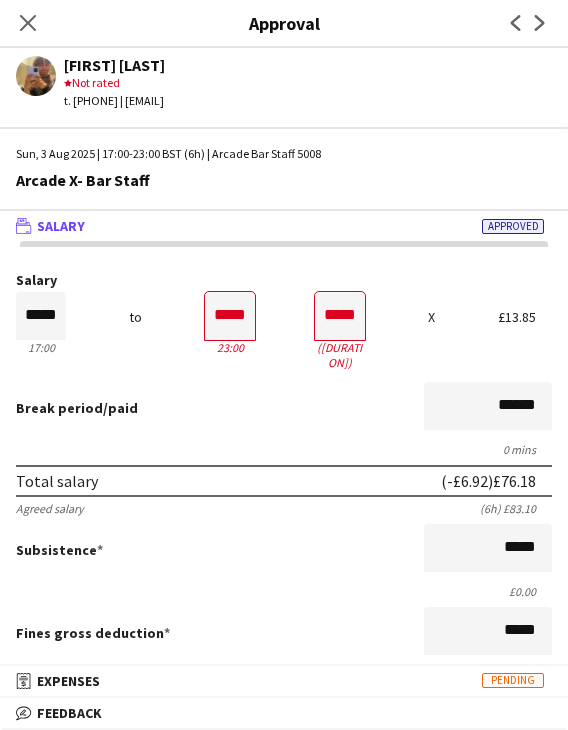 scroll, scrollTop: 461, scrollLeft: 0, axis: vertical 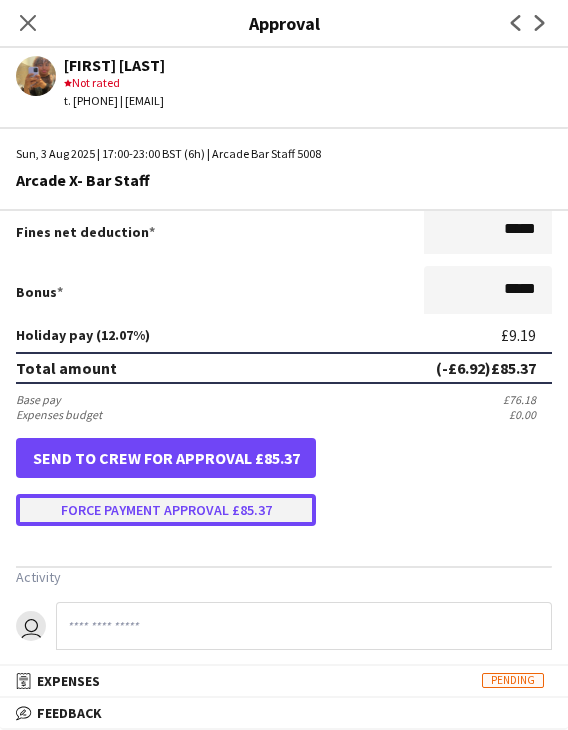 click on "Force payment approval £85.37" at bounding box center [166, 510] 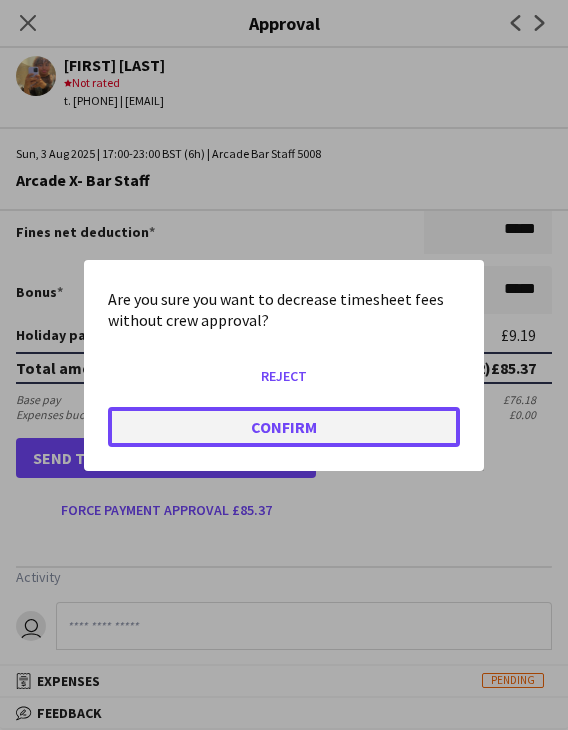 click on "Confirm" 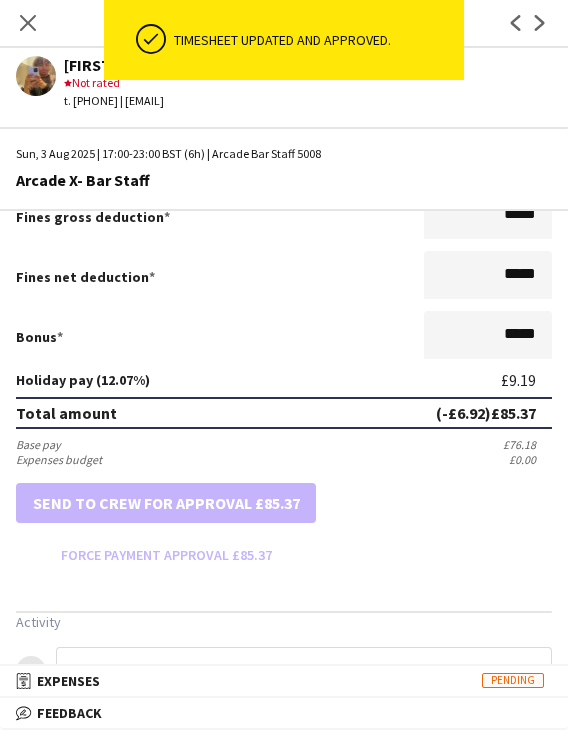 scroll, scrollTop: 461, scrollLeft: 0, axis: vertical 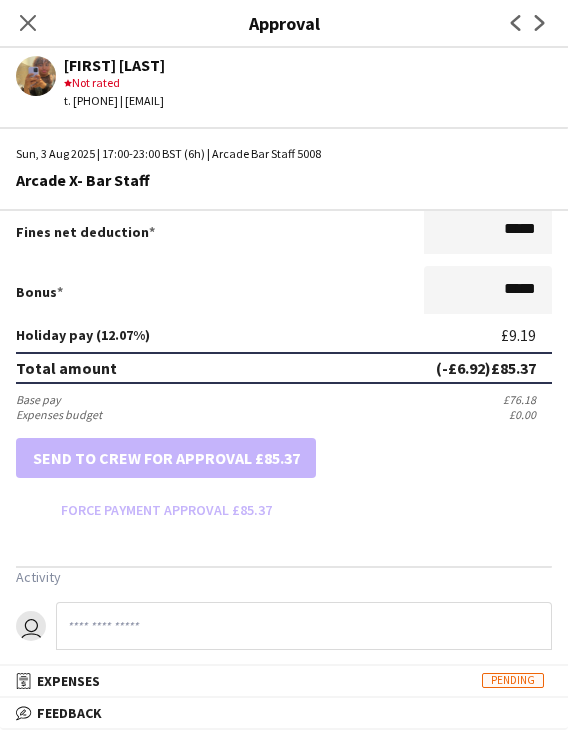 drag, startPoint x: 21, startPoint y: 20, endPoint x: 58, endPoint y: 26, distance: 37.48333 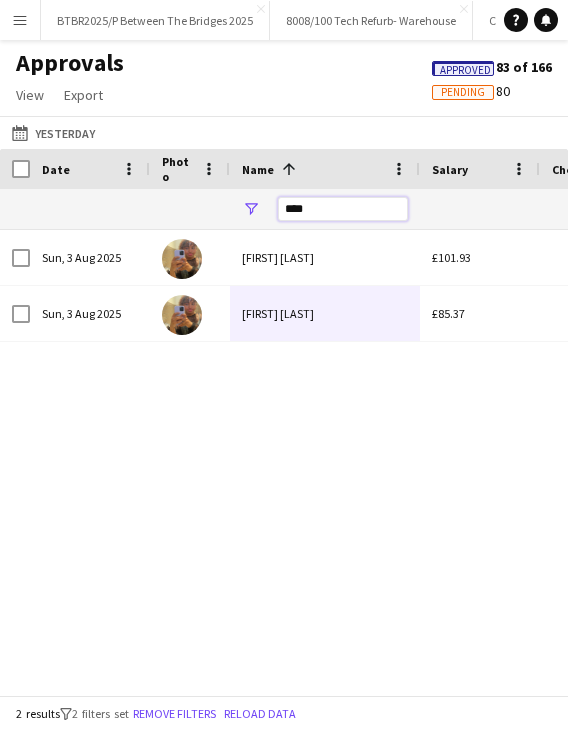 click on "****" at bounding box center (343, 209) 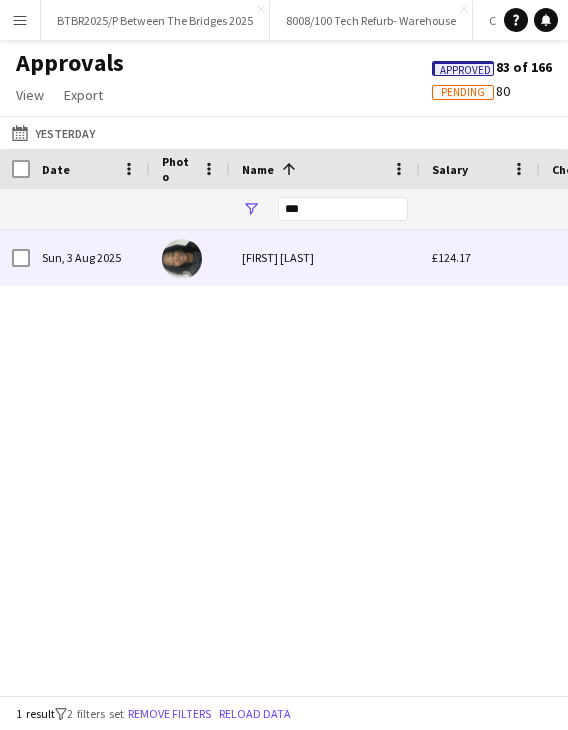 click on "[FIRST] [LAST]" at bounding box center (325, 257) 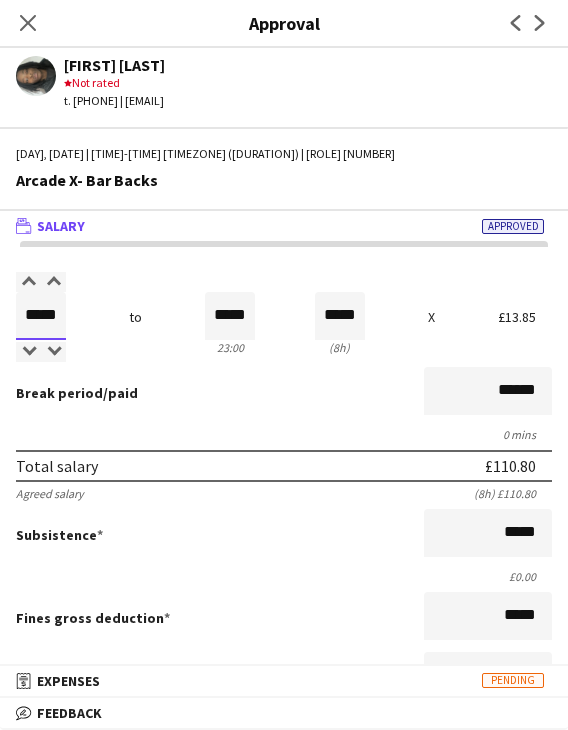 click on "*****" at bounding box center [41, 316] 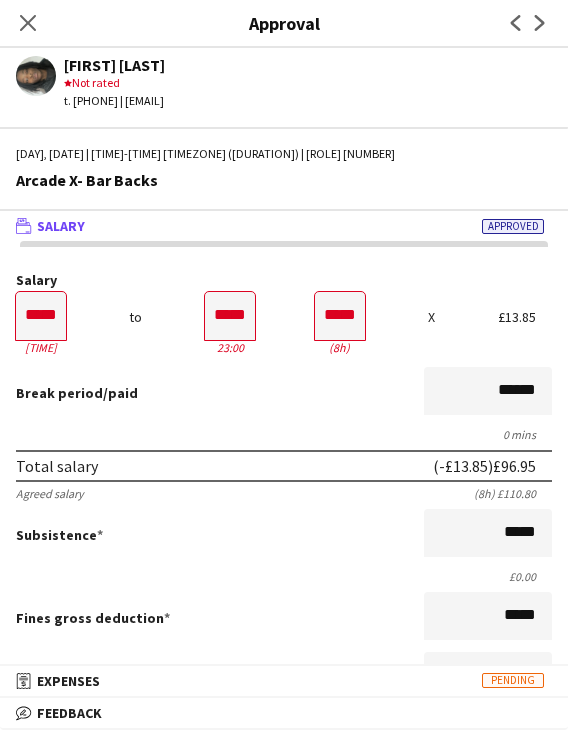click on "Salary  *****  15:00   to  *****  23:00  *****  (8h)   X   £13.85   Break period   /paid  ******  0 mins   Total salary   (-£13.85)   £96.95   Agreed salary   (8h) £110.80   Subsistence  *****  £0.00   Fines gross deduction  *****  Fines net deduction  *****  Bonus  *****  Holiday pay (12.07%)   £11.70   Total amount   (-£13.85)   £108.65   Base pay   £96.95   Expenses budget   £0.00   Send to crew for approval £108.65   Force payment approval £108.65" at bounding box center [284, 622] 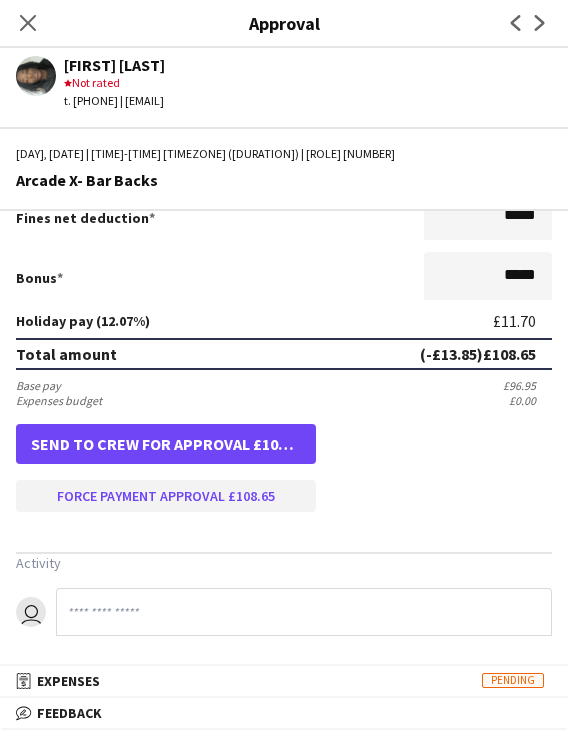 scroll, scrollTop: 461, scrollLeft: 0, axis: vertical 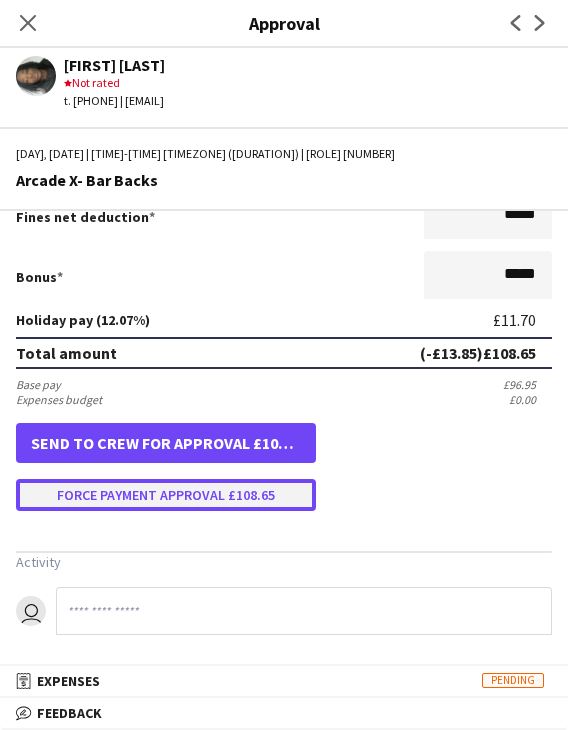 click on "Force payment approval £108.65" at bounding box center (166, 495) 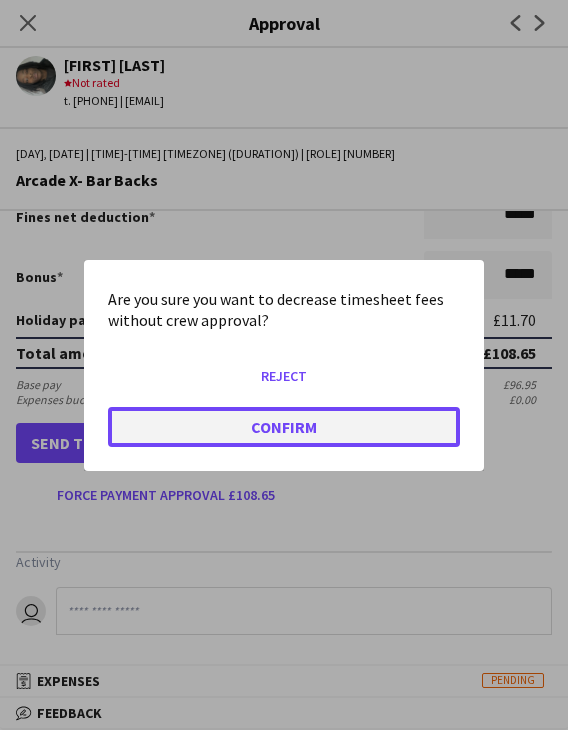 click on "Confirm" 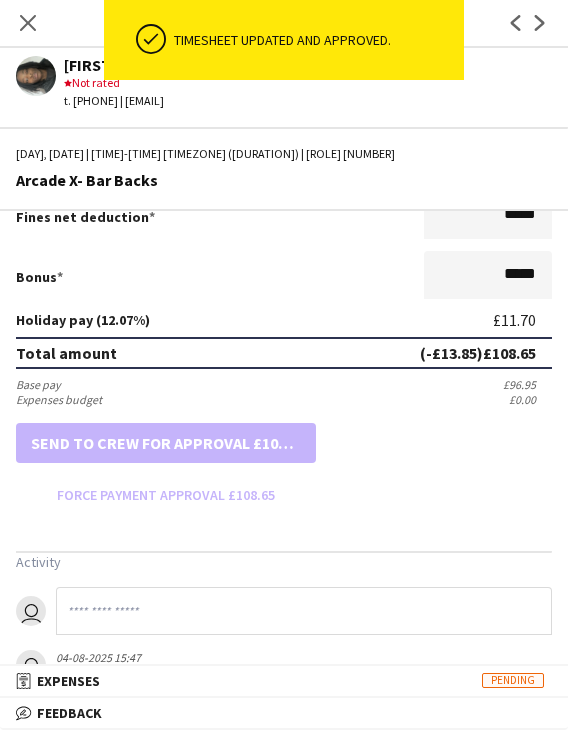 scroll, scrollTop: 461, scrollLeft: 0, axis: vertical 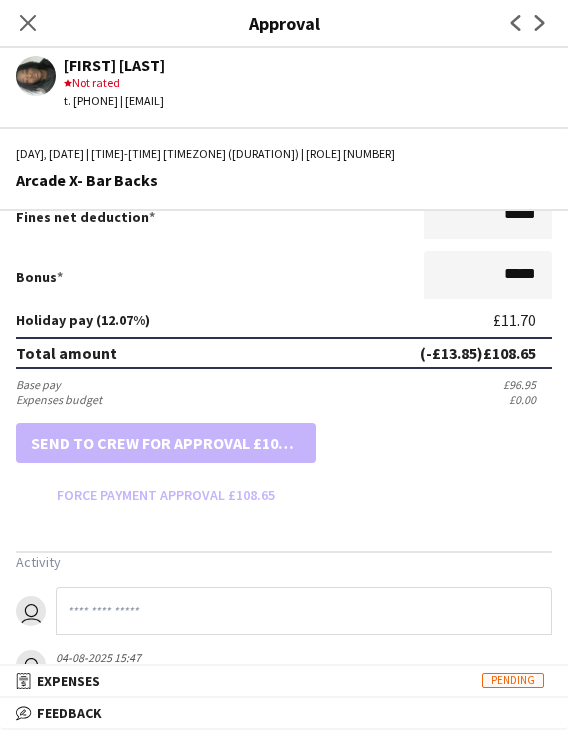 click on "Close pop-in" 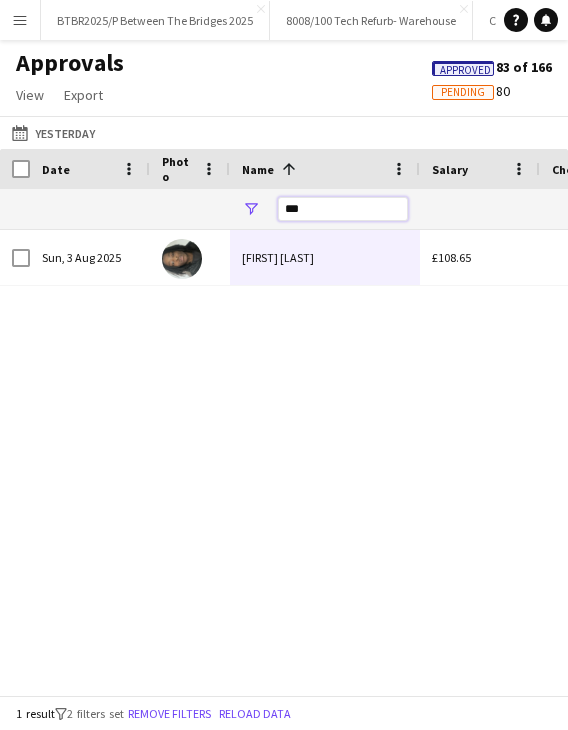 click on "***" at bounding box center [343, 209] 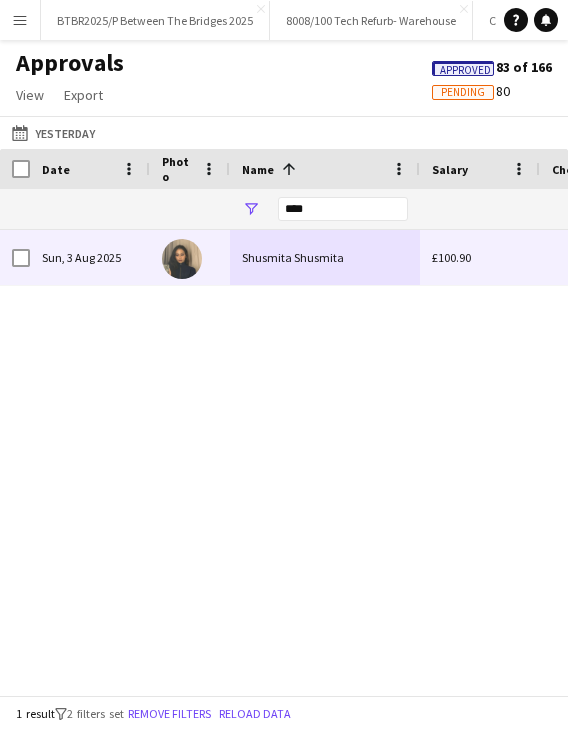 click on "Shusmita Shusmita" at bounding box center [325, 257] 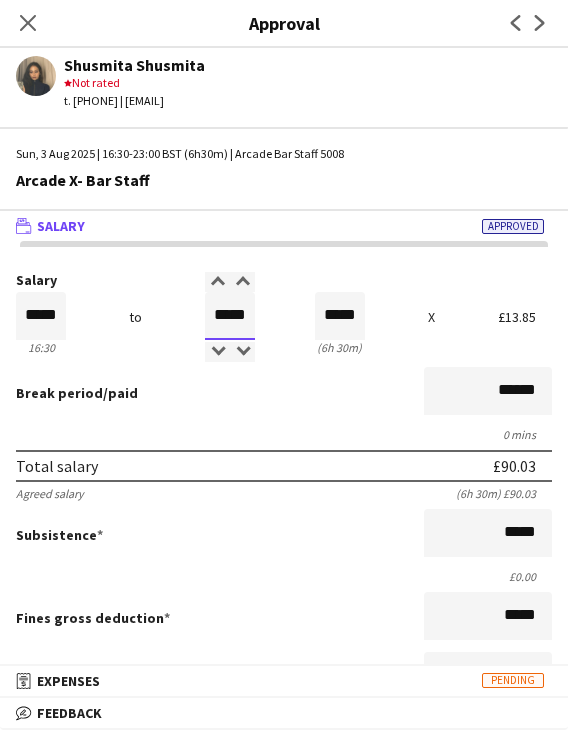 drag, startPoint x: 210, startPoint y: 319, endPoint x: 258, endPoint y: 323, distance: 48.166378 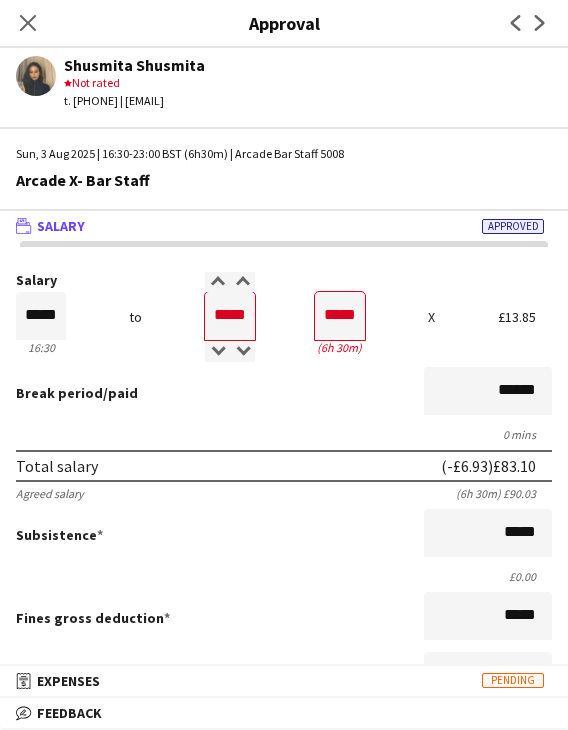 click on "Break period   /paid  ******" at bounding box center (284, 393) 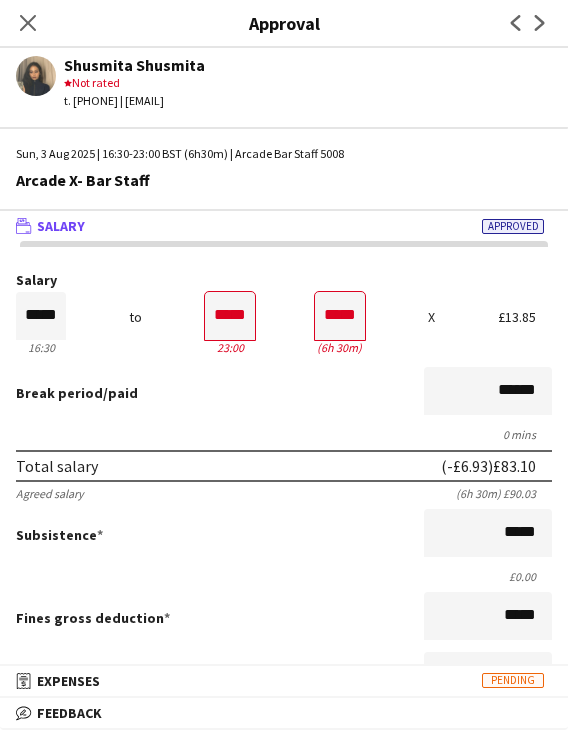 scroll, scrollTop: 461, scrollLeft: 0, axis: vertical 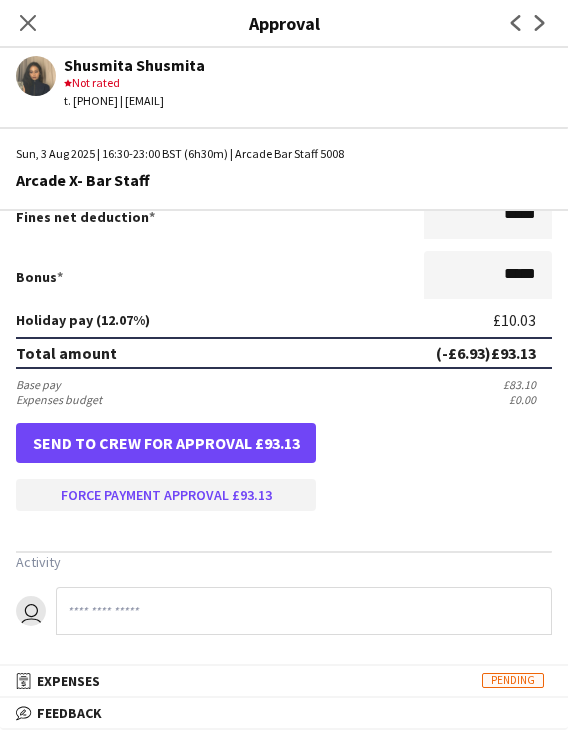 click on "Salary  *****  16:30   to  *****  23:00  *****  (6h 30m)   X   £13.85   Break period   /paid  ******  0 mins   Total salary   (-£6.93)   £83.10   Agreed salary   (6h 30m) £90.03   Subsistence  *****  £0.00   Fines gross deduction  *****  Fines net deduction  *****  Bonus  *****  Holiday pay (12.07%)   £10.03   Total amount   (-£6.93)   £93.13   Base pay   £83.10   Expenses budget   £0.00   Send to crew for approval £93.13   Force payment approval £93.13   Activity
user" at bounding box center (284, 223) 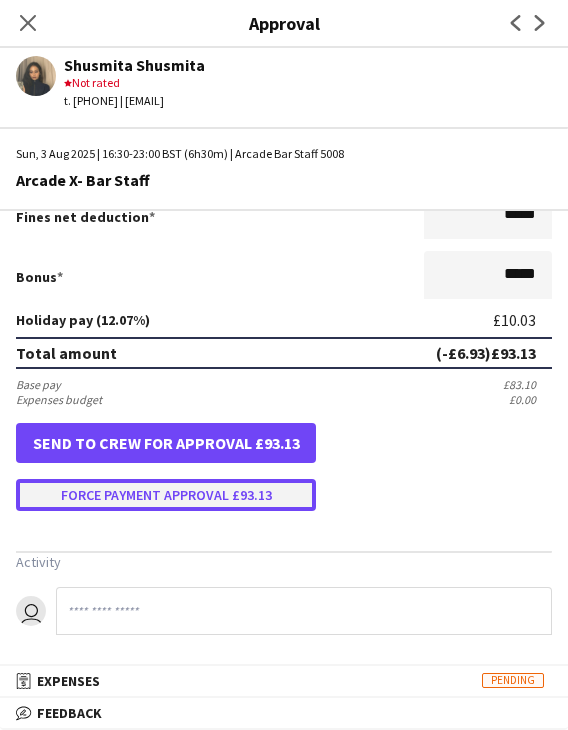 click on "Force payment approval £93.13" at bounding box center (166, 495) 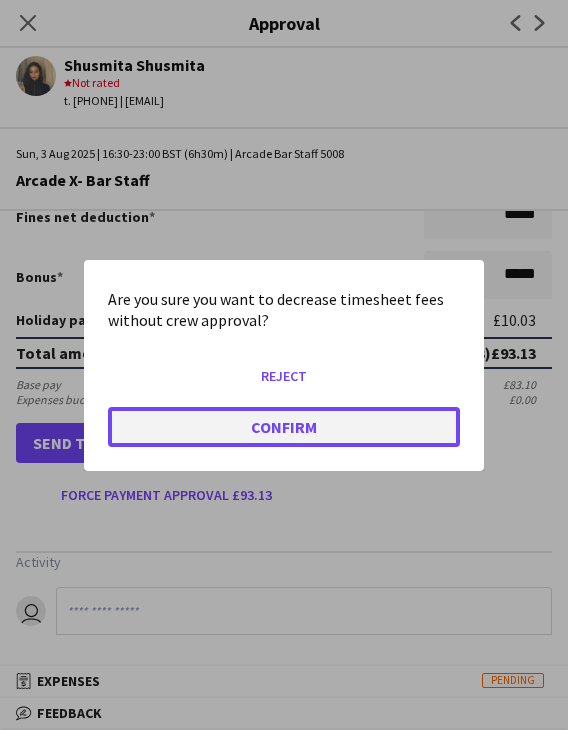 click on "Confirm" 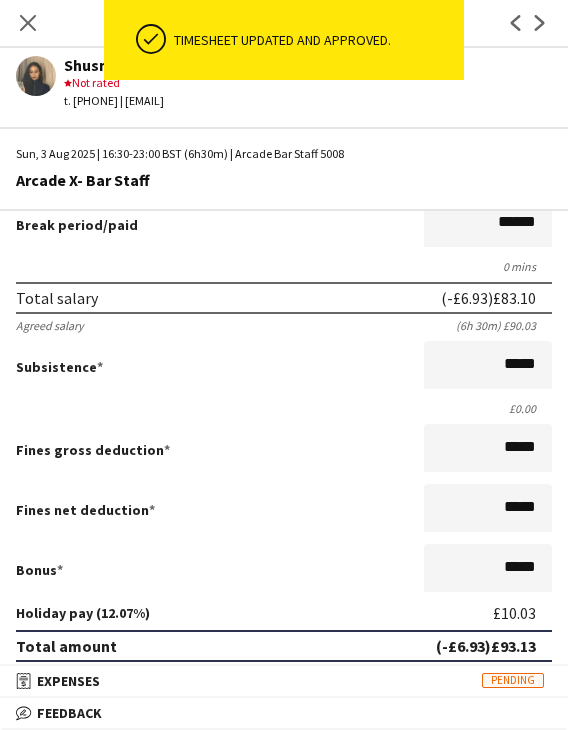 scroll, scrollTop: 0, scrollLeft: 0, axis: both 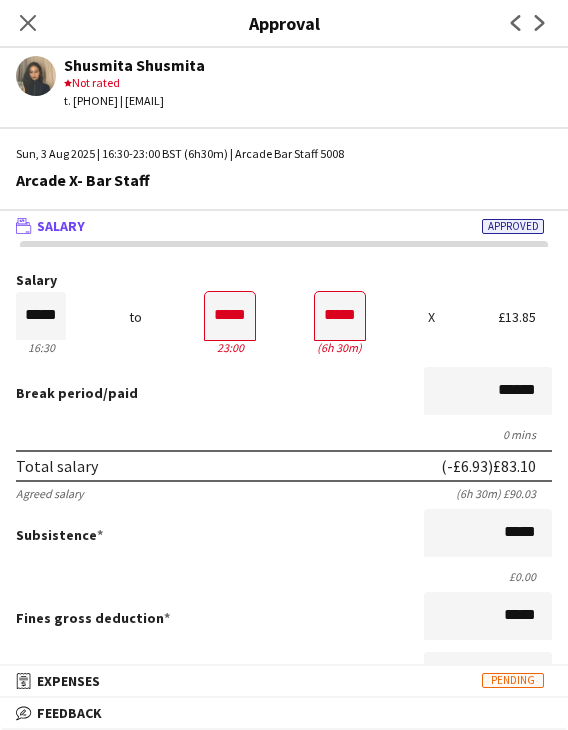 drag, startPoint x: 24, startPoint y: 21, endPoint x: 271, endPoint y: 186, distance: 297.04208 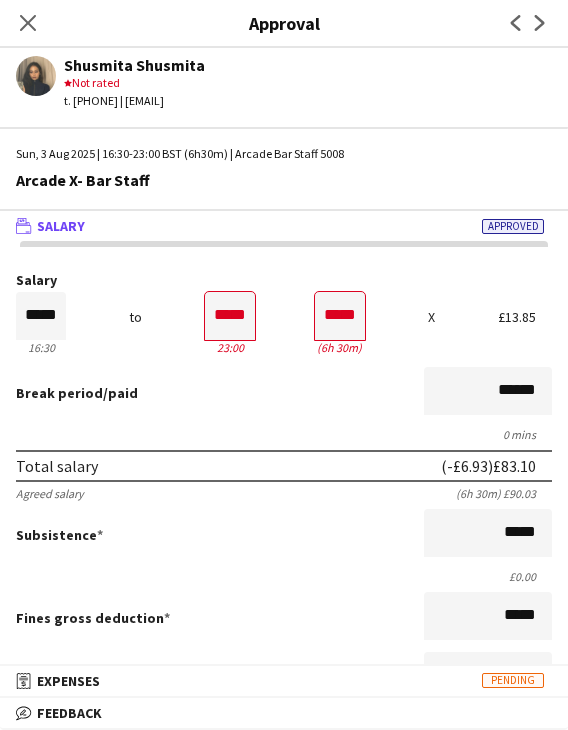 click on "Close pop-in" 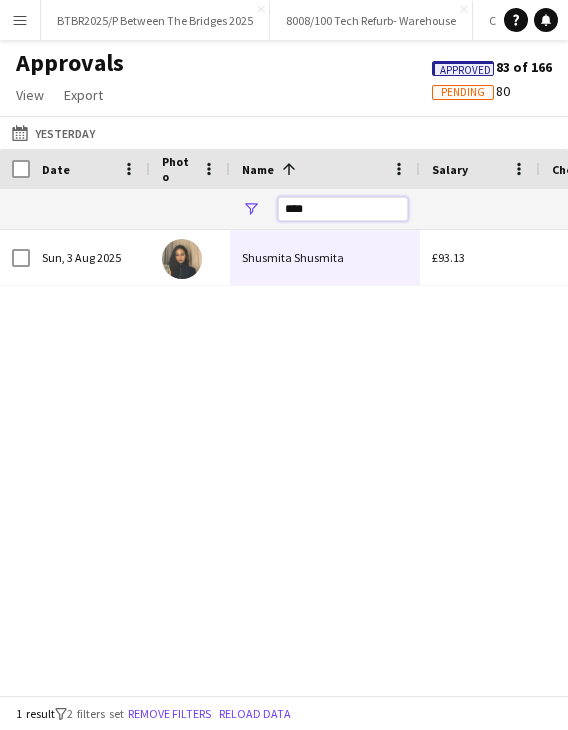 click on "****" at bounding box center [343, 209] 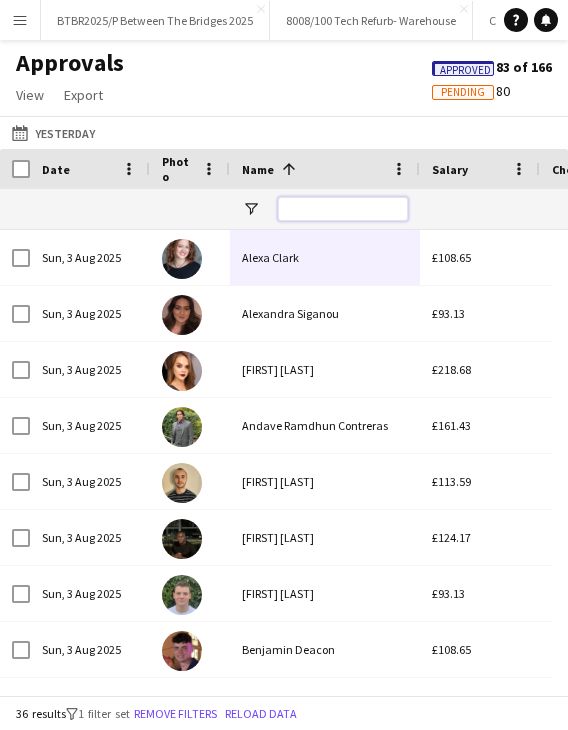 scroll, scrollTop: 0, scrollLeft: 304, axis: horizontal 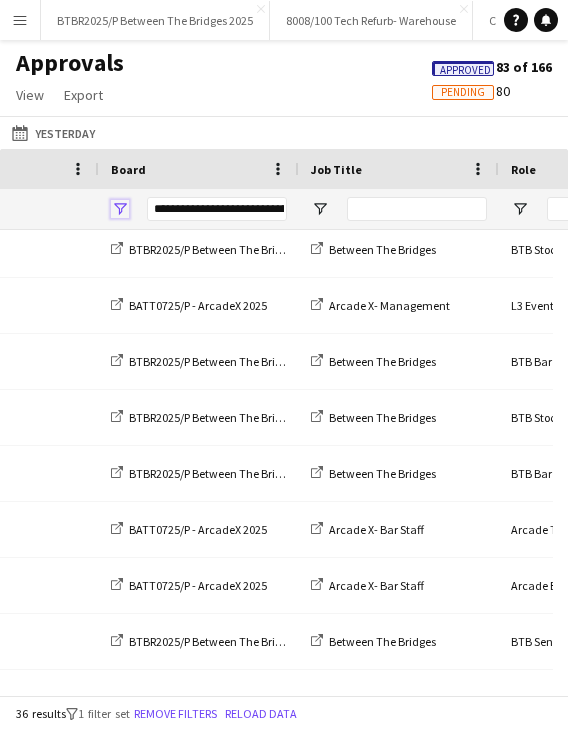 click at bounding box center (120, 209) 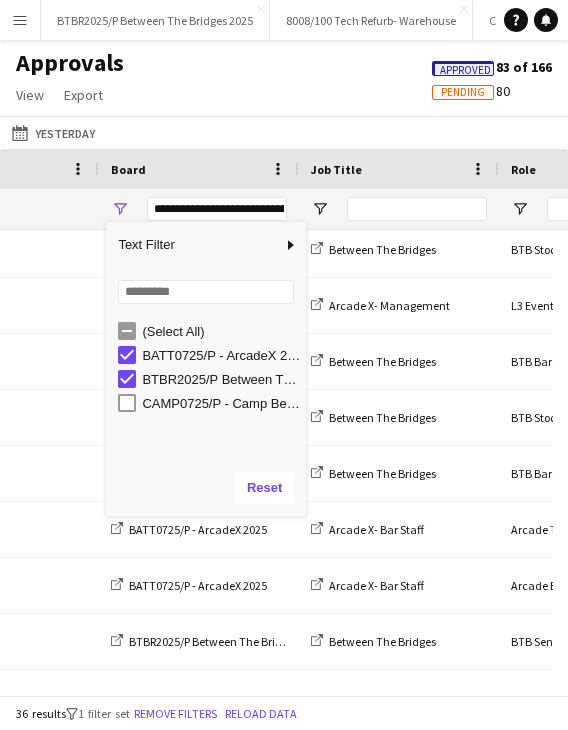 click on "BTBR2025/P  Between The Bridges 2025" at bounding box center (221, 379) 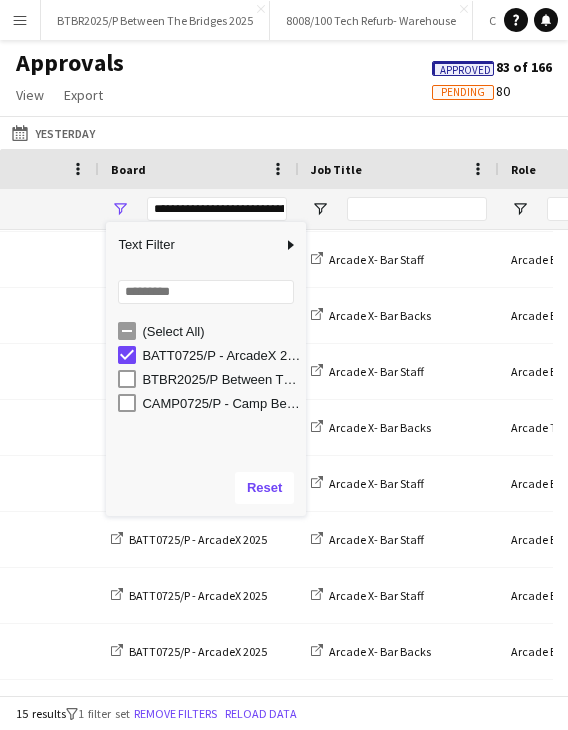 click on "Approvals   View  Customise view Customise filters Reset Filters Reset View Reset All  Export  Export as XLSX Export as CSV Export as PDF Approved  83 of 166   Pending   80" 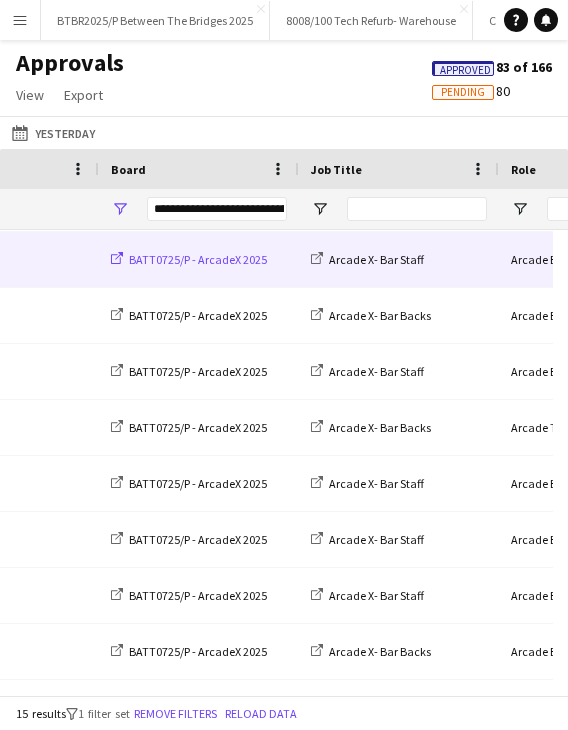 click on "BATT0725/P - ArcadeX 2025" at bounding box center (198, 259) 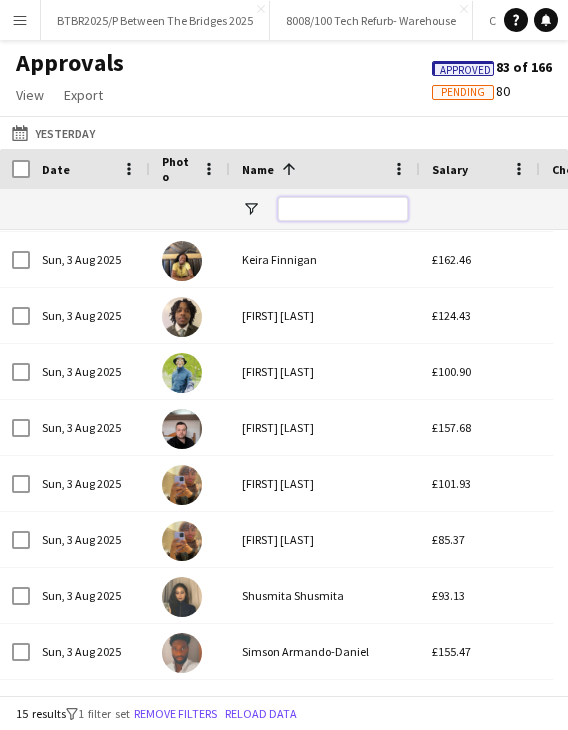 click at bounding box center (343, 209) 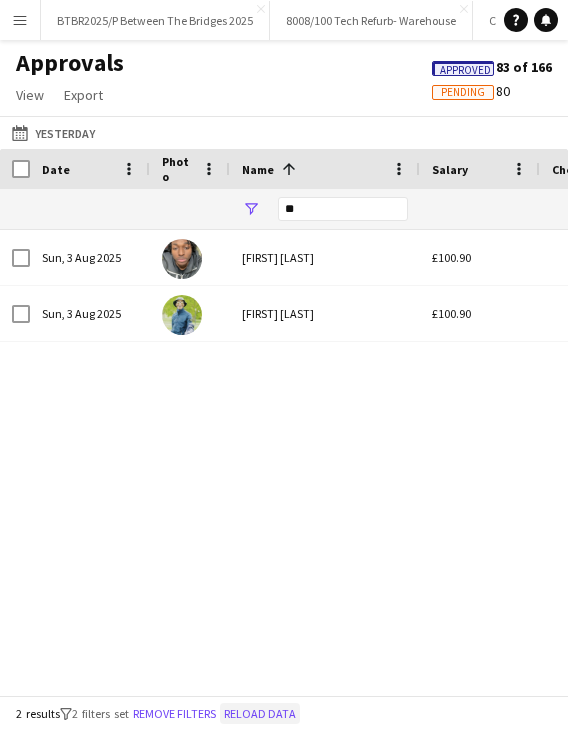 click on "Reload data" 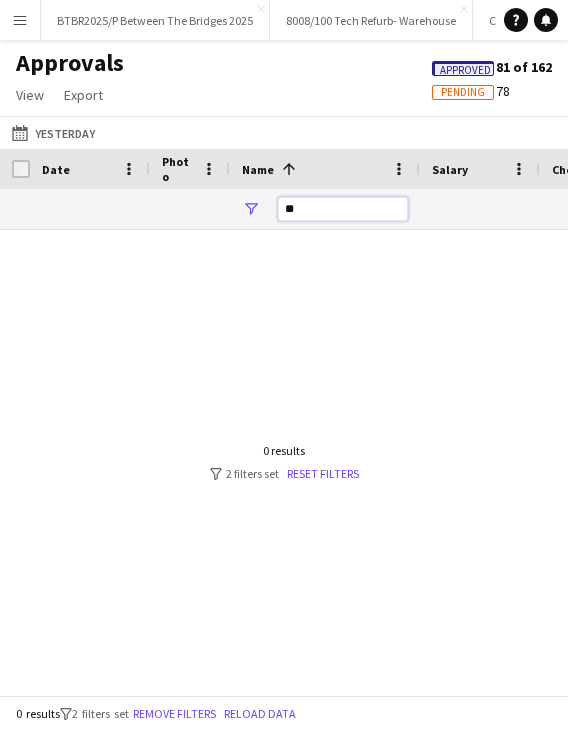 click on "**" at bounding box center (343, 209) 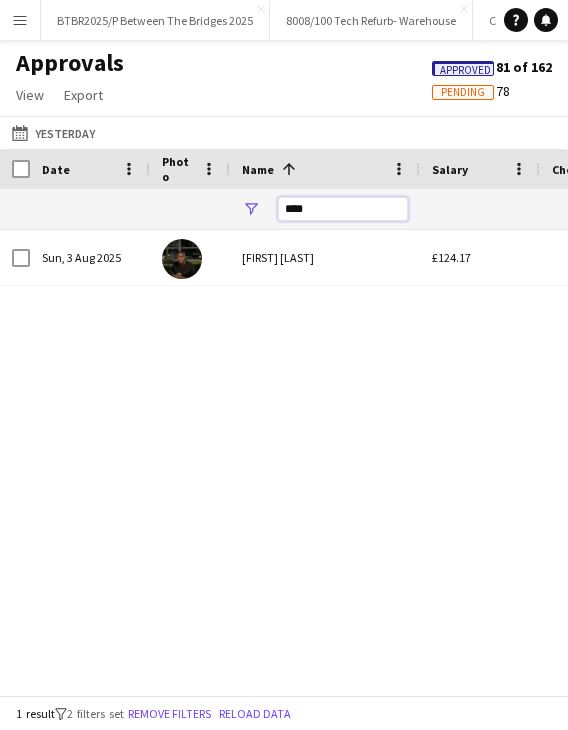 drag, startPoint x: 318, startPoint y: 209, endPoint x: 252, endPoint y: 209, distance: 66 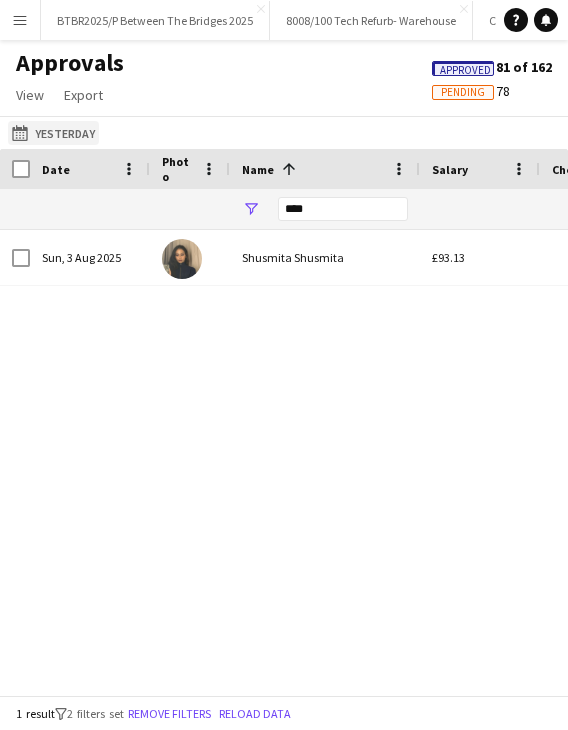 click on "22-07-2025
Yesterday" 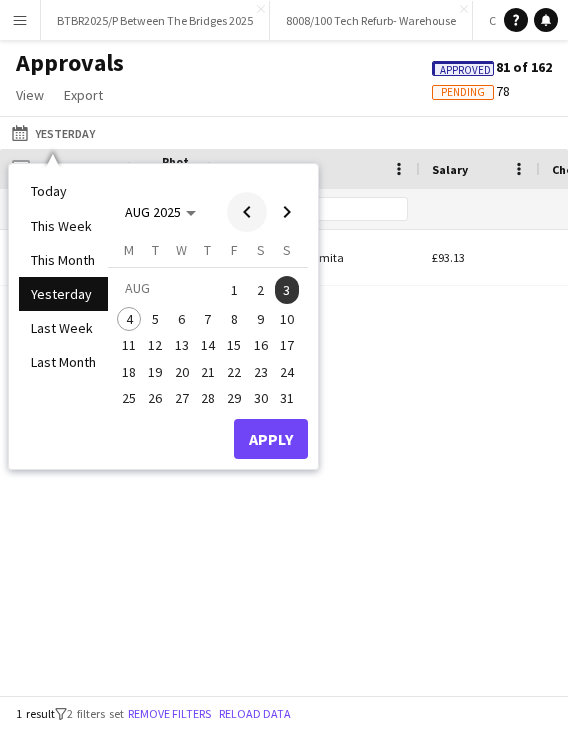 click at bounding box center [247, 212] 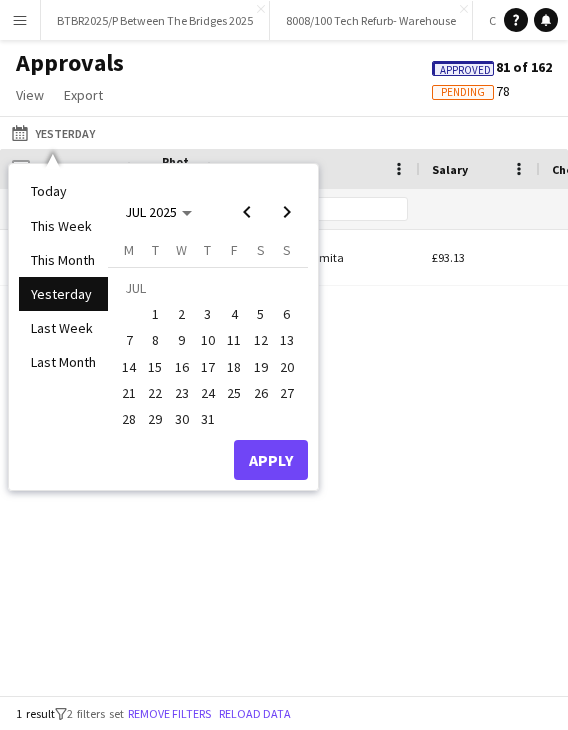 click on "22" at bounding box center (156, 393) 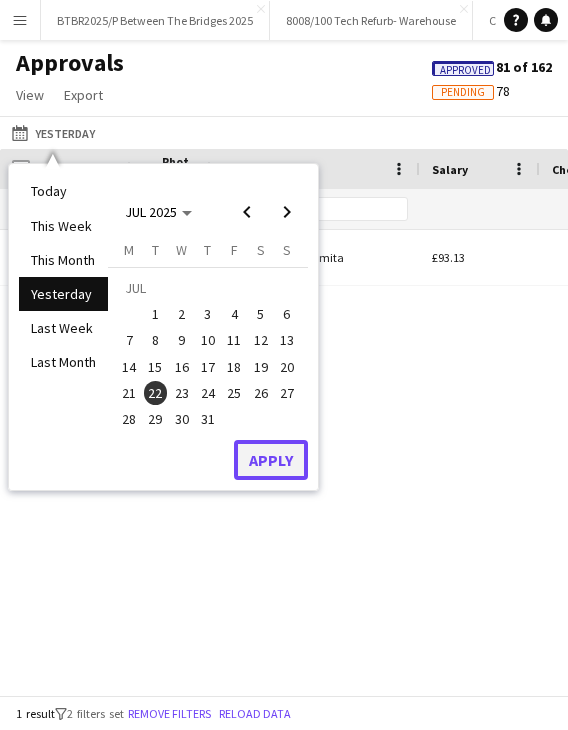 click on "Apply" at bounding box center [271, 460] 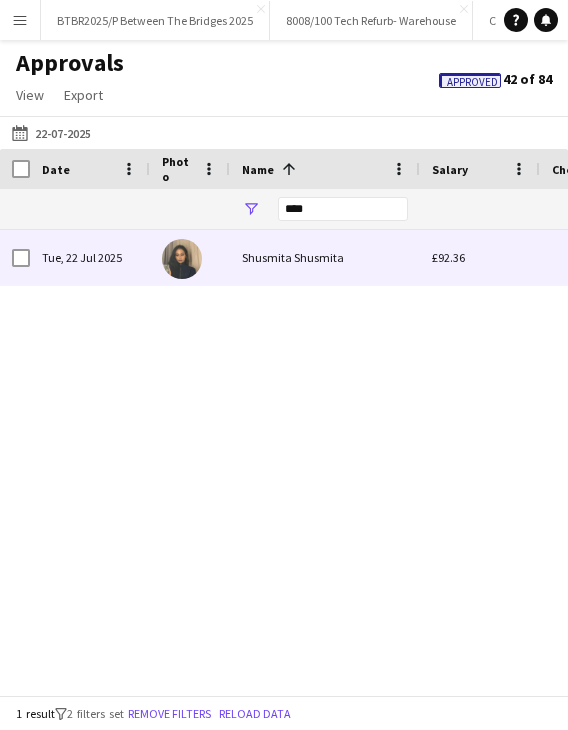 click on "Shusmita Shusmita" at bounding box center (325, 257) 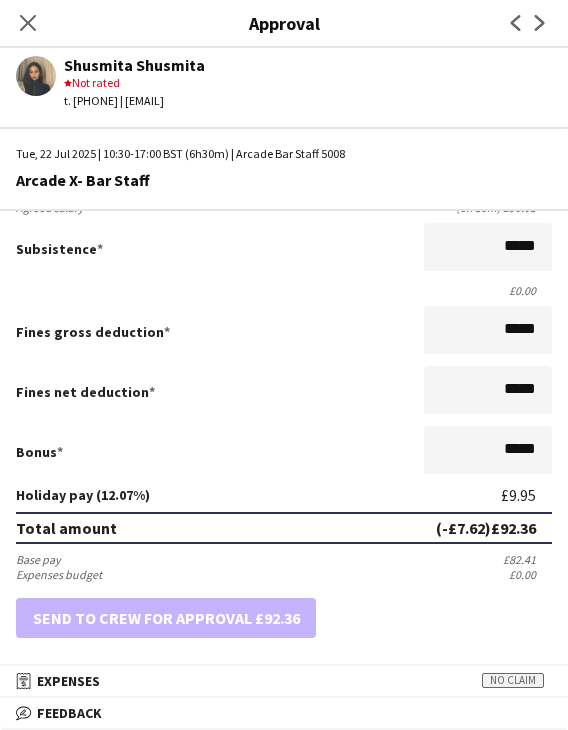 scroll, scrollTop: 196, scrollLeft: 0, axis: vertical 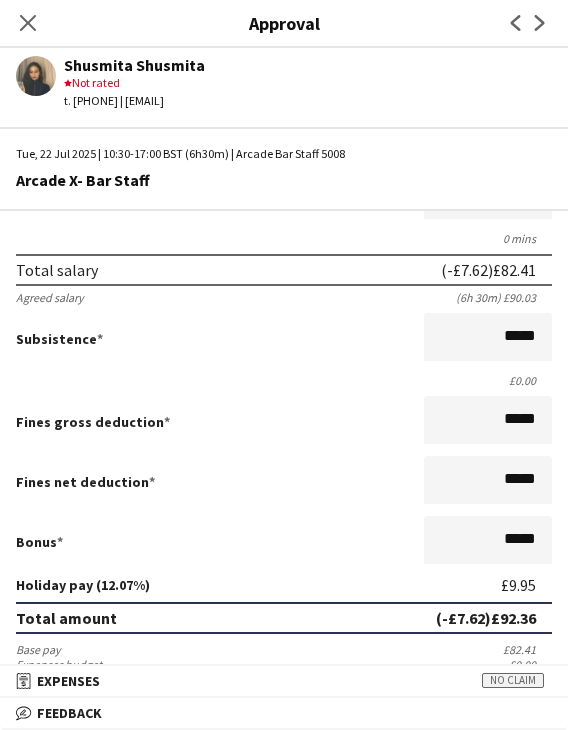 drag, startPoint x: 31, startPoint y: 21, endPoint x: 126, endPoint y: 105, distance: 126.81088 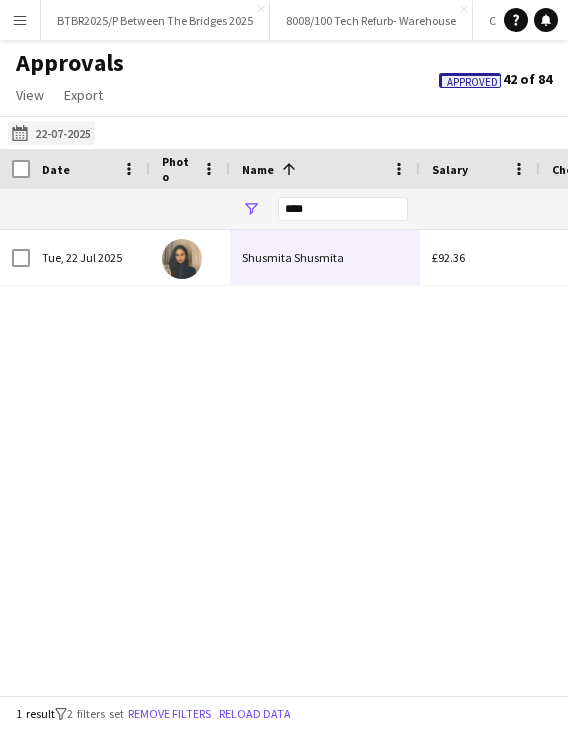 click on "22-07-2025
22-07-2025" 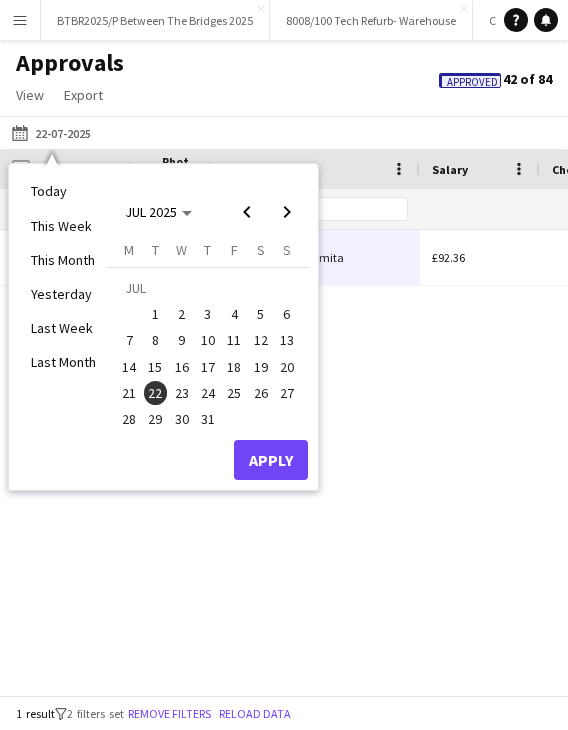 drag, startPoint x: 174, startPoint y: 392, endPoint x: 206, endPoint y: 413, distance: 38.27532 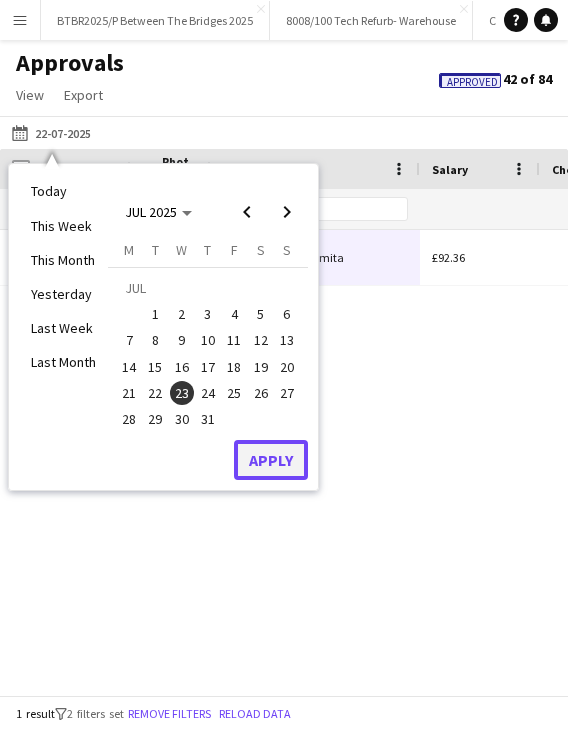 click on "Apply" at bounding box center [271, 460] 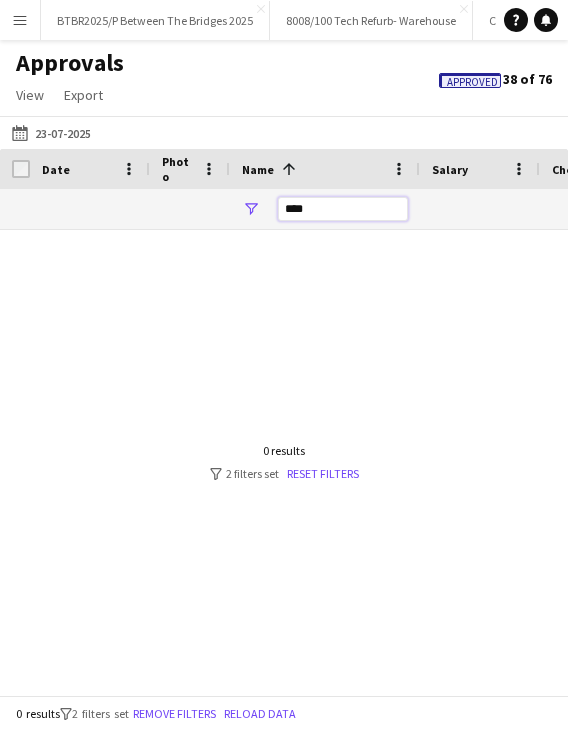 click on "****" at bounding box center [343, 209] 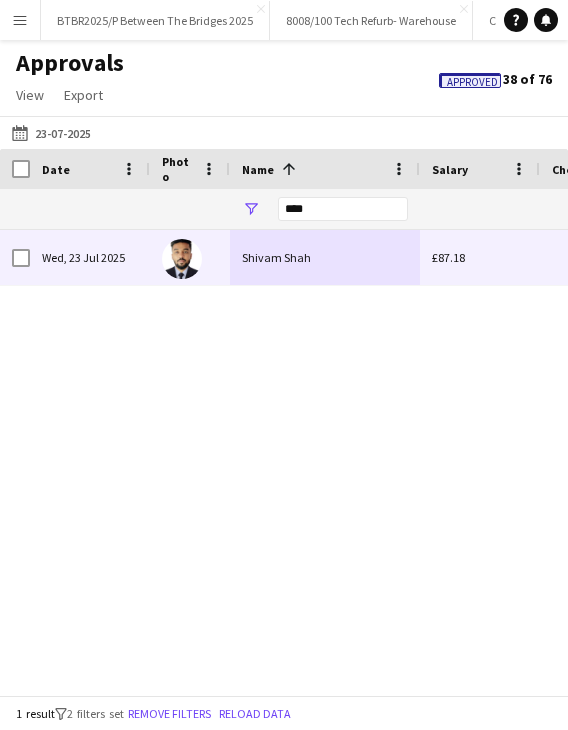 click on "Shivam Shah" at bounding box center [325, 257] 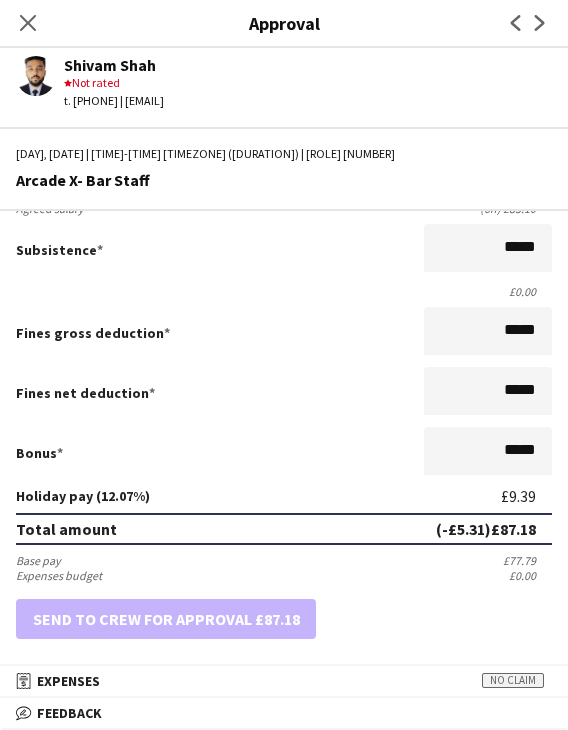 scroll, scrollTop: 296, scrollLeft: 0, axis: vertical 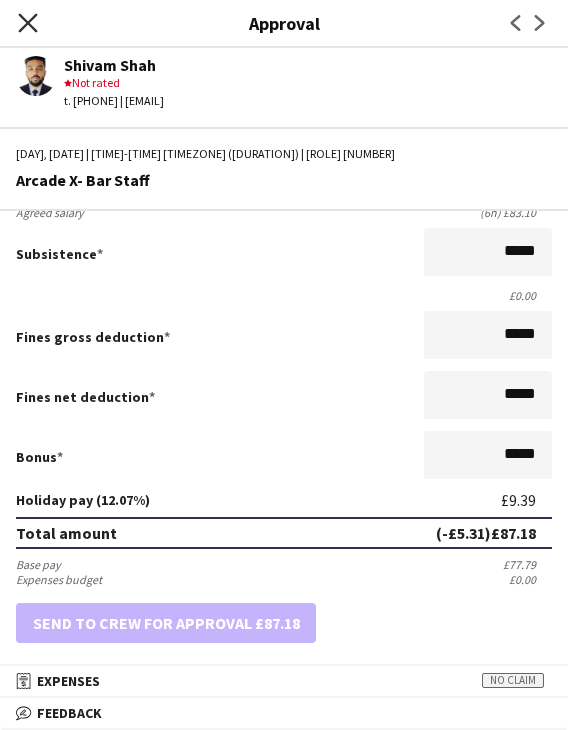 click on "Close pop-in" 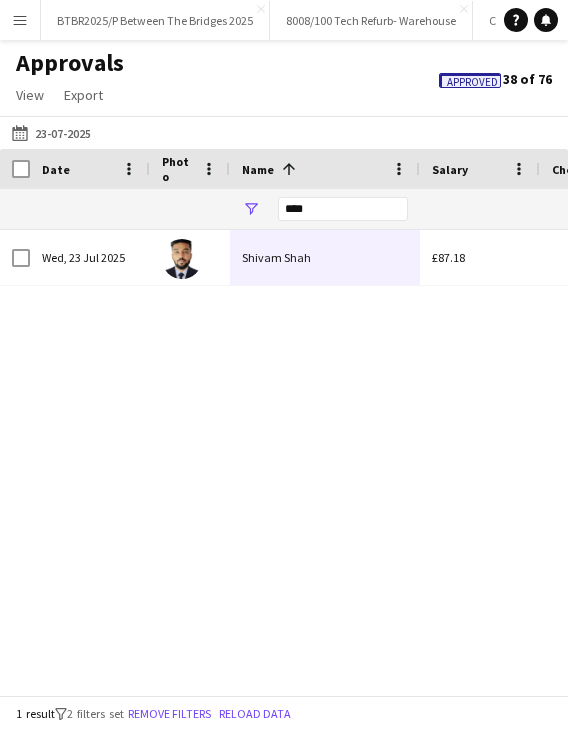 drag, startPoint x: 92, startPoint y: 129, endPoint x: 107, endPoint y: 164, distance: 38.078865 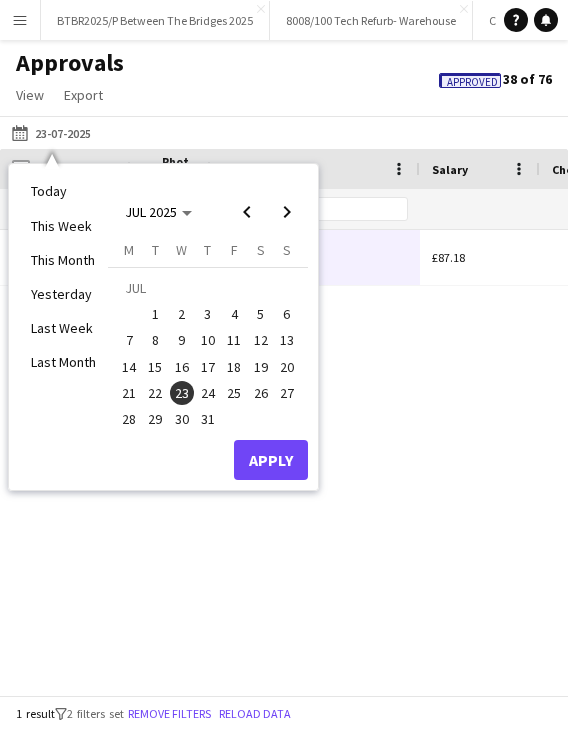 click on "30" at bounding box center [182, 419] 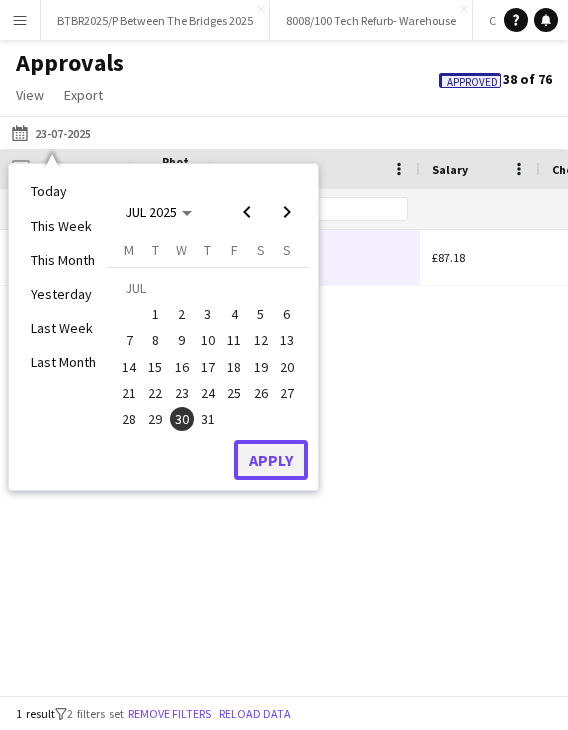click on "Apply" at bounding box center [271, 460] 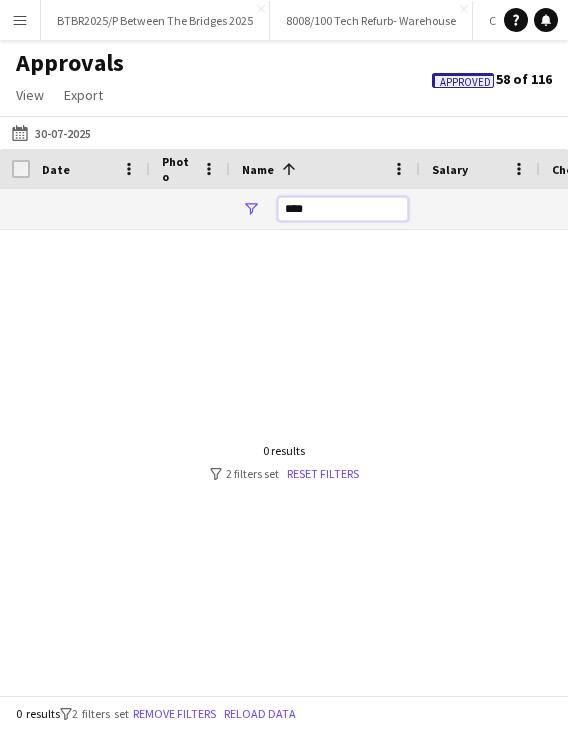 click on "****" at bounding box center [343, 209] 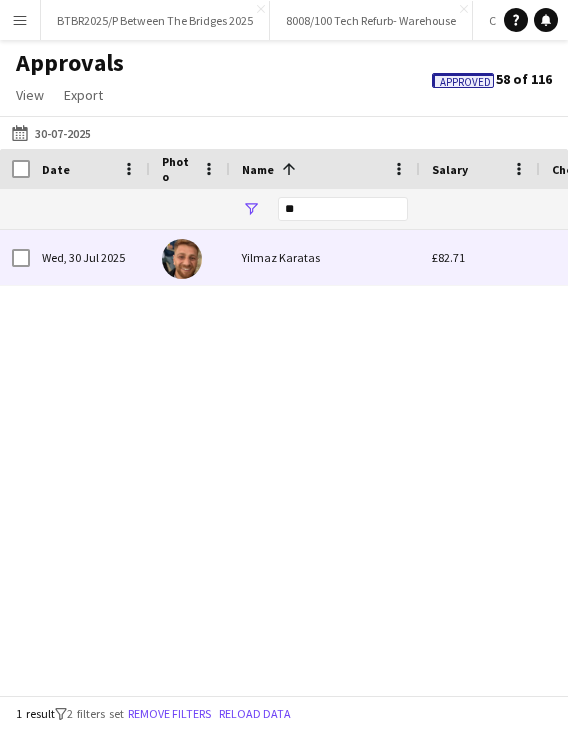 click on "Yilmaz Karatas" at bounding box center (325, 257) 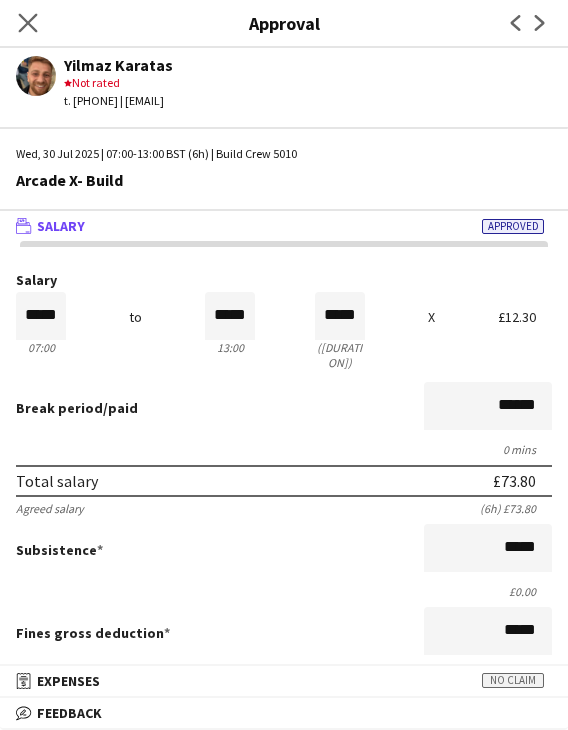 click on "Close pop-in" 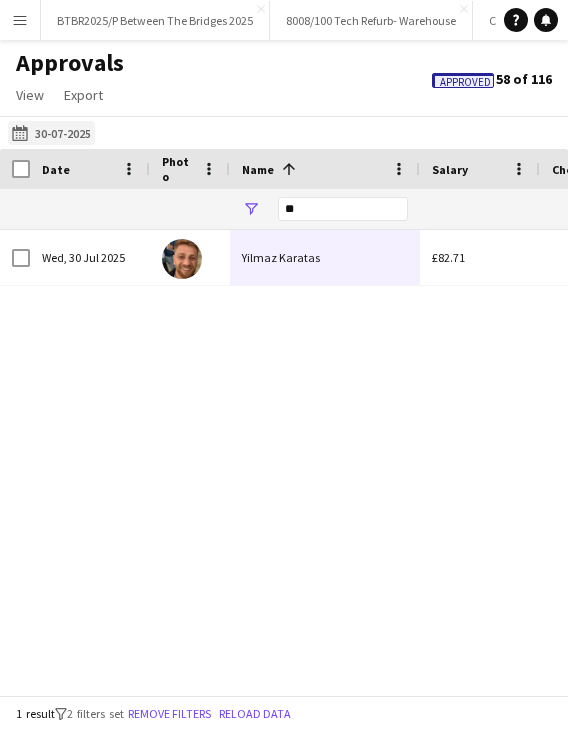 click on "22-07-2025
30-07-2025" 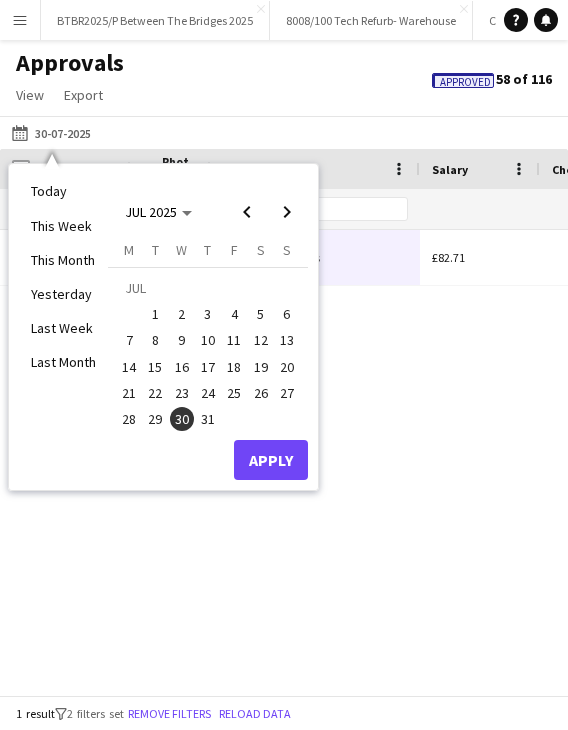 click on "27" at bounding box center [287, 393] 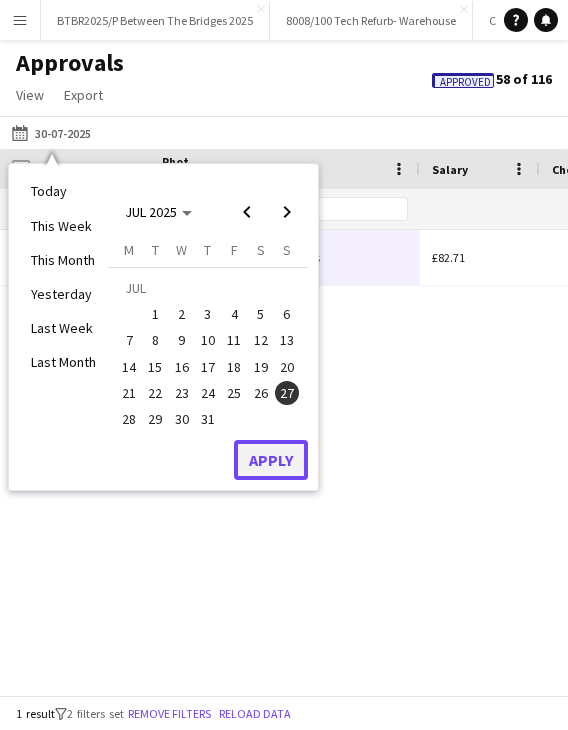 click on "Apply" at bounding box center [271, 460] 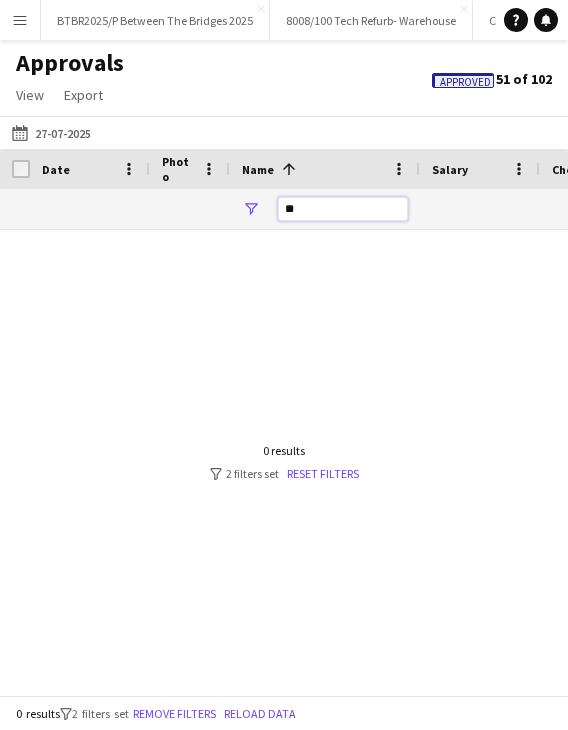 click on "**" at bounding box center [343, 209] 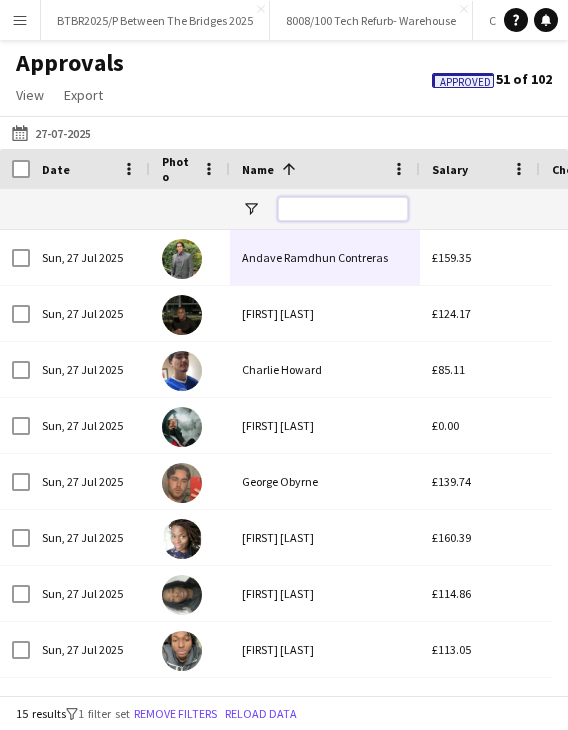 scroll, scrollTop: 0, scrollLeft: 680, axis: horizontal 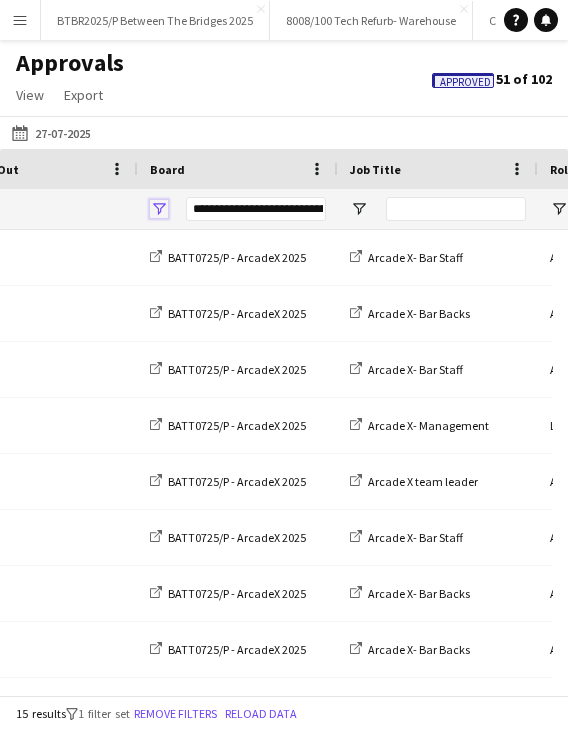 click at bounding box center [159, 209] 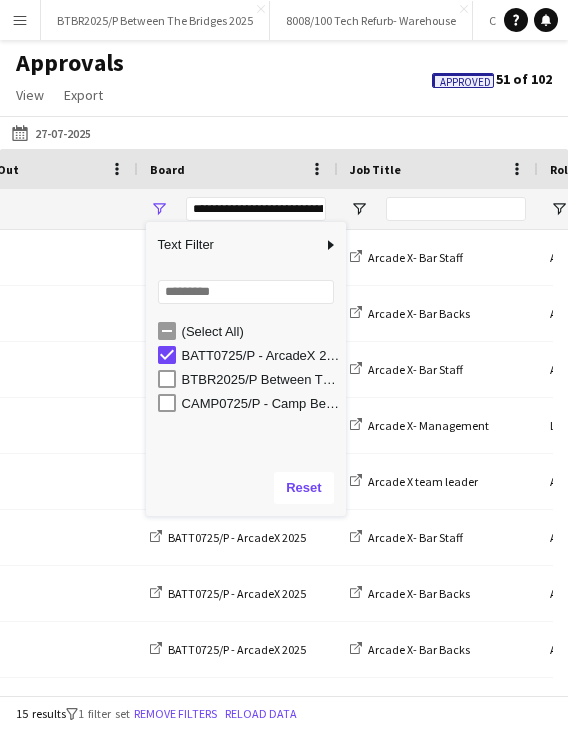 click on "BTBR2025/P  Between The Bridges 2025" at bounding box center [261, 379] 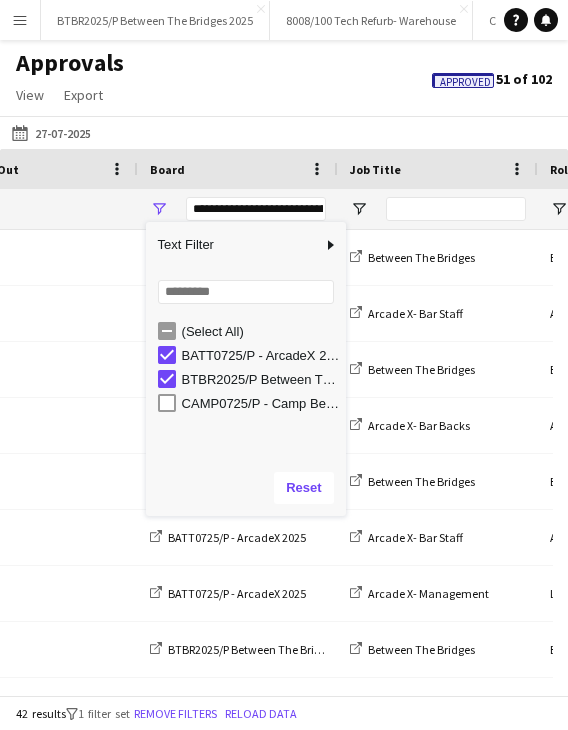 click on "BATT0725/P - ArcadeX 2025" at bounding box center (261, 355) 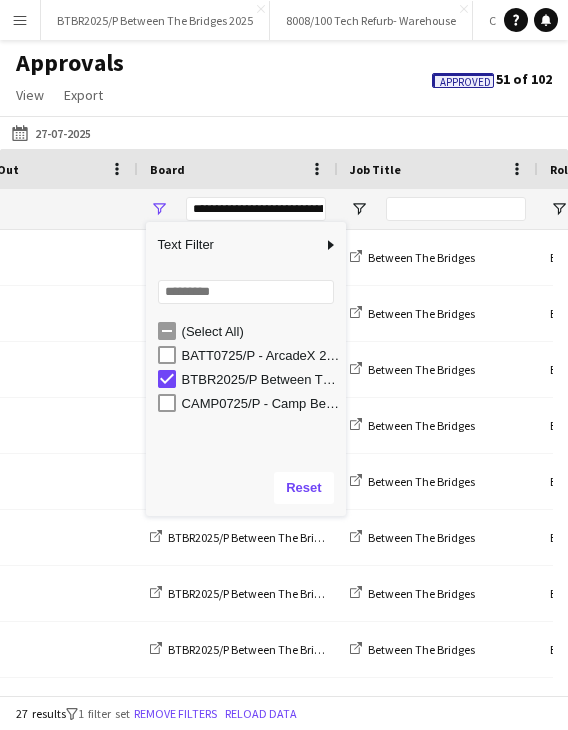 click on "22-07-2025
27-07-2025
Today   This Week   This Month   Yesterday   Last Week   Last Month  JUL 2025 JUL 2025 Monday M Tuesday T Wednesday W Thursday T Friday F Saturday S Sunday S  JUL      1   2   3   4   5   6   7   8   9   10   11   12   13   14   15   16   17   18   19   20   21   22   23   24   25   26   27   28   29   30   31
Comparison range
Comparison range
Apply" 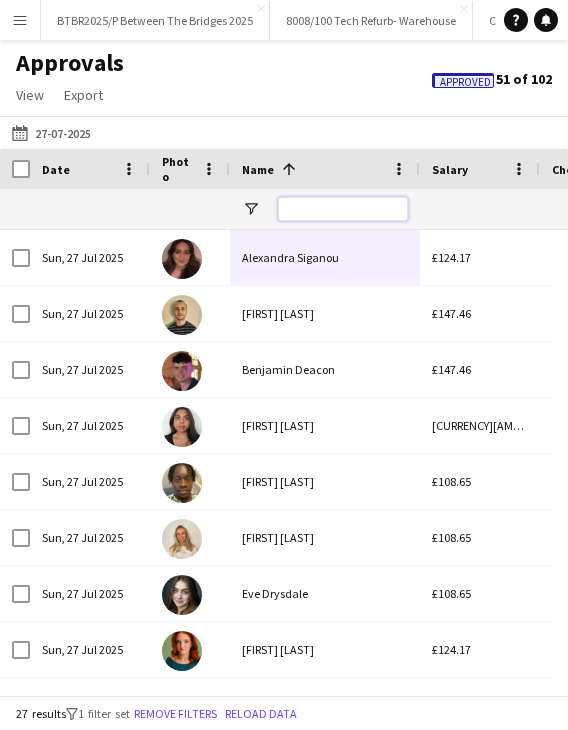 click at bounding box center [343, 209] 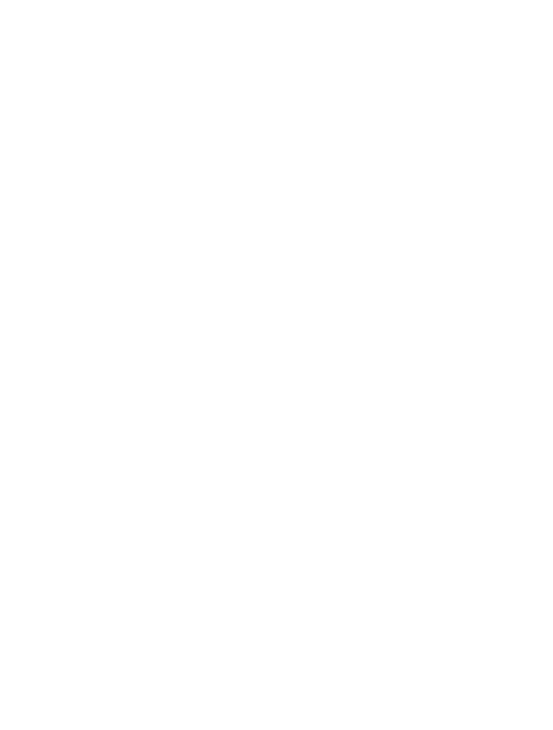 scroll, scrollTop: 0, scrollLeft: 0, axis: both 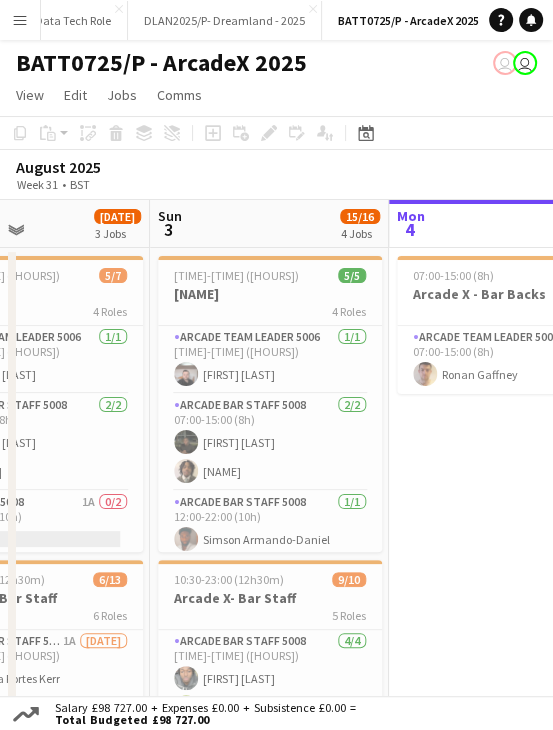 drag, startPoint x: 141, startPoint y: 238, endPoint x: 291, endPoint y: 249, distance: 150.40279 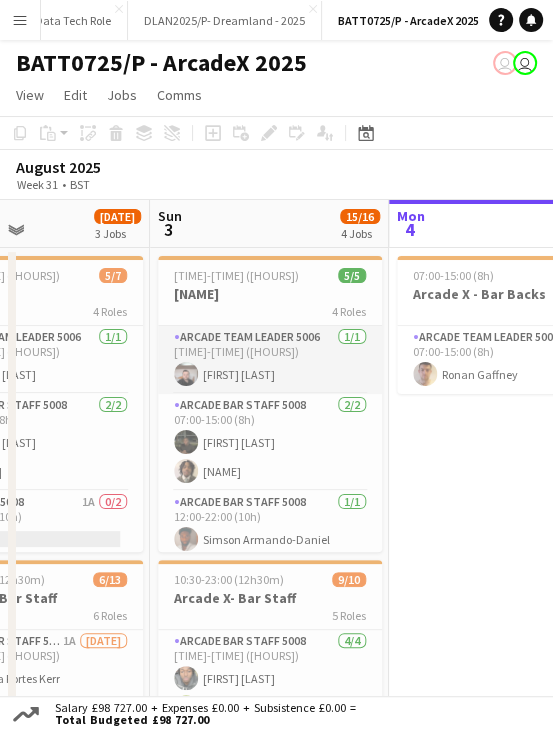 scroll, scrollTop: 74, scrollLeft: 0, axis: vertical 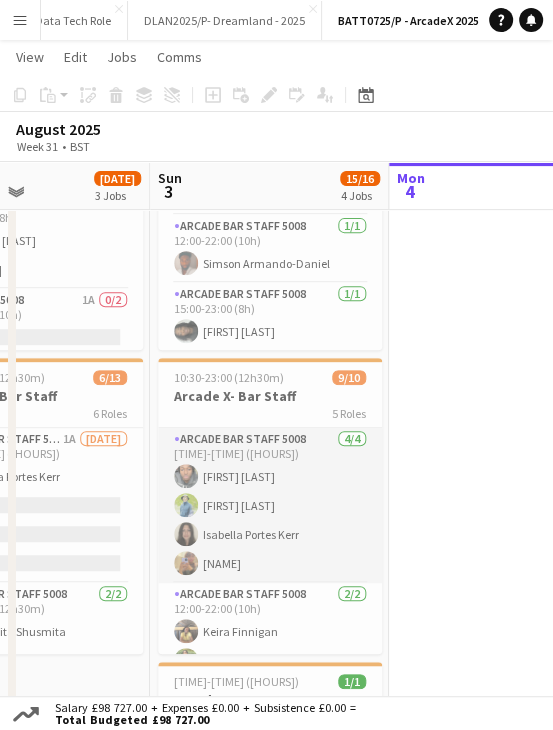 click on "[ROLE] [NUMBER] [TIME]-[TIME] ([HOURS])
[FIRST] [LAST] [NAME] [FIRST] [LAST] [NAME]" at bounding box center [270, 505] 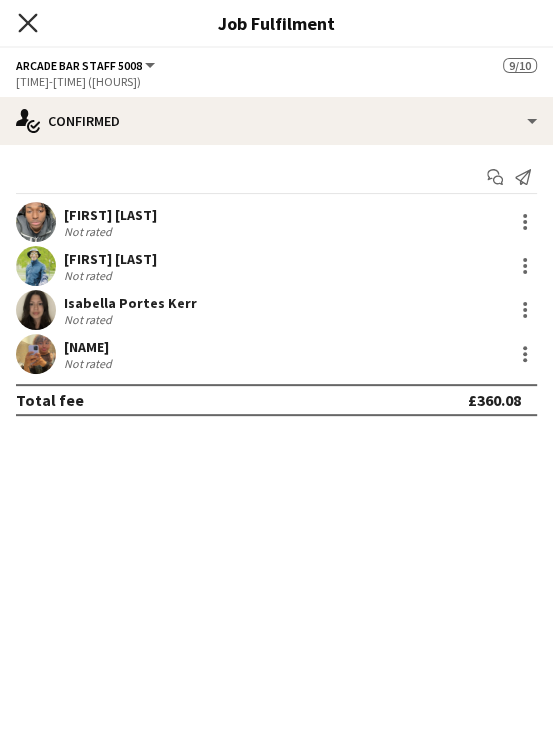 click on "Close pop-in" 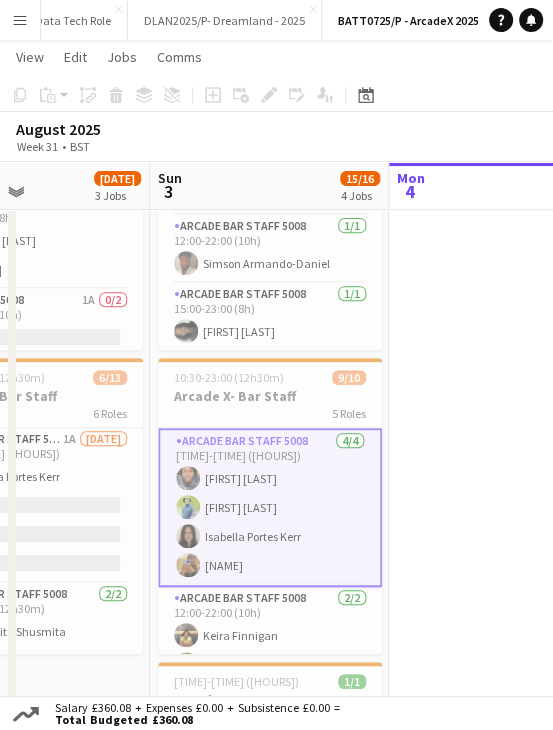 click on "Sun   3   15/16   4 Jobs" at bounding box center [269, 186] 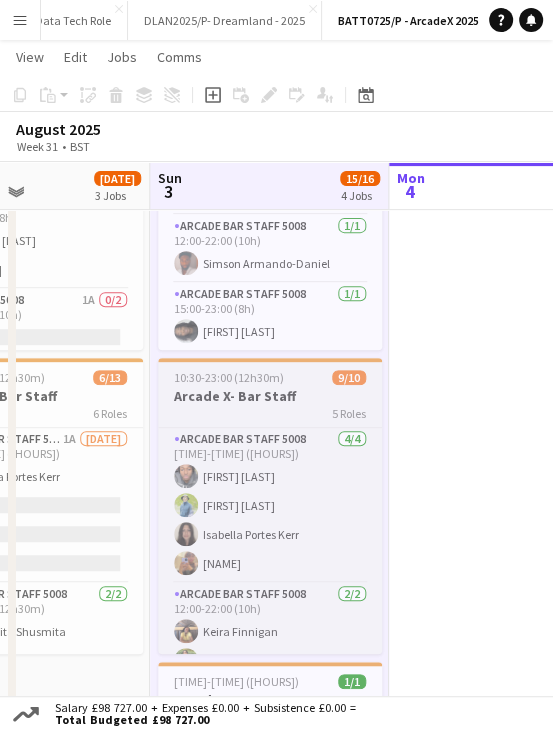 click on "10:30-23:00 (12h30m)" at bounding box center [229, 377] 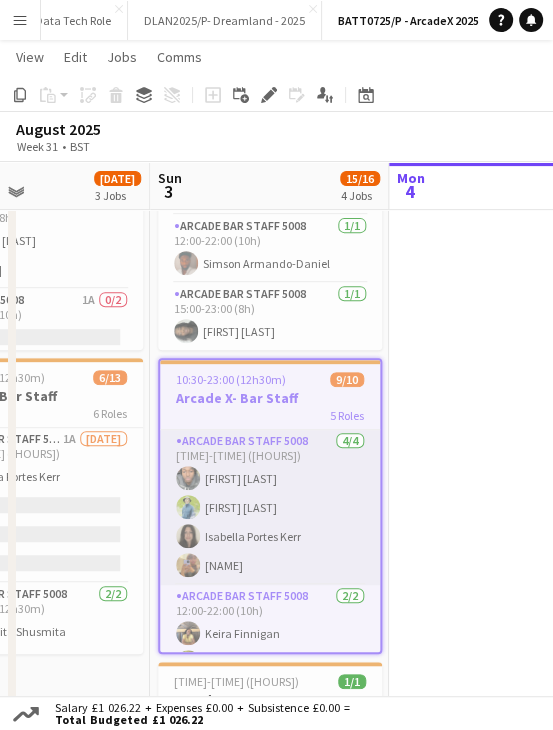 click on "[ROLE] [NUMBER] [TIME]-[TIME] ([HOURS])
[FIRST] [LAST] [NAME] [FIRST] [LAST] [NAME]" at bounding box center (270, 507) 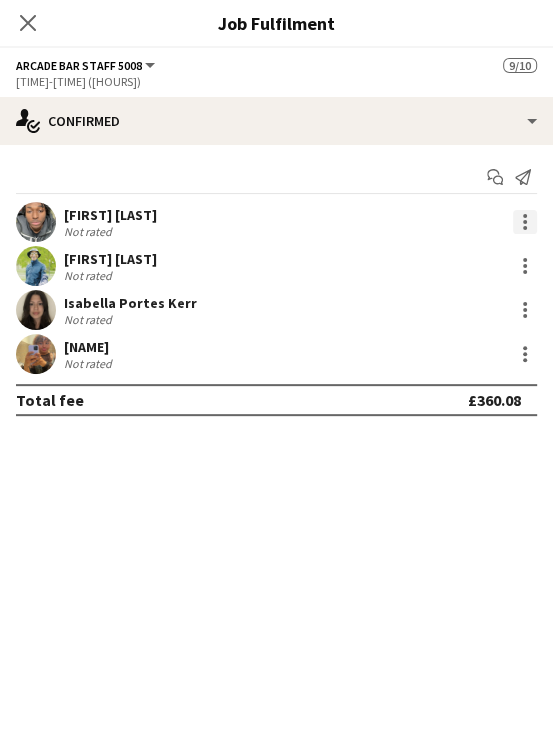 click at bounding box center [525, 222] 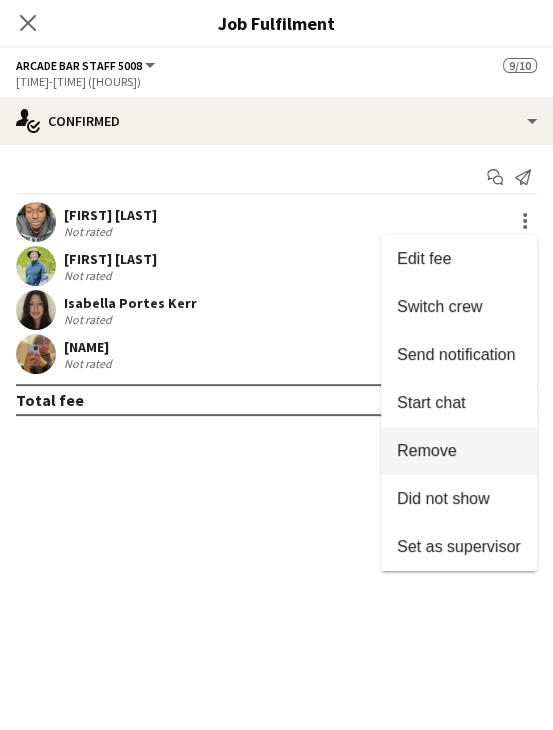click on "Remove" at bounding box center [427, 450] 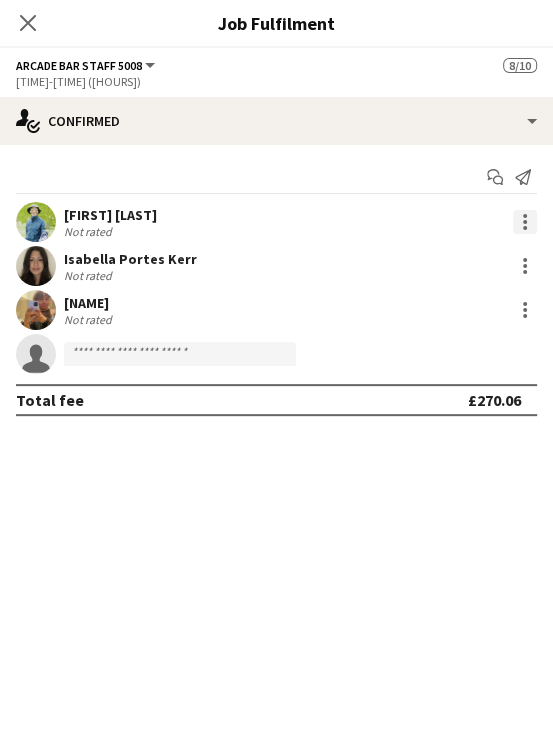 click at bounding box center (525, 222) 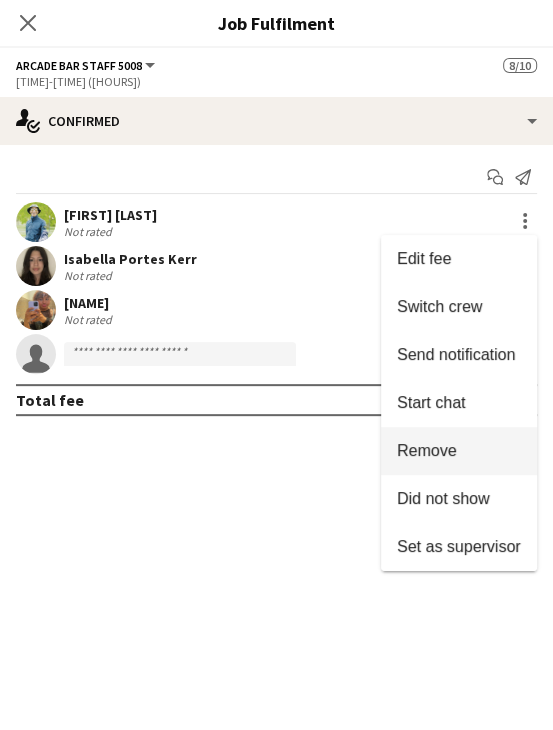 click on "Remove" at bounding box center (427, 450) 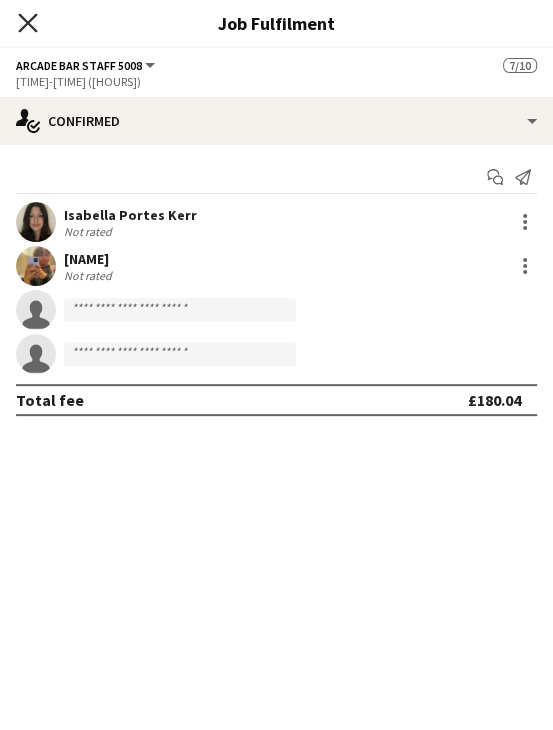 click on "Close pop-in" 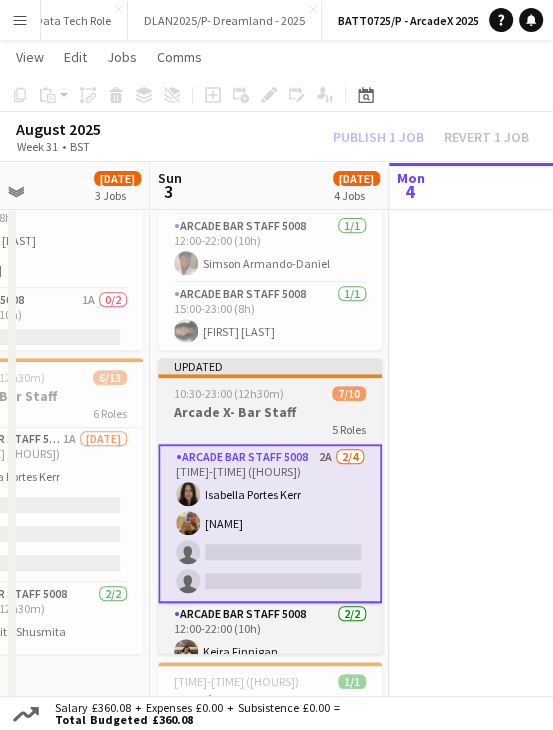 click on "10:30-23:00 (12h30m)" at bounding box center [229, 393] 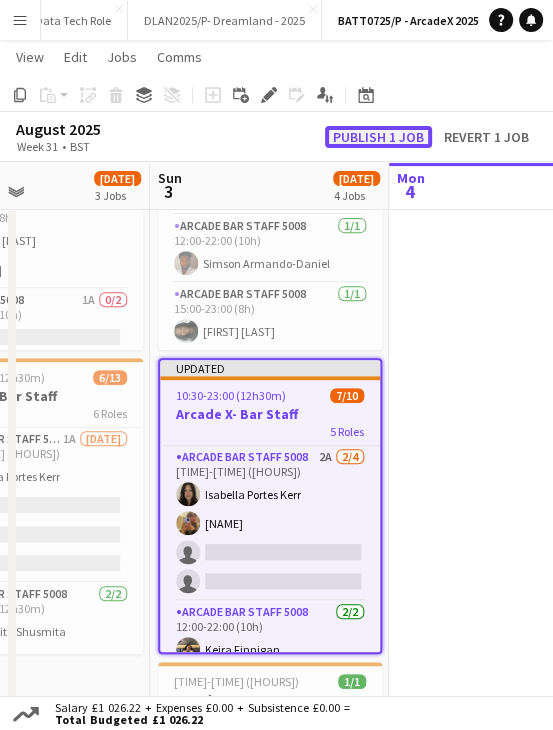 click on "Publish 1 job" 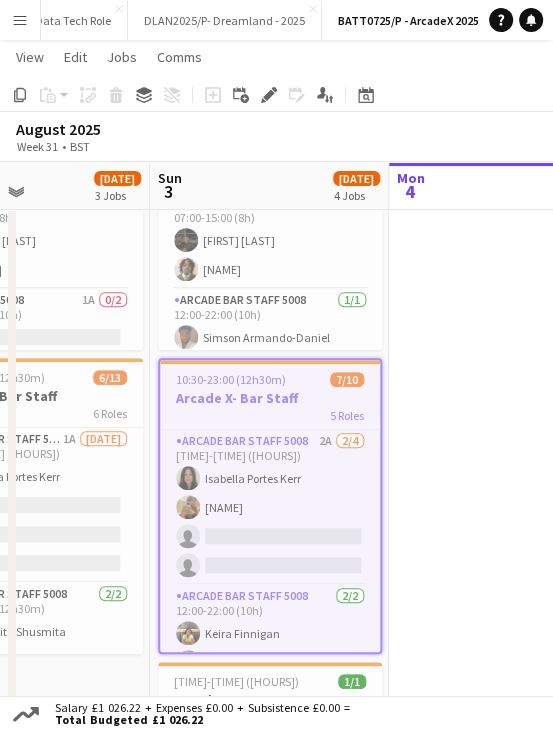 scroll, scrollTop: 0, scrollLeft: 0, axis: both 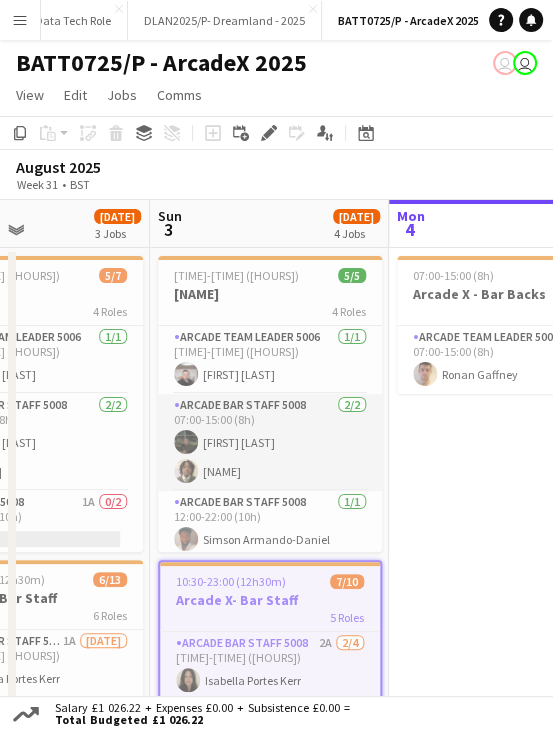 click on "[ROLE] [NUMBER] [NUMBER]/[NUMBER] [TIME]-[TIME] ([HOURS])
[FIRST] [LAST] [NAME]" at bounding box center [270, 442] 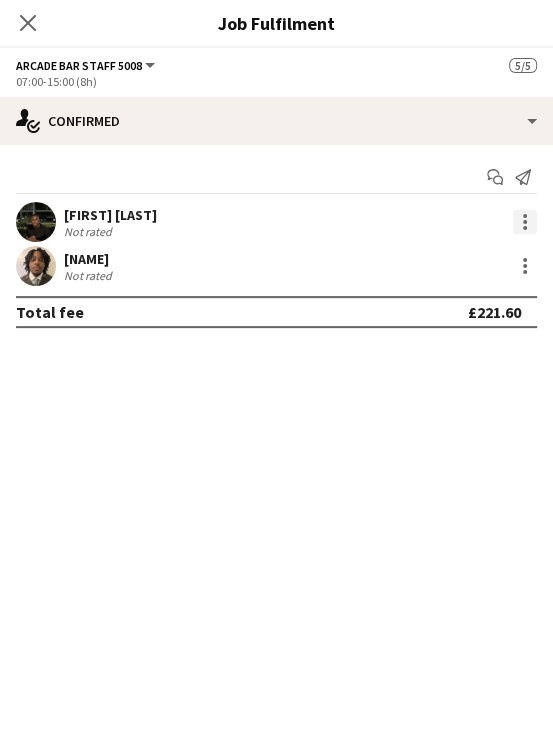 click at bounding box center (525, 222) 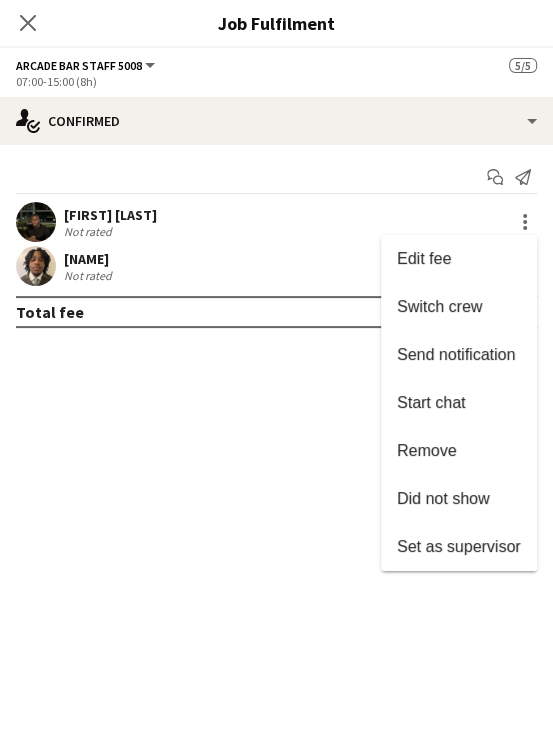 click on "Remove" at bounding box center (427, 450) 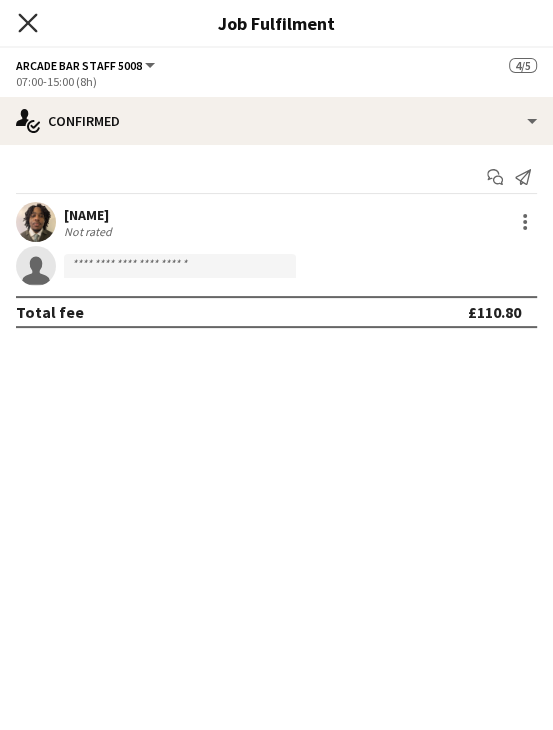 click on "Close pop-in" 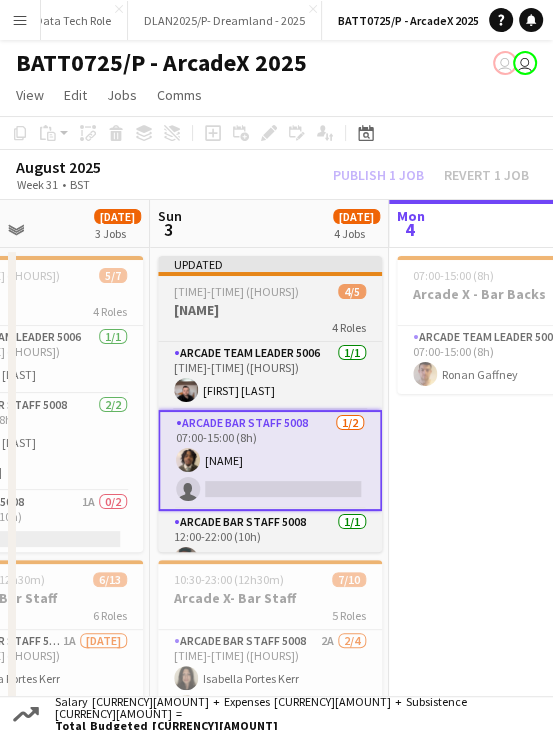 click on "Updated" at bounding box center (270, 264) 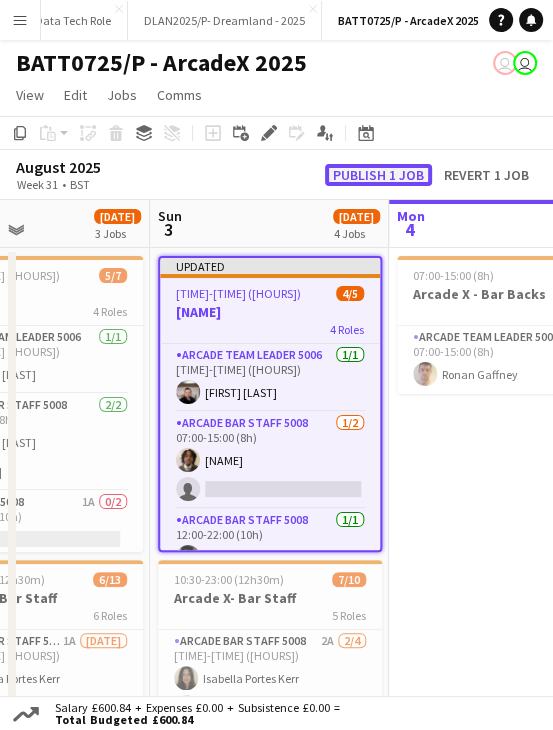 click on "Publish 1 job" 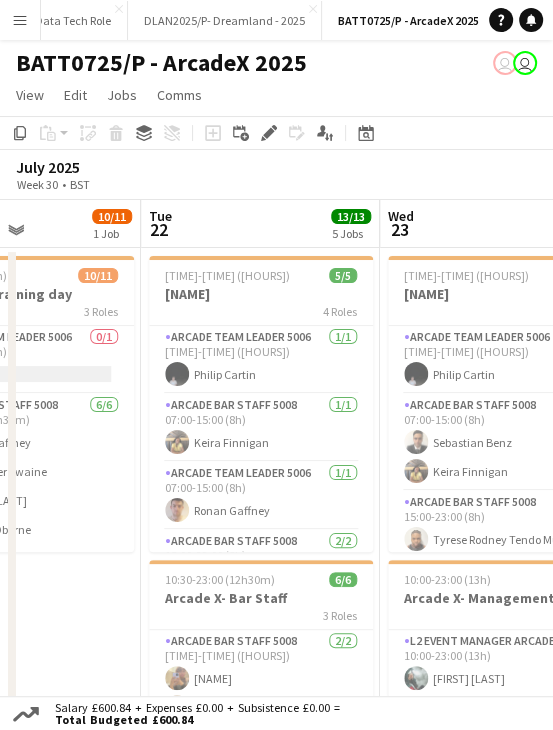 scroll, scrollTop: 0, scrollLeft: 576, axis: horizontal 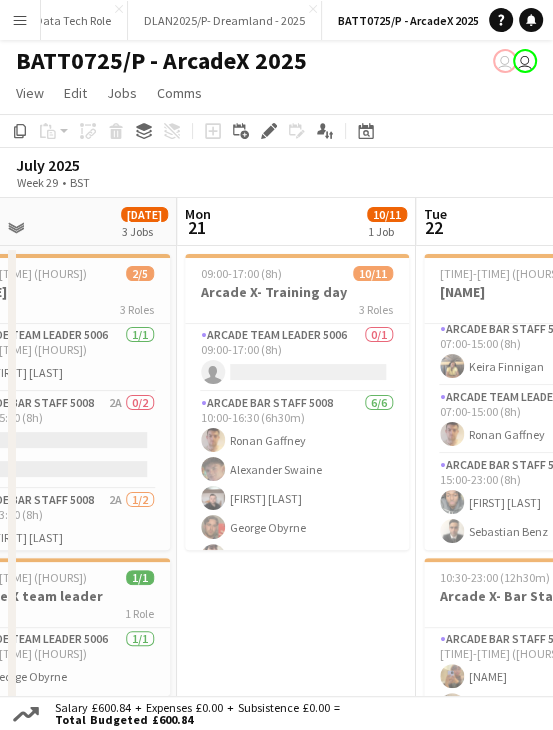 click on "Menu" at bounding box center (20, 20) 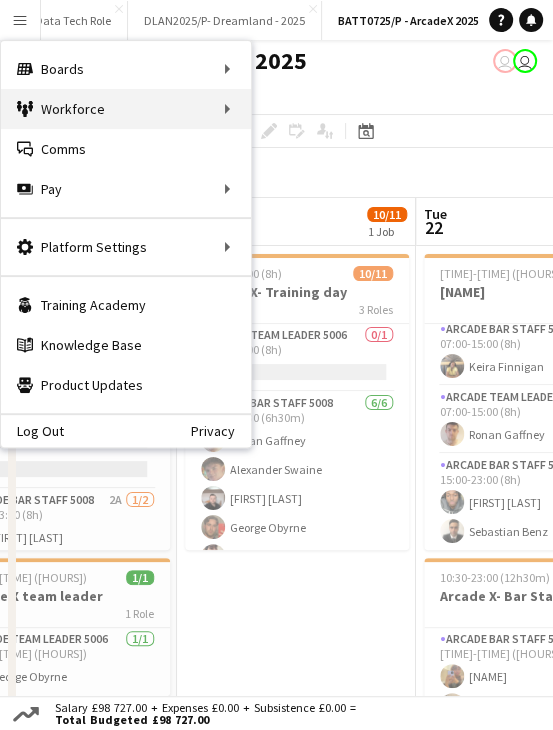 click on "[CATEGORY]
[CATEGORY]" at bounding box center (126, 109) 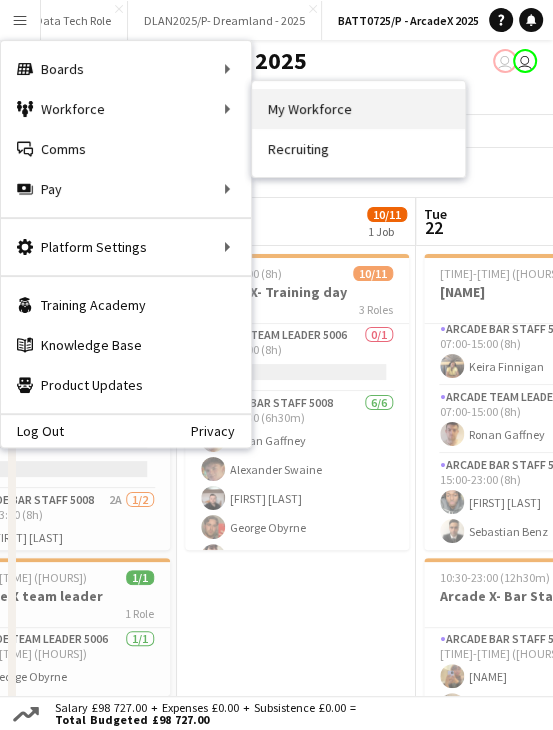 click on "My Workforce" at bounding box center [358, 109] 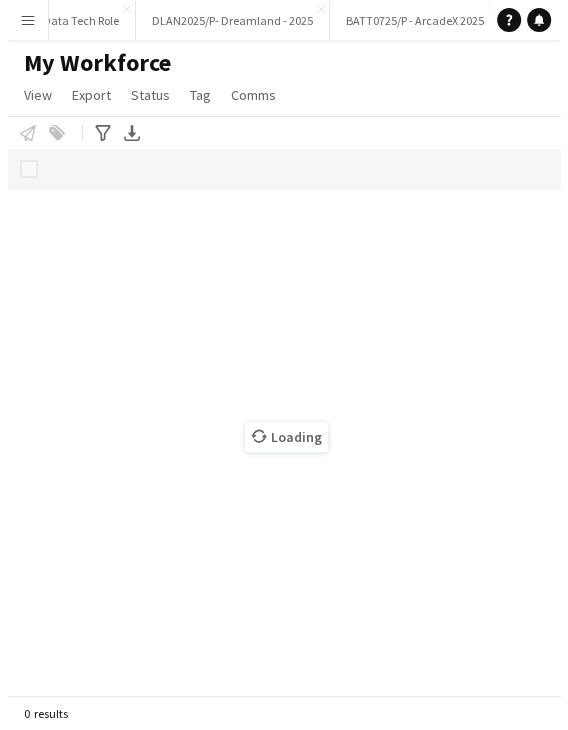 scroll, scrollTop: 0, scrollLeft: 0, axis: both 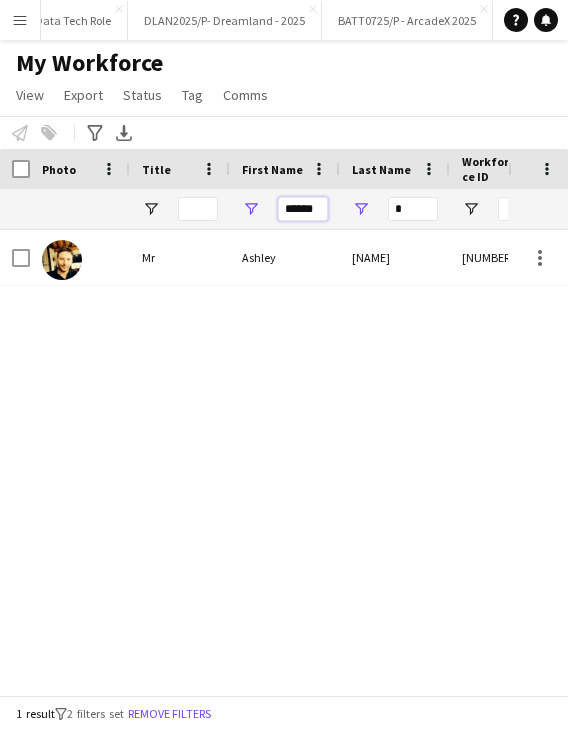 click on "******" at bounding box center (303, 209) 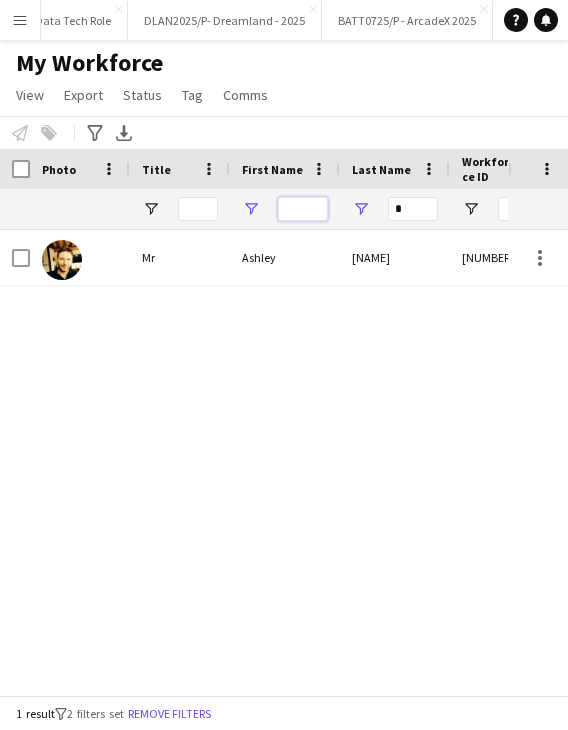 type 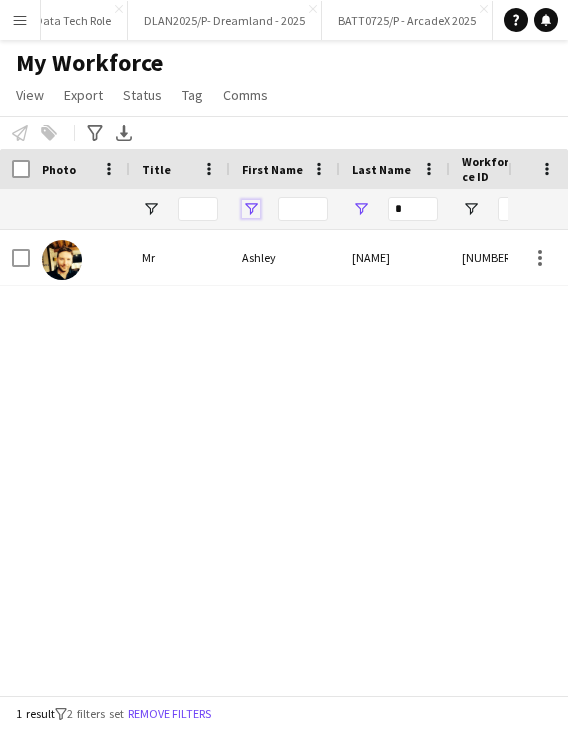 type 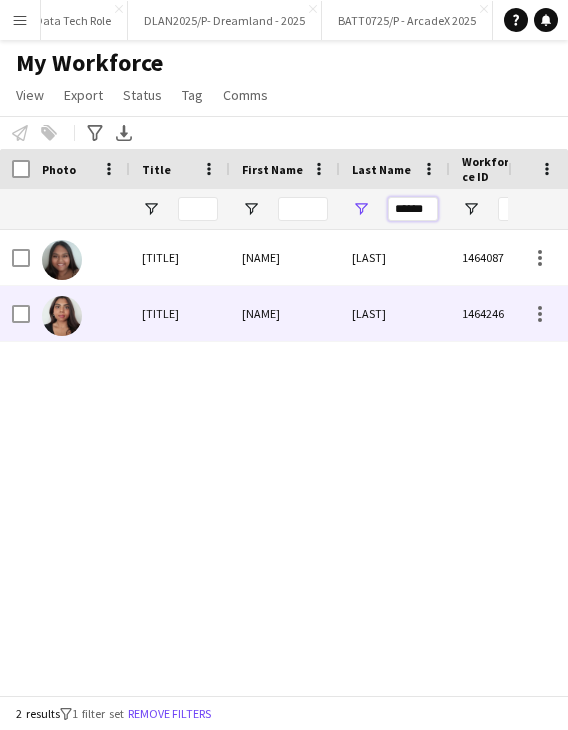 type on "******" 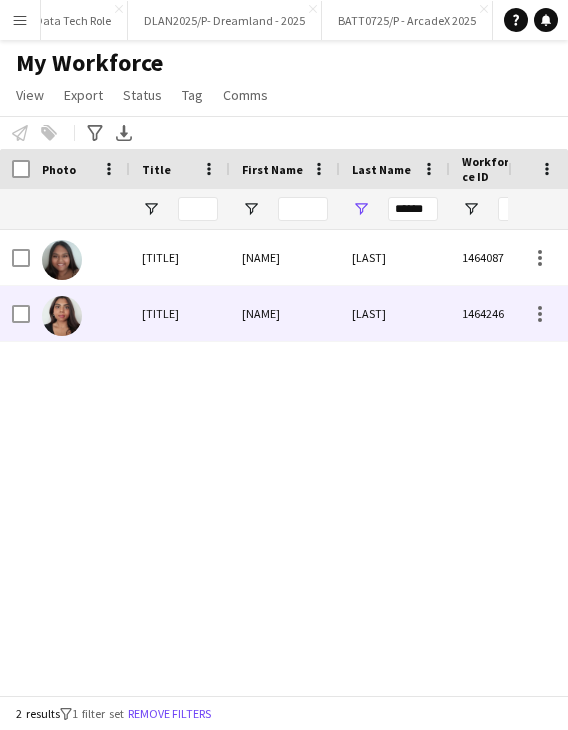 click on "[NAME]" at bounding box center (285, 313) 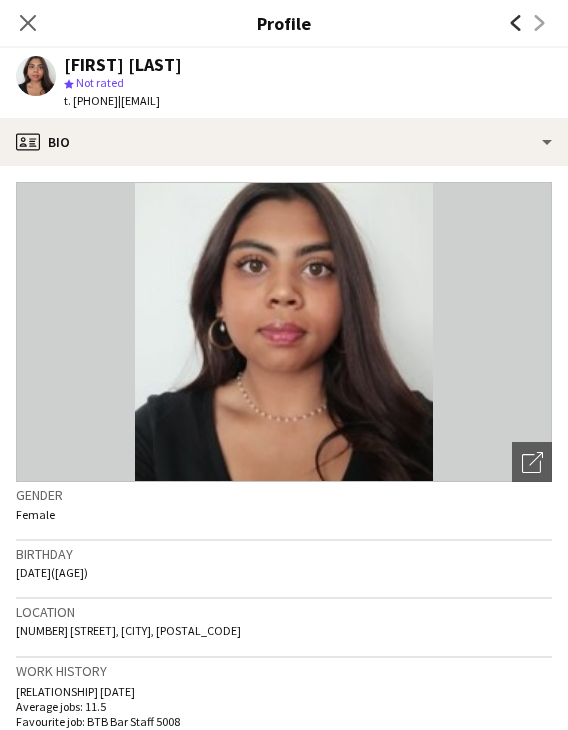 click on "Previous" 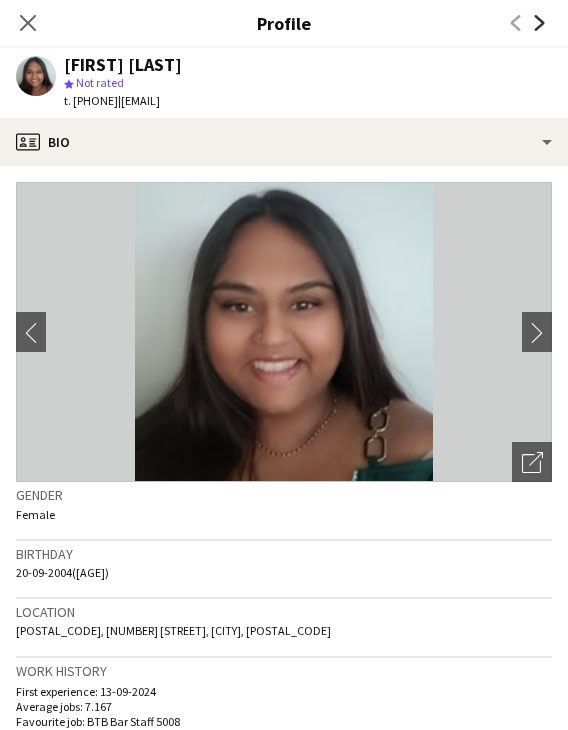click on "Next" 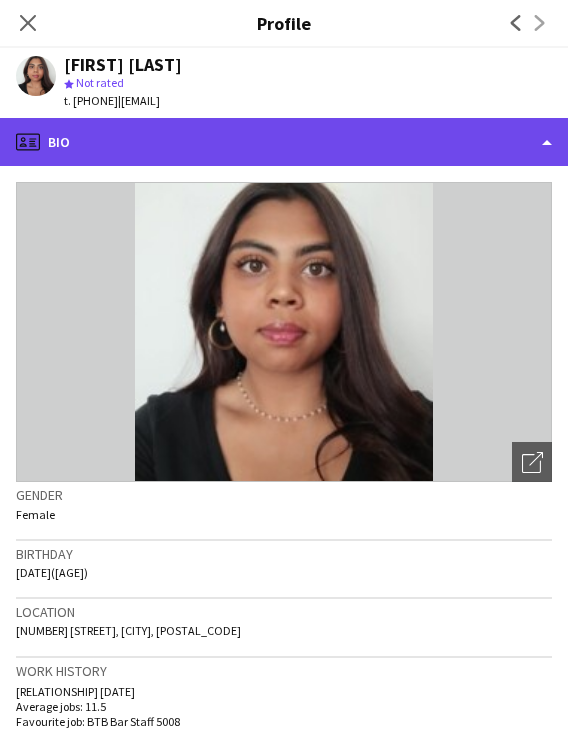click on "profile
Bio" 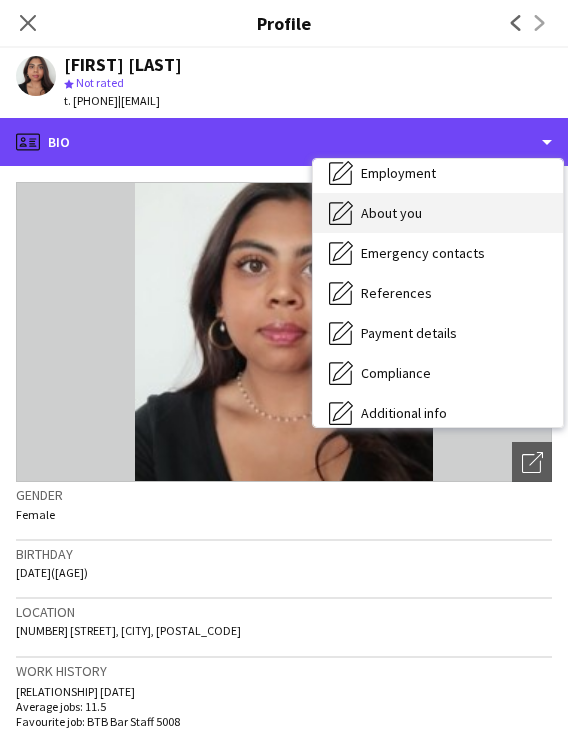 scroll, scrollTop: 100, scrollLeft: 0, axis: vertical 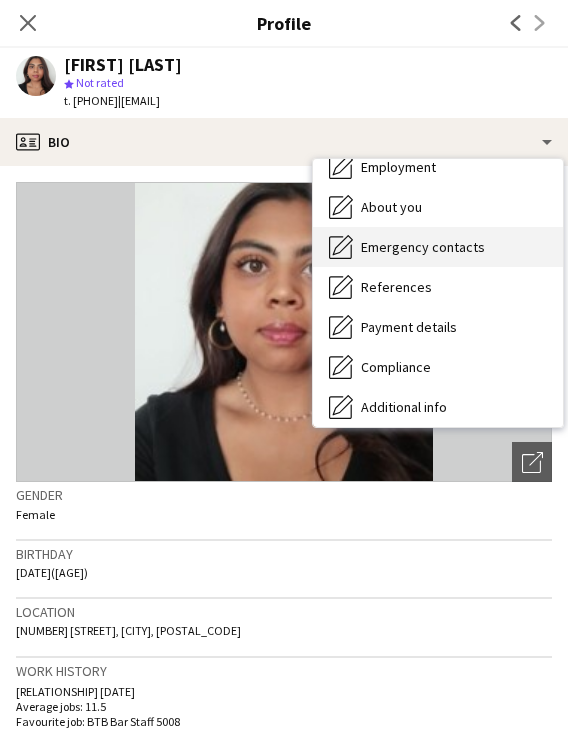 click on "Emergency contacts
Emergency contacts" at bounding box center [438, 247] 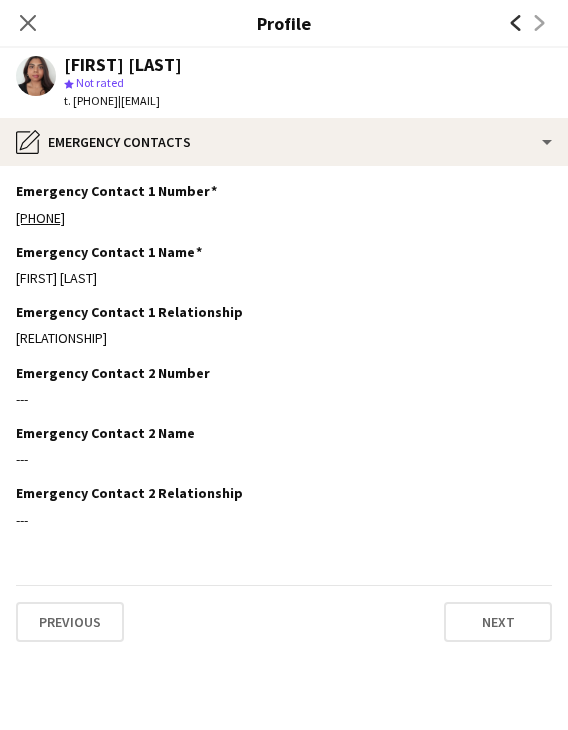 click 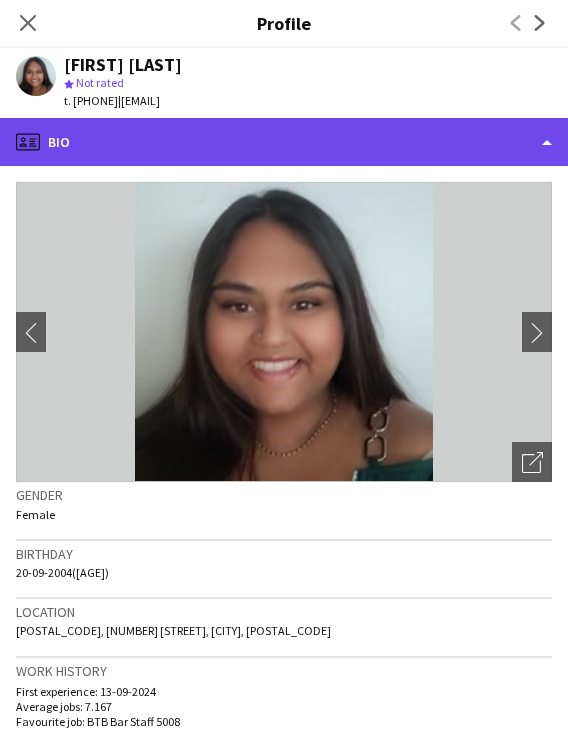 click on "profile
Bio" 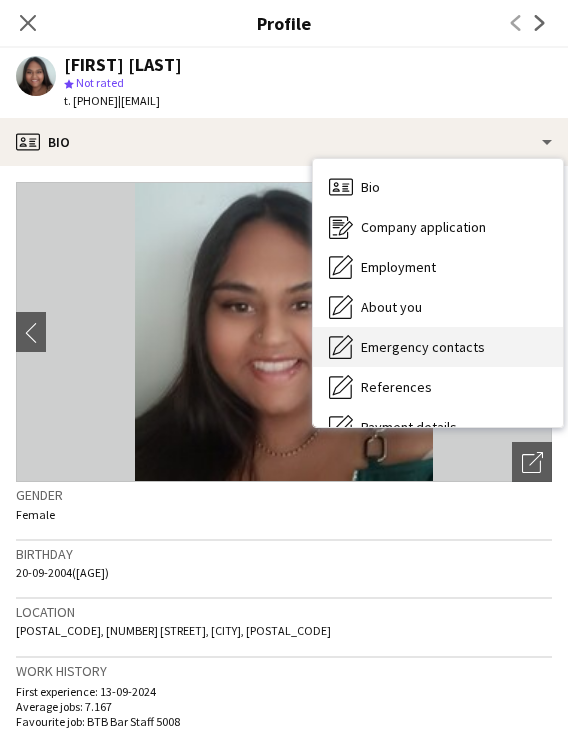 click on "Emergency contacts
Emergency contacts" at bounding box center [438, 347] 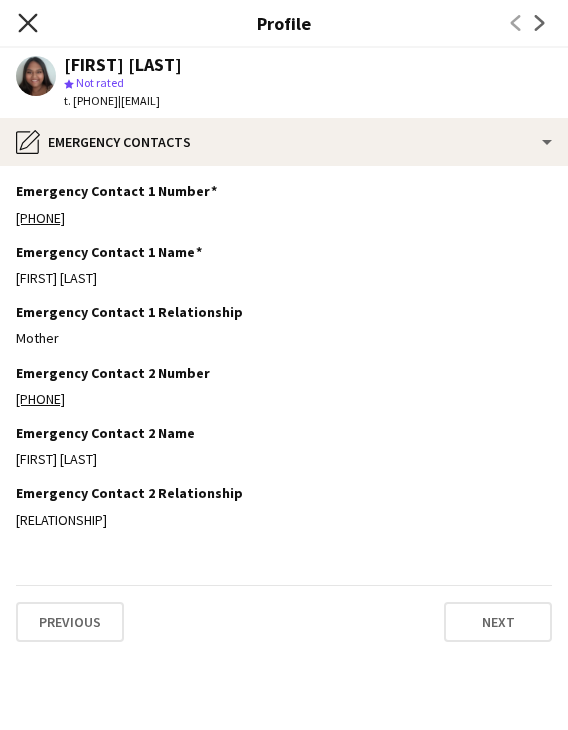 click on "Close pop-in" 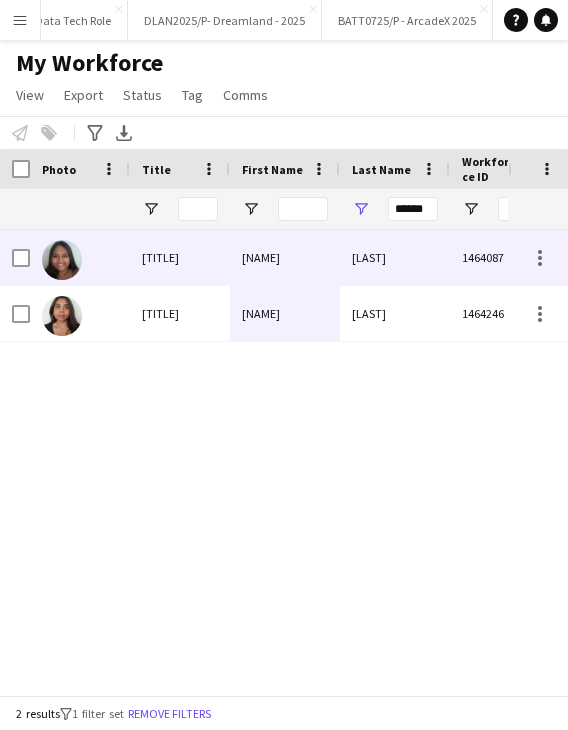 click on "[LAST]" at bounding box center [395, 257] 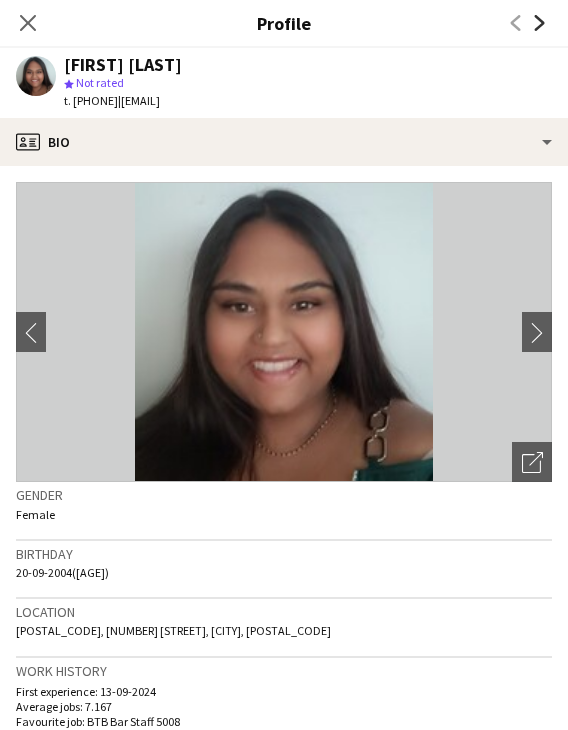 click 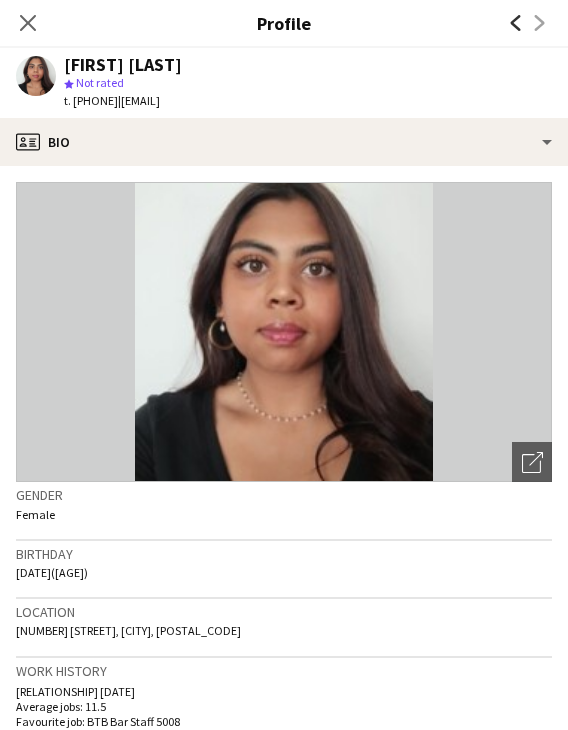 click 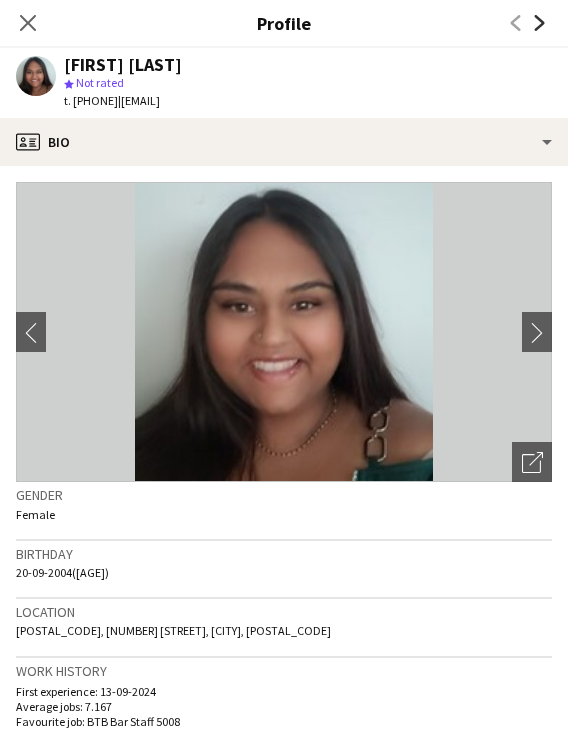 click on "Next" 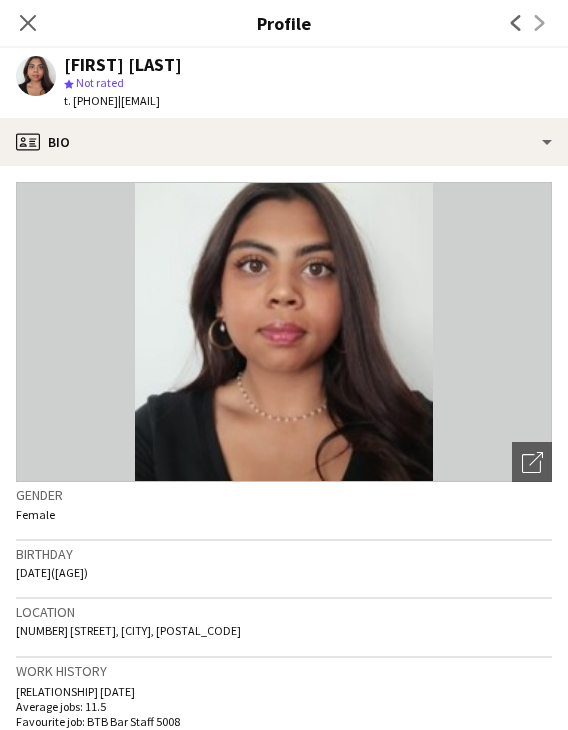 click on "Previous" 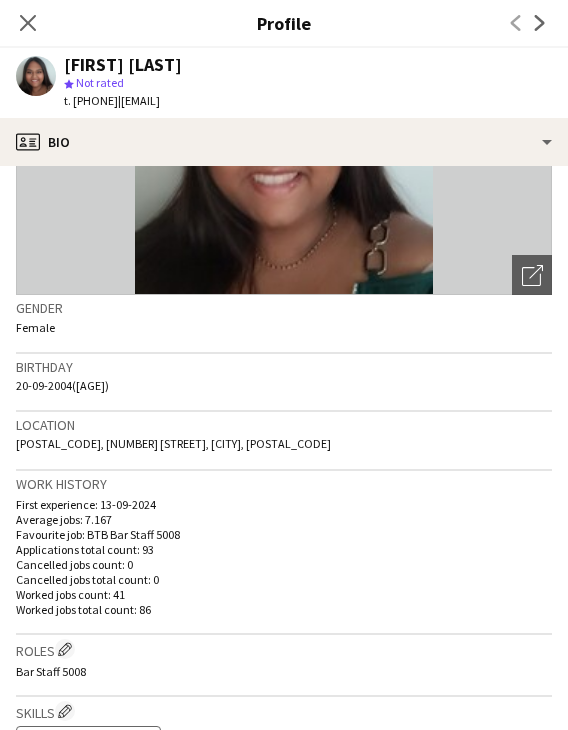 scroll, scrollTop: 200, scrollLeft: 0, axis: vertical 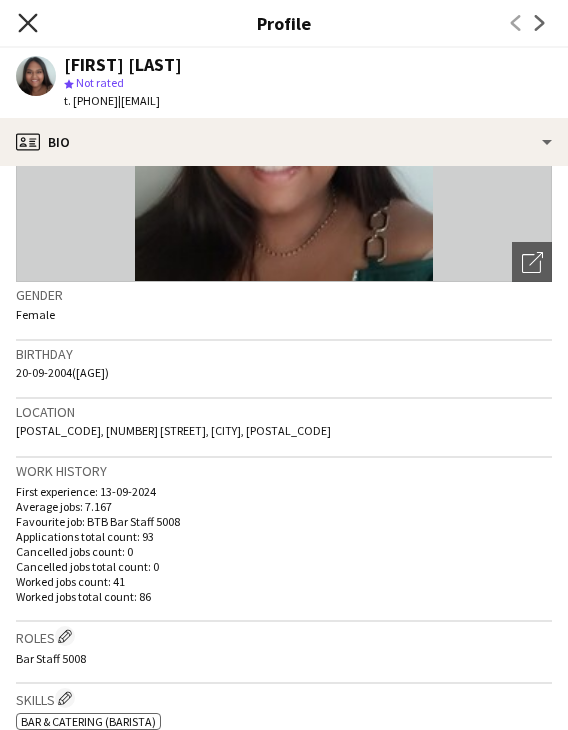 click on "Close pop-in" 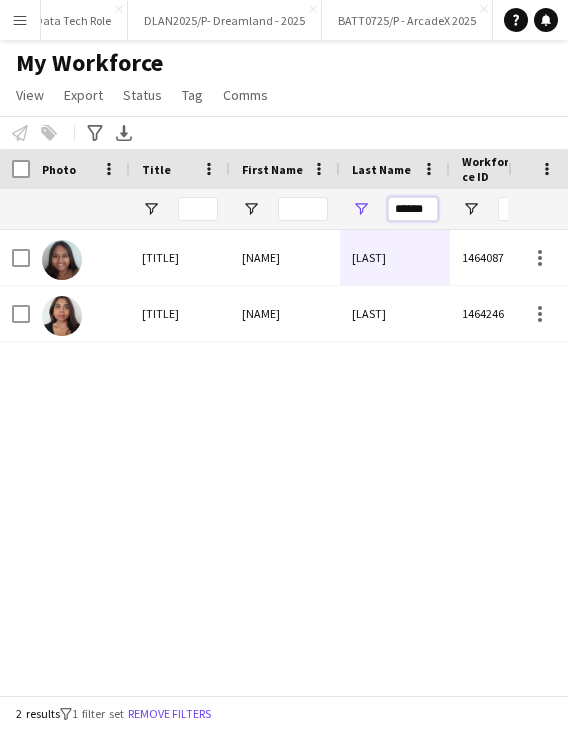 click on "******" at bounding box center [413, 209] 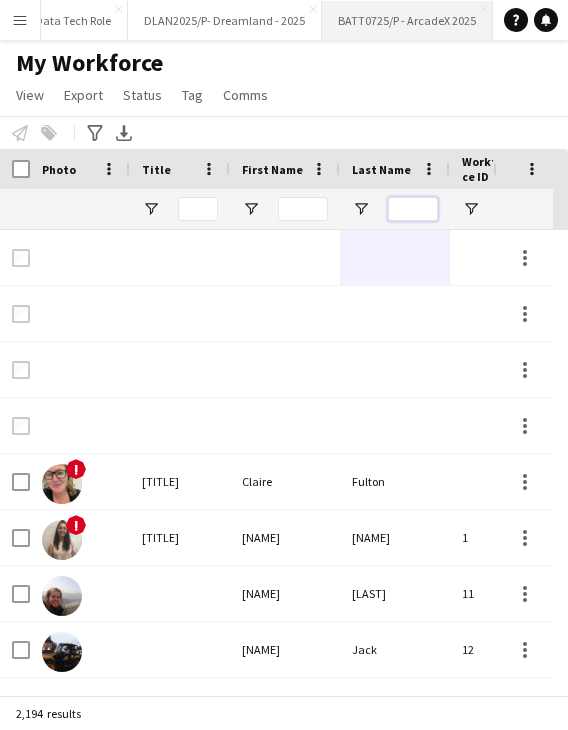 type 